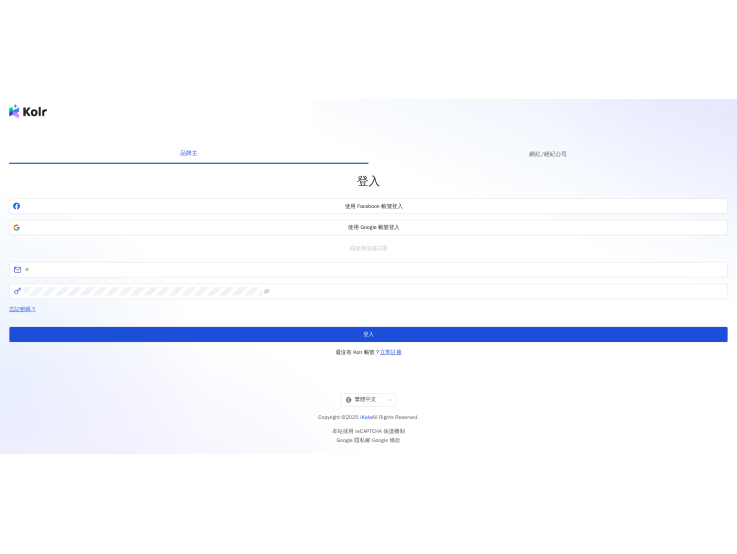 scroll, scrollTop: 0, scrollLeft: 0, axis: both 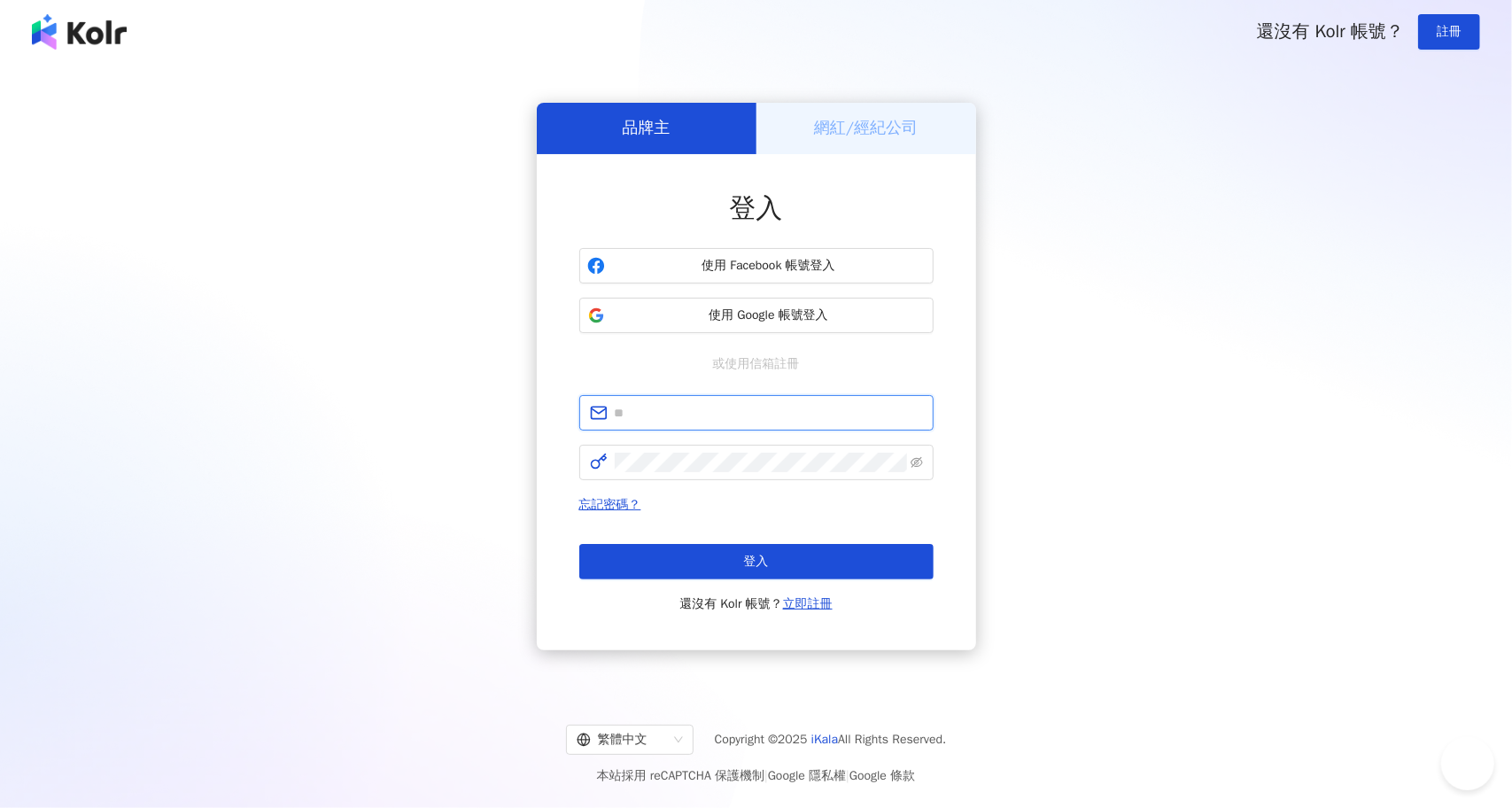 click at bounding box center [769, 413] 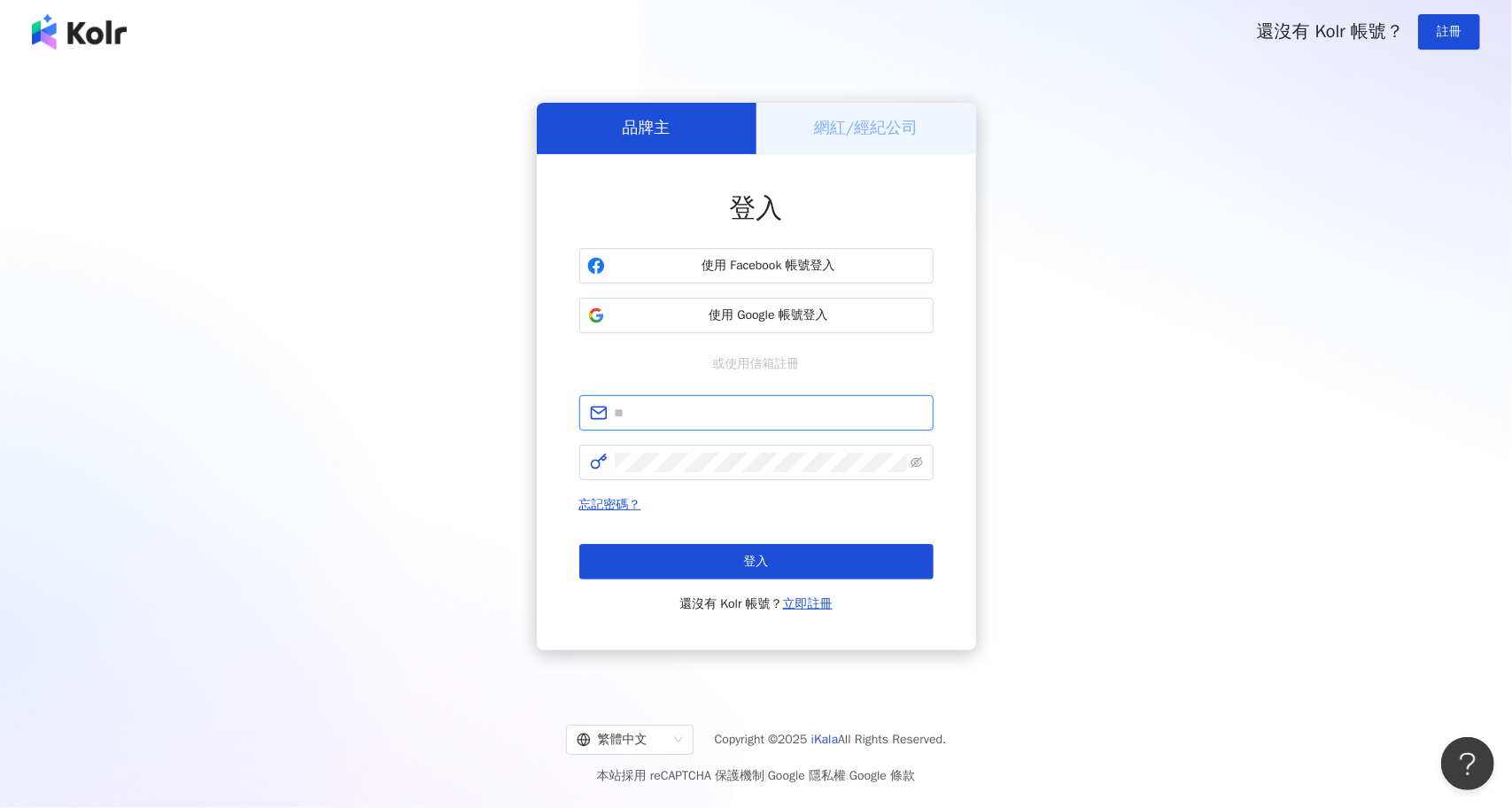 scroll, scrollTop: 0, scrollLeft: 0, axis: both 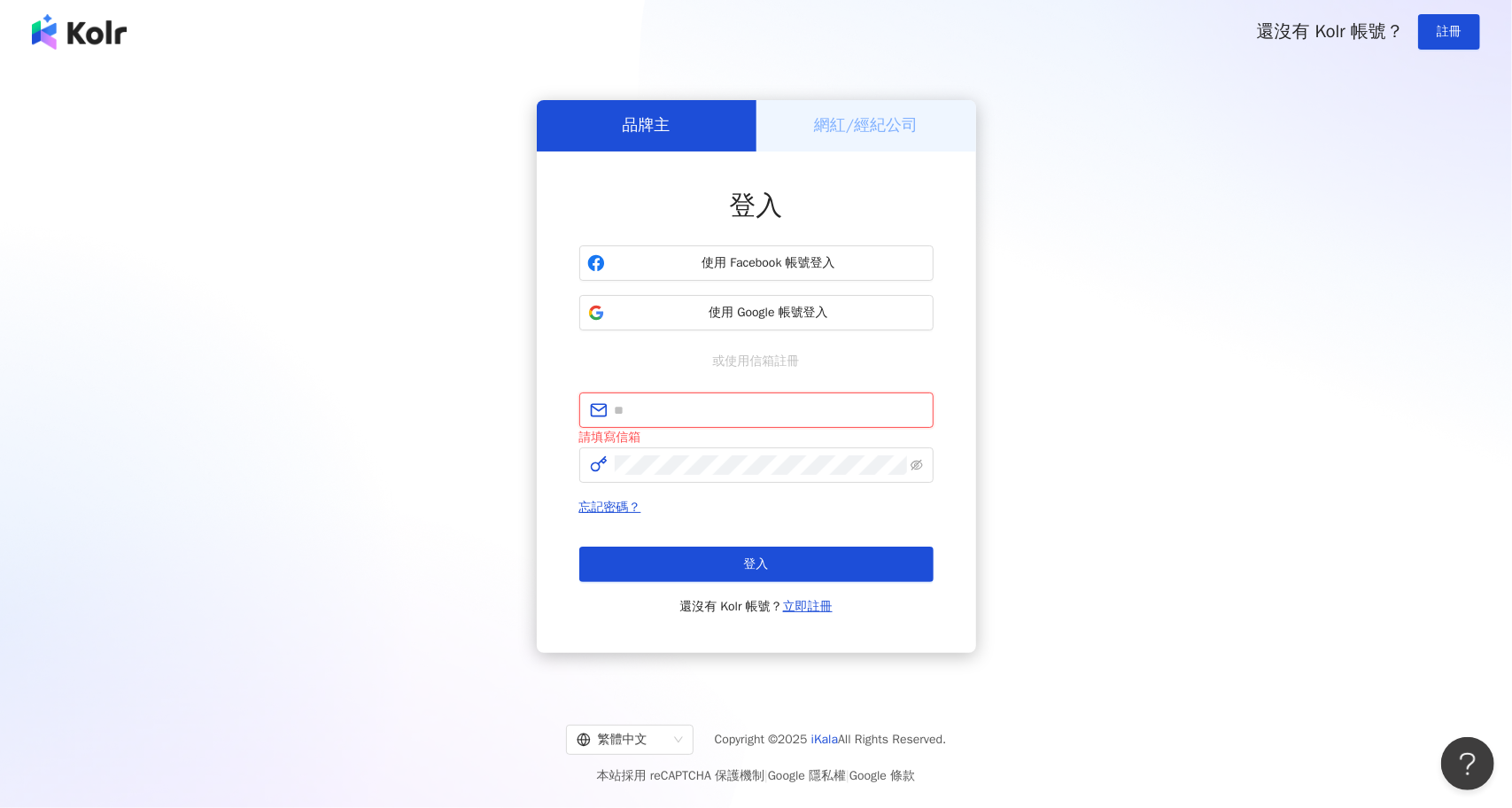 type on "**********" 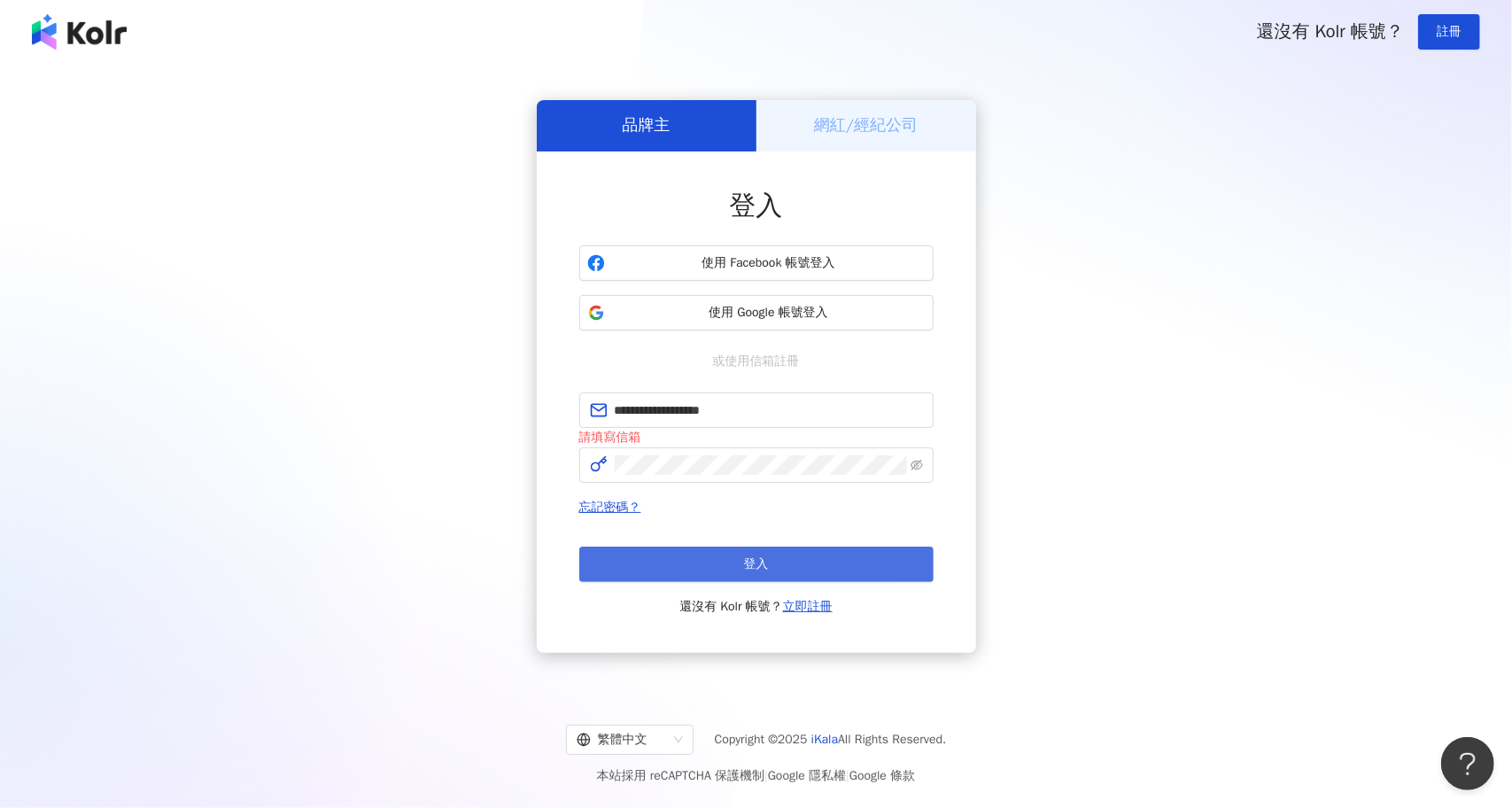 click on "登入" at bounding box center [756, 564] 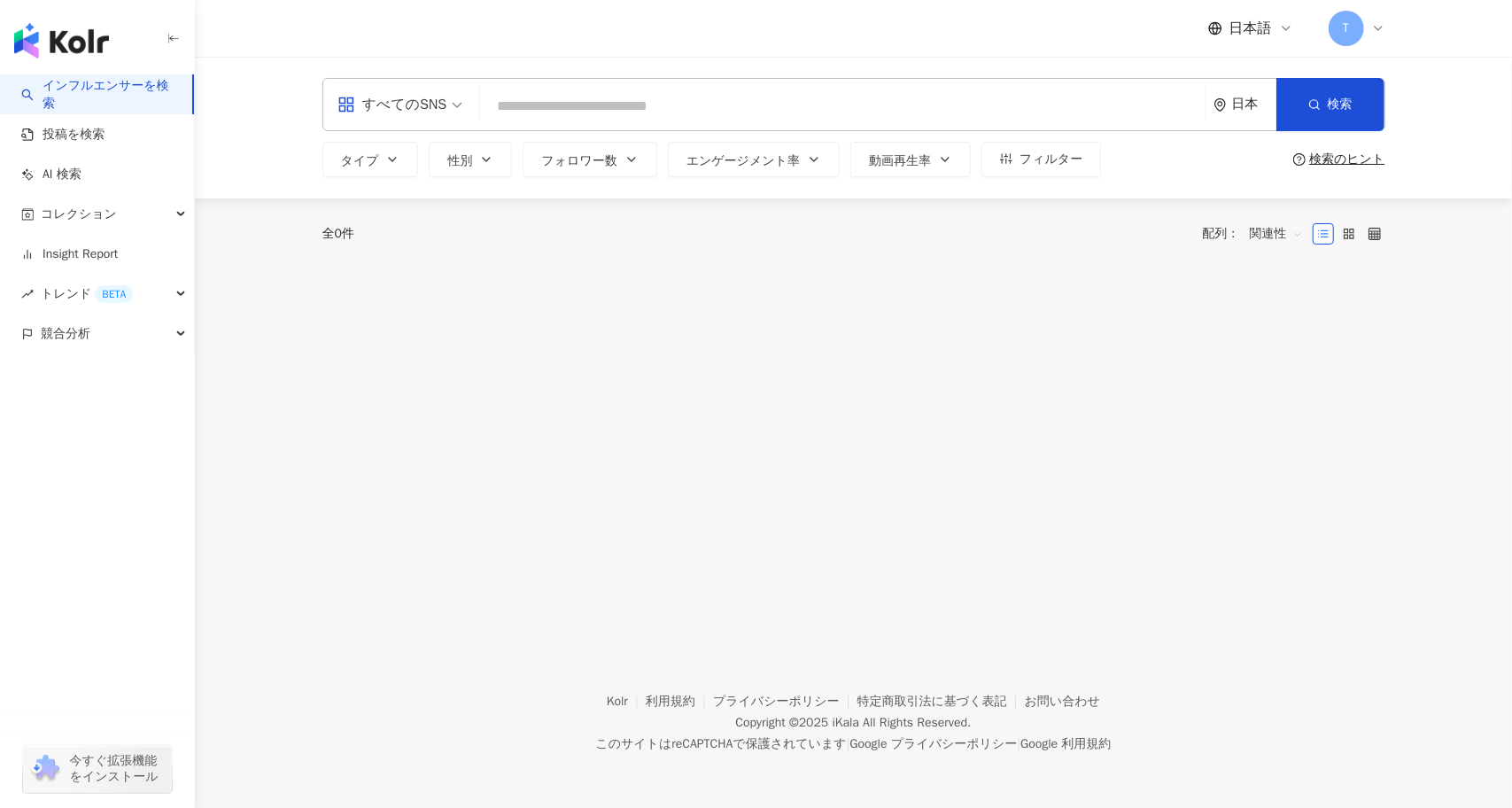 click at bounding box center (842, 106) 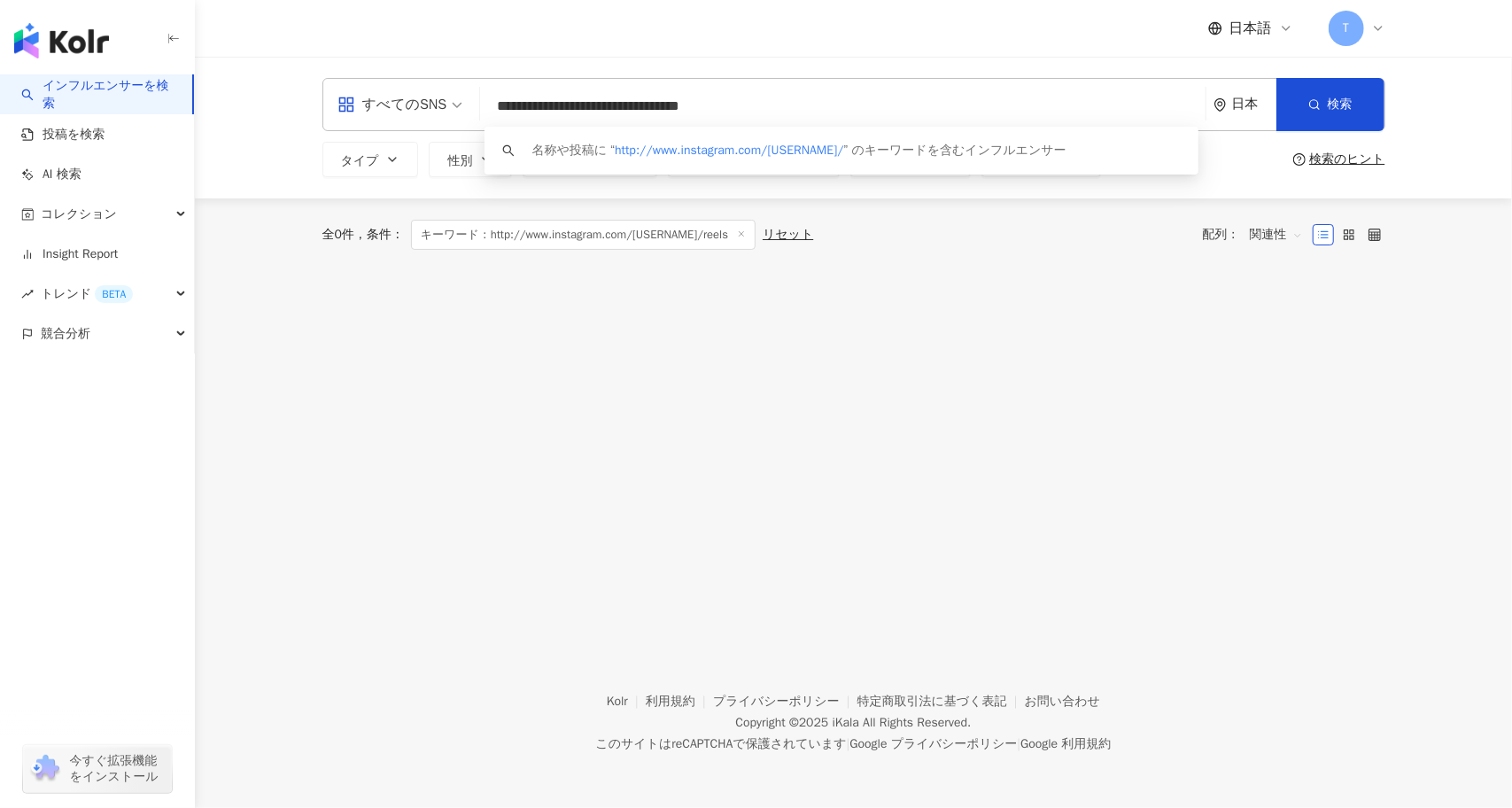 type on "**********" 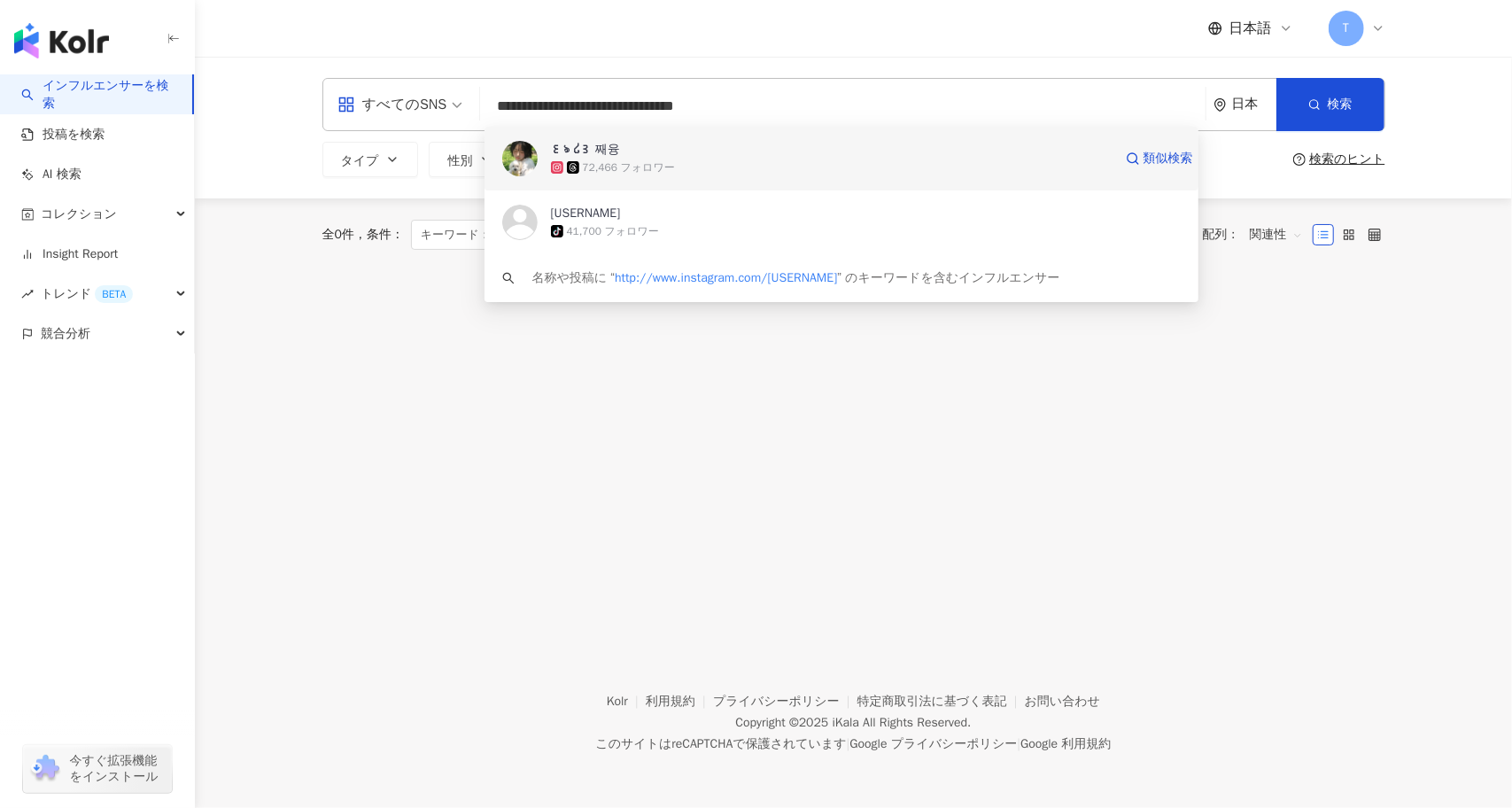 click on "72,466   フォロワー" at bounding box center (629, 167) 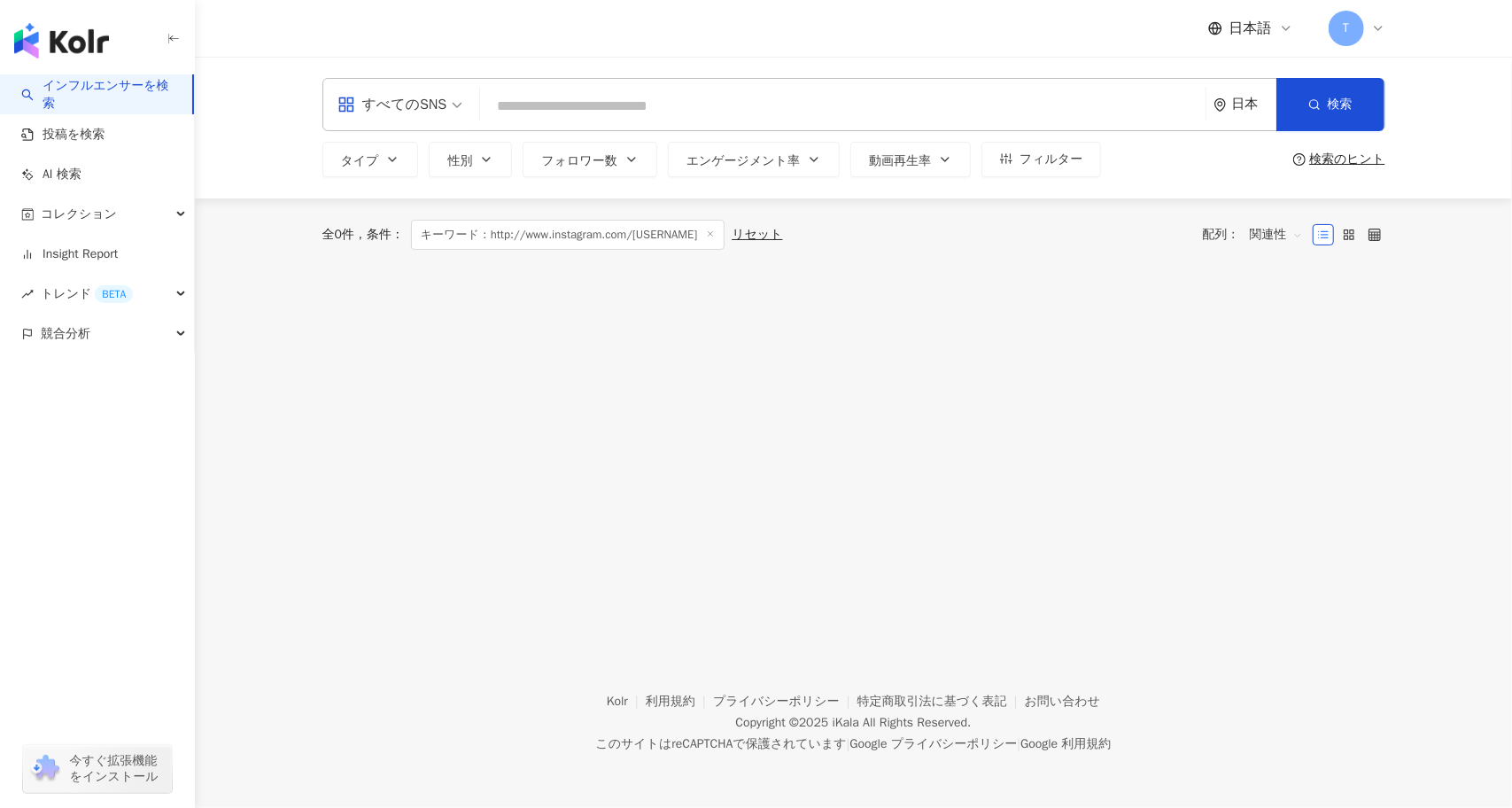 click at bounding box center [842, 106] 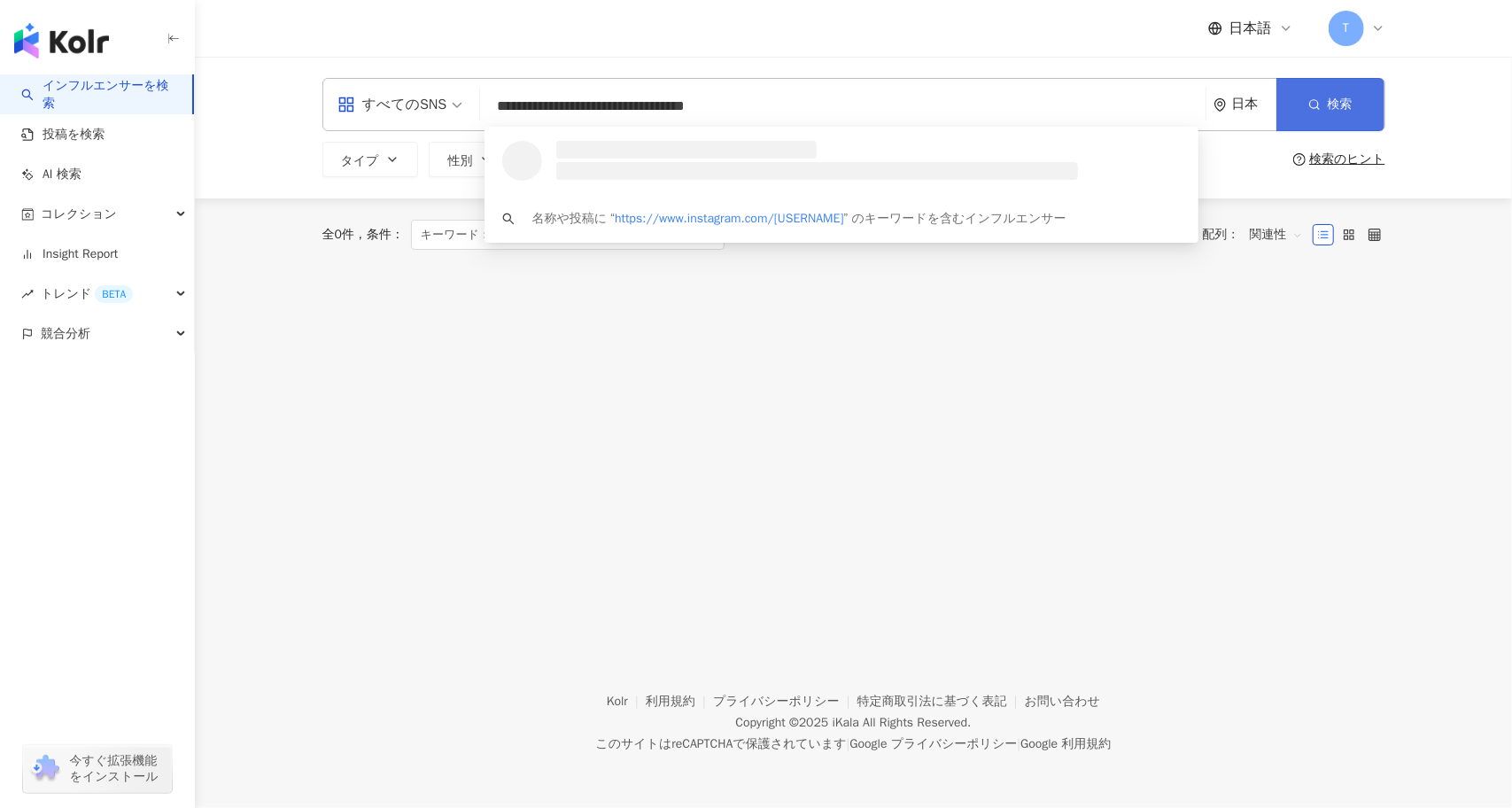 type on "**********" 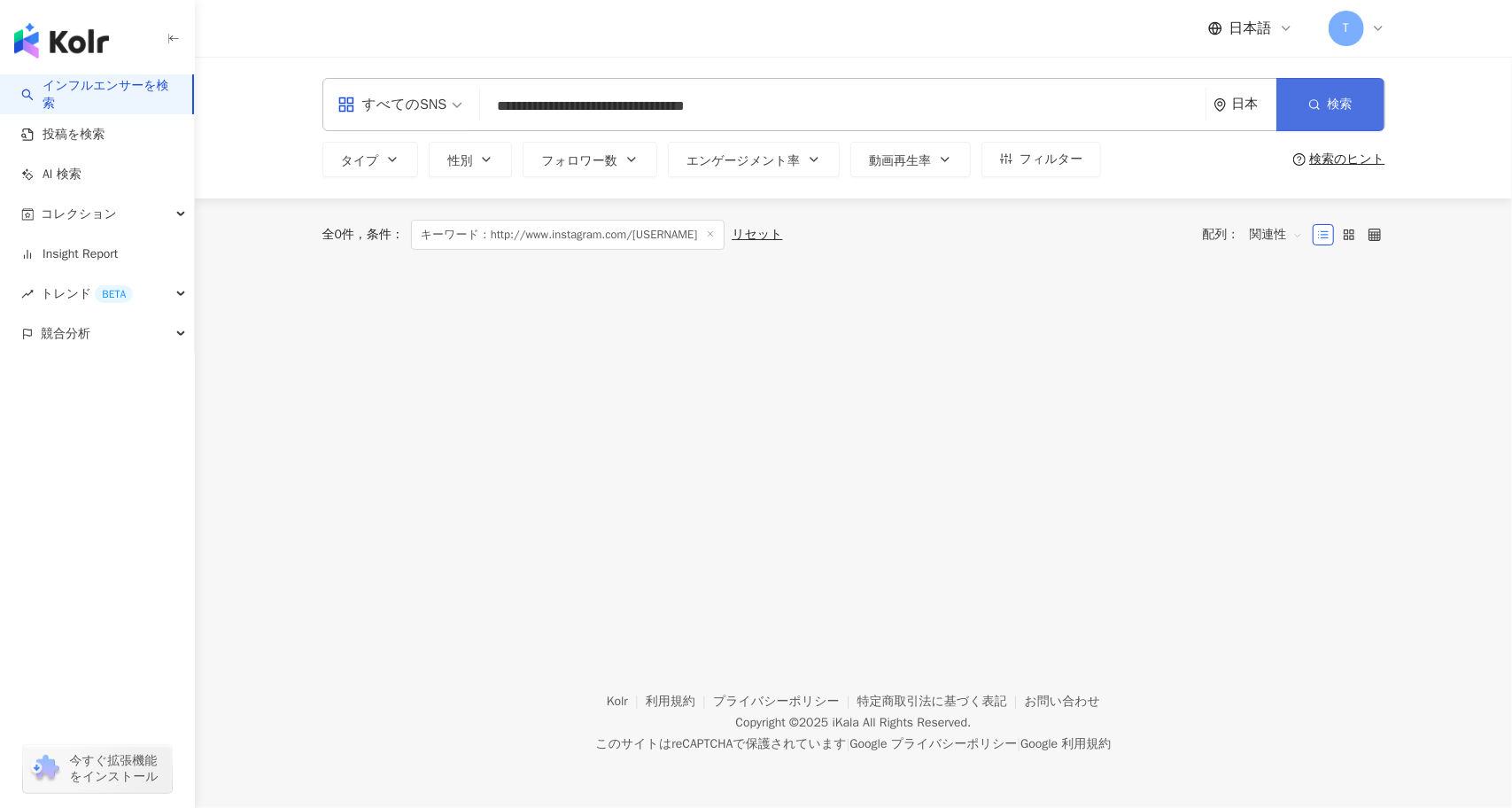 click on "検索" at bounding box center [1340, 105] 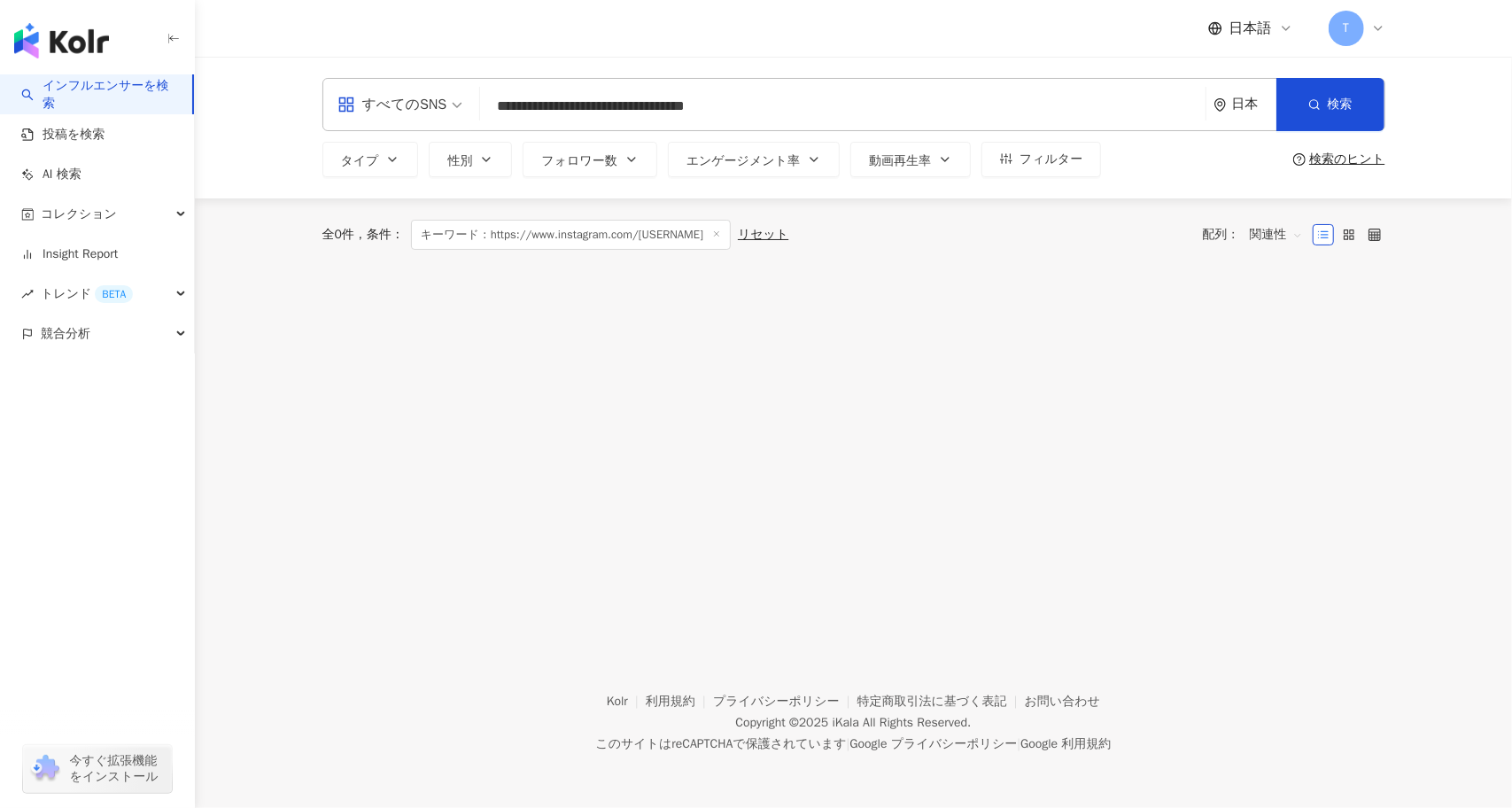 click on "**********" at bounding box center [842, 106] 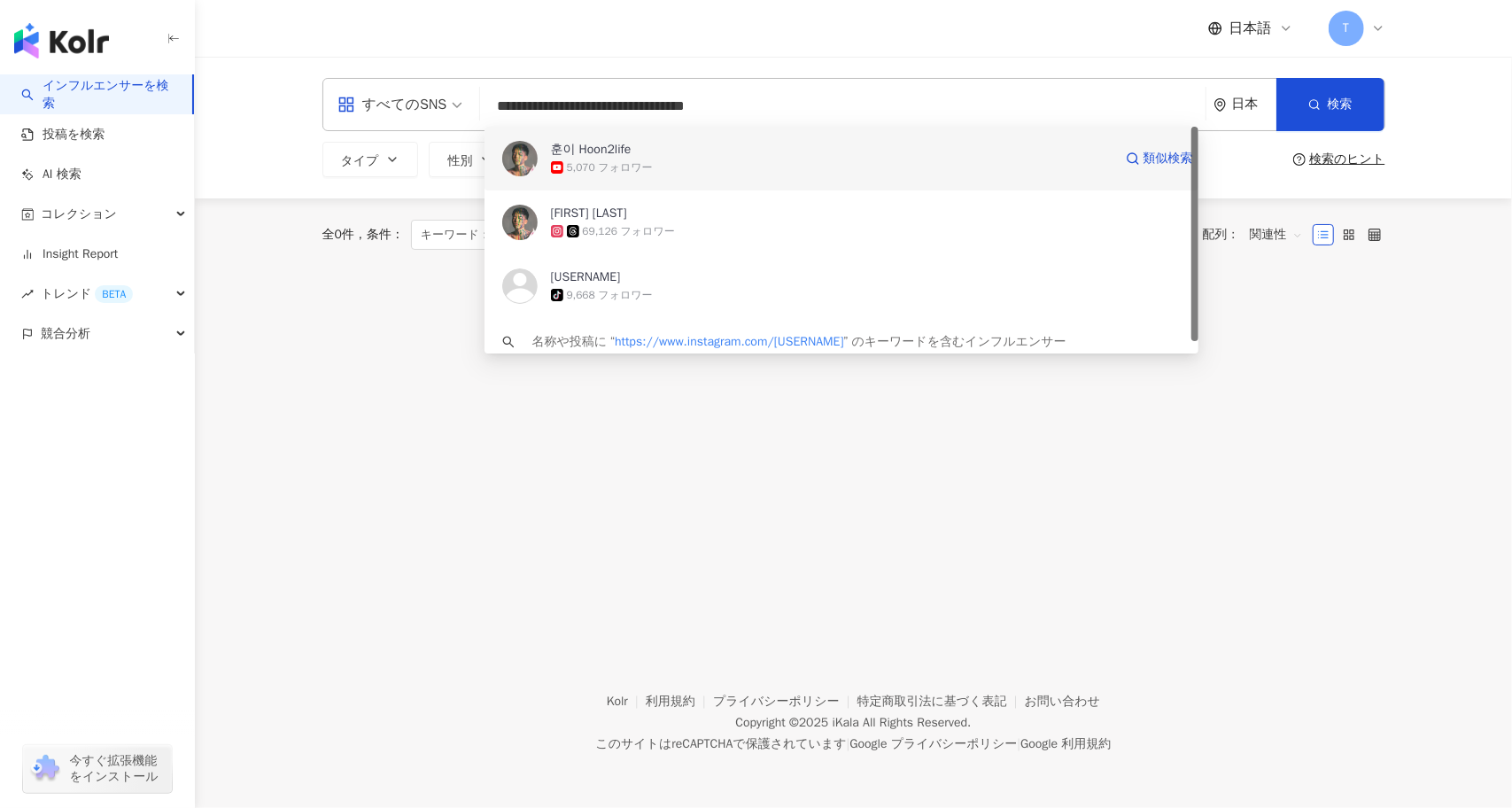 click on "훈이 Hoon2life" at bounding box center [591, 150] 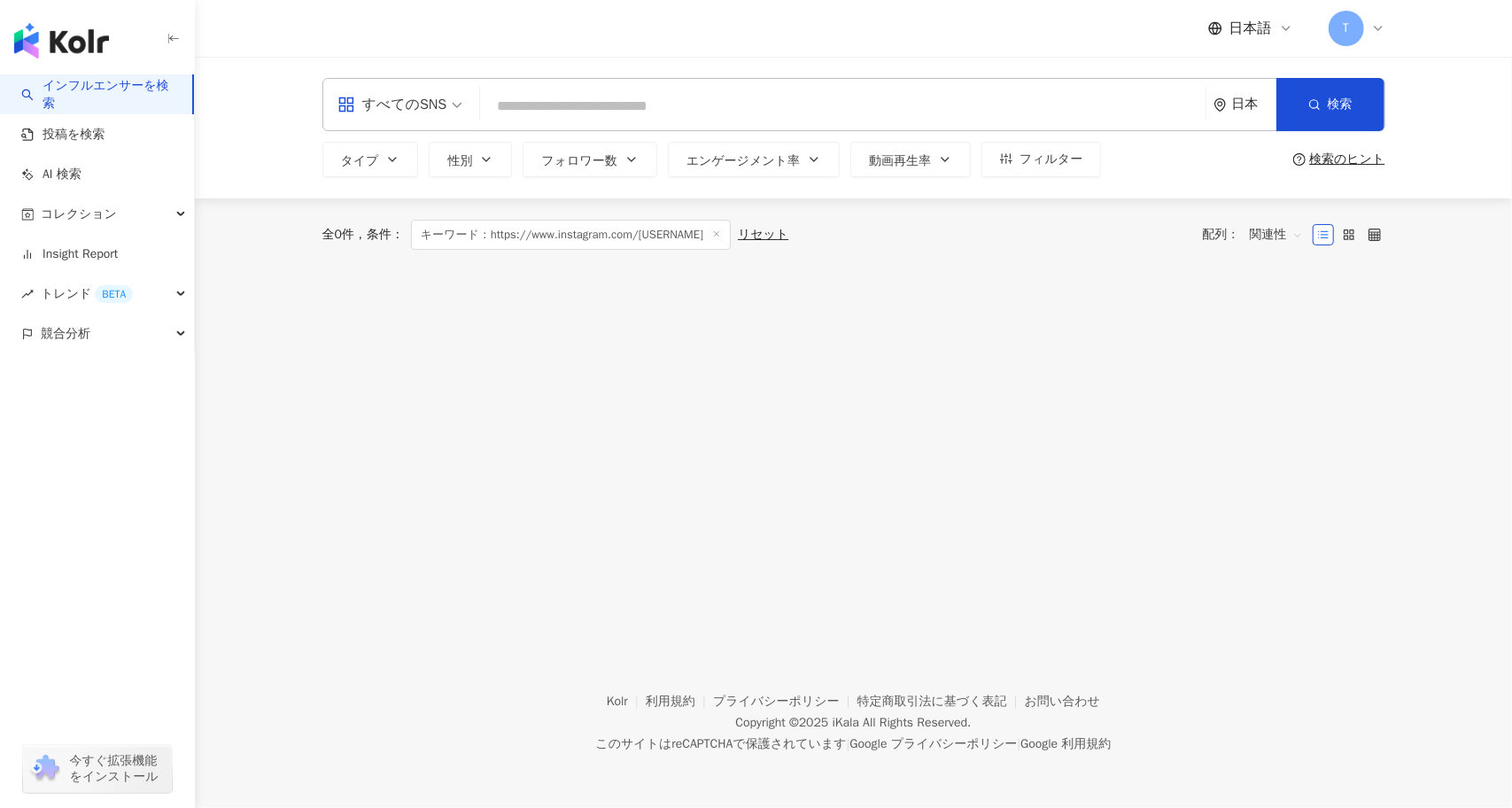 click at bounding box center [842, 106] 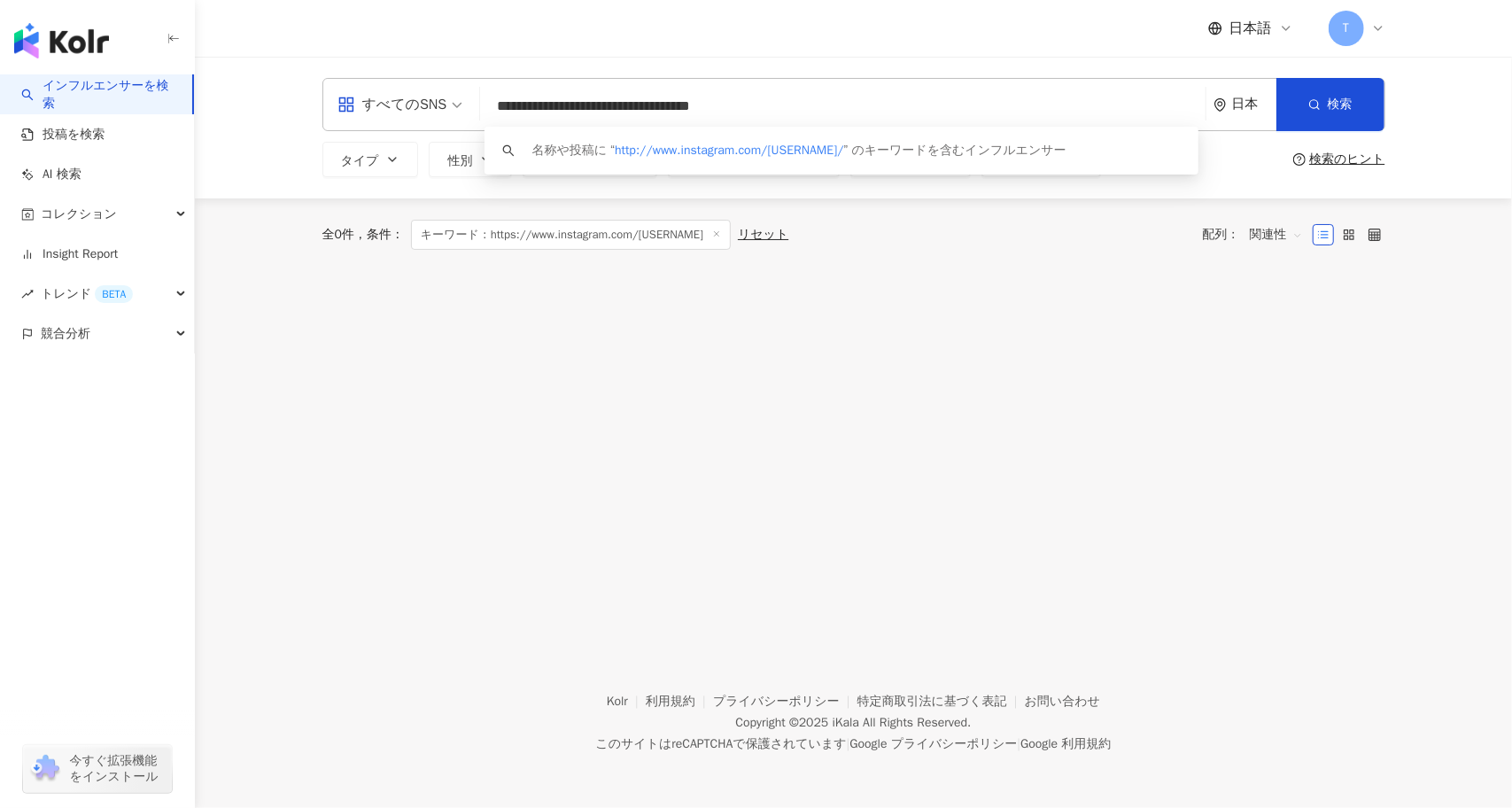 type on "**********" 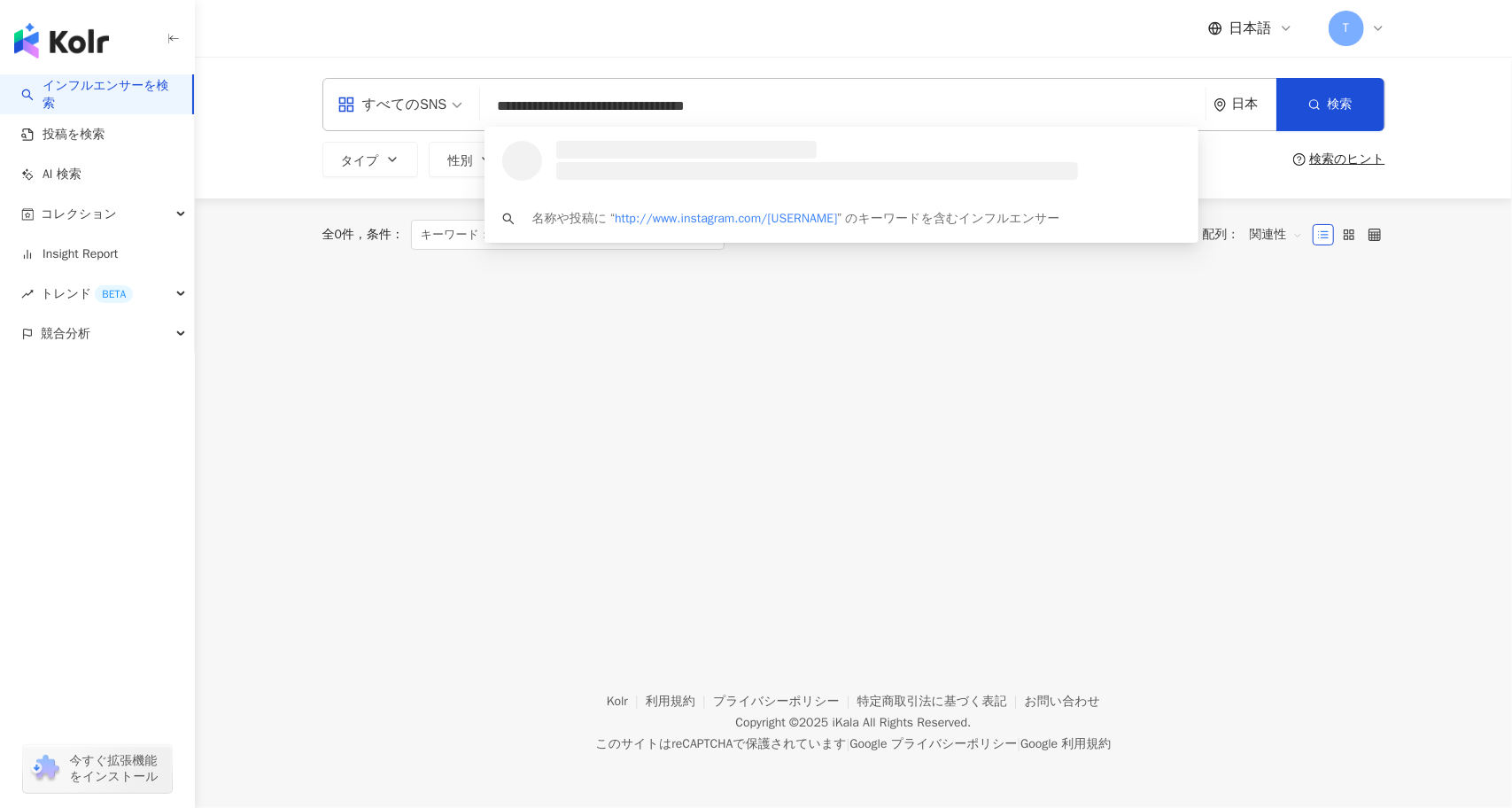 click on "**********" at bounding box center (842, 106) 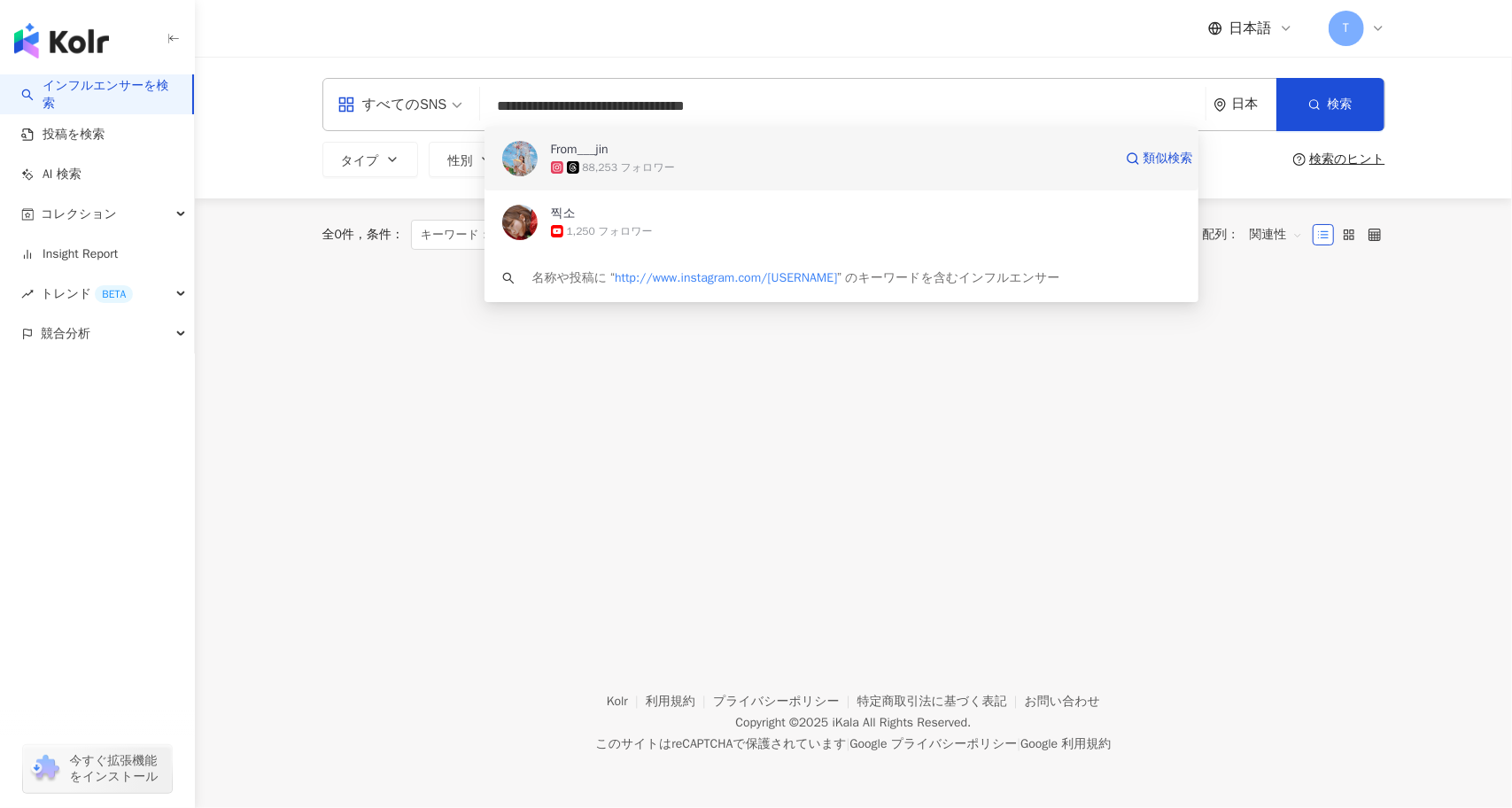click on "From___jin" at bounding box center (579, 150) 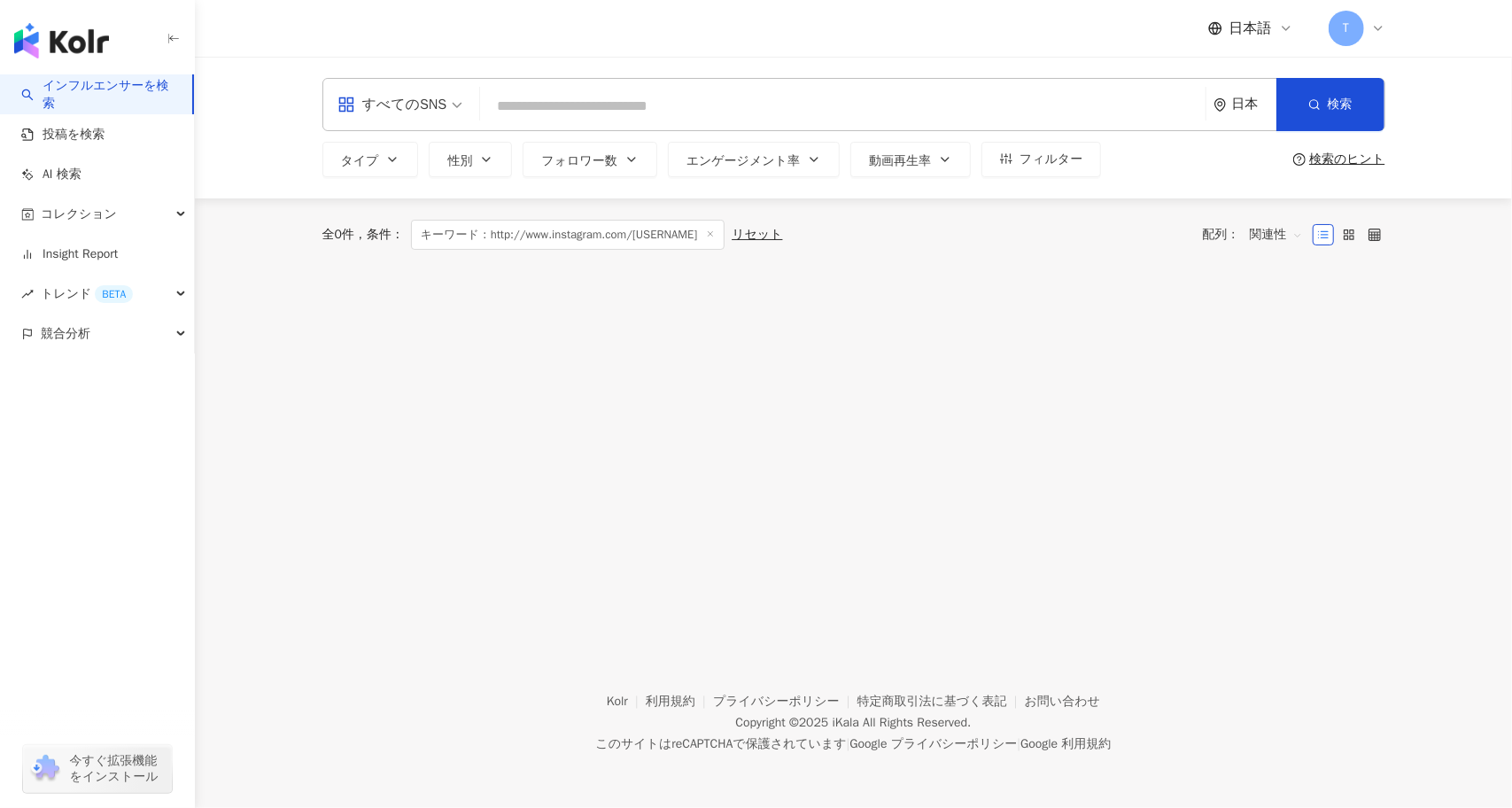 click at bounding box center [842, 106] 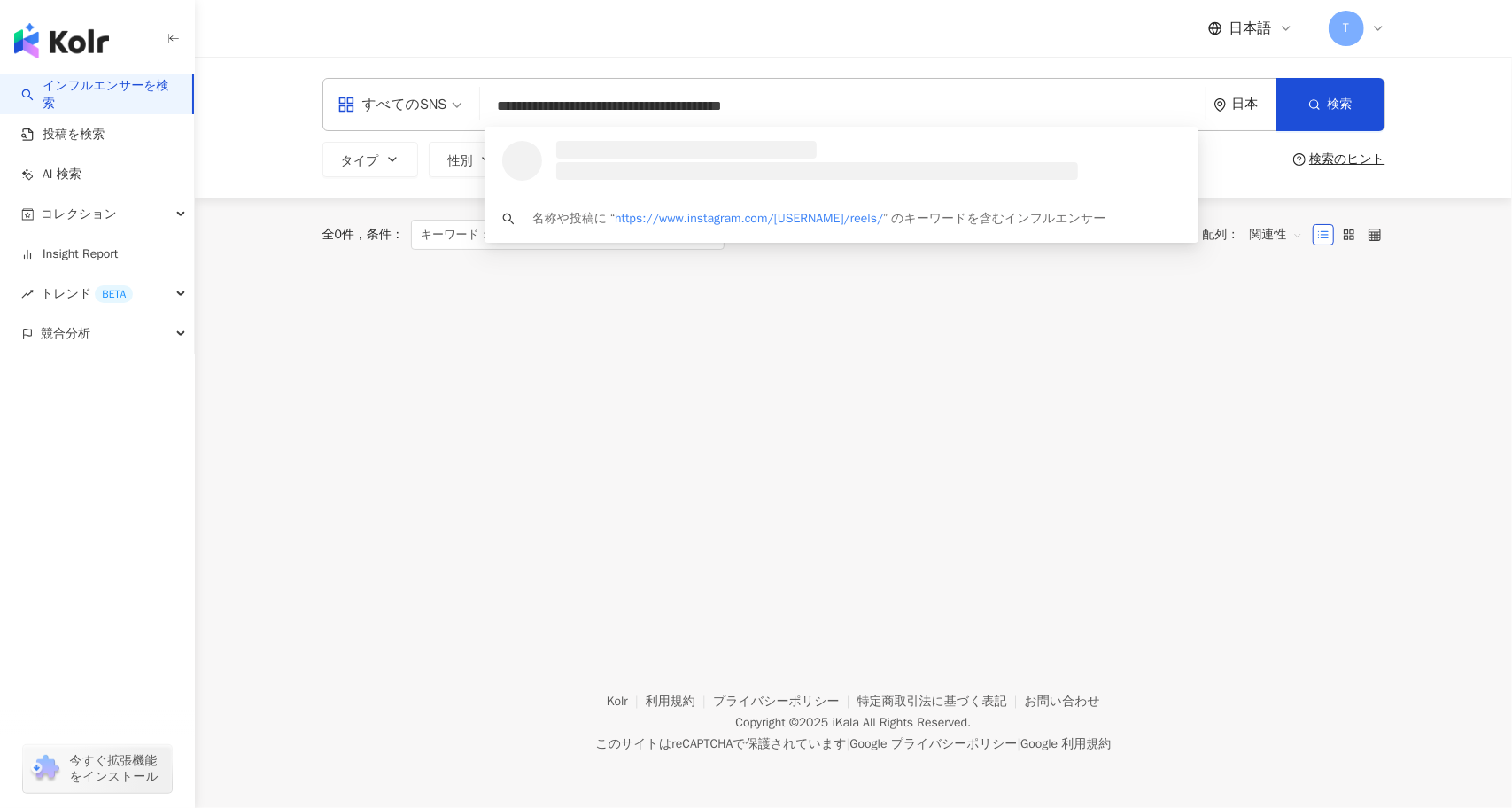 drag, startPoint x: 760, startPoint y: 109, endPoint x: 1617, endPoint y: 181, distance: 860.01919 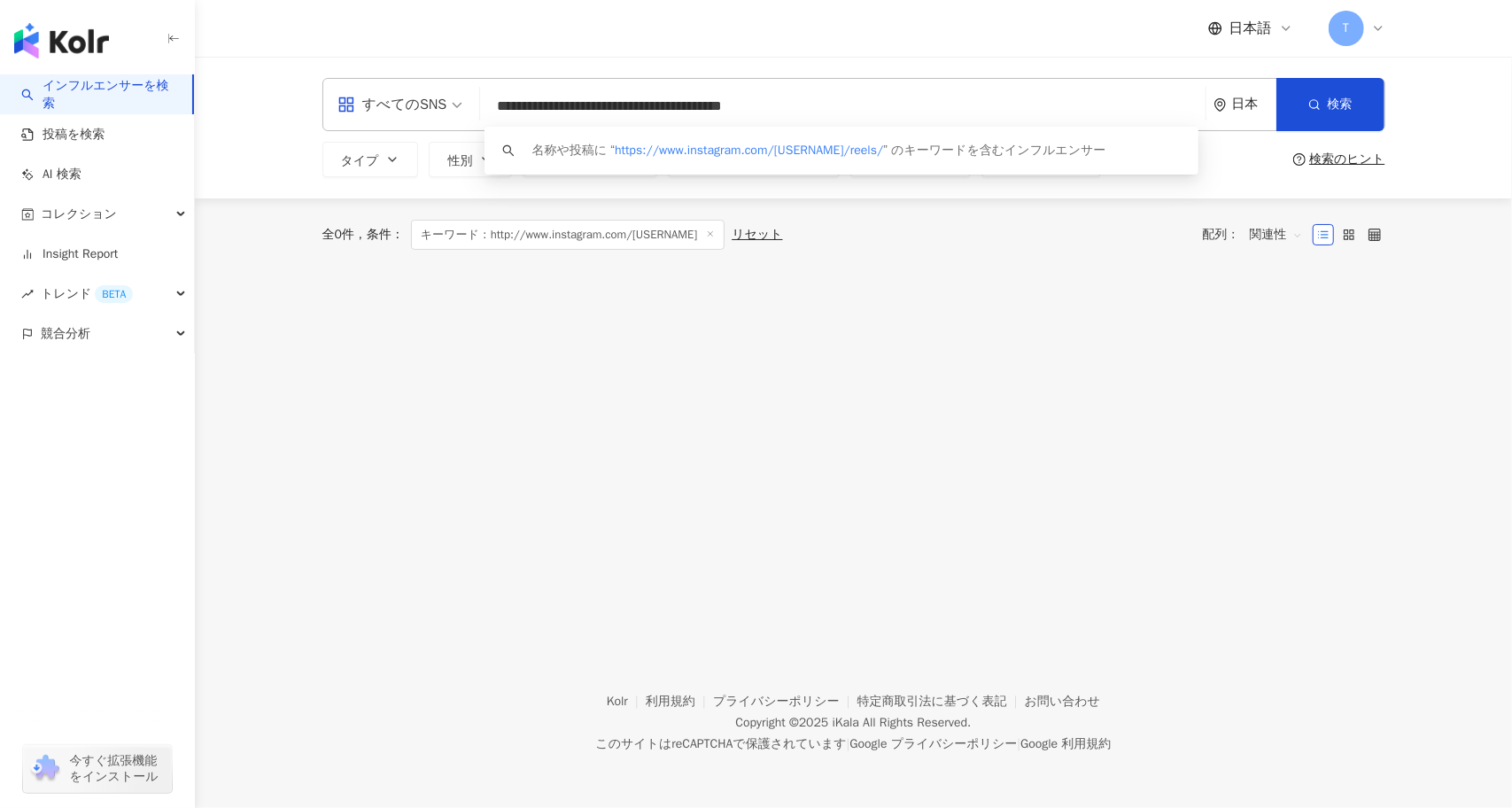 type on "**********" 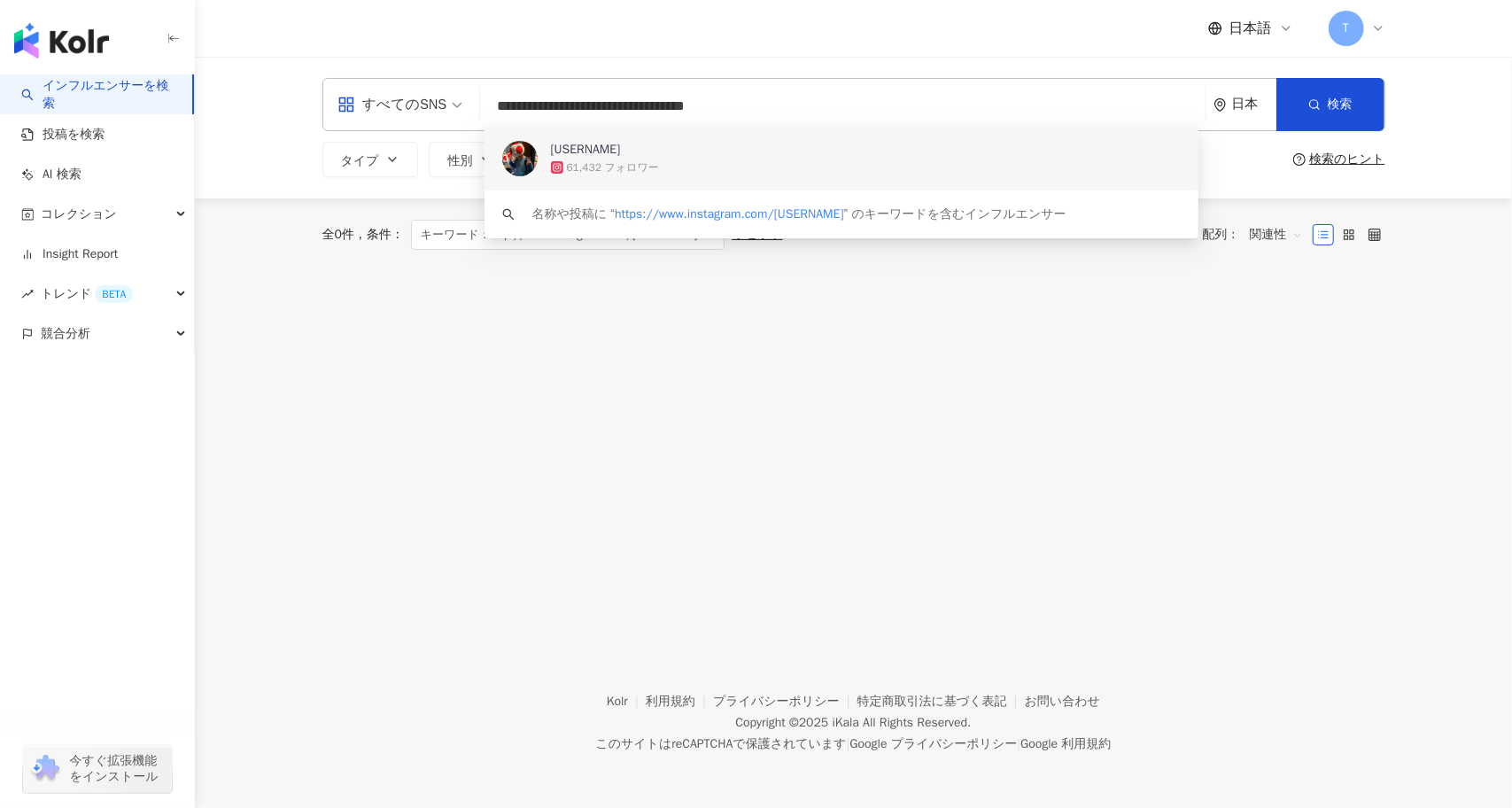 click on "61,432   フォロワー" at bounding box center (613, 167) 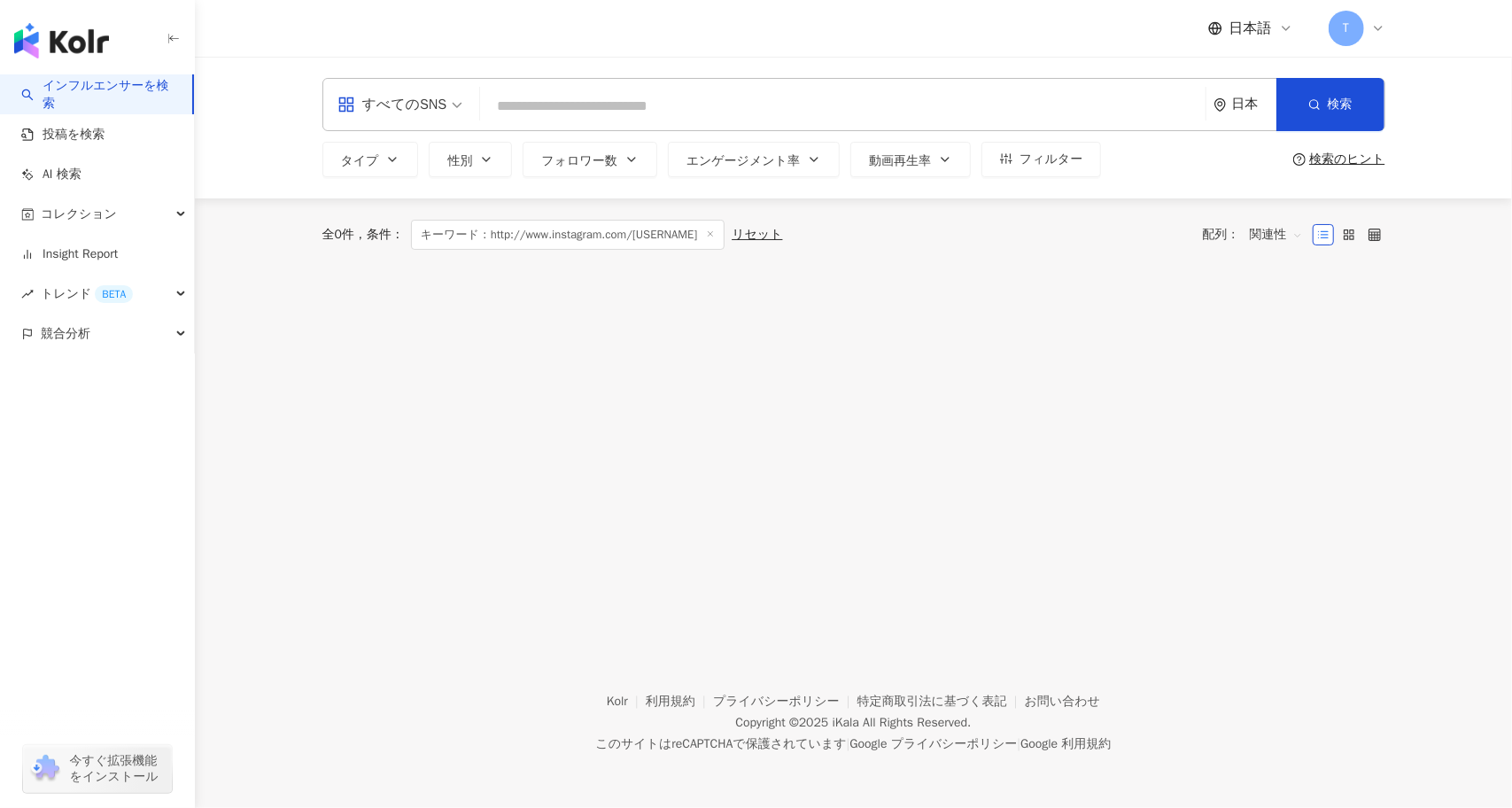 click at bounding box center [842, 106] 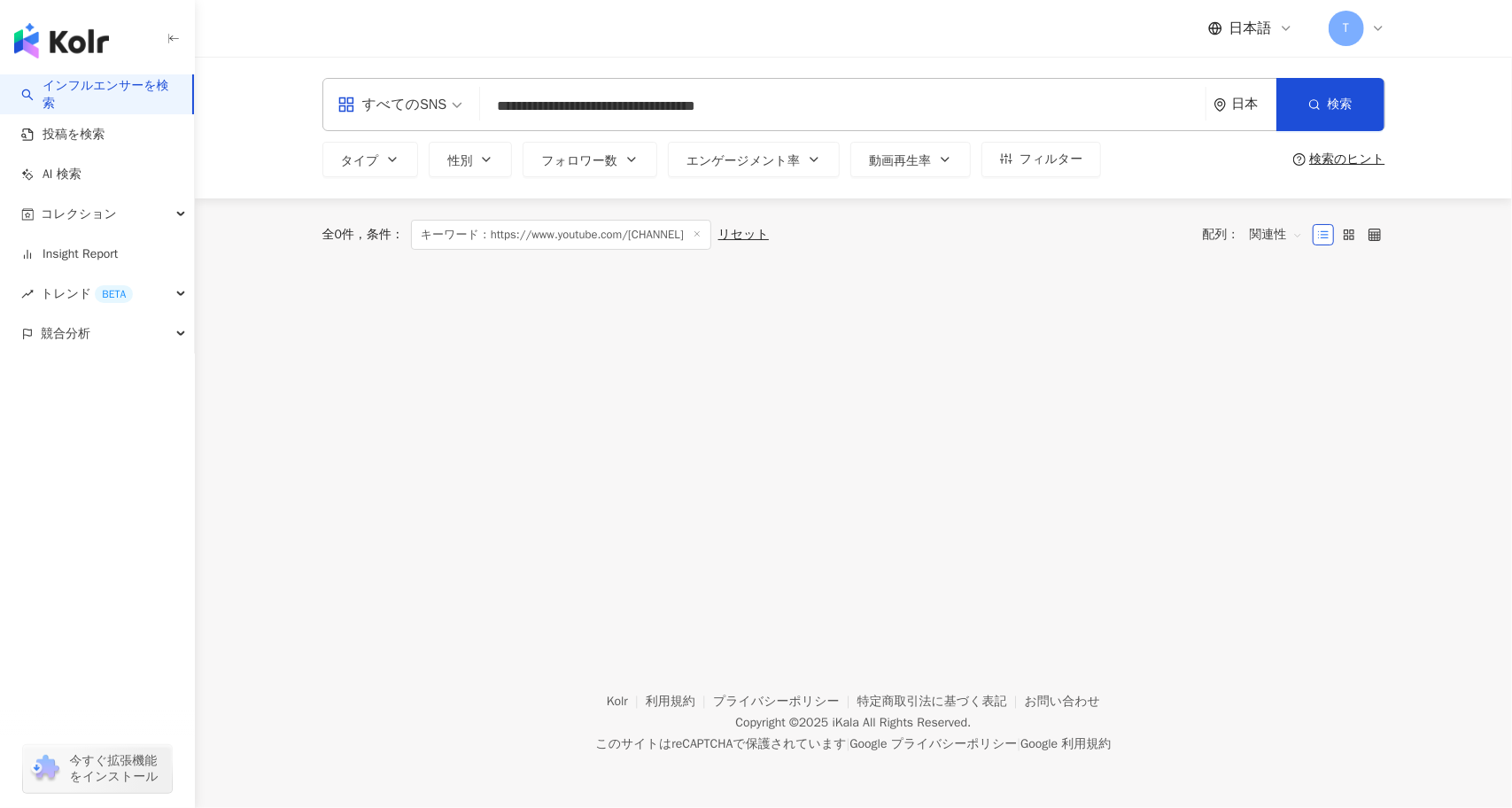 type on "**********" 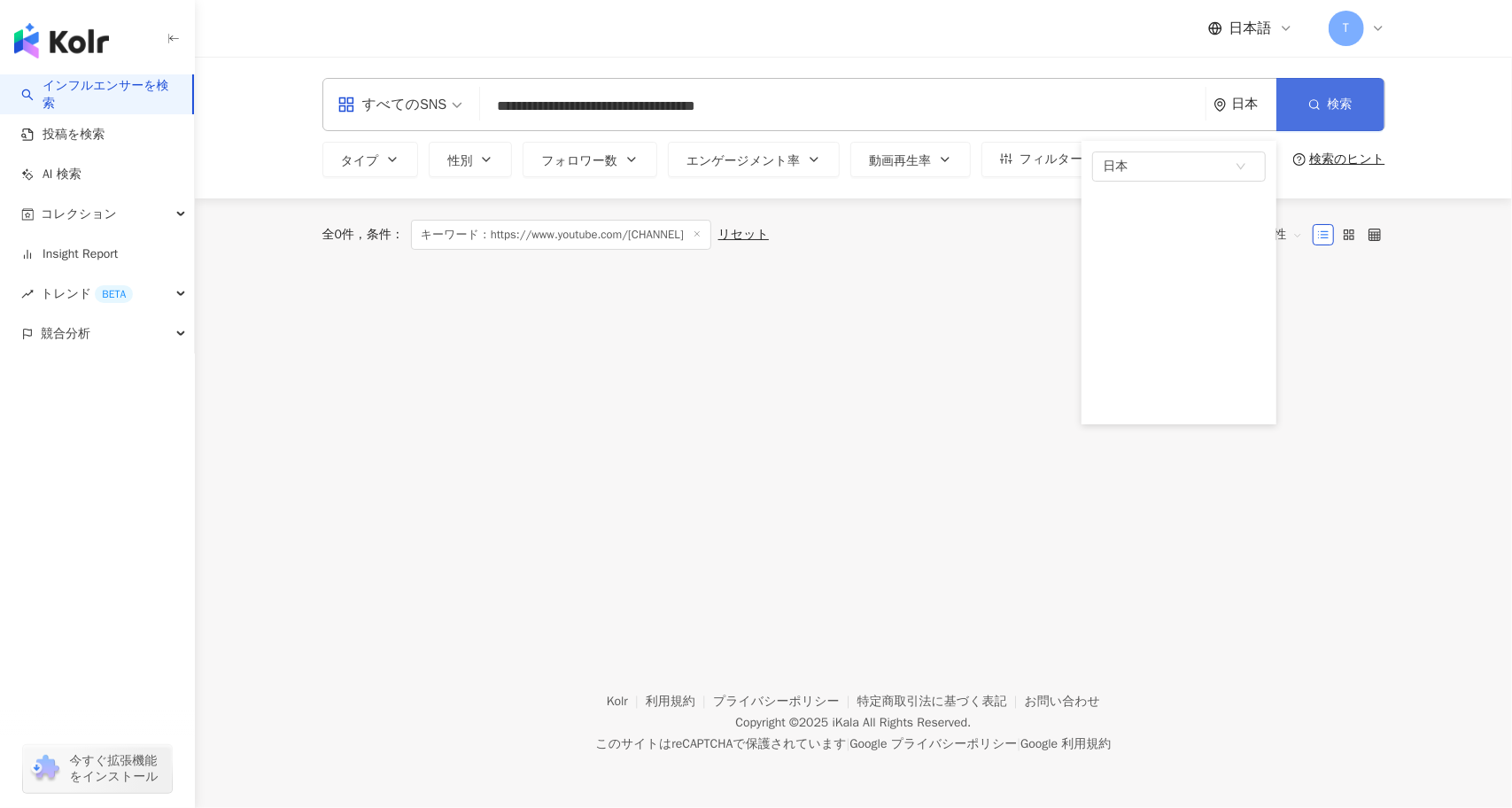 click on "検索" at bounding box center (1330, 105) 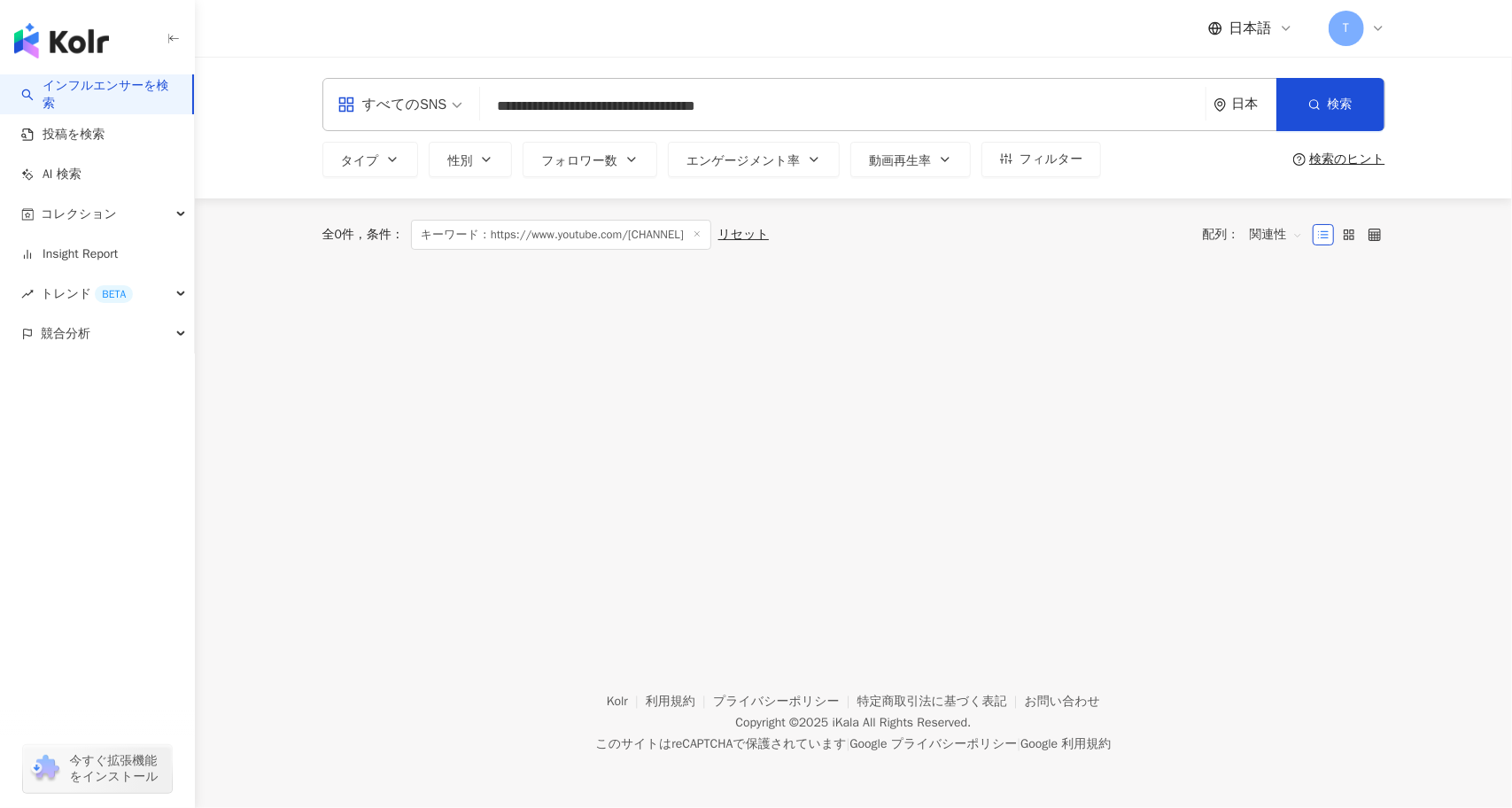 click on "**********" at bounding box center [842, 106] 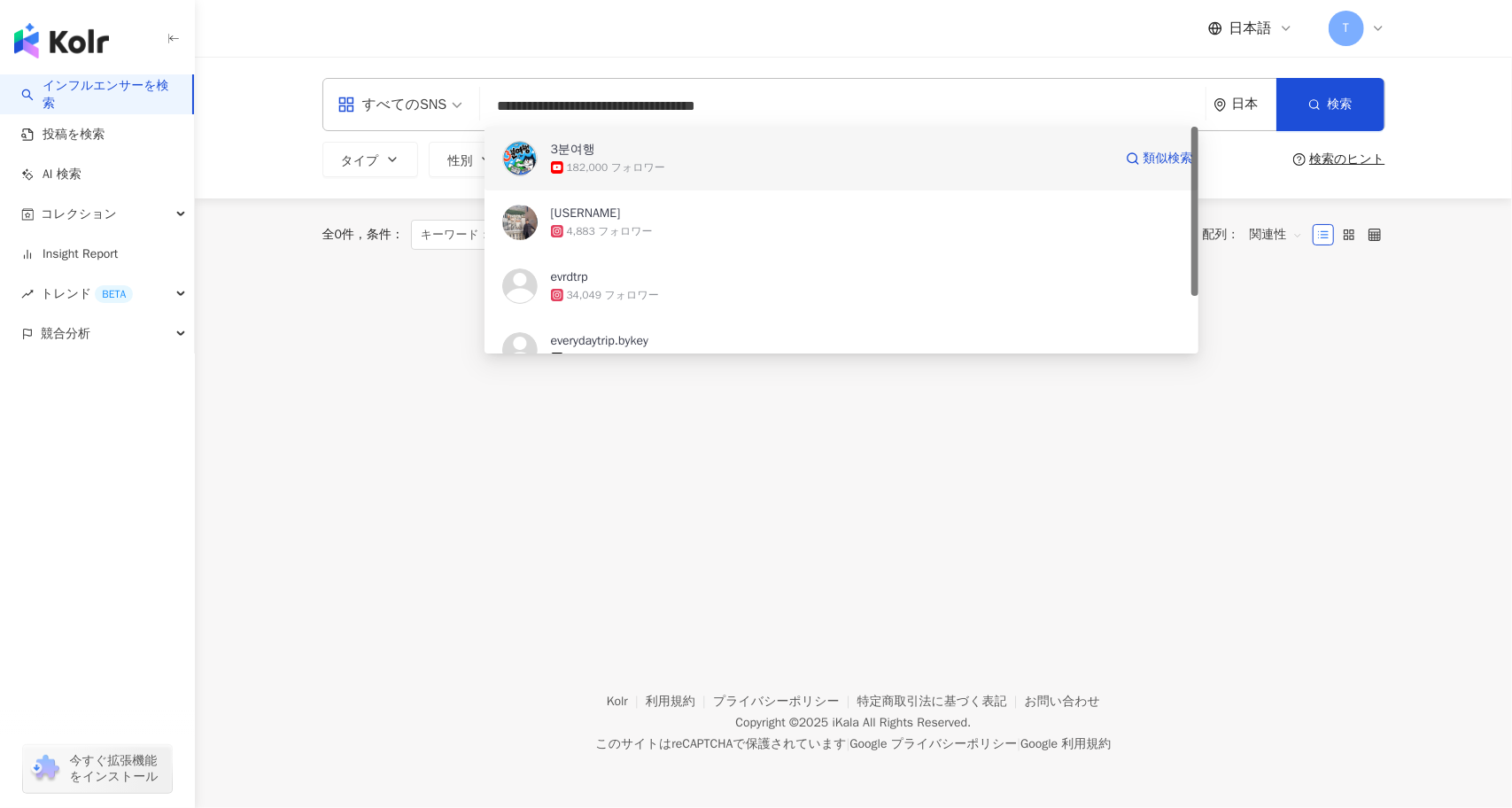 click on "3분여행" at bounding box center [832, 150] 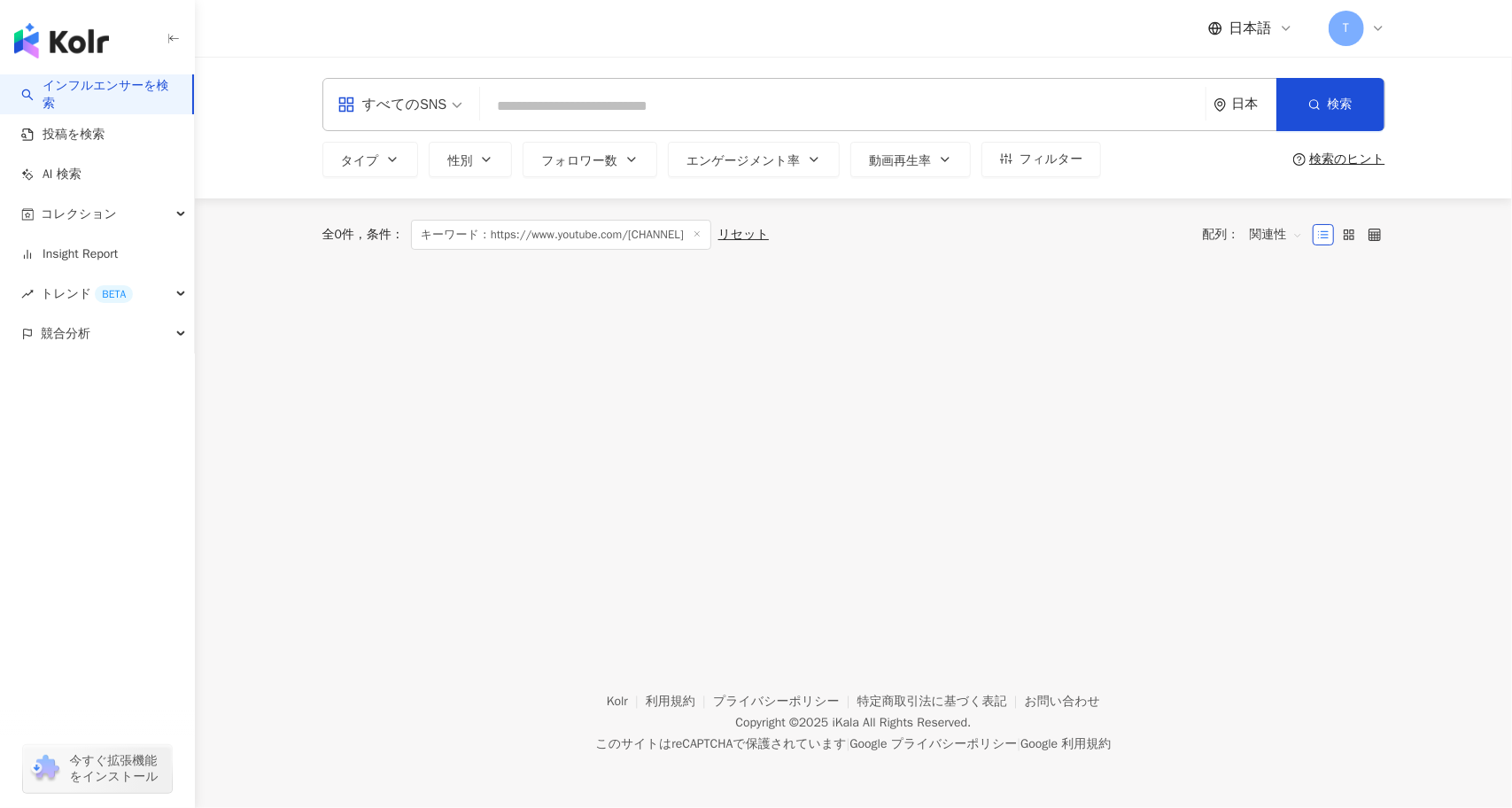 click at bounding box center (842, 106) 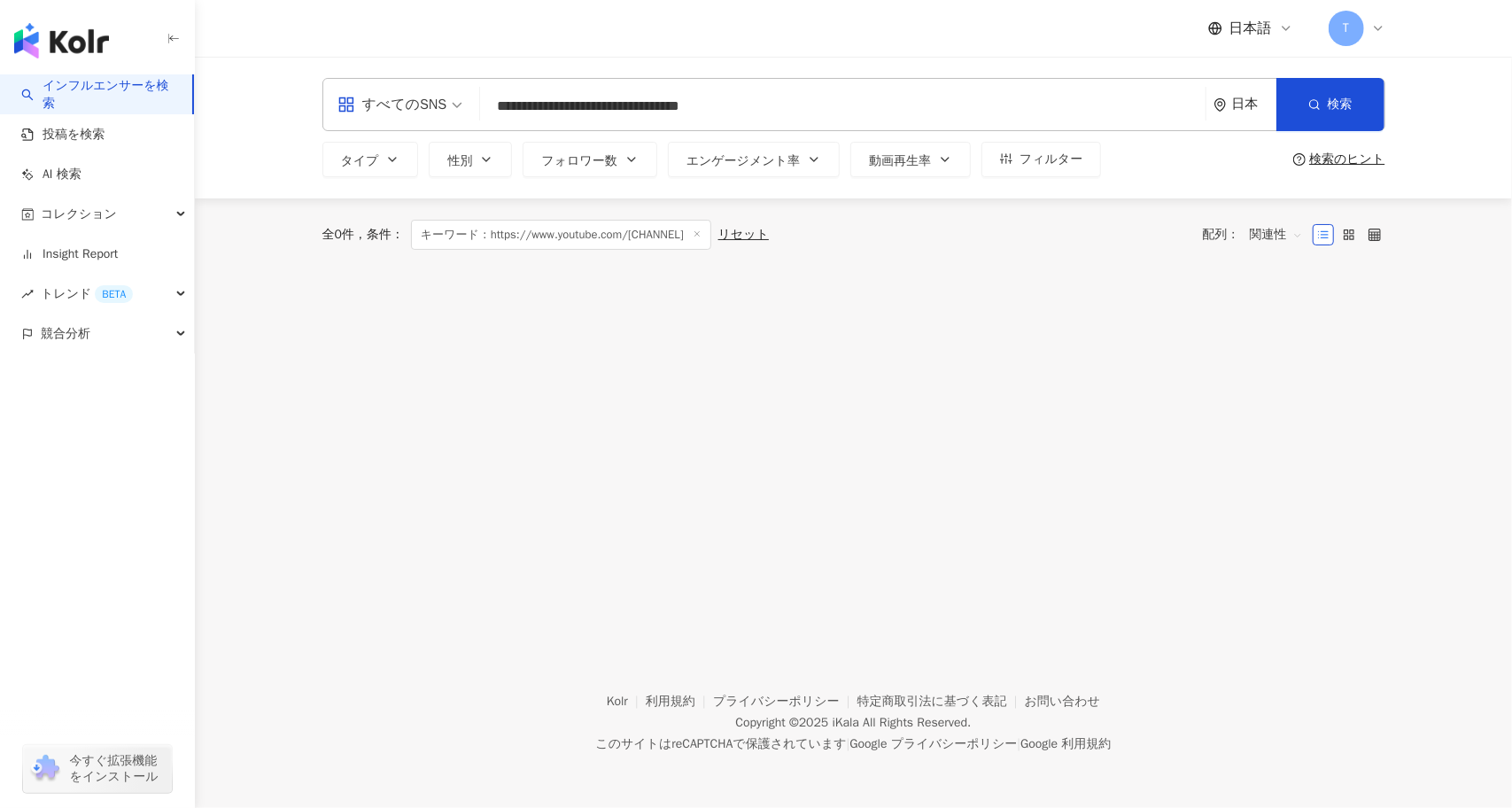 click on "**********" at bounding box center (842, 106) 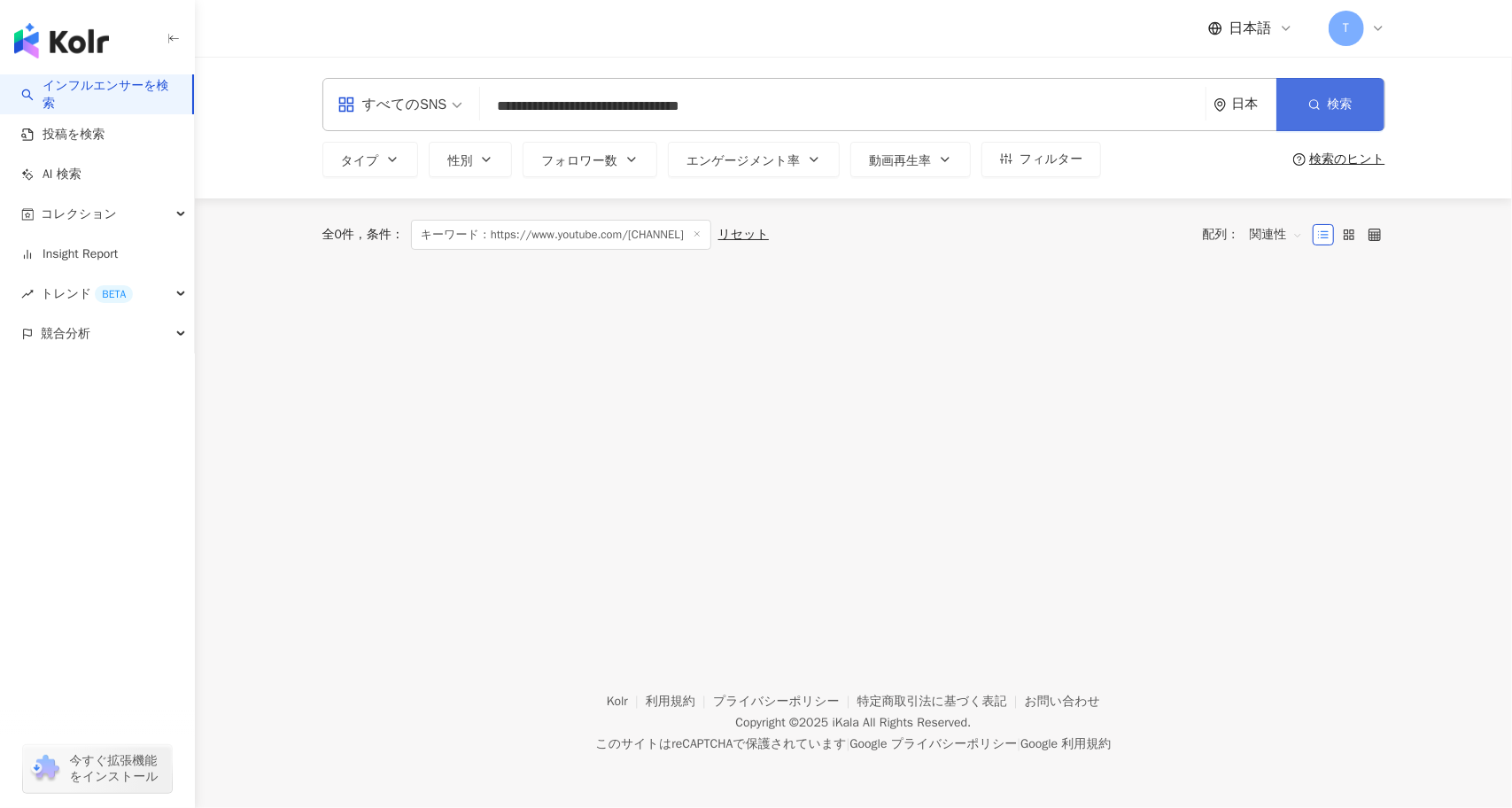 type on "**********" 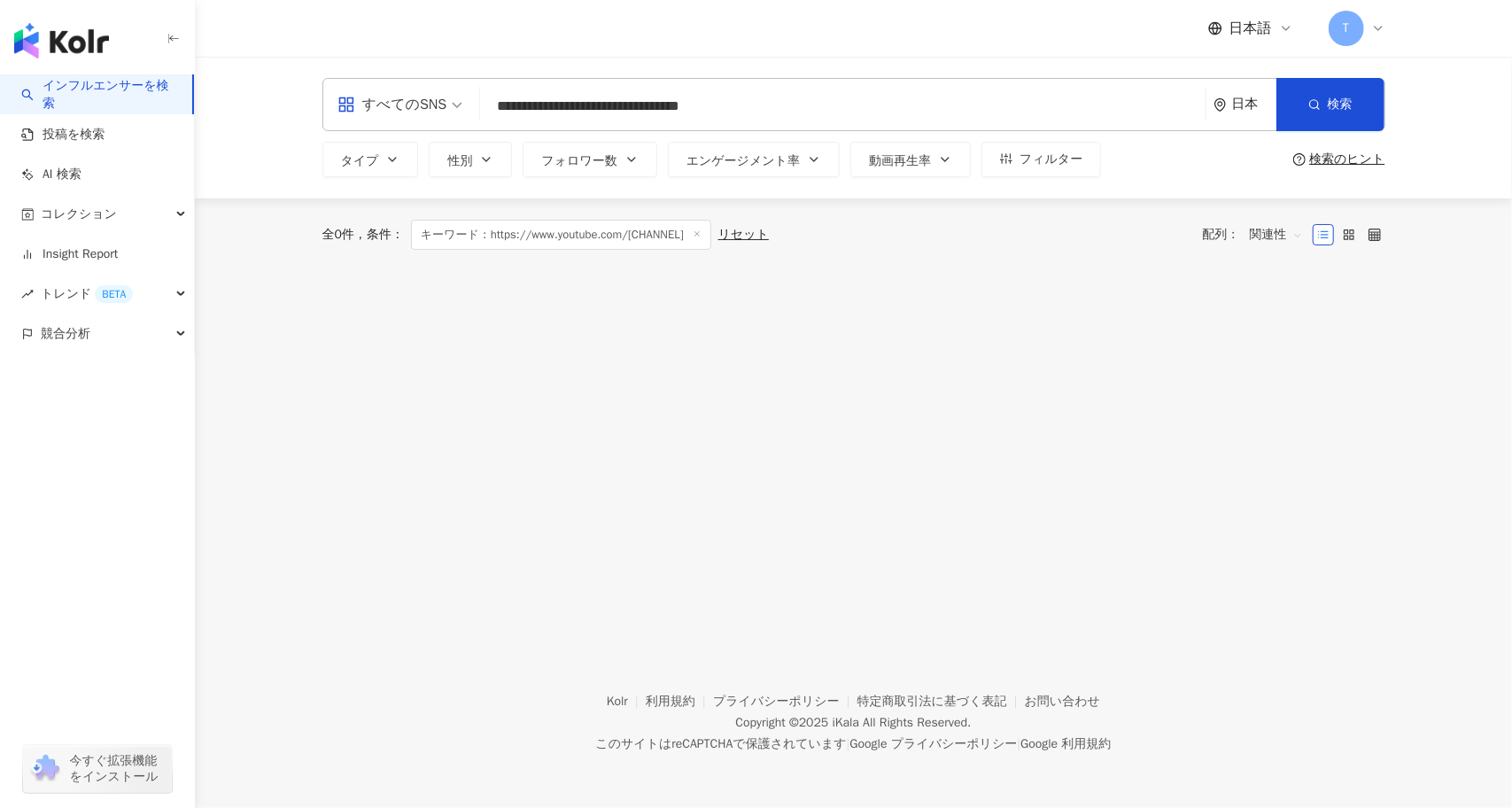 drag, startPoint x: 1353, startPoint y: 105, endPoint x: 1232, endPoint y: 134, distance: 124.42669 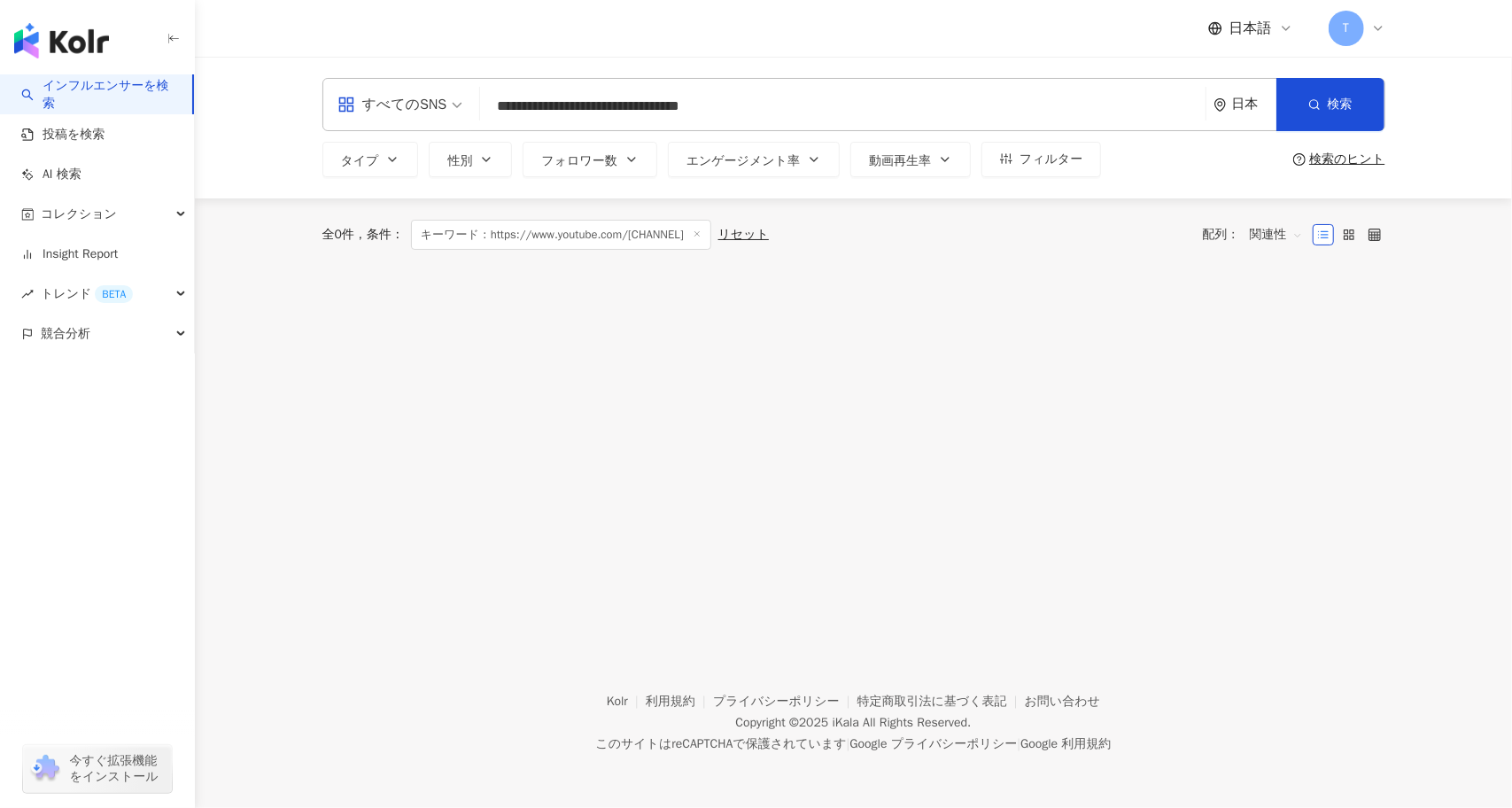 click on "Kolr 利用規約 プライバシーポリシー 特定商取引法に基づく表記 お問い合わせ Copyright ©  2025   iKala   All Rights Reserved. このサイトはreCAPTCHAで保護されています  |  Google プライバシーポリシー  |  Google 利用規約" at bounding box center [853, 710] 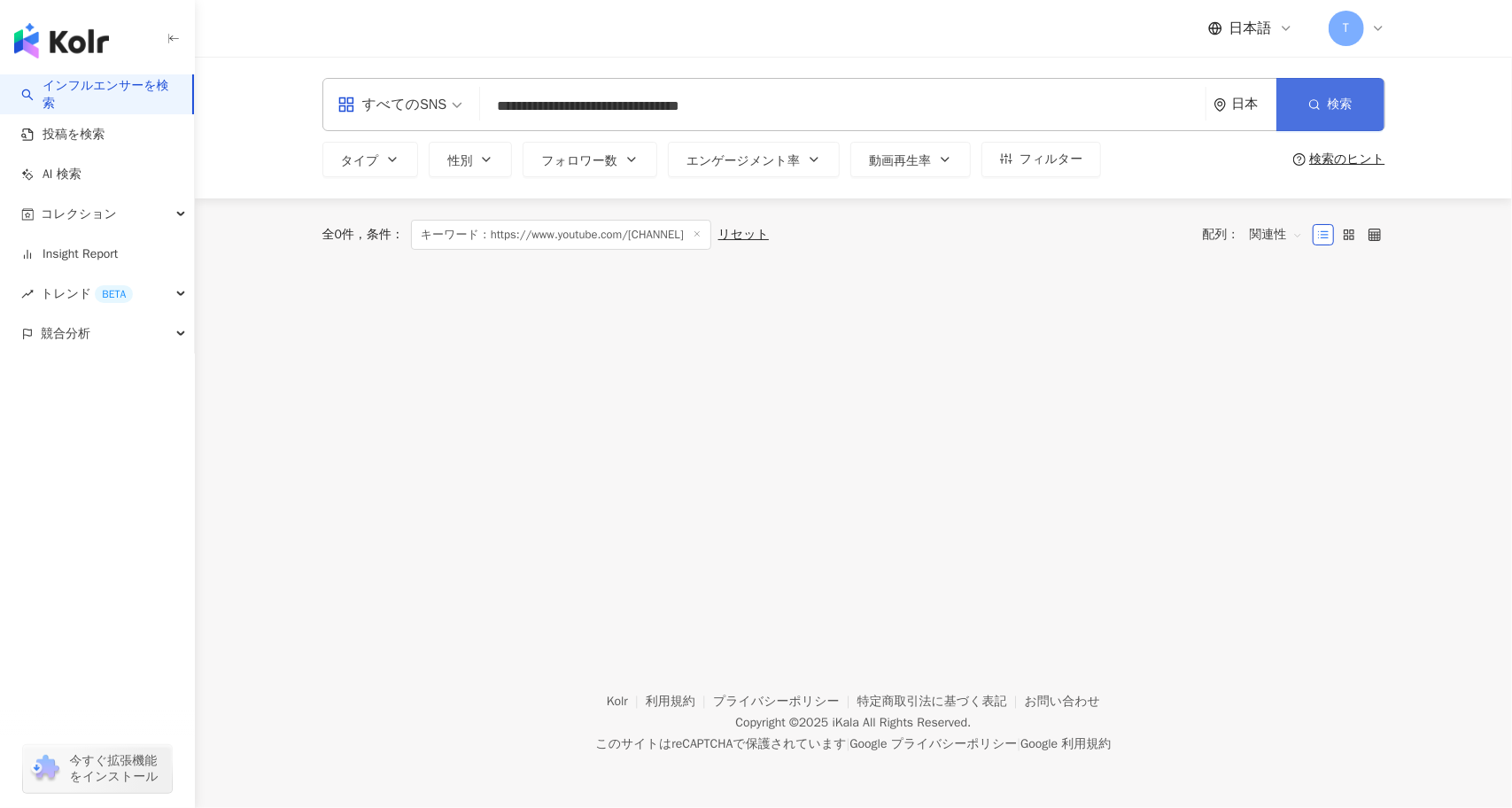 click at bounding box center [1314, 104] 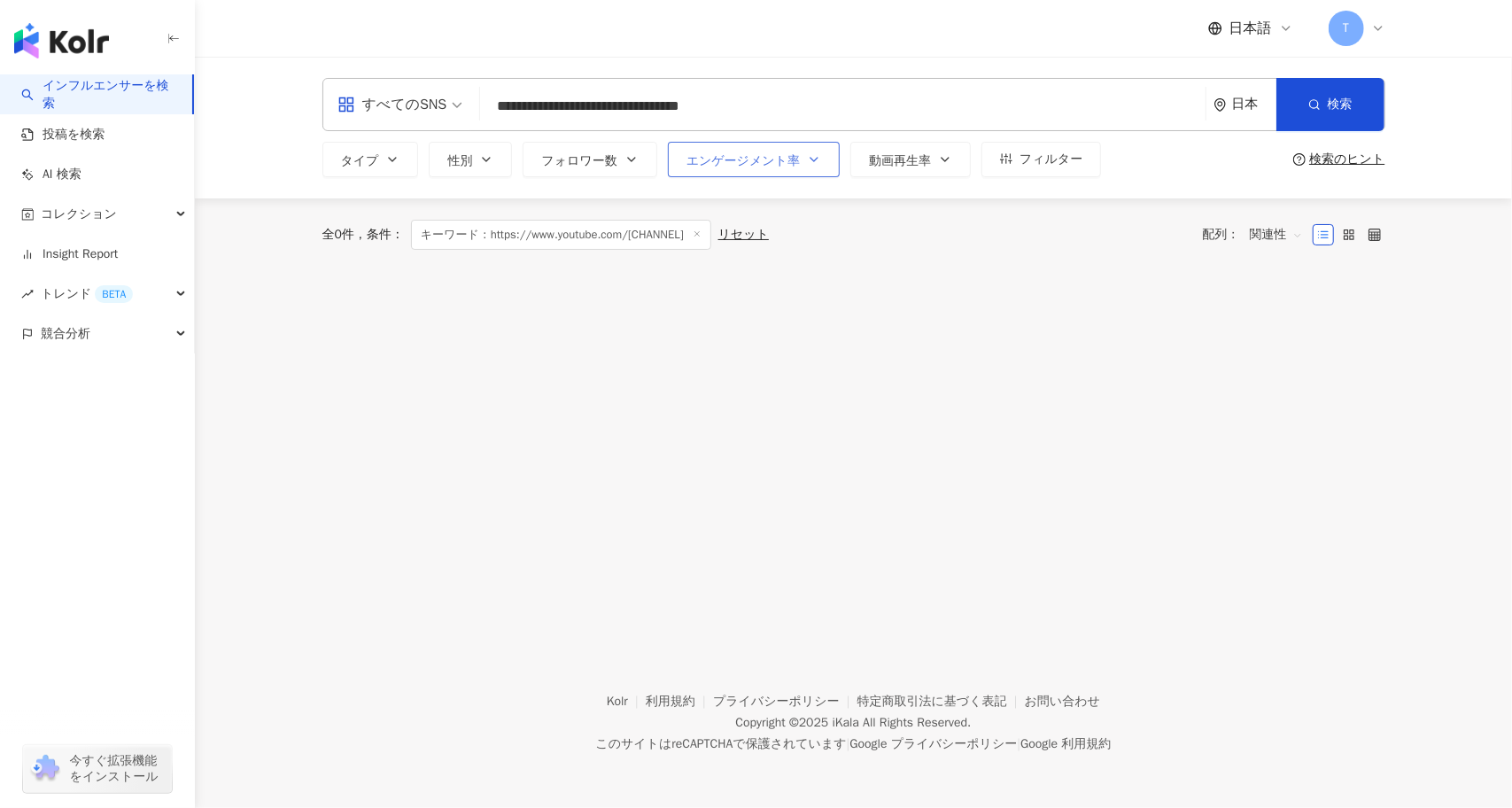 drag, startPoint x: 779, startPoint y: 633, endPoint x: 818, endPoint y: 167, distance: 467.6291 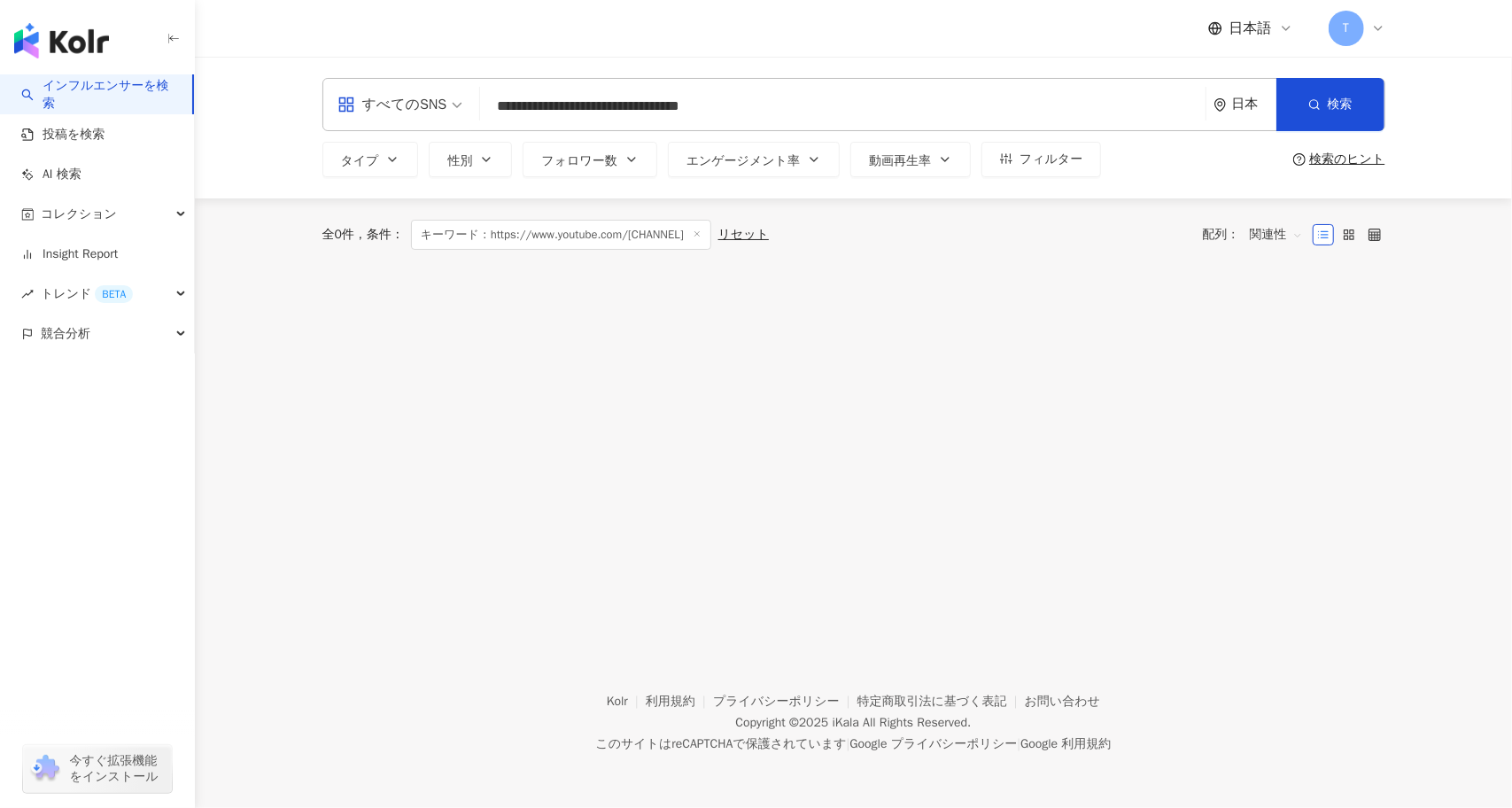 click on "**********" at bounding box center (853, 128) 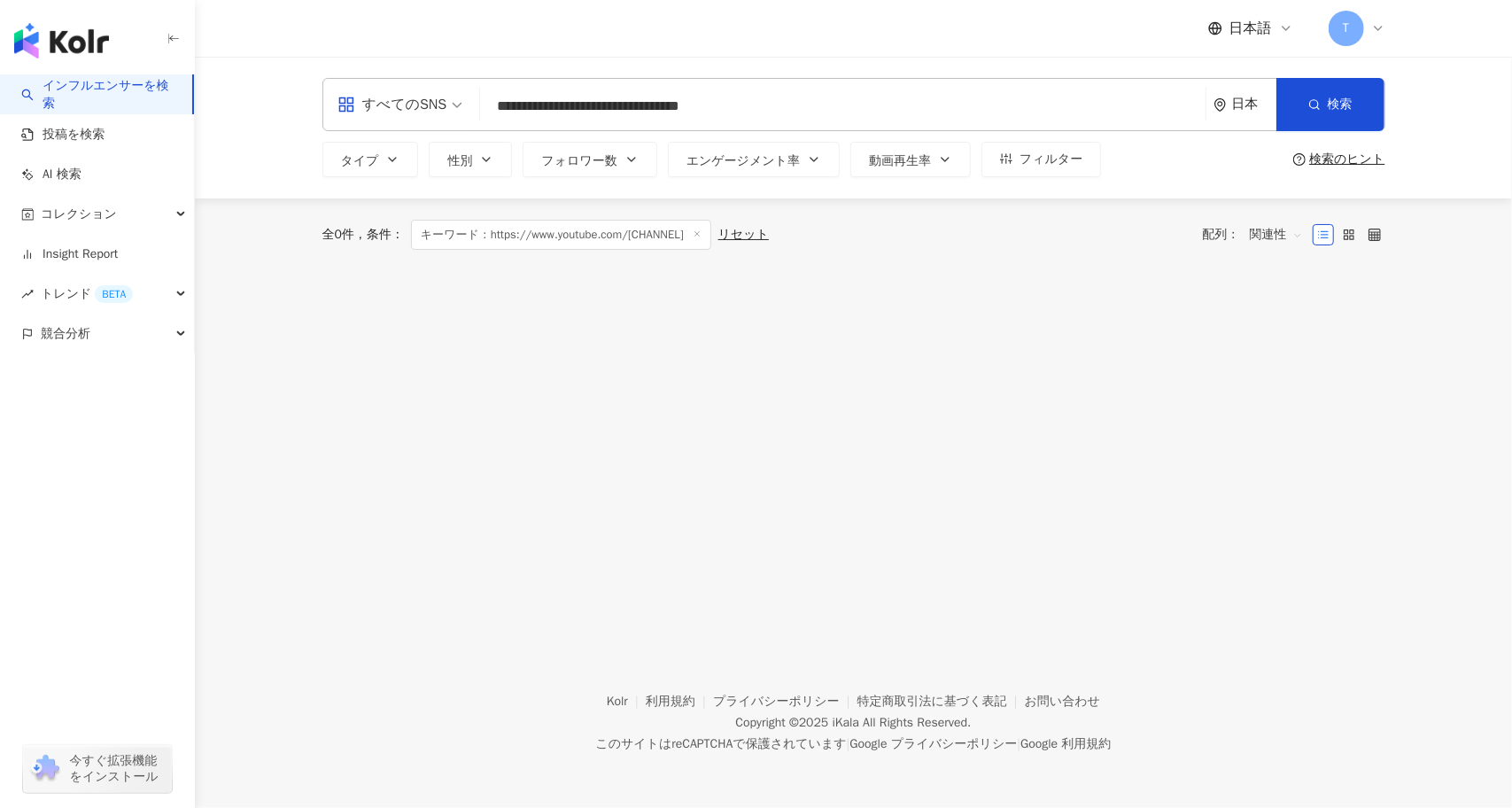 click on "**********" at bounding box center [842, 106] 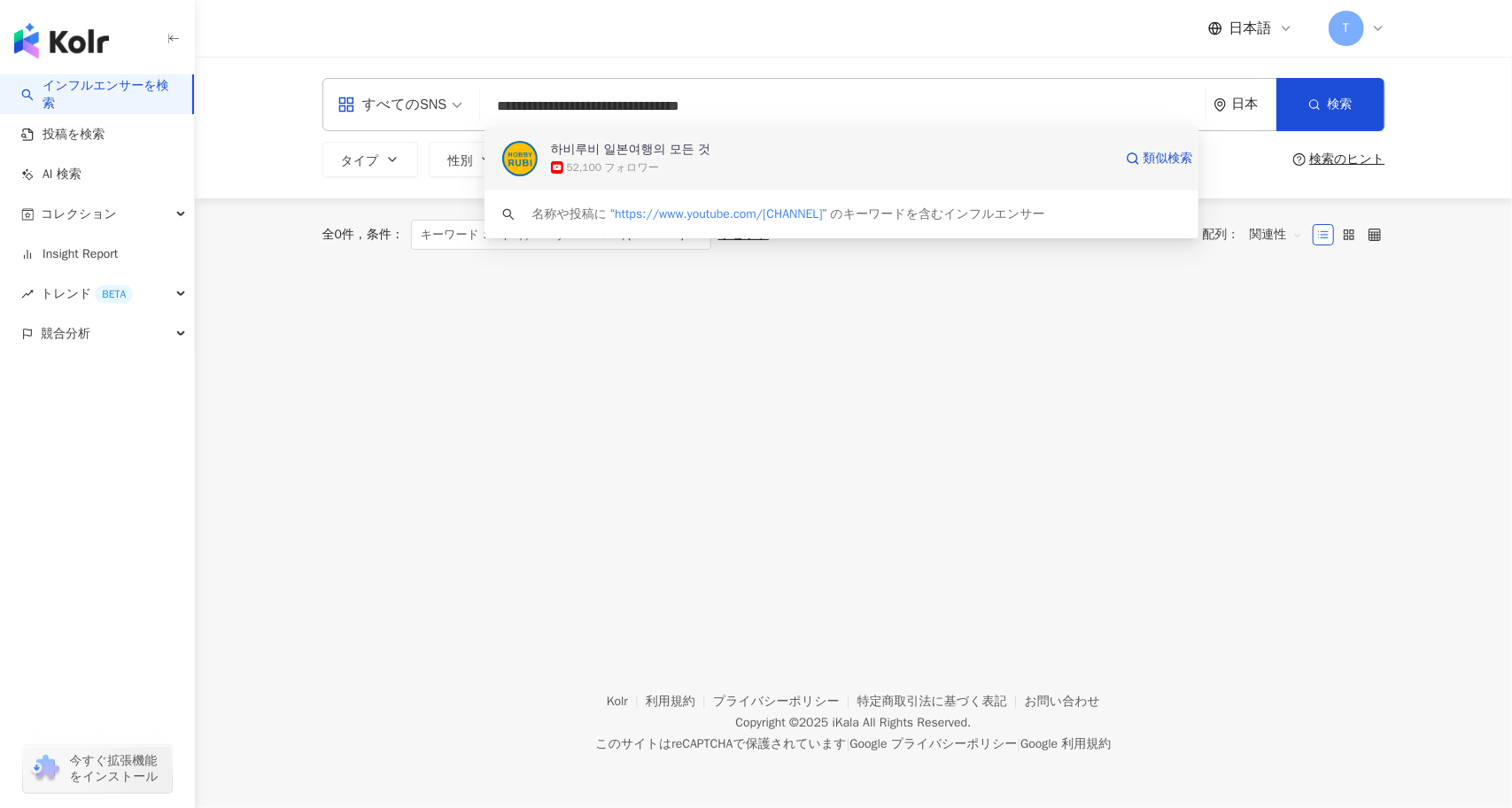 click on "하비루비 일본여행의 모든 것" at bounding box center [832, 150] 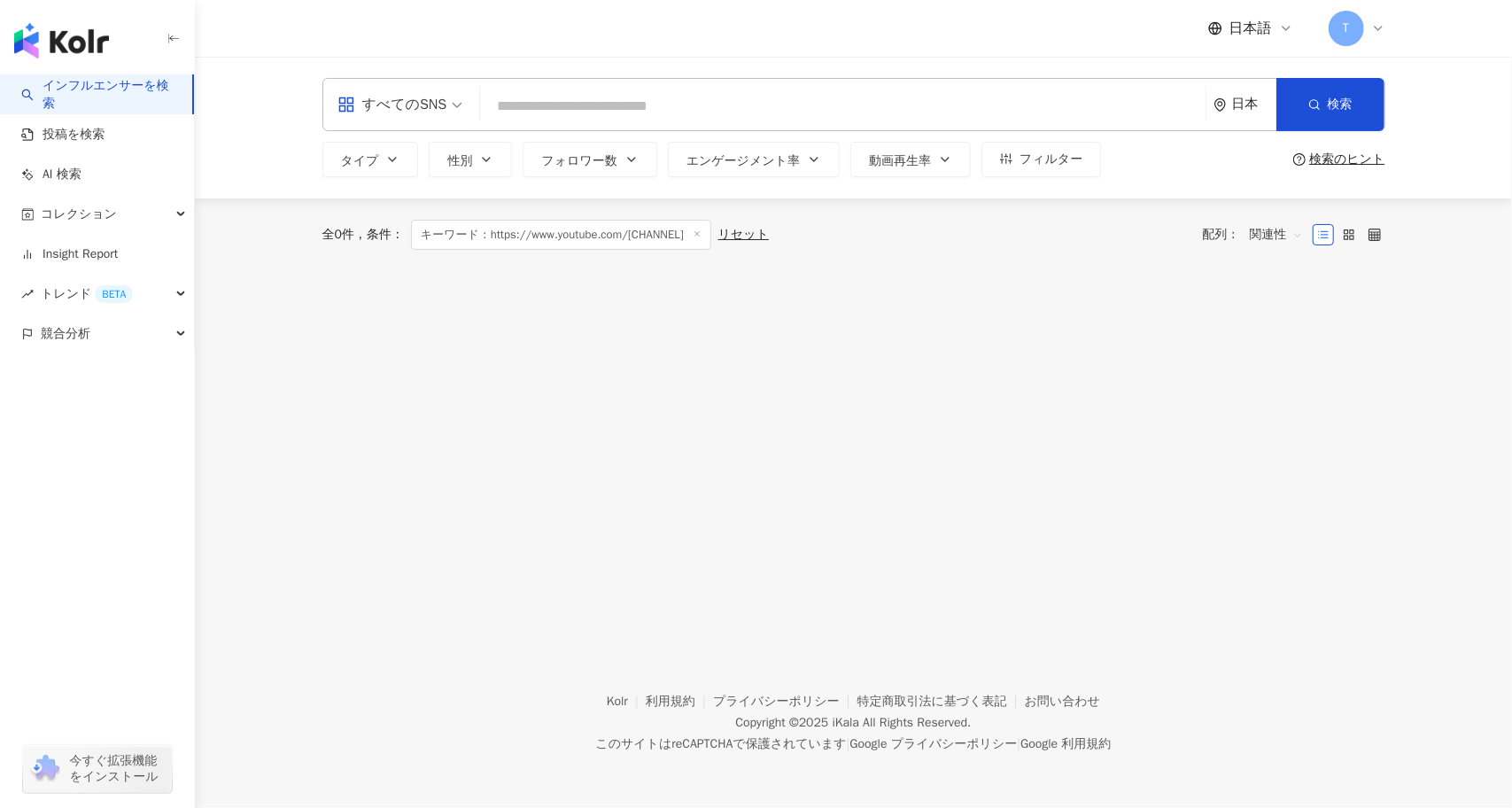 click at bounding box center [842, 106] 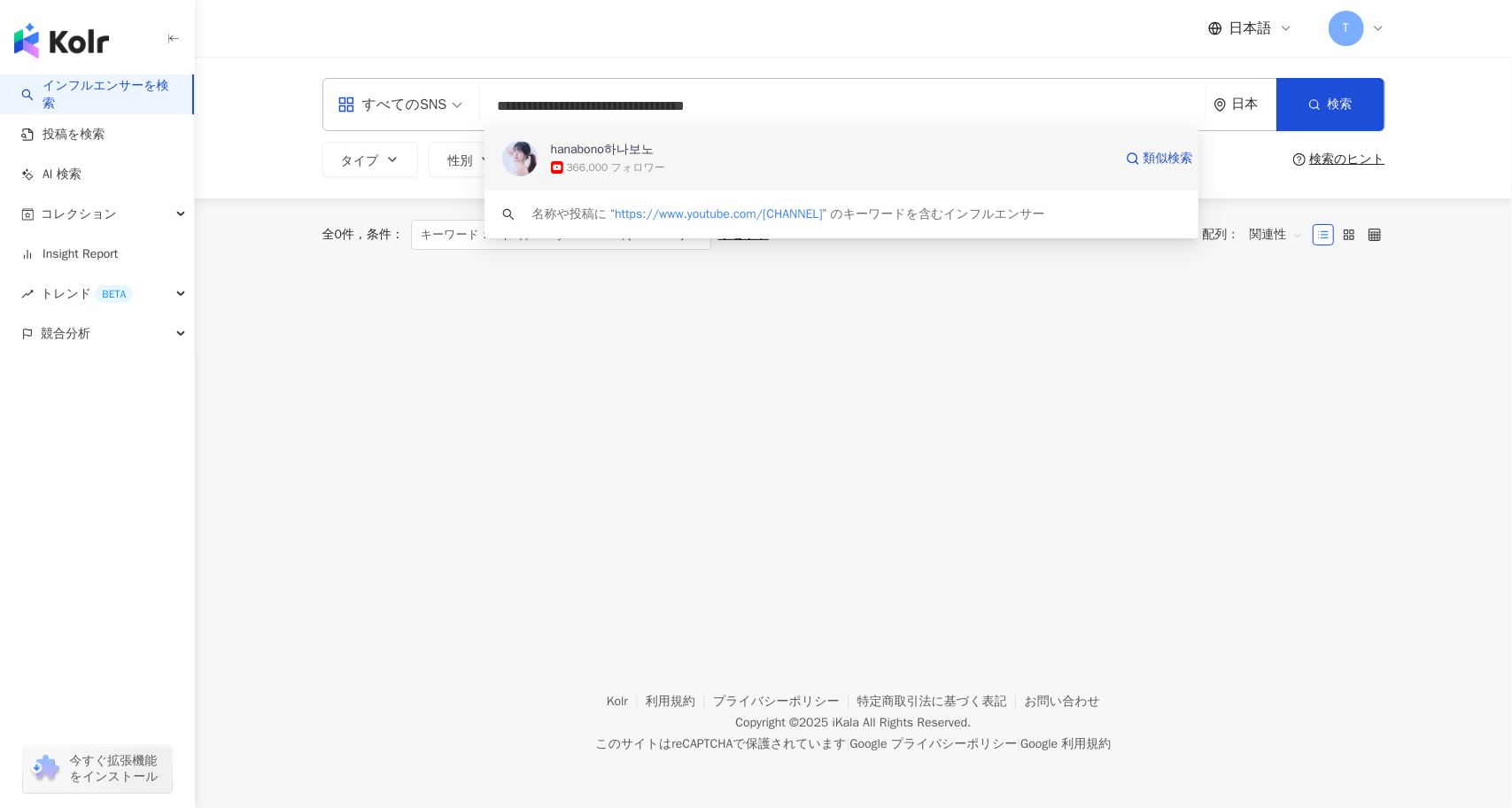 click on "366,000   フォロワー" at bounding box center (832, 167) 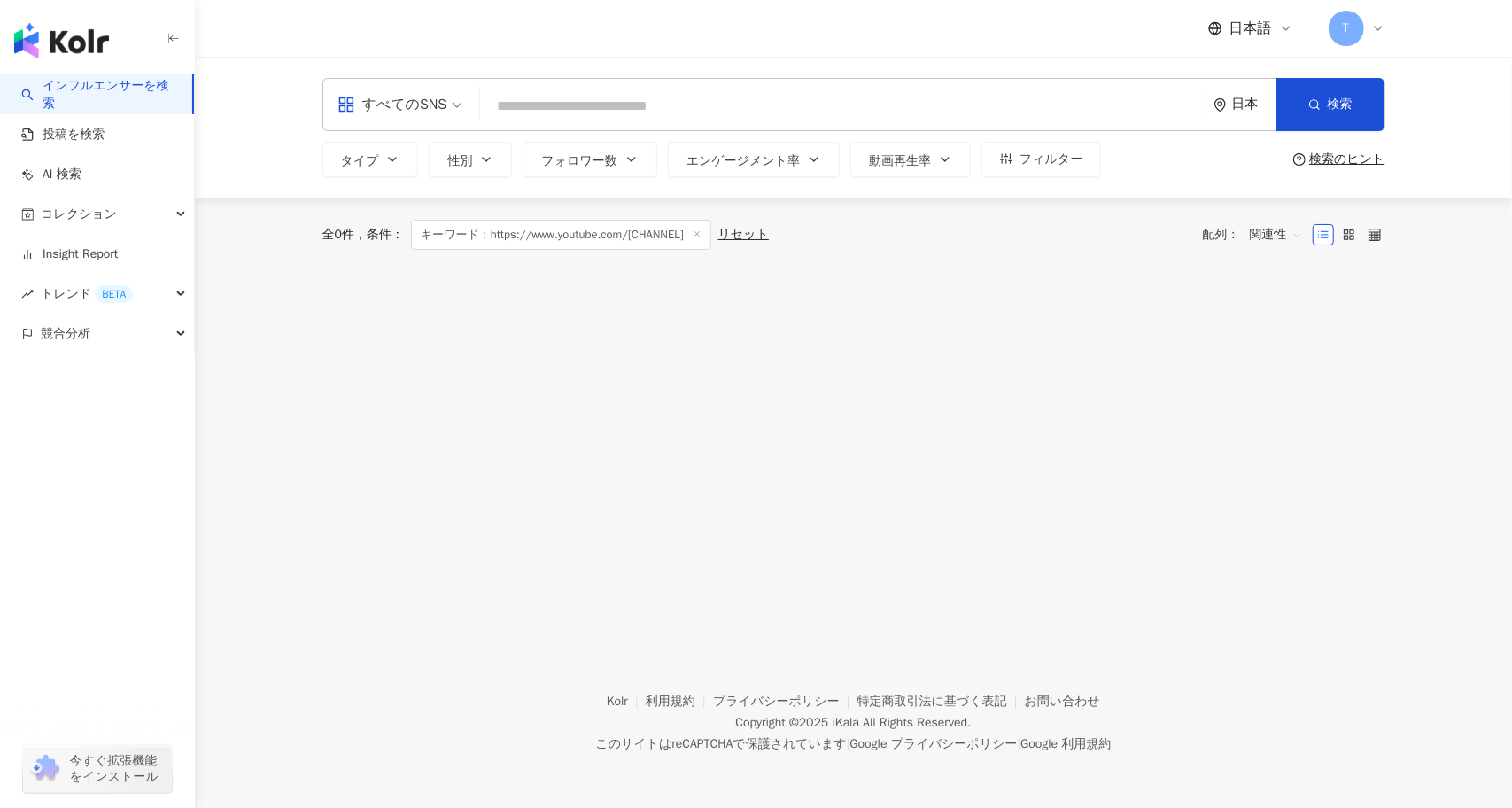 click at bounding box center [842, 106] 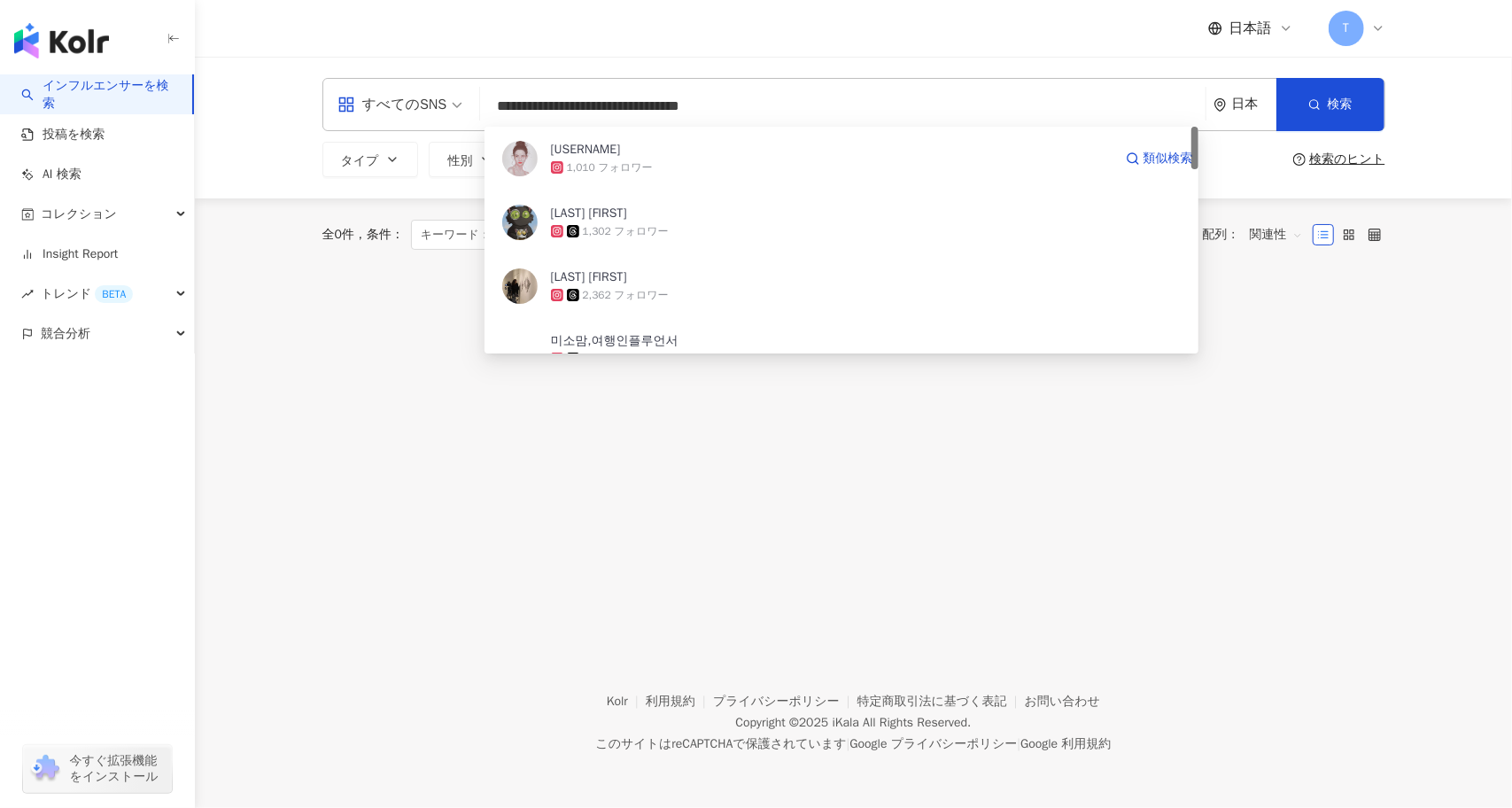 type on "**********" 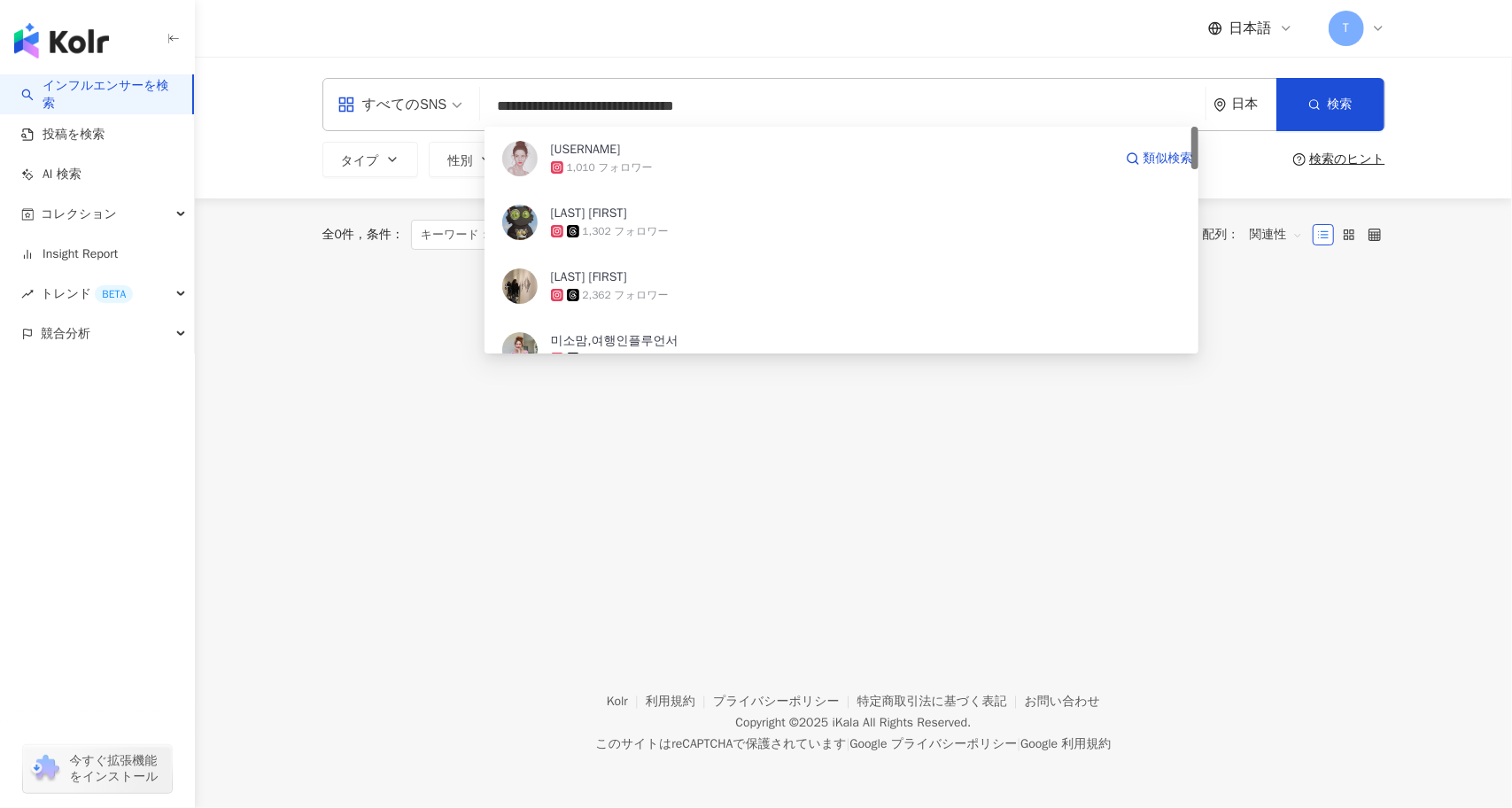 click on "1,010   フォロワー" at bounding box center [832, 167] 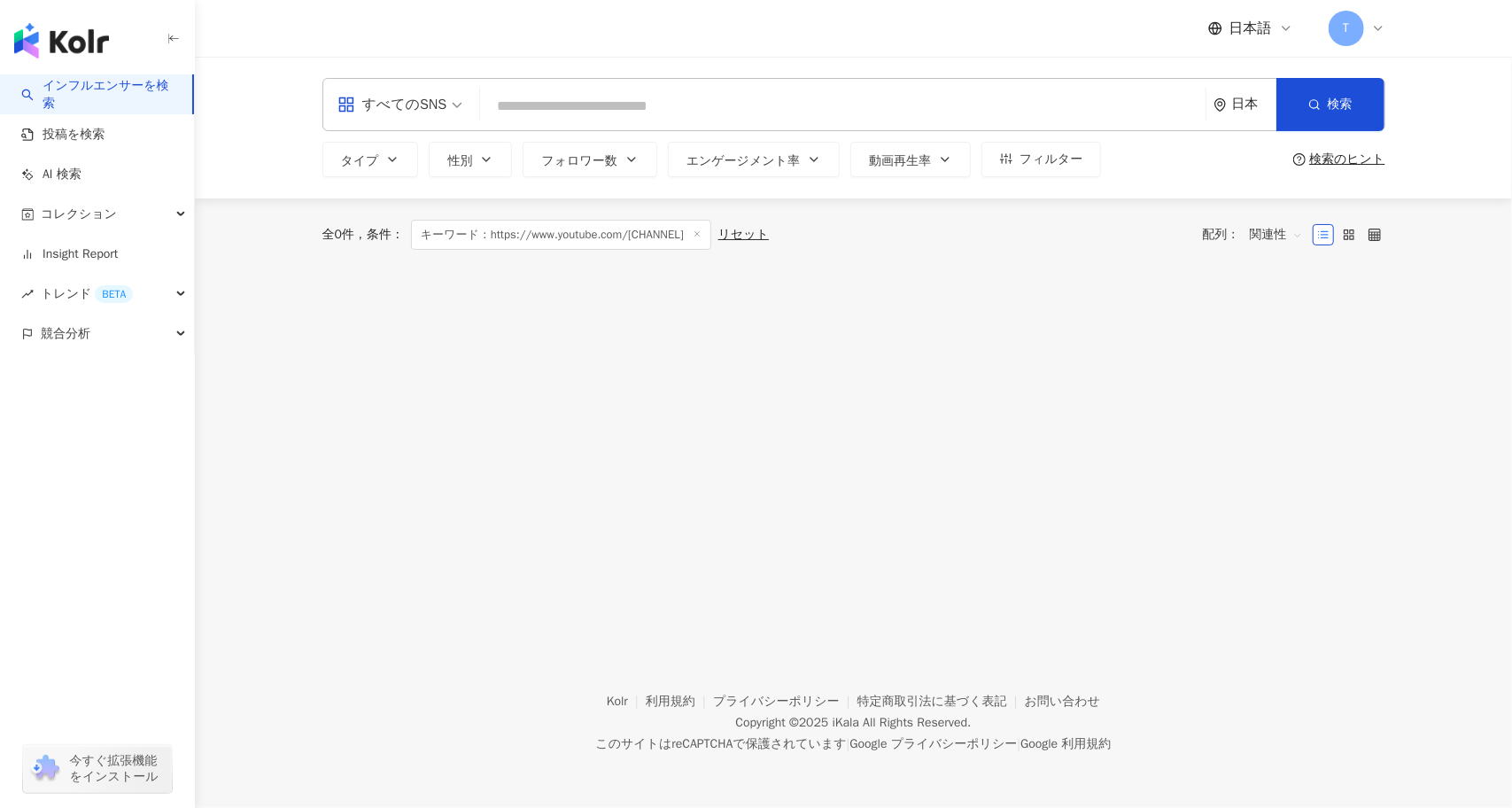 click at bounding box center [842, 106] 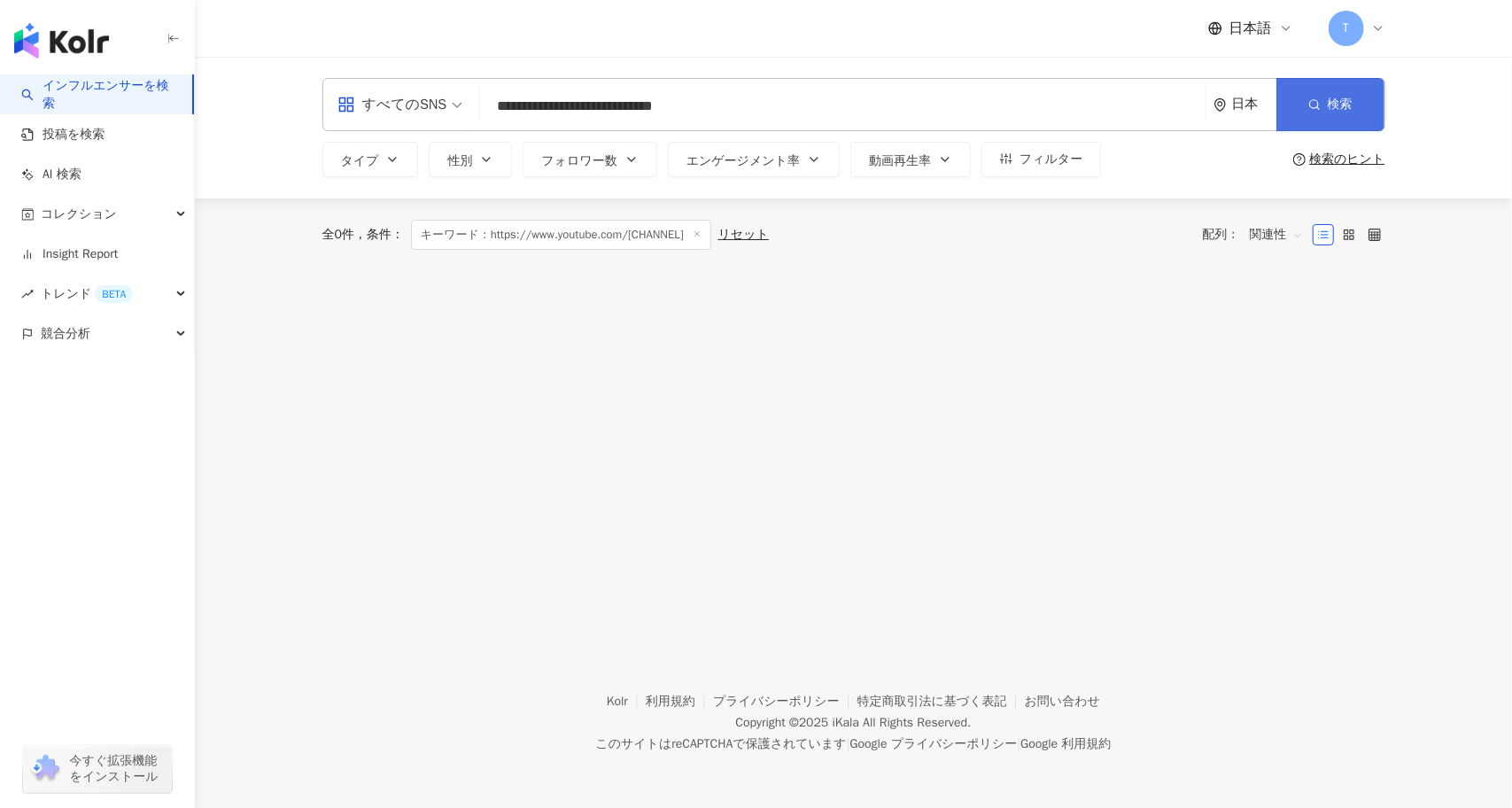click on "検索" at bounding box center (1340, 105) 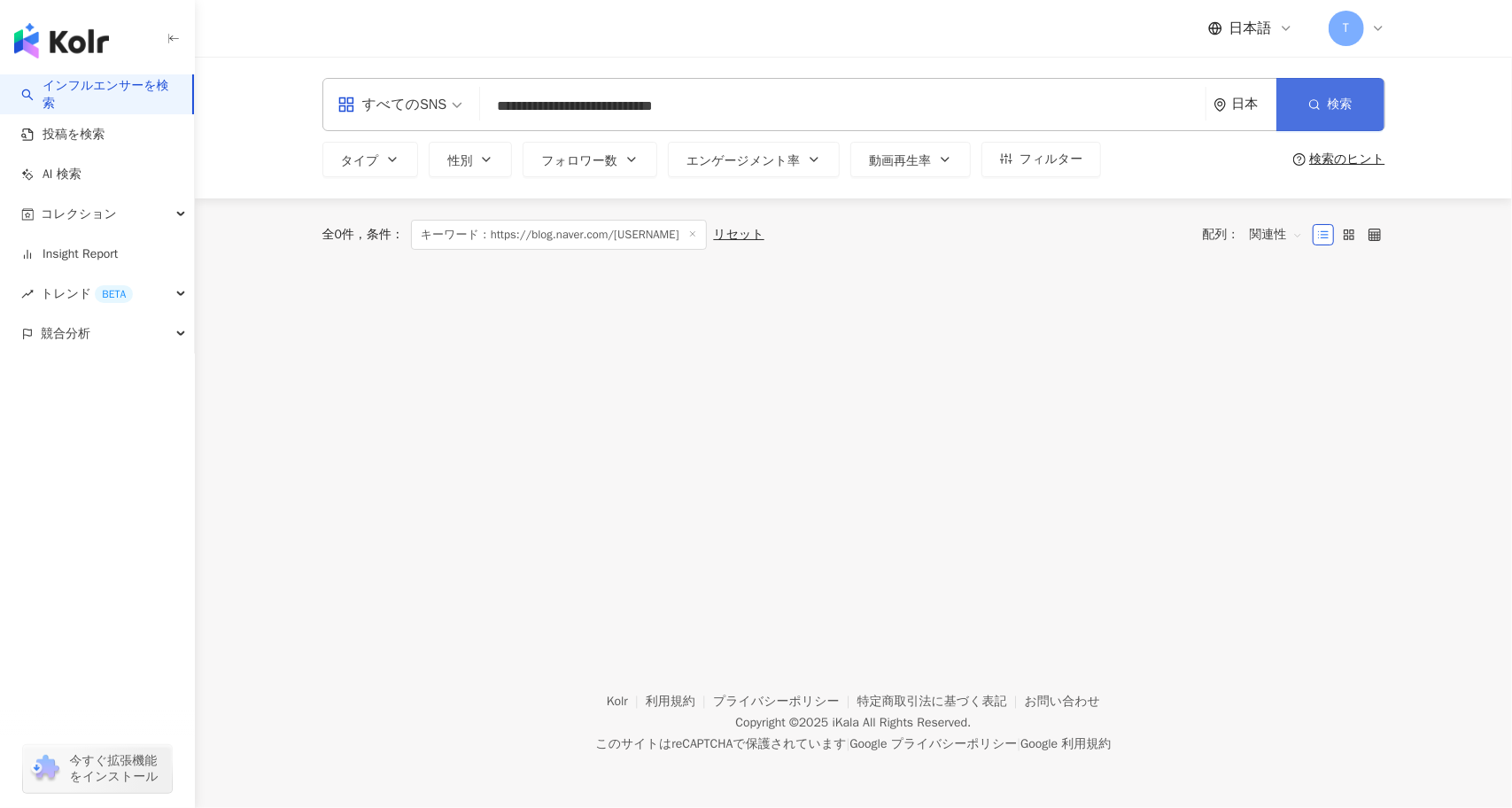 click on "検索" at bounding box center [1340, 105] 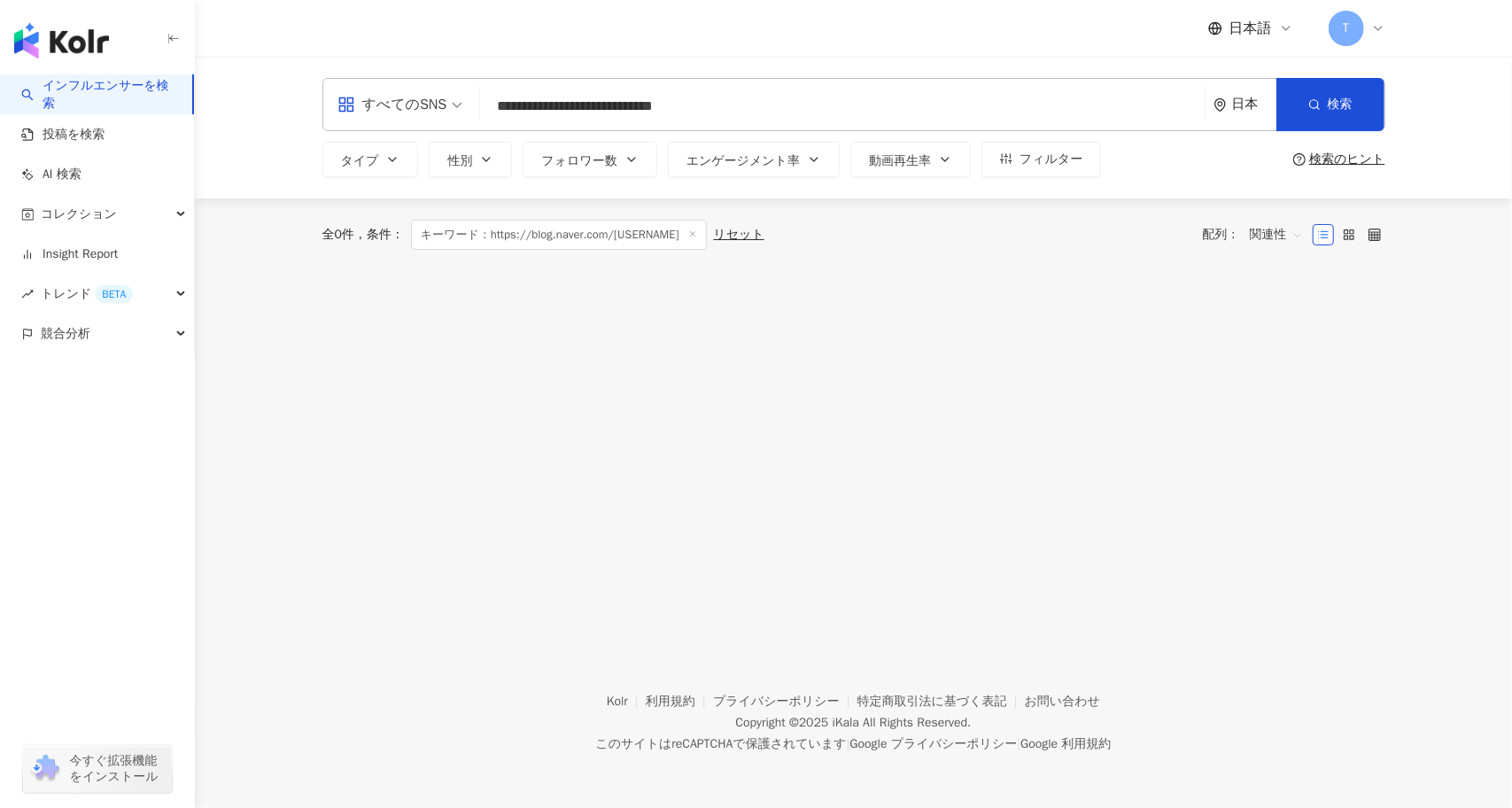 click on "**********" at bounding box center [854, 105] 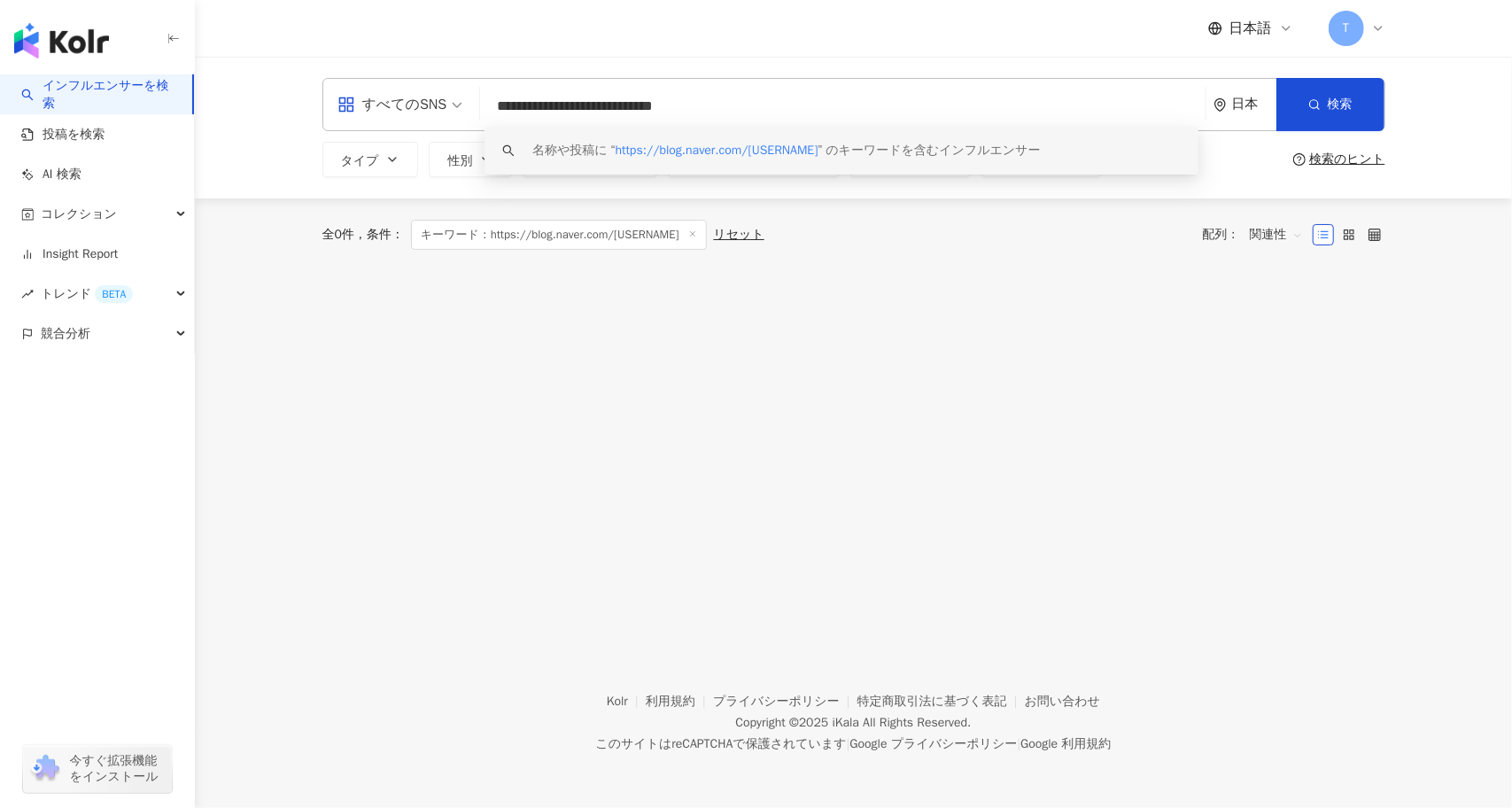 click on "**********" at bounding box center (842, 106) 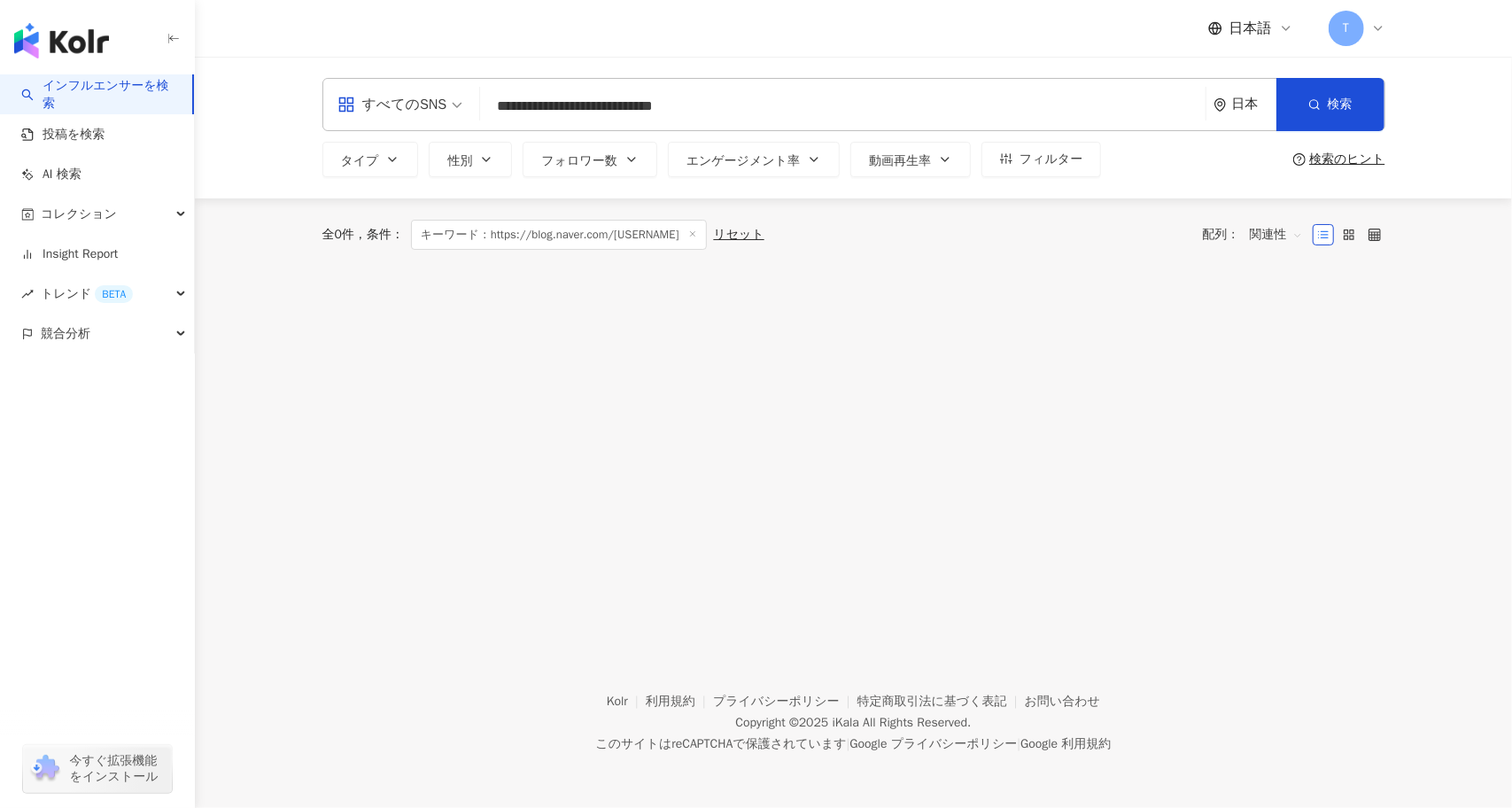 click on "**********" at bounding box center [842, 106] 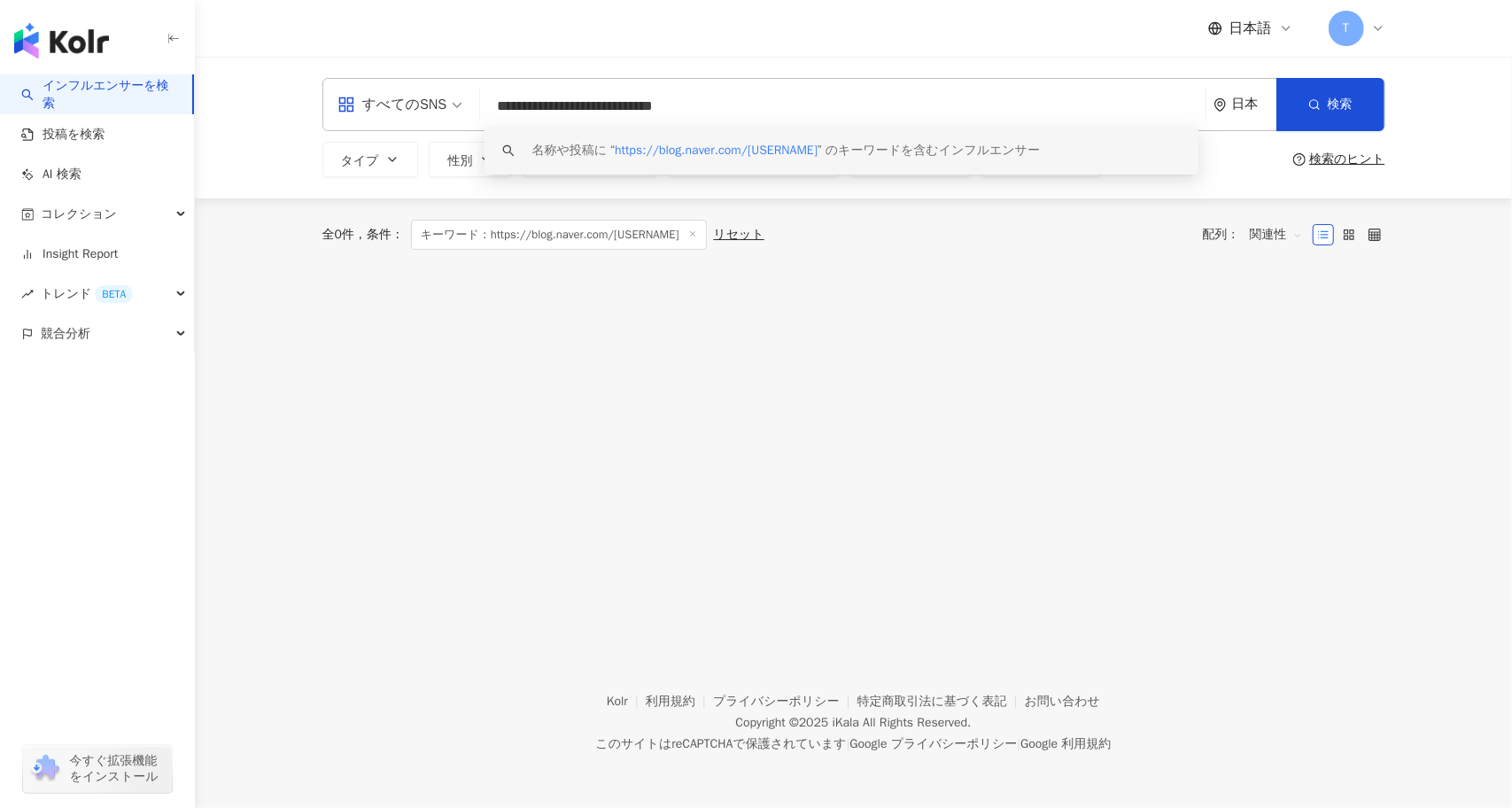 click on "https://blog.naver.com/rumzoo" at bounding box center [716, 150] 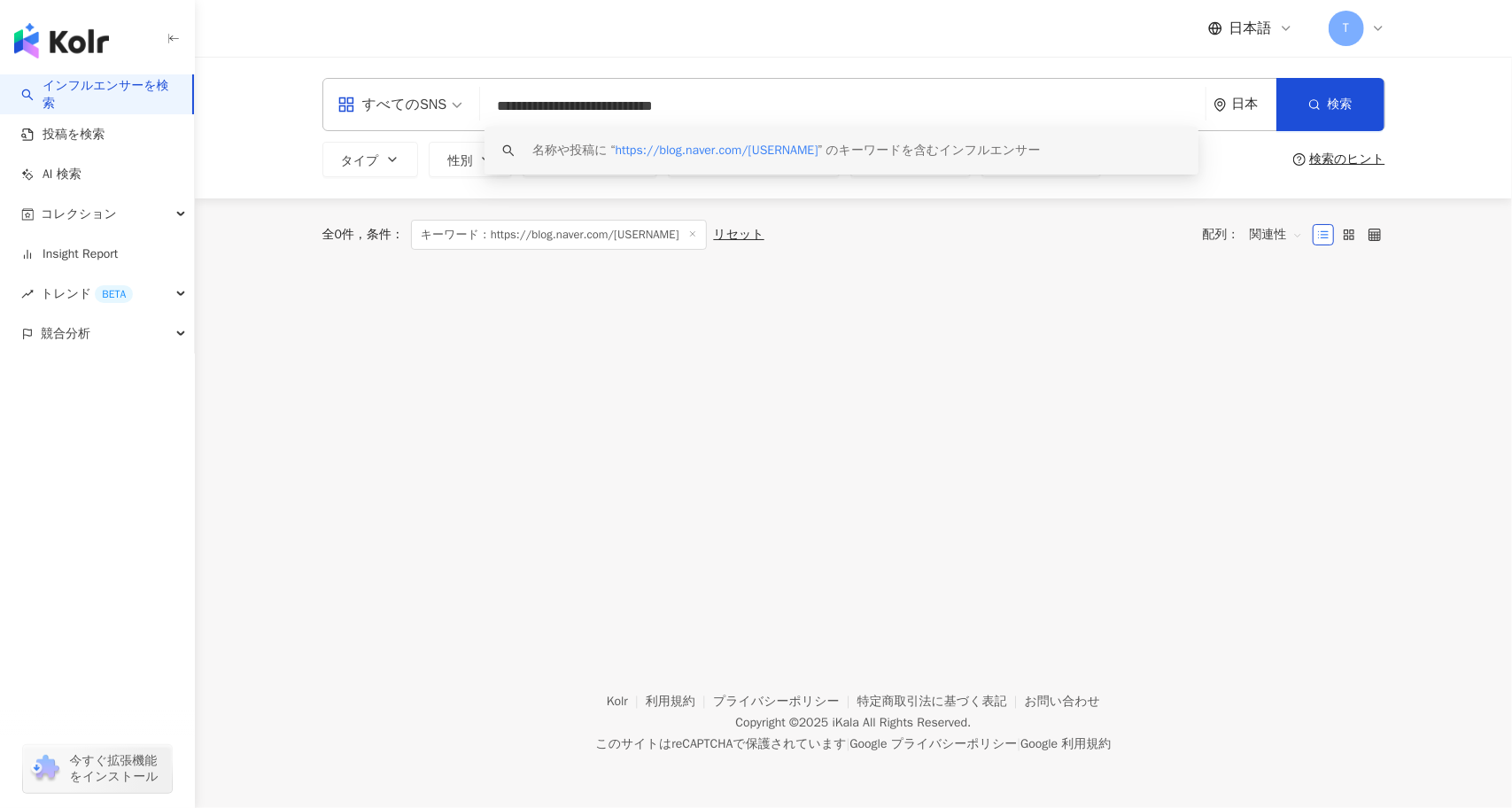 drag, startPoint x: 788, startPoint y: 104, endPoint x: 221, endPoint y: 120, distance: 567.2257 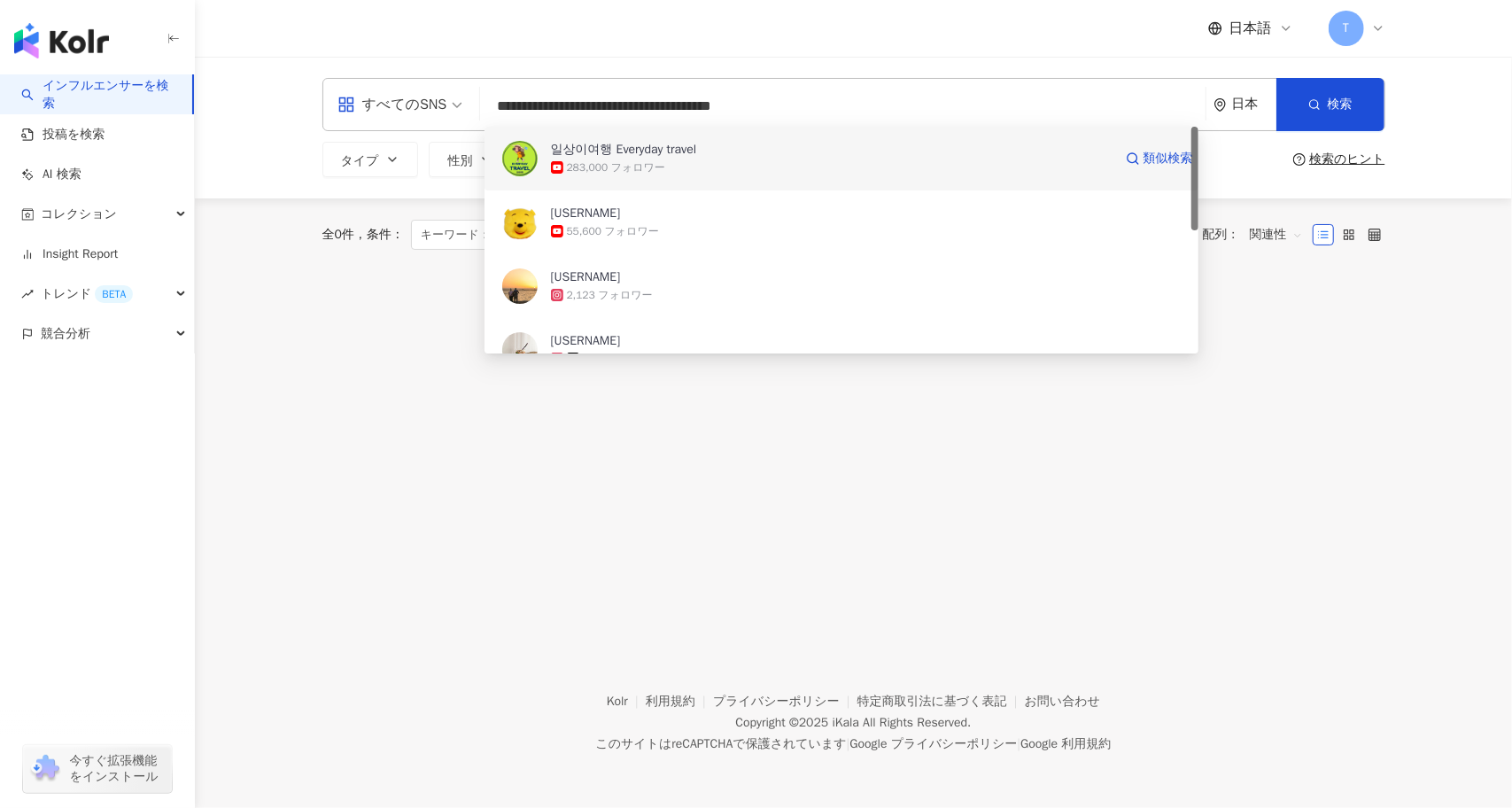 click on "일상이여행 Everyday travel" at bounding box center (624, 150) 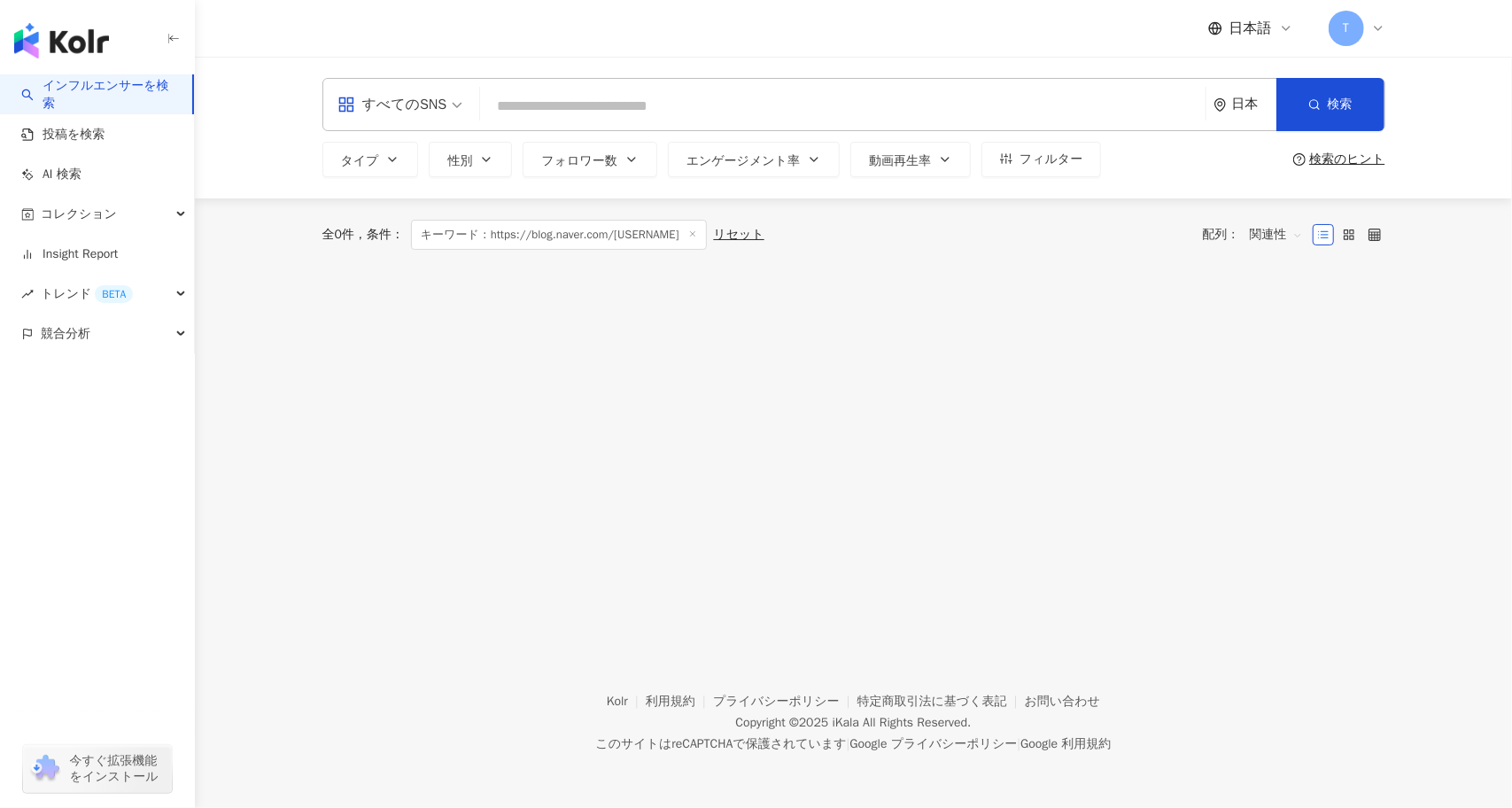 click at bounding box center (842, 106) 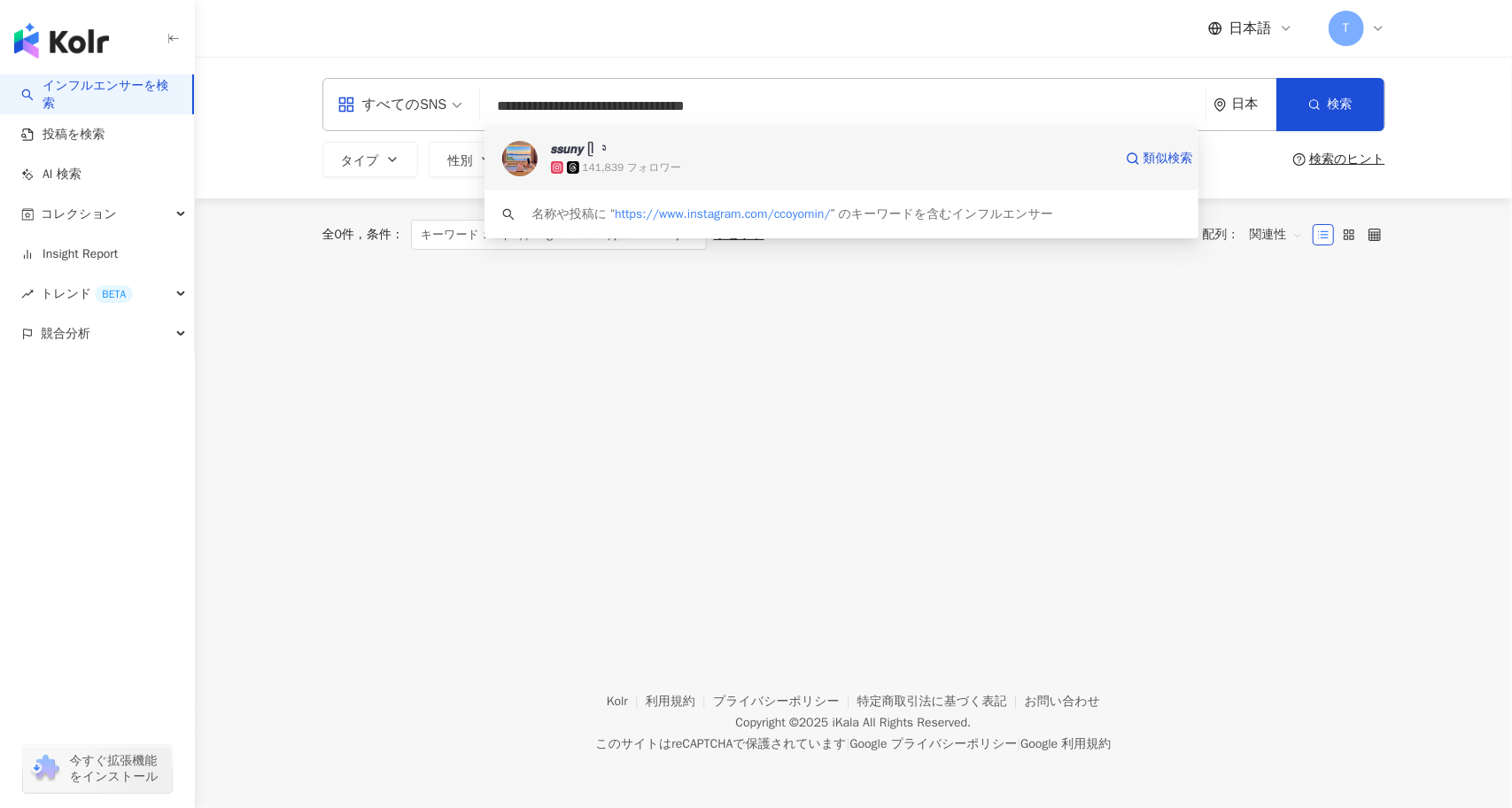 click on "141,839   フォロワー" at bounding box center [832, 167] 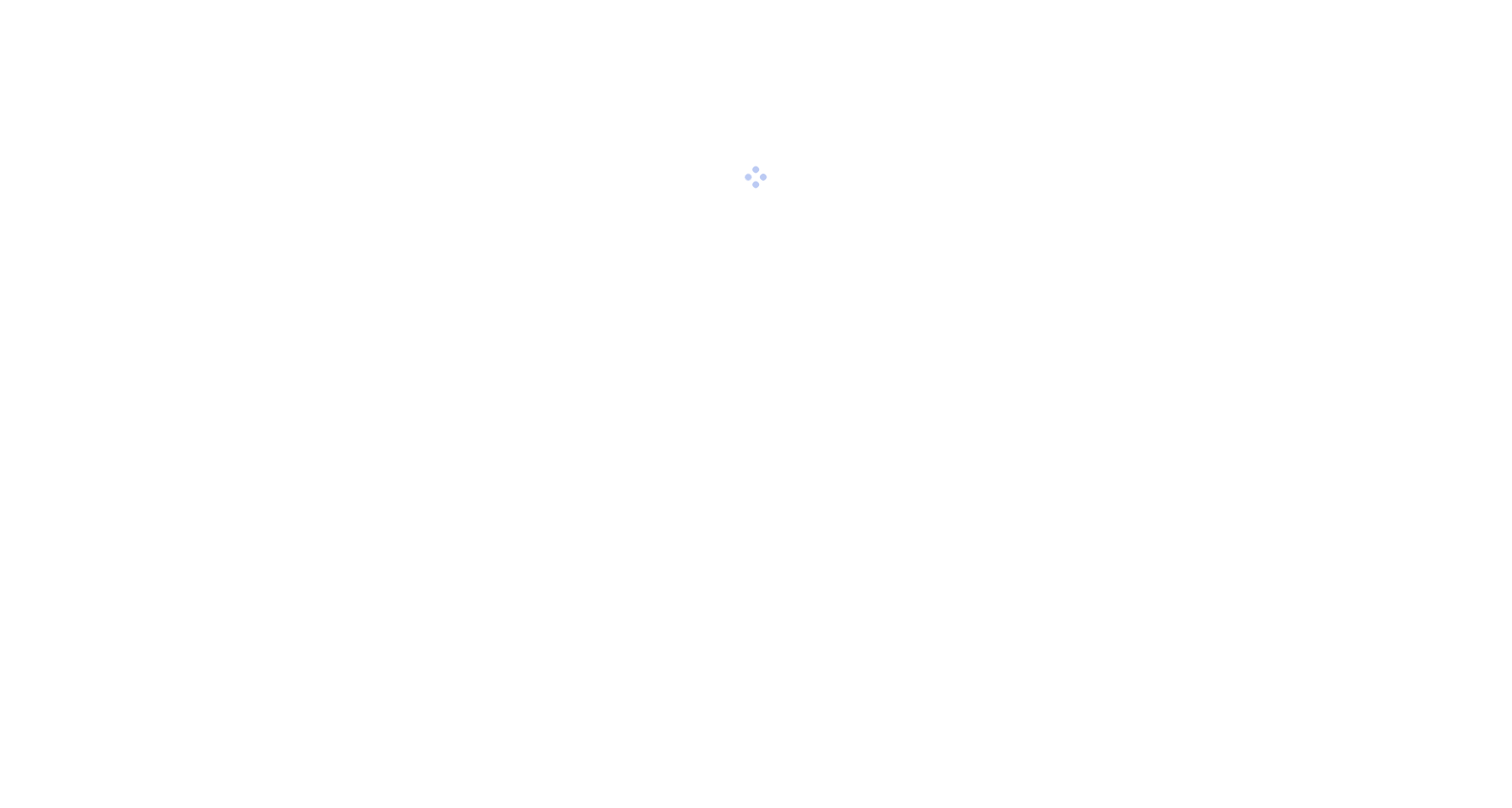 scroll, scrollTop: 0, scrollLeft: 0, axis: both 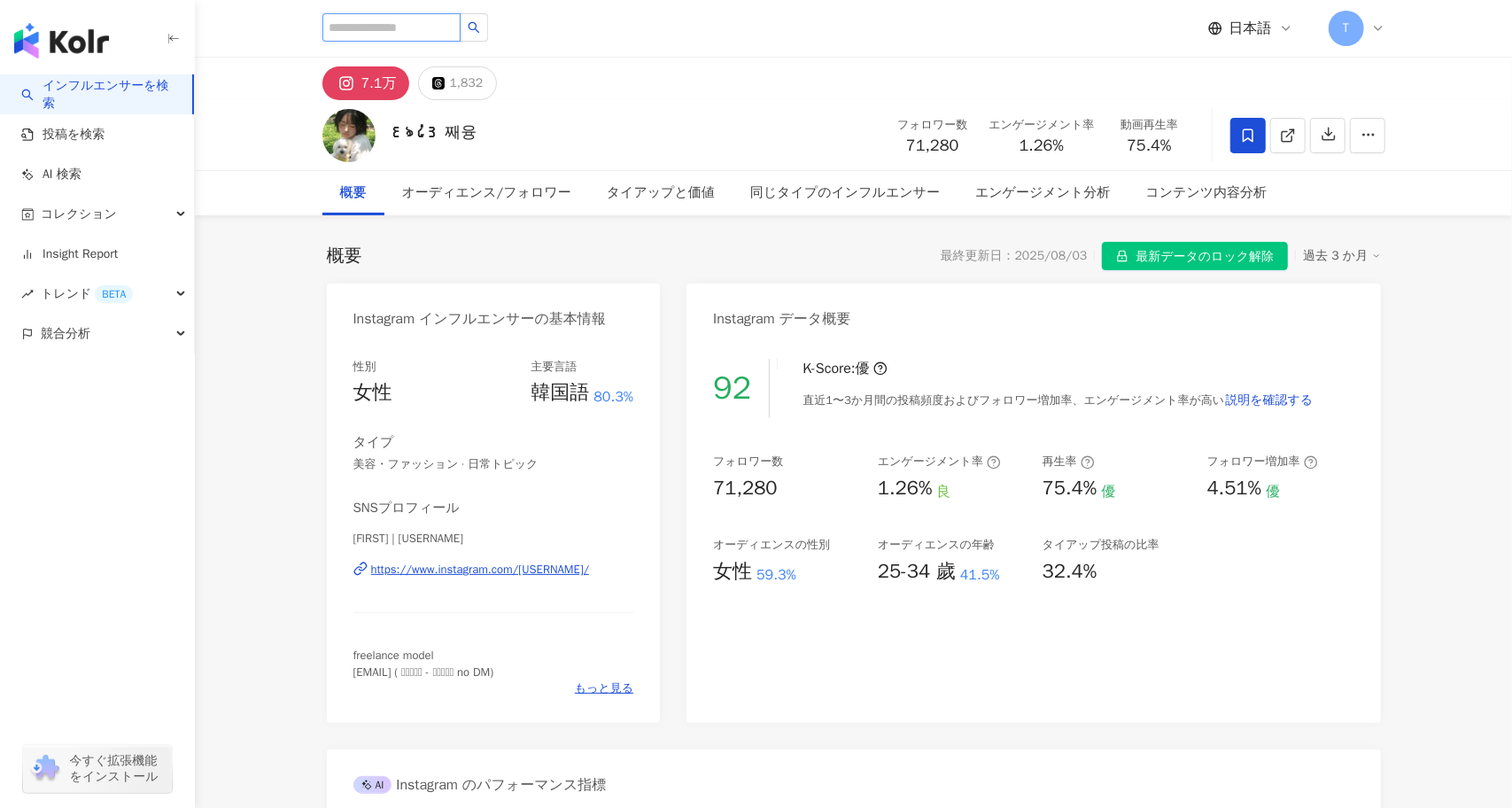 click at bounding box center [392, 27] 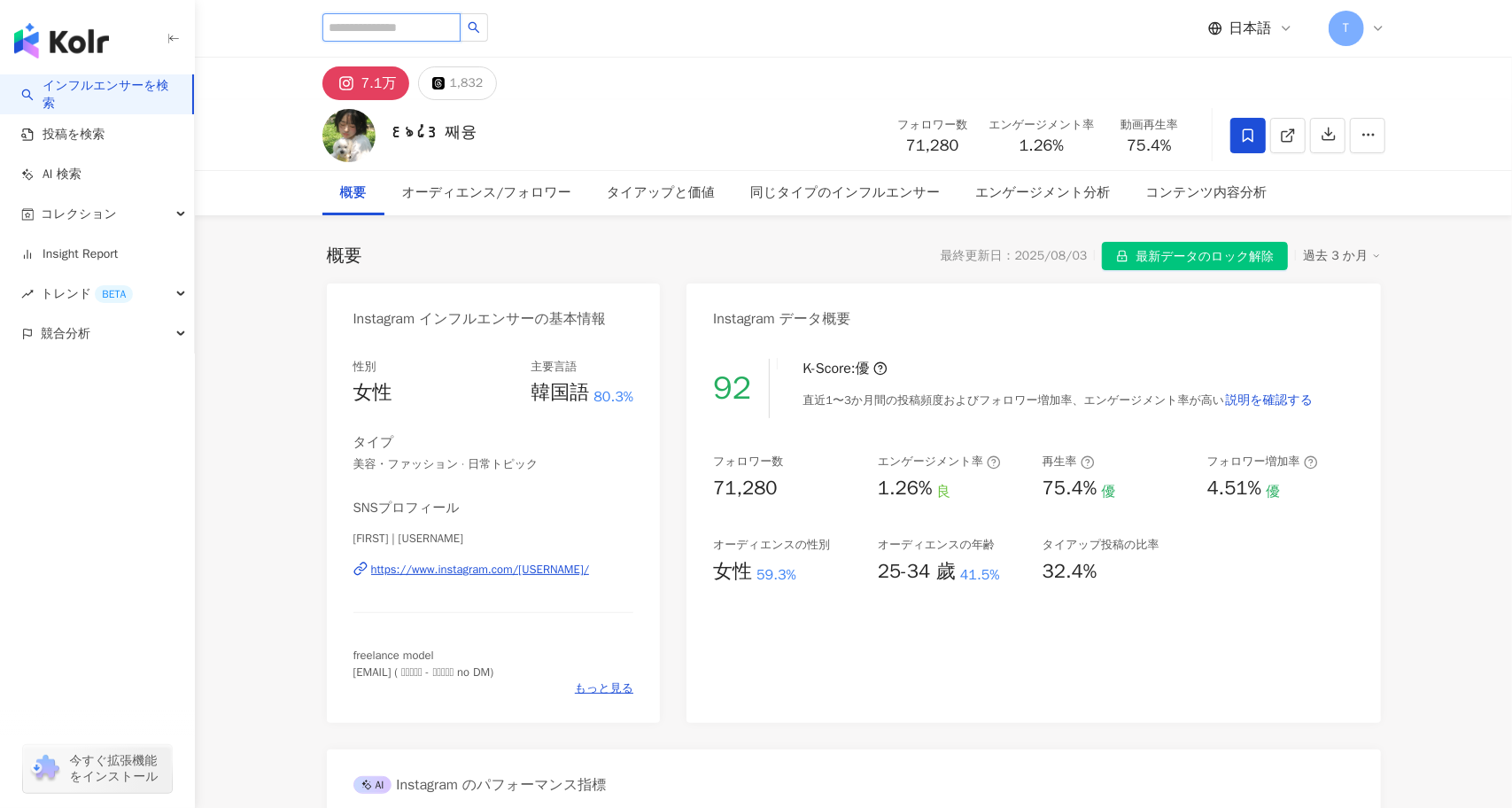 type on "**********" 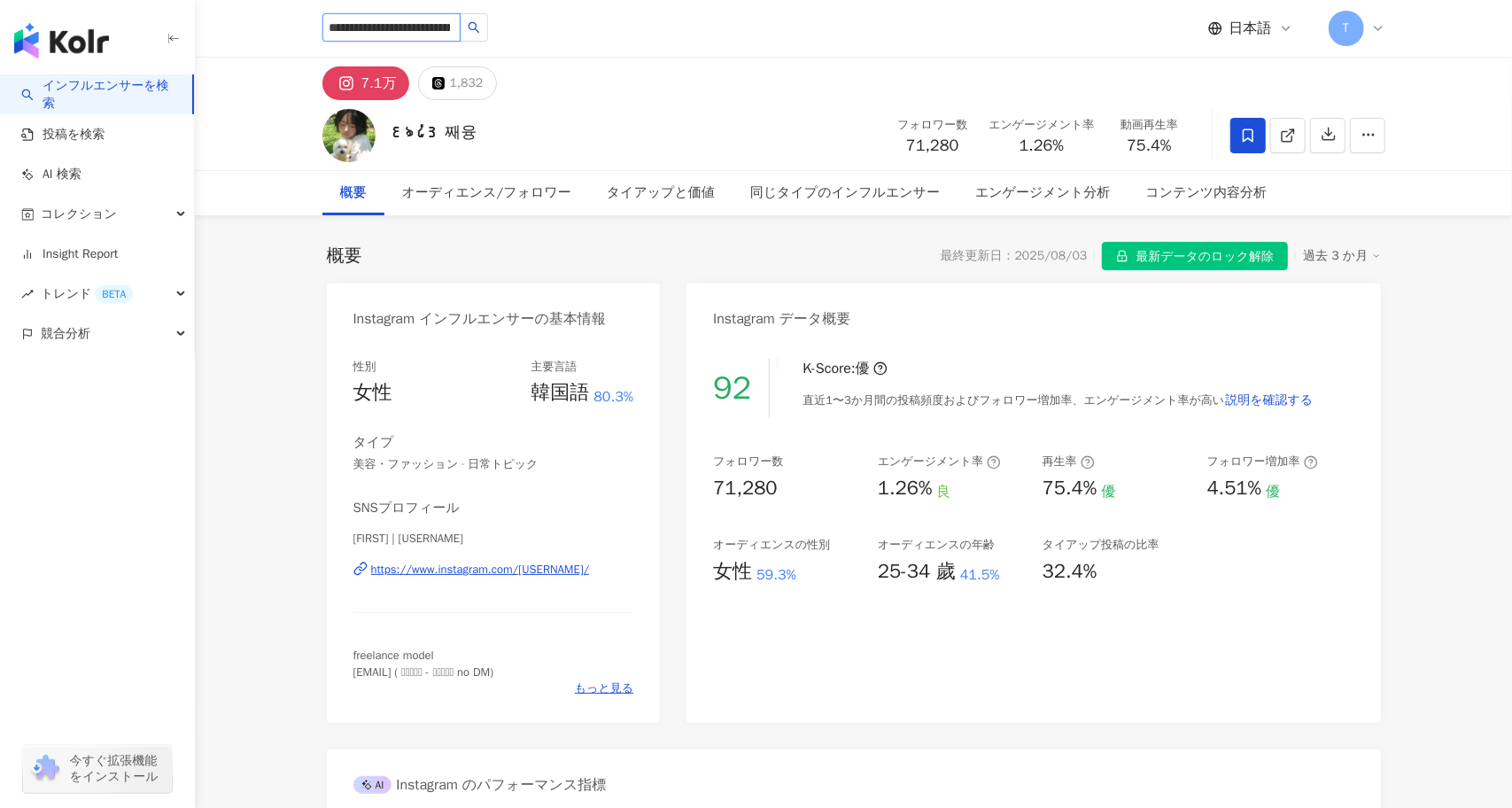 scroll, scrollTop: 0, scrollLeft: 455, axis: horizontal 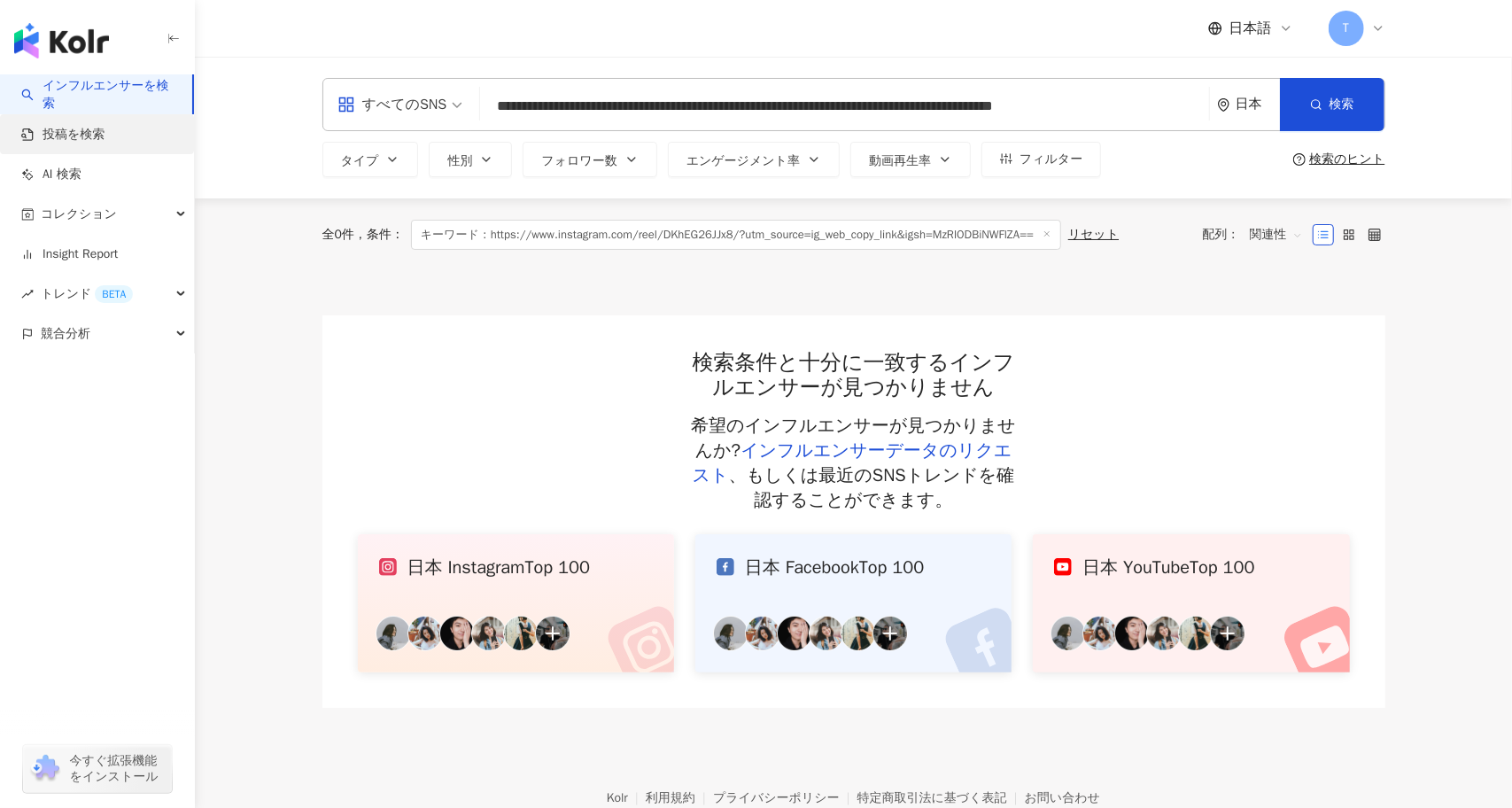 click on "投稿を検索" at bounding box center [63, 135] 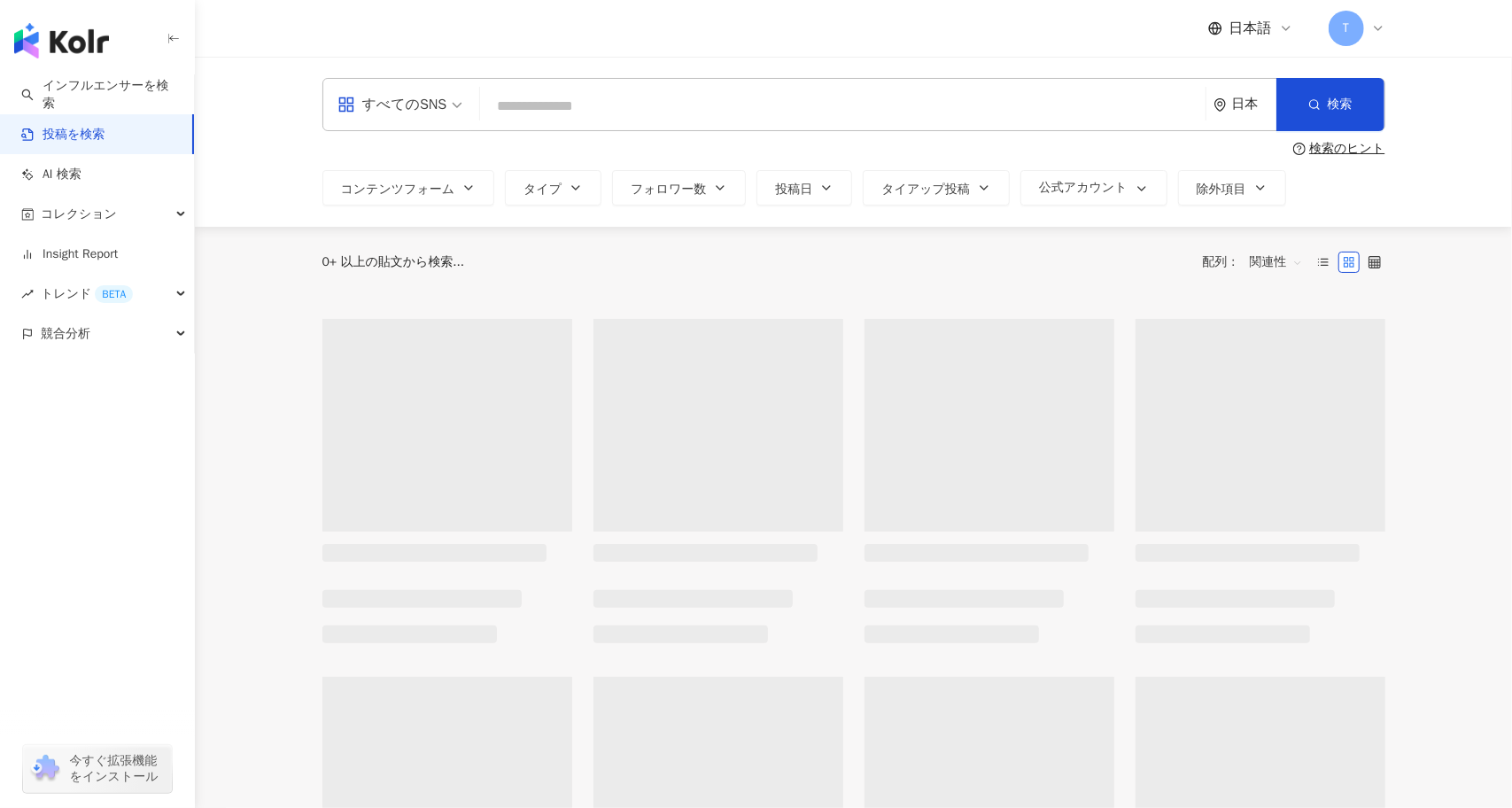 click at bounding box center (842, 105) 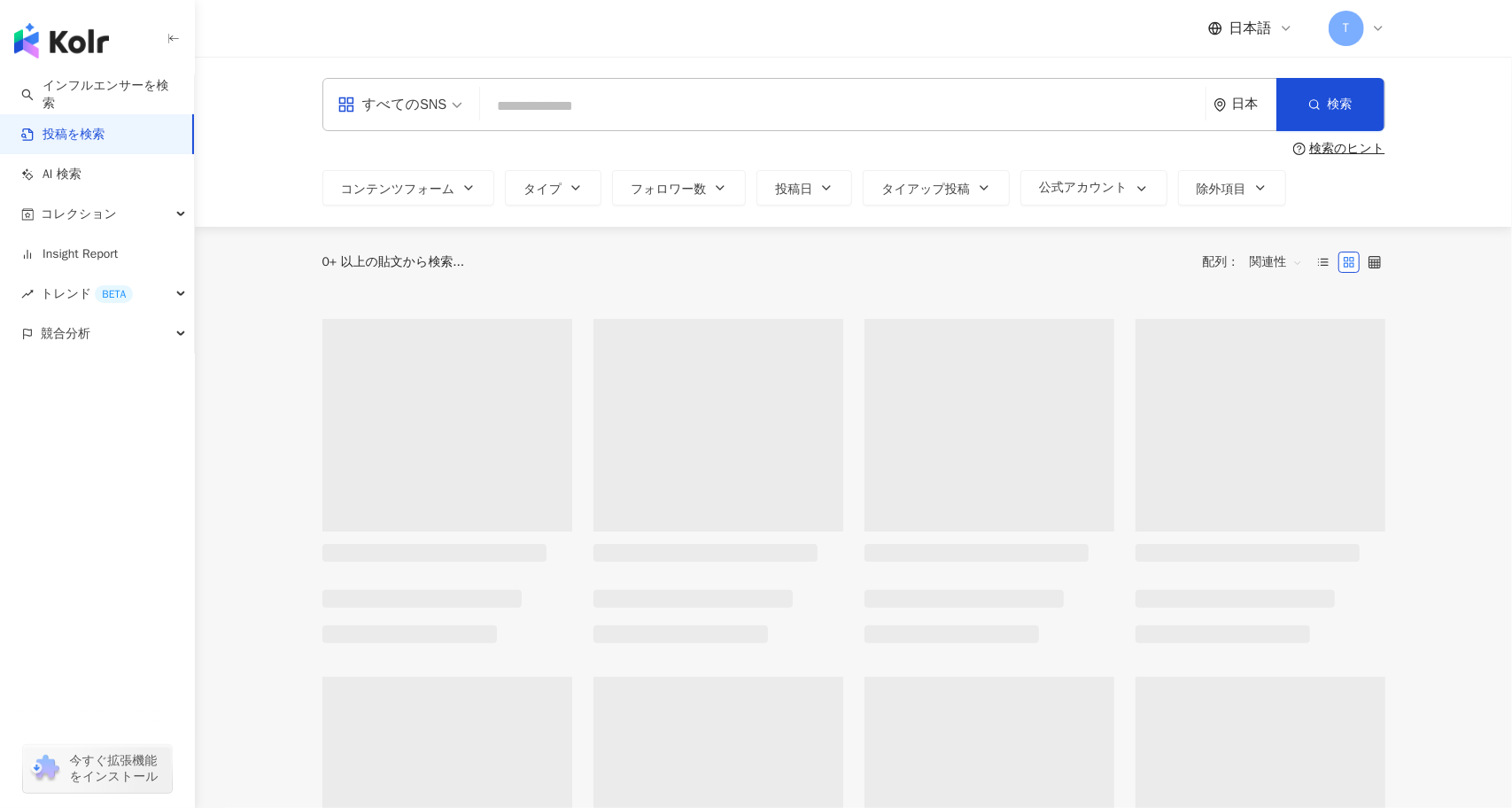 paste on "**********" 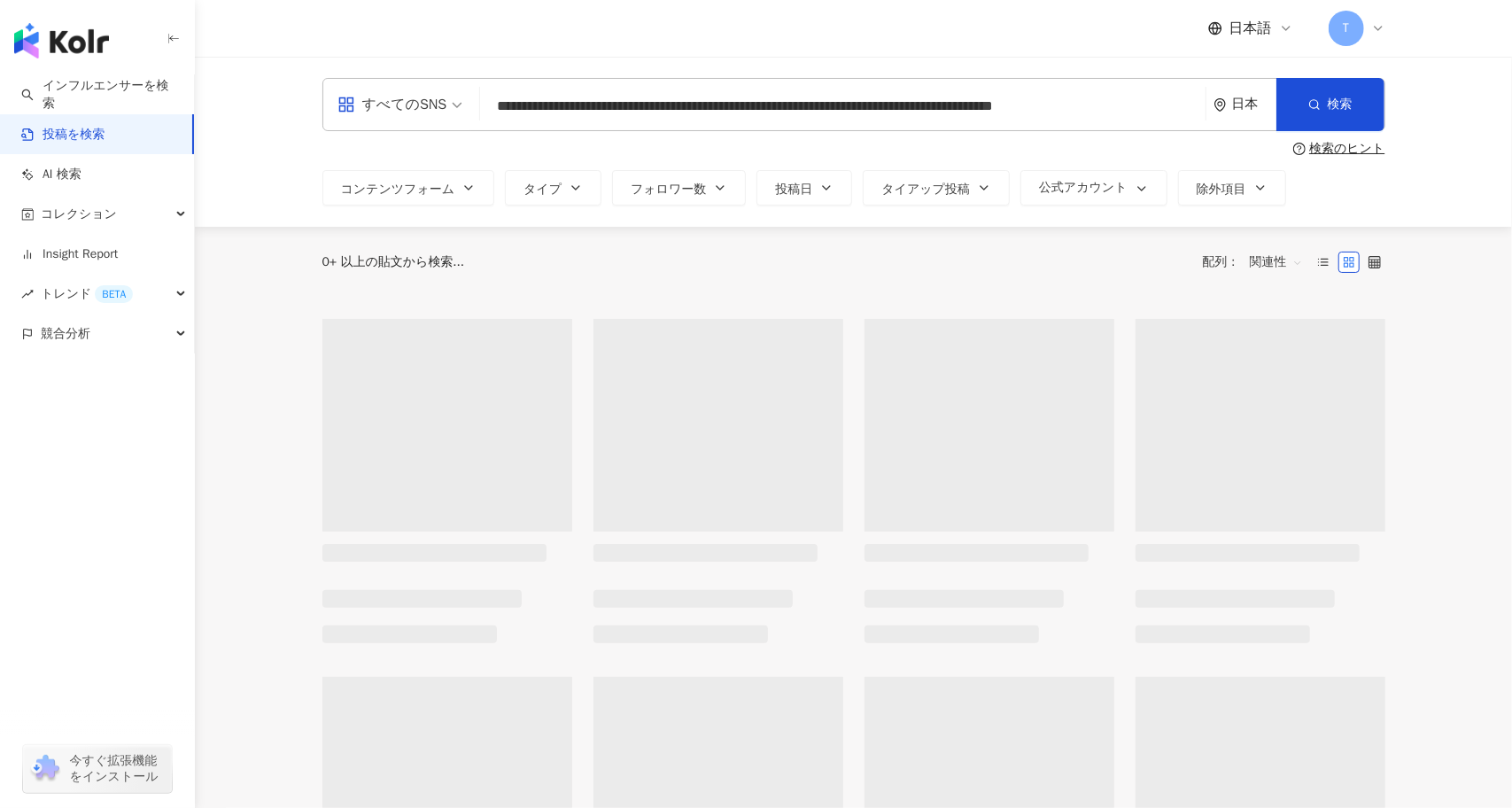 scroll, scrollTop: 0, scrollLeft: 15, axis: horizontal 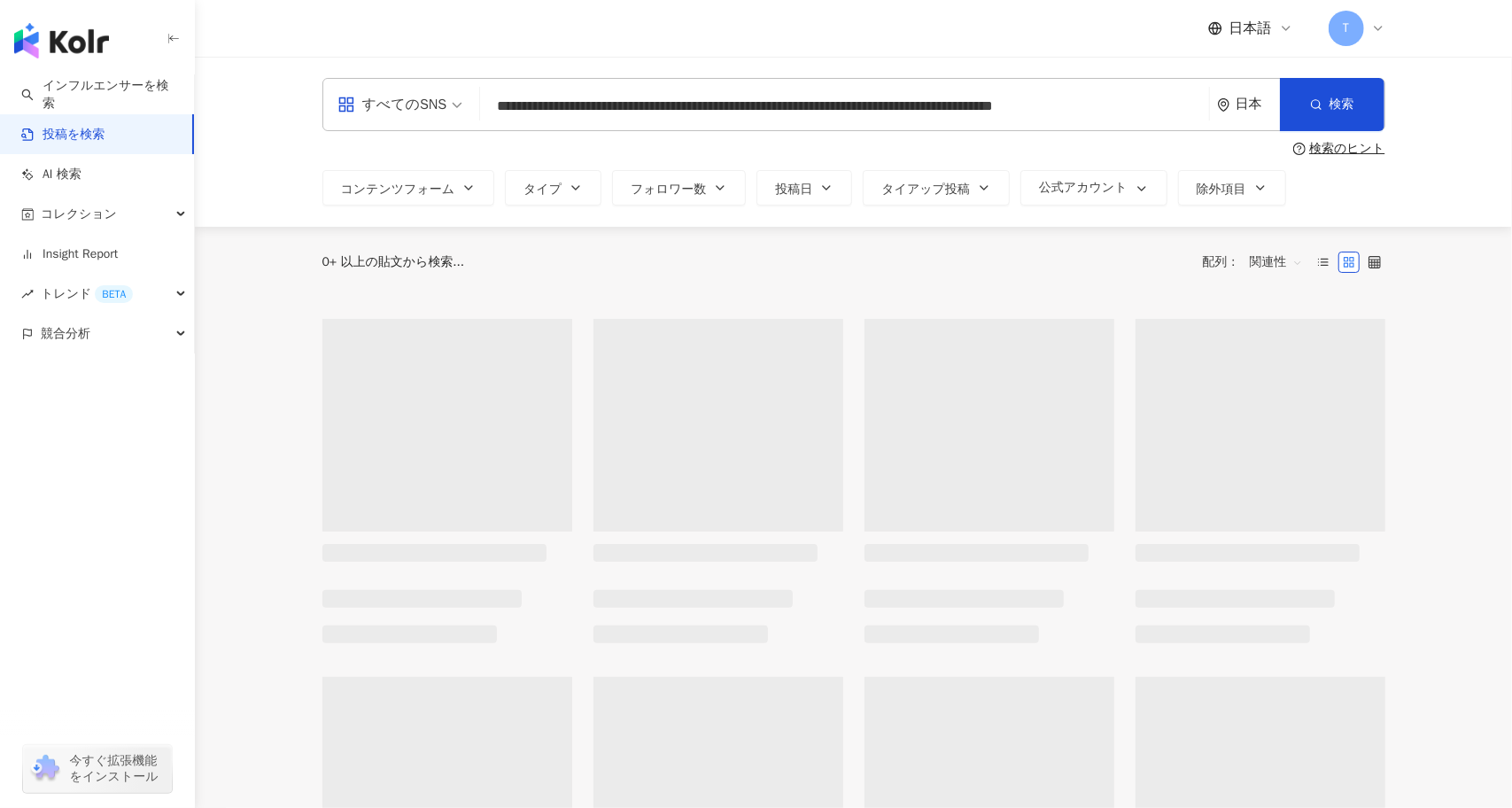 type on "**********" 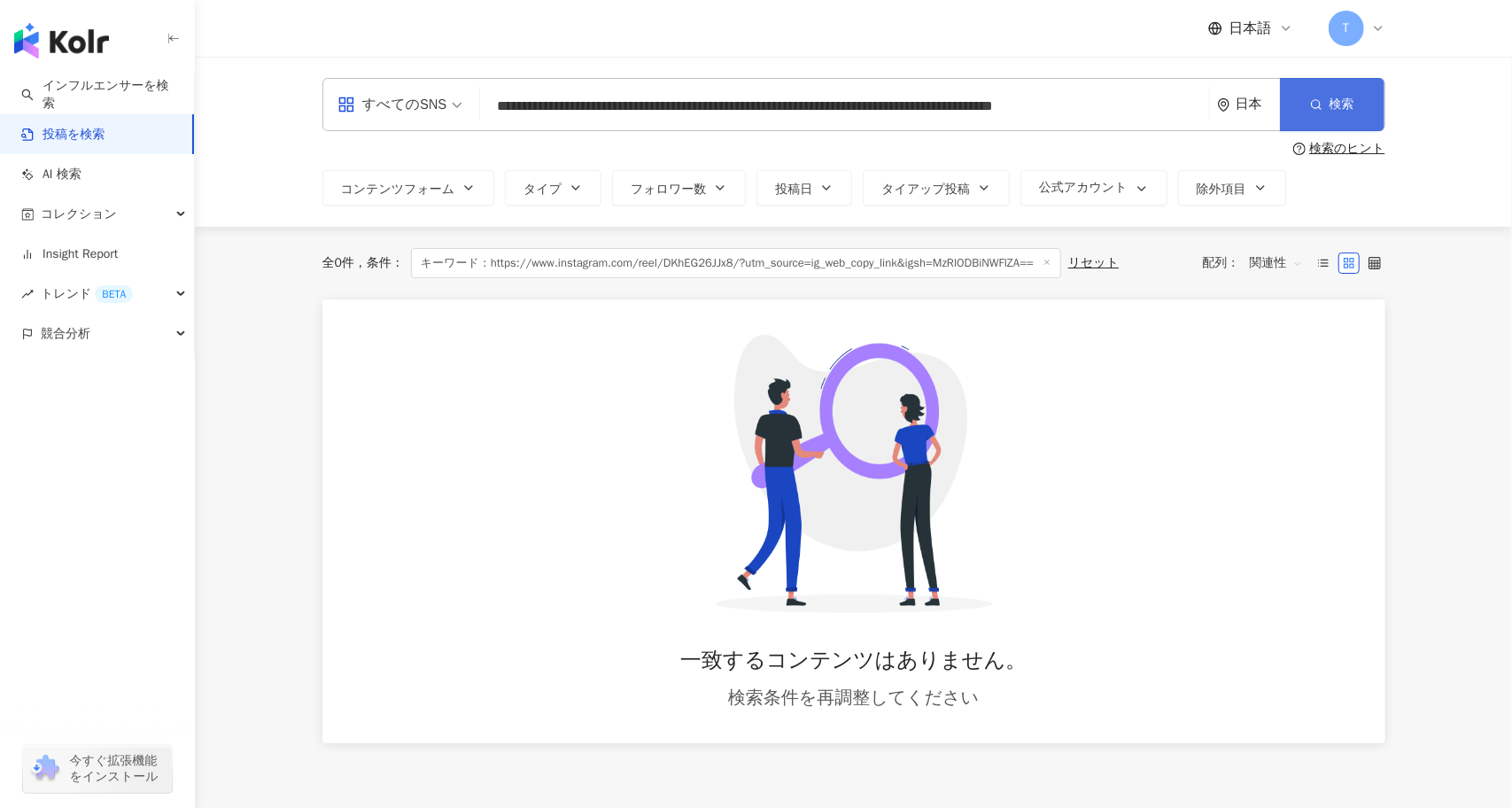 scroll, scrollTop: 0, scrollLeft: 0, axis: both 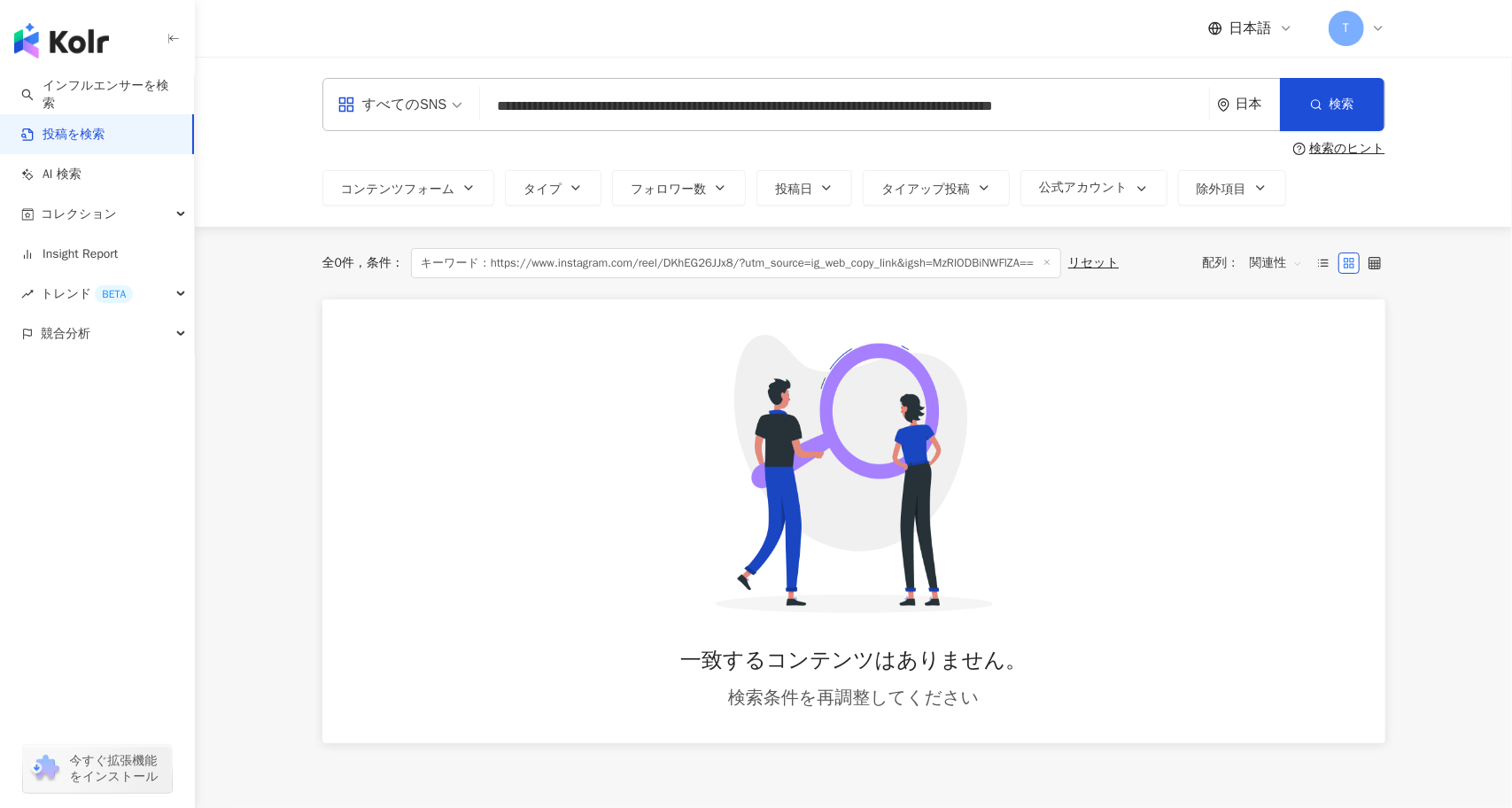 type 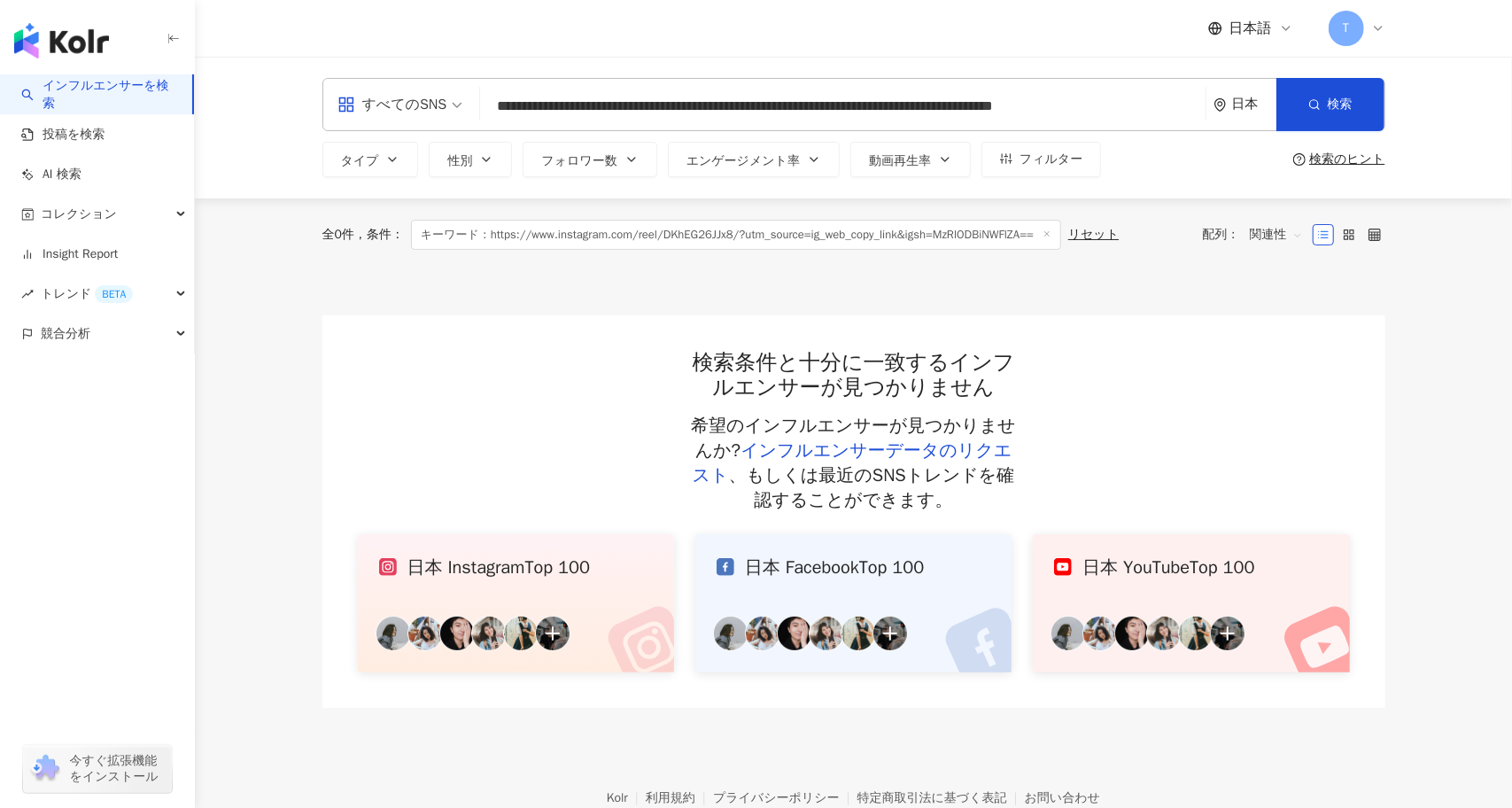scroll, scrollTop: 0, scrollLeft: 15, axis: horizontal 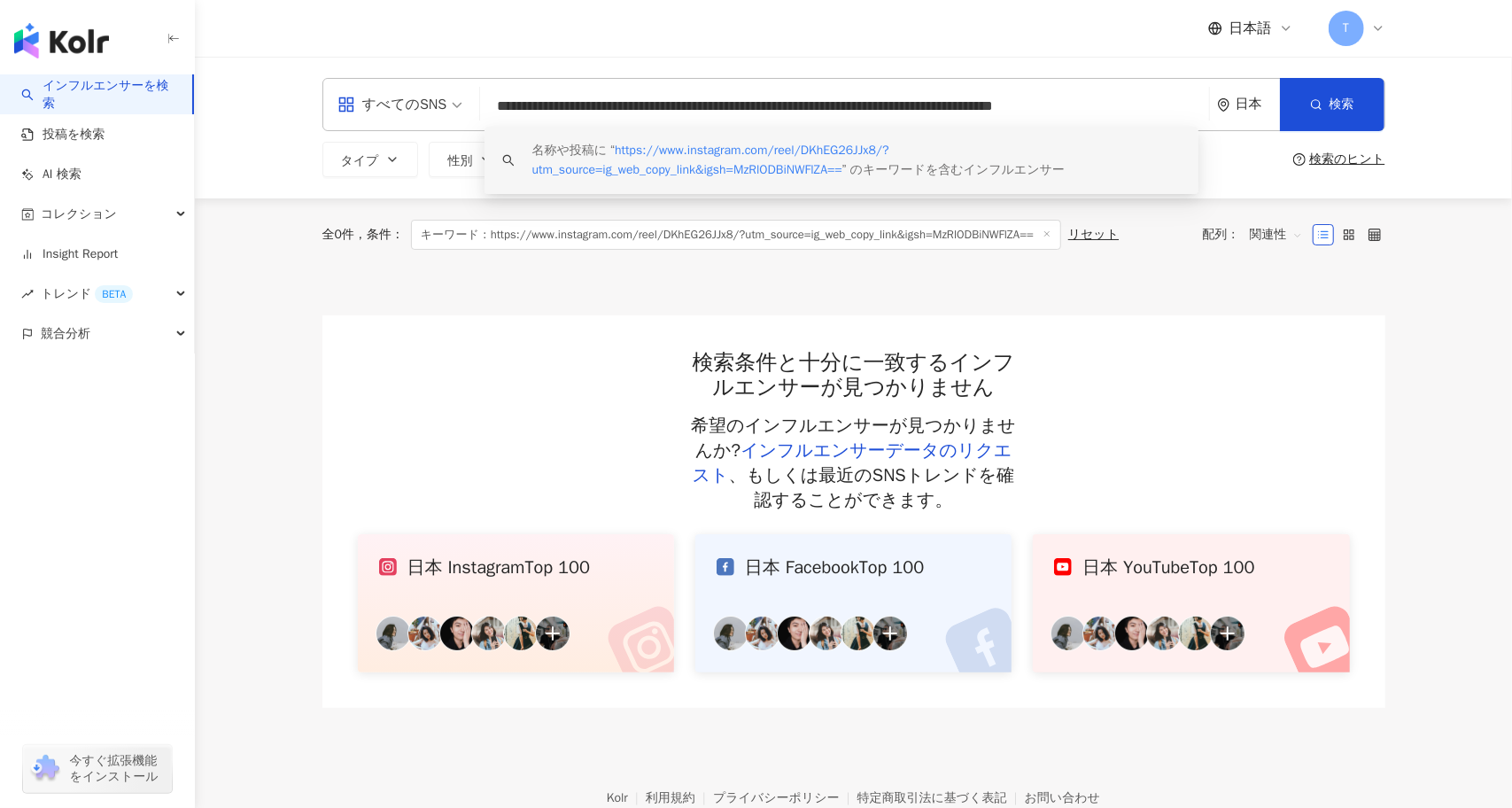 type 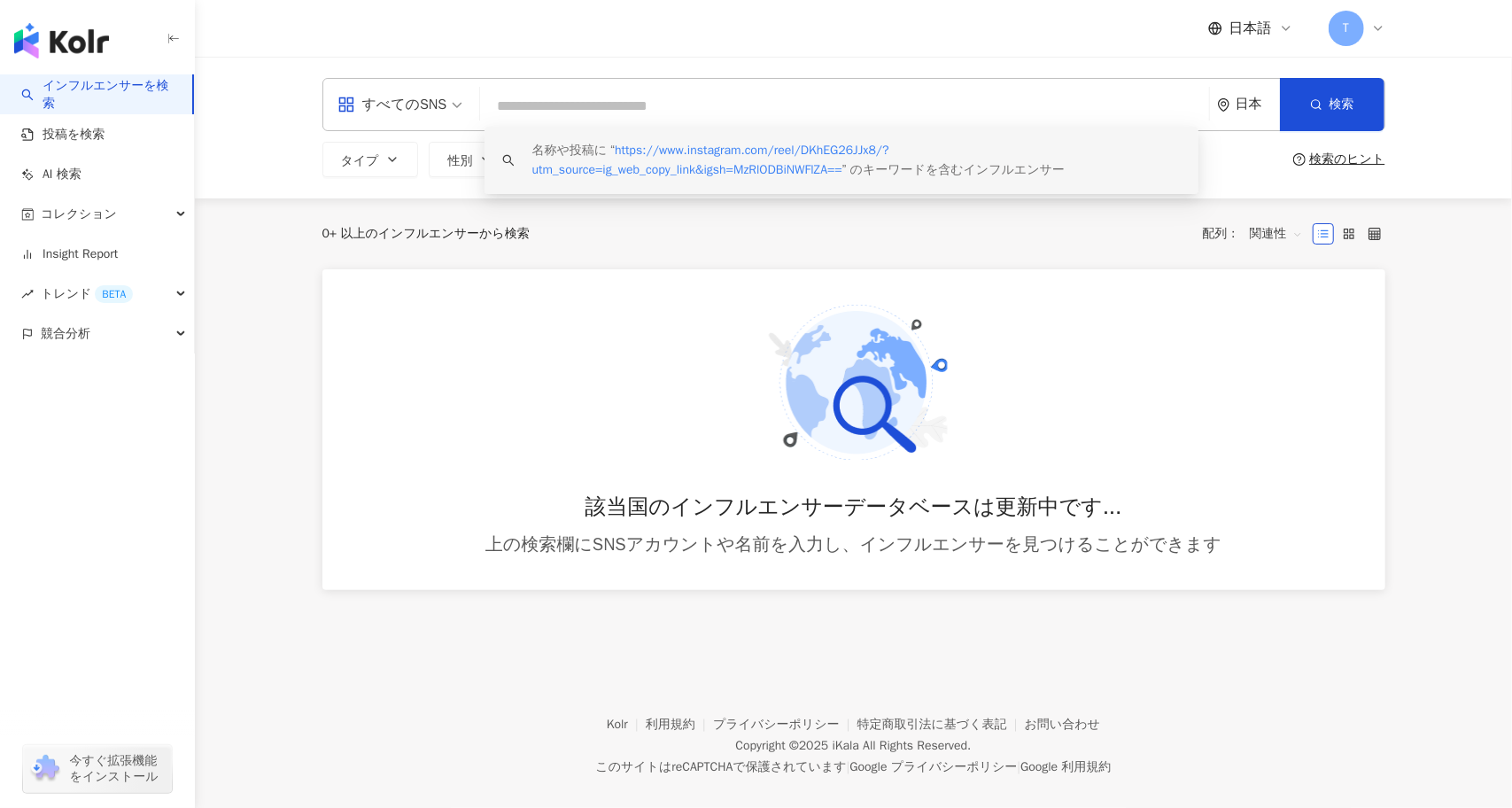 scroll, scrollTop: 0, scrollLeft: 0, axis: both 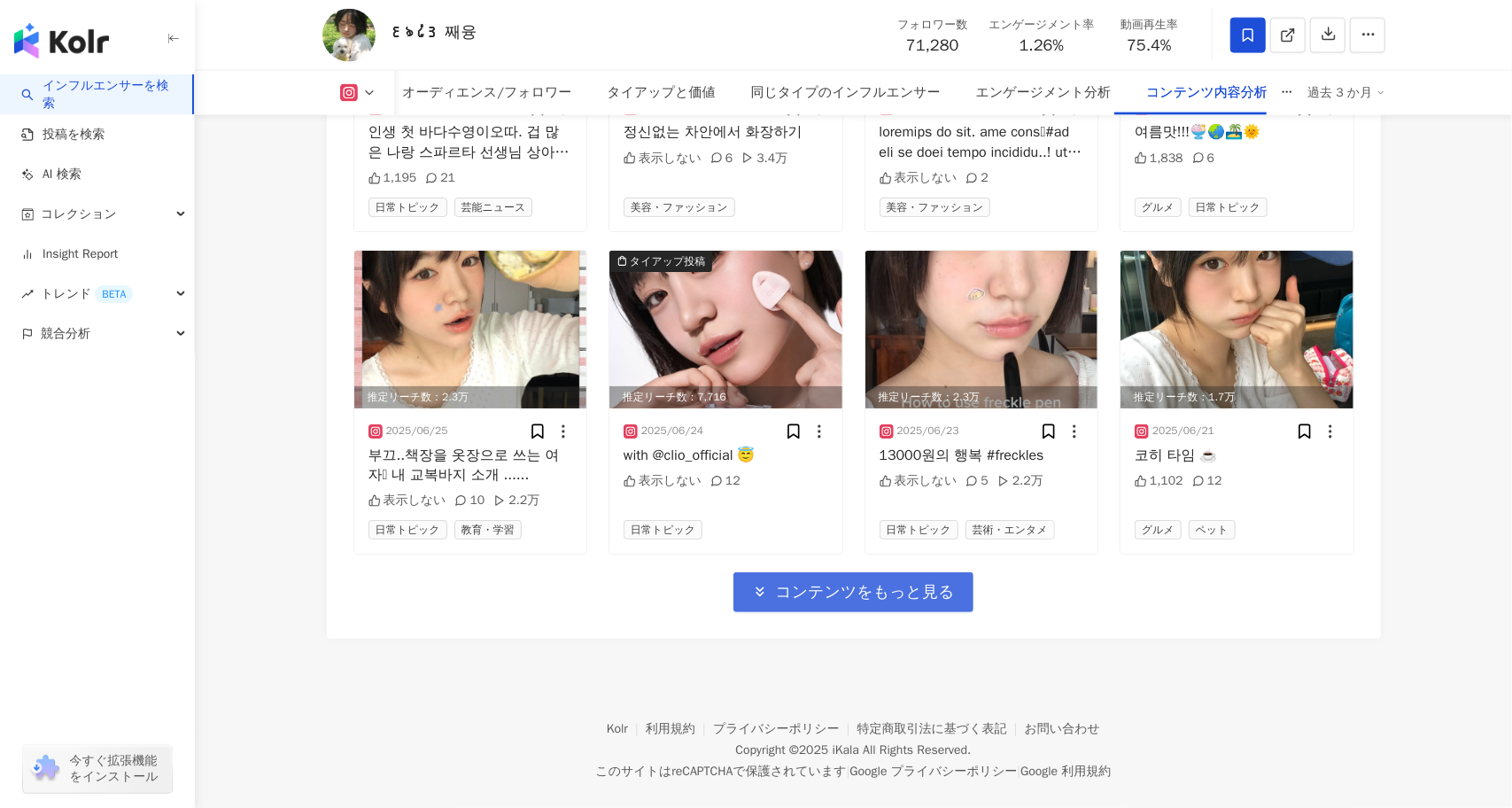 click on "コンテンツをもっと見る" at bounding box center [853, 592] 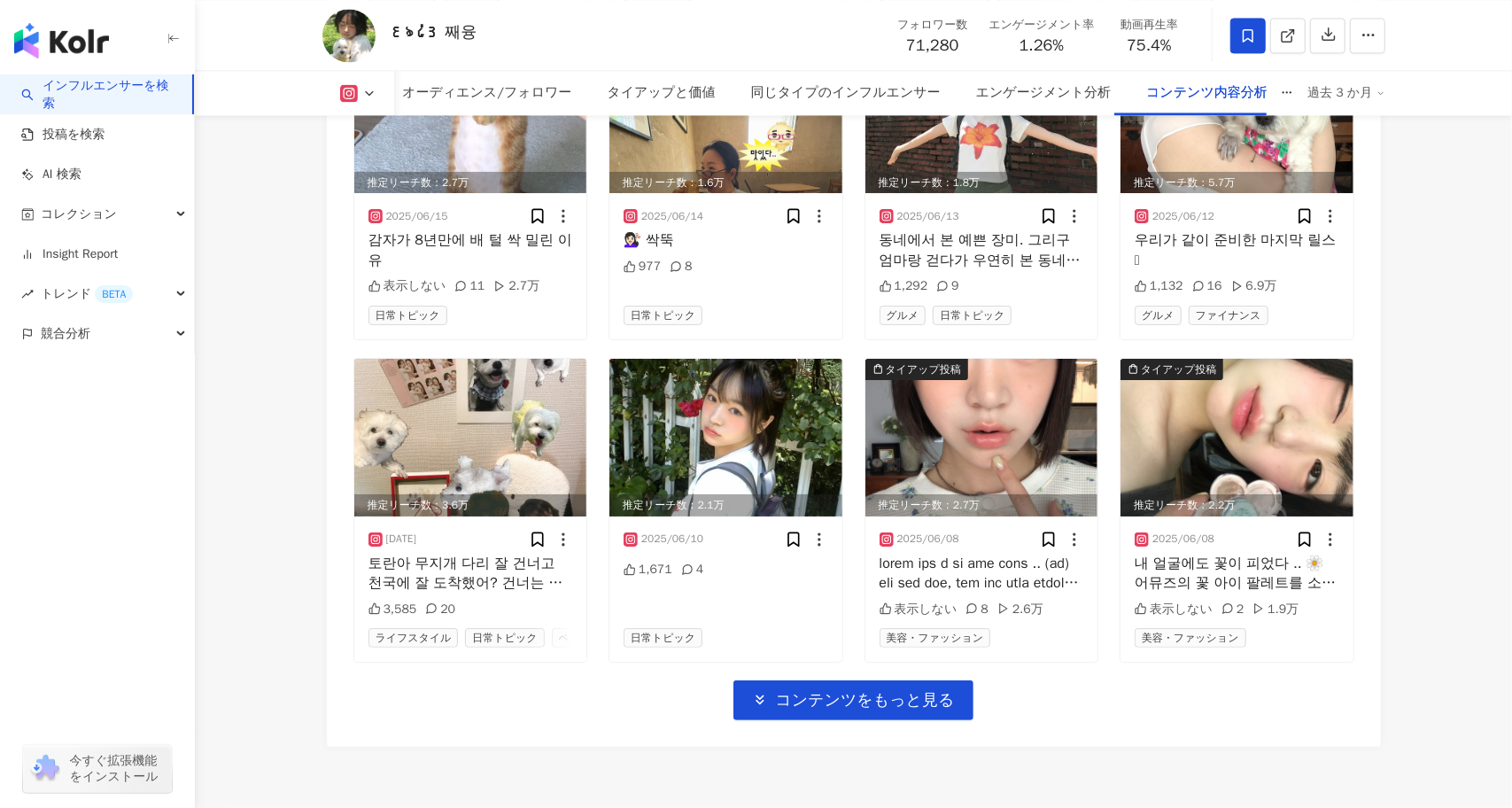 scroll, scrollTop: 7155, scrollLeft: 0, axis: vertical 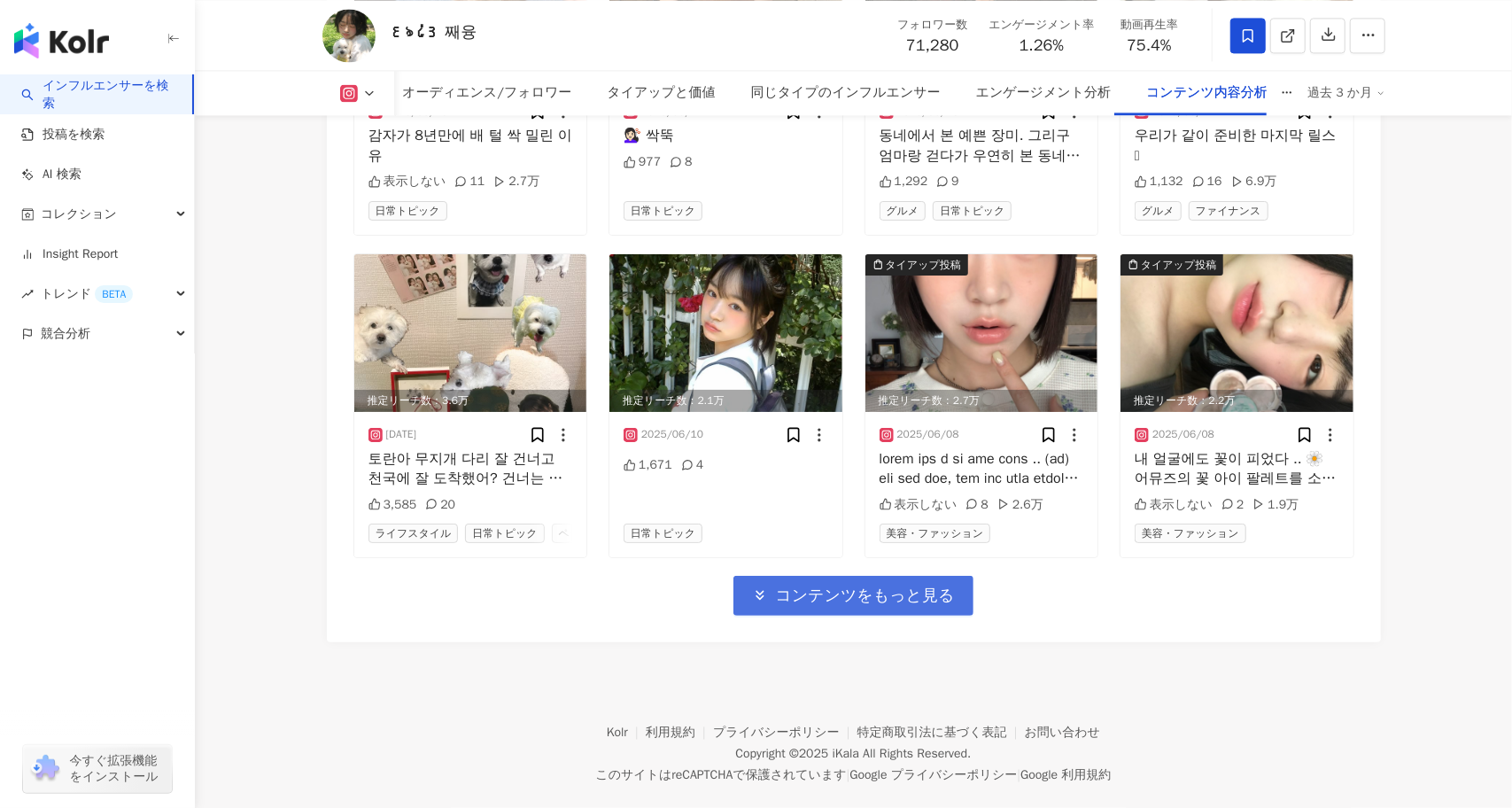 click on "コンテンツをもっと見る" at bounding box center [865, 596] 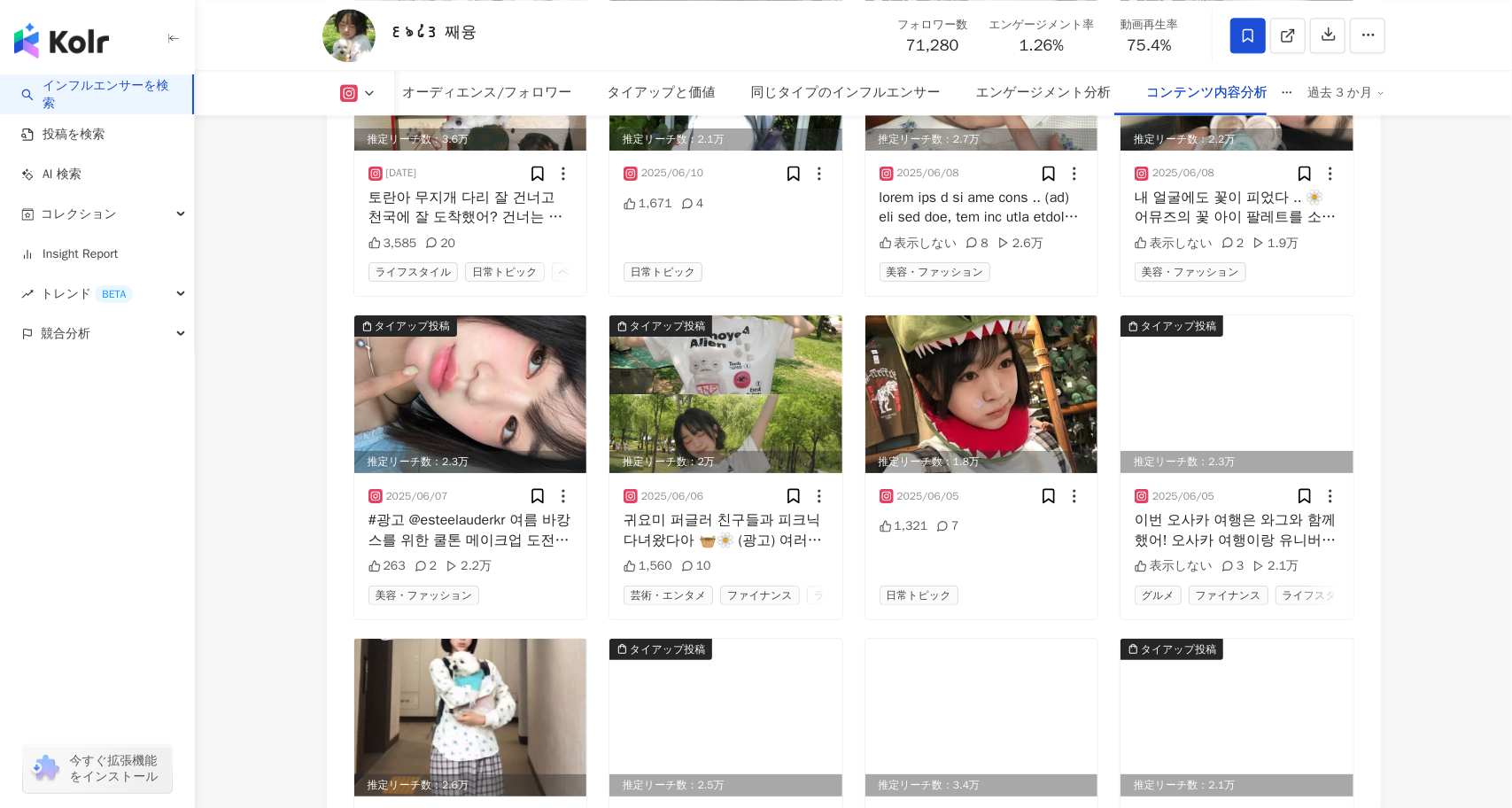 scroll, scrollTop: 7421, scrollLeft: 0, axis: vertical 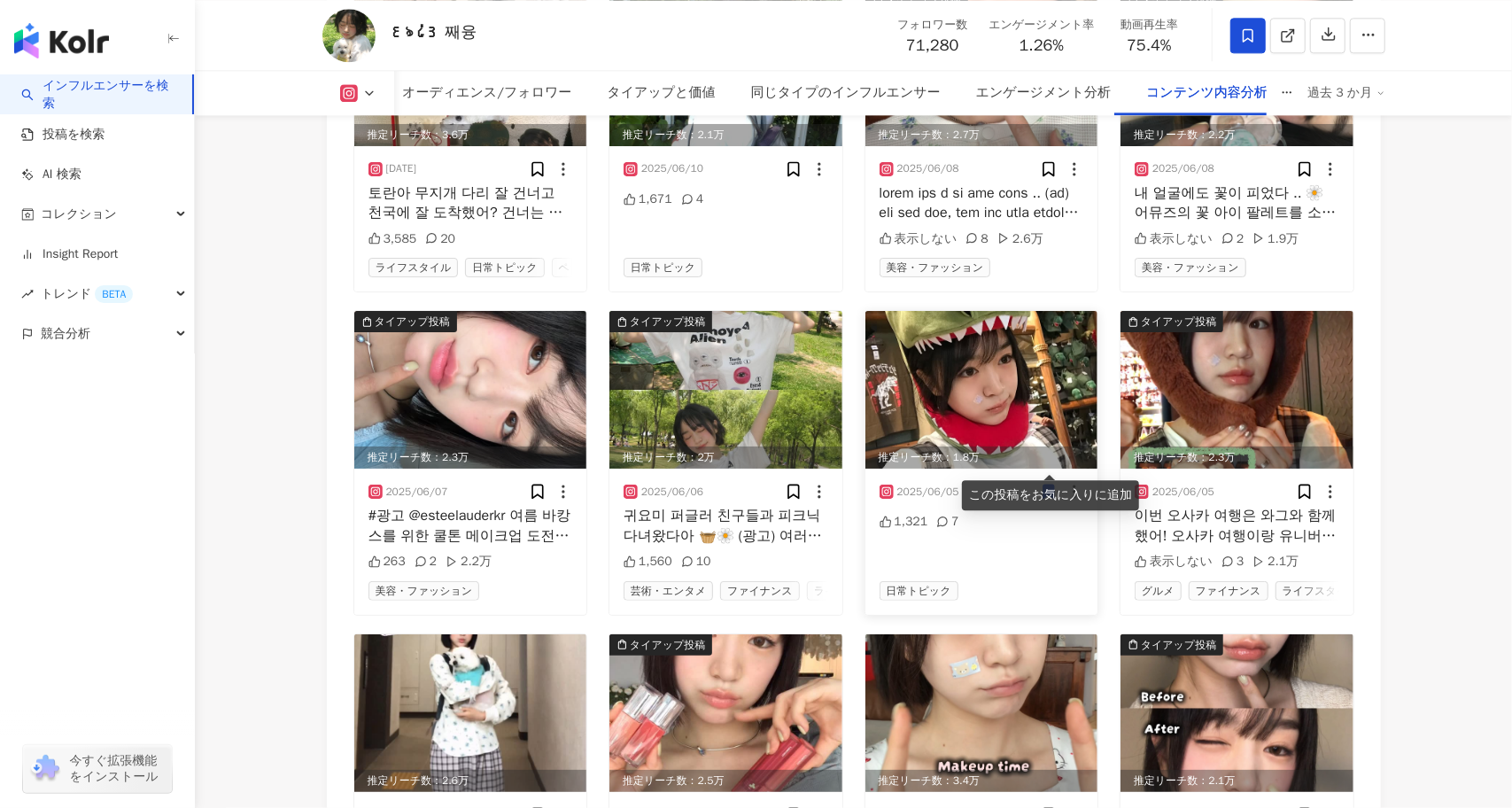 click 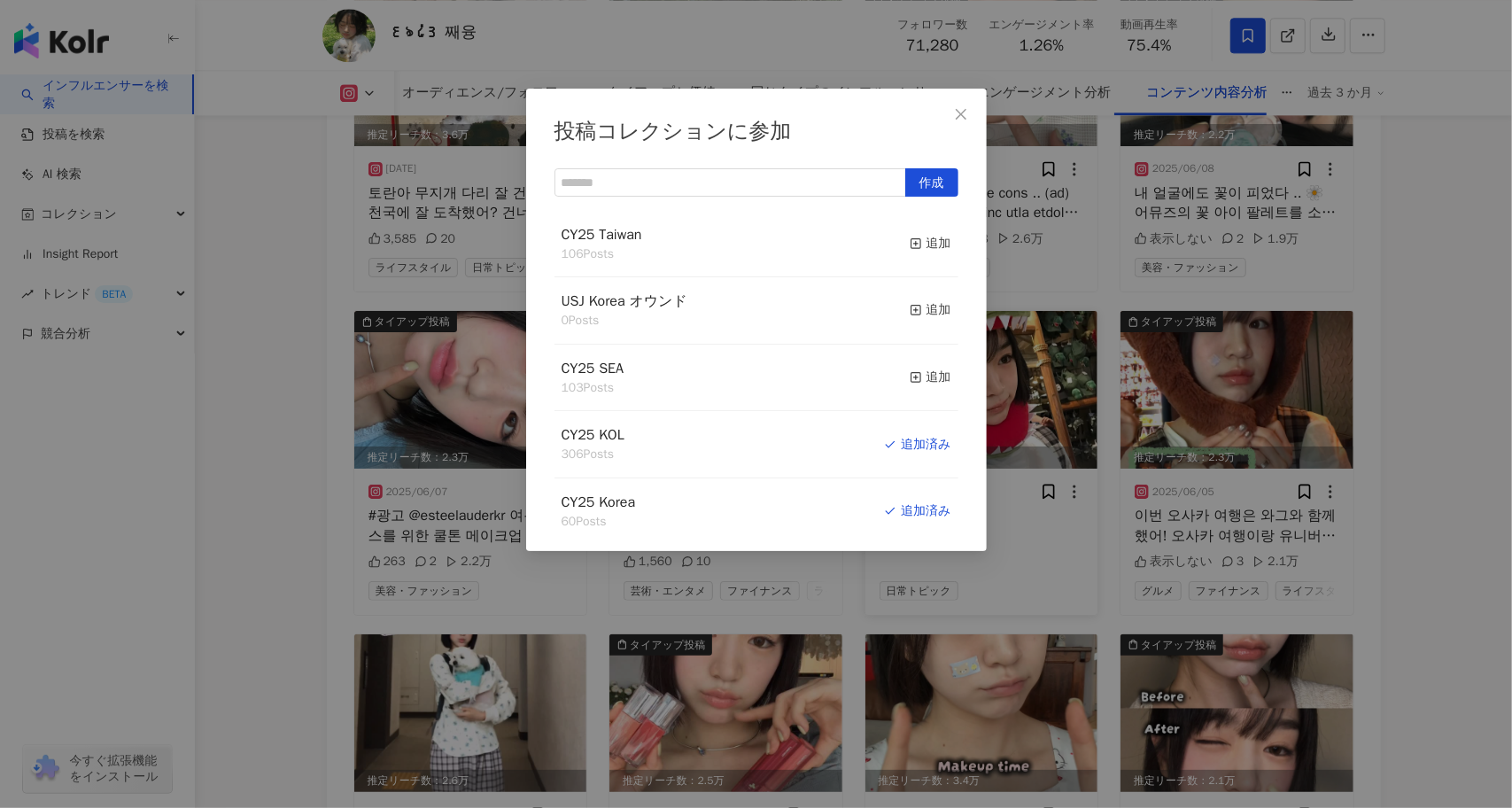 click on "投稿コレクションに参加 作成 CY25 Taiwan 106  Posts 追加 USJ Korea オウンド 0  Posts 追加 CY25 SEA 103  Posts 追加 CY25 KOL 306  Posts 追加済み CY25 Korea 60  Posts 追加済み CY 25 HongKong 21  Posts 追加 CY24 Hongkong 50  Posts 追加 CY25 Other 36  Posts 追加 2024KOL 362  Posts 追加 CY24 Korea 92  Posts 追加 CY24 SEA 91  Posts 追加 CY24 Other 50  Posts 追加 CY24 Taiwan 78  Posts 追加" at bounding box center (756, 404) 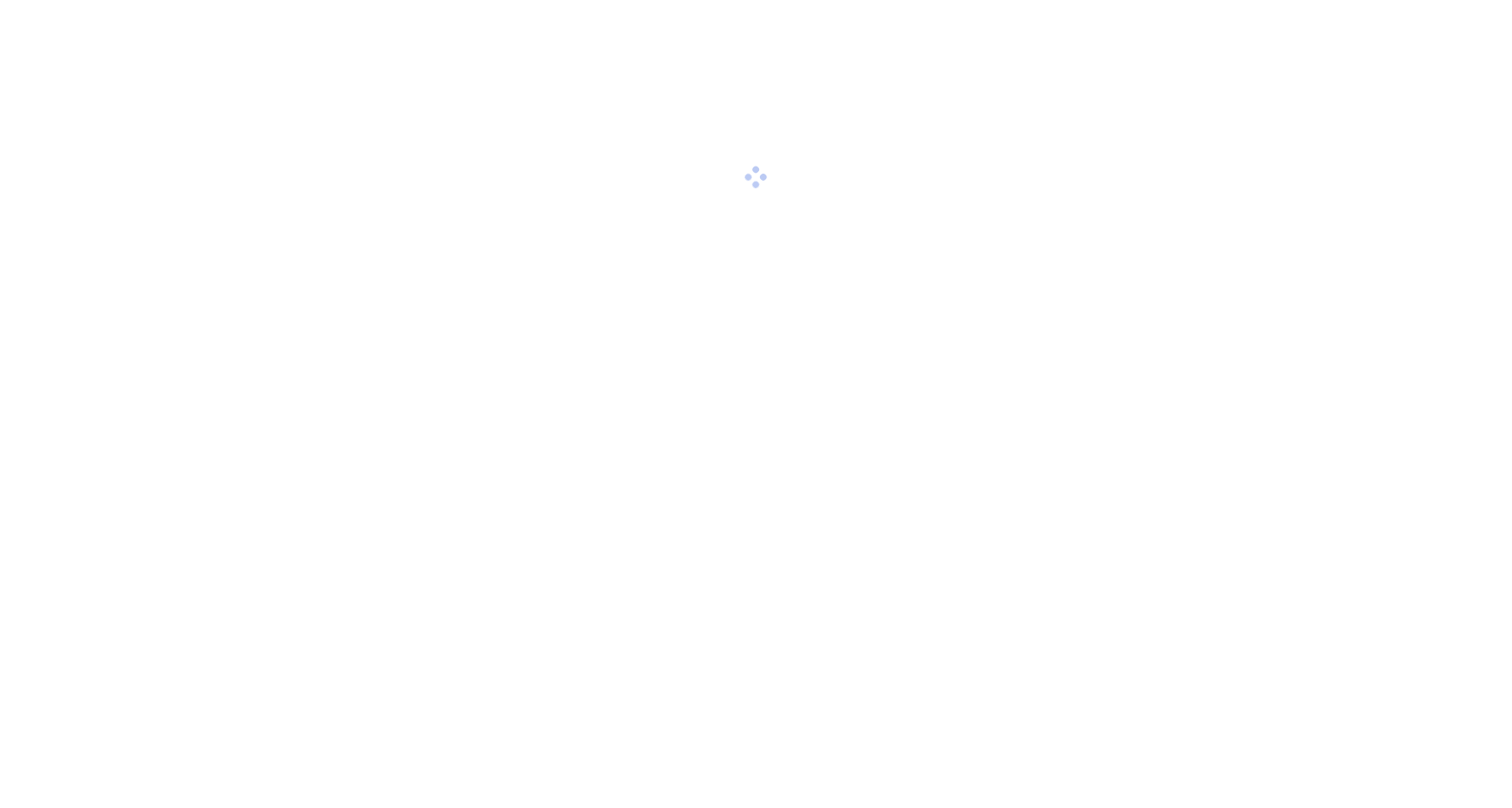 scroll, scrollTop: 0, scrollLeft: 0, axis: both 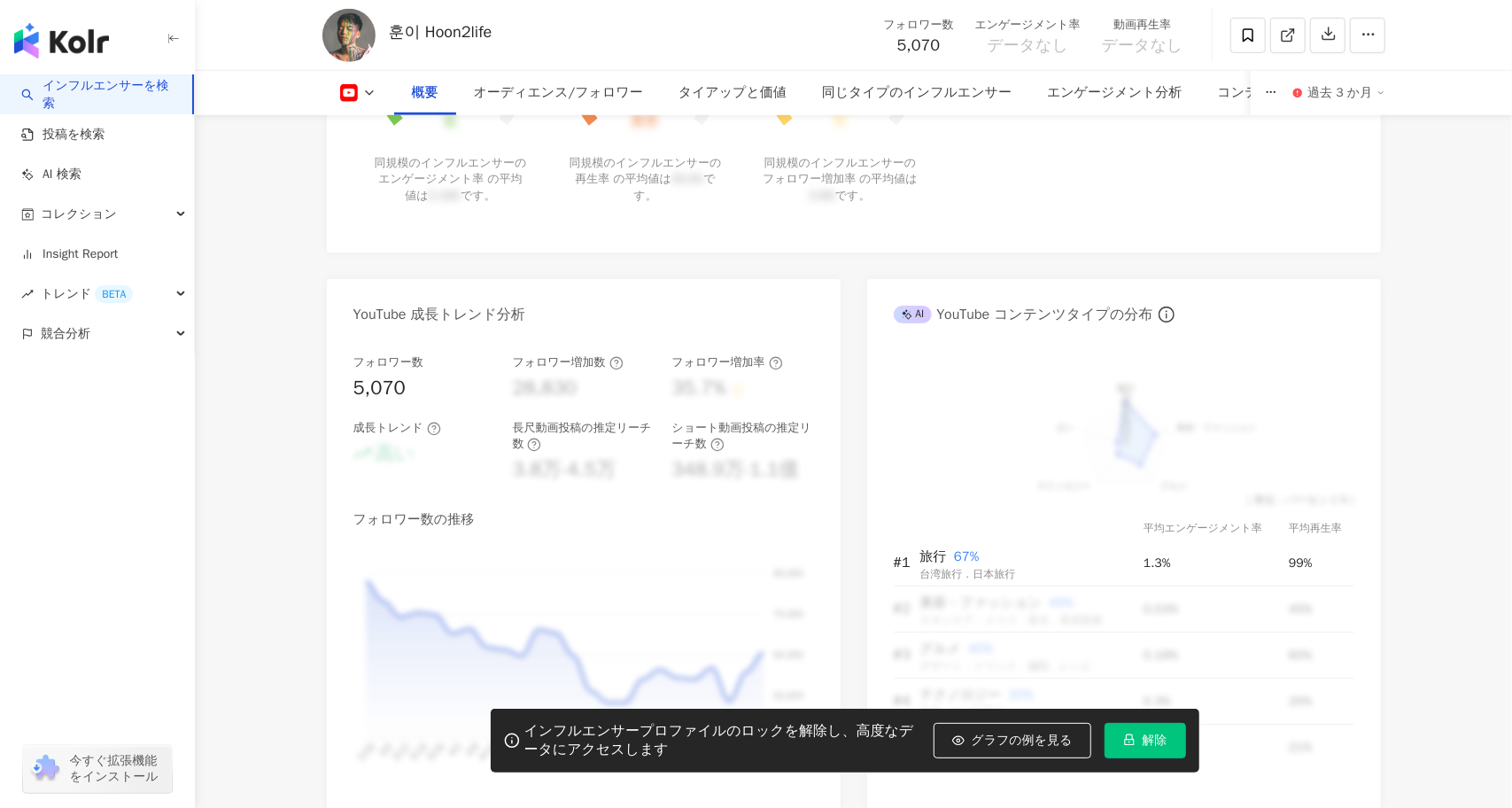 click on "解除" at bounding box center [1155, 741] 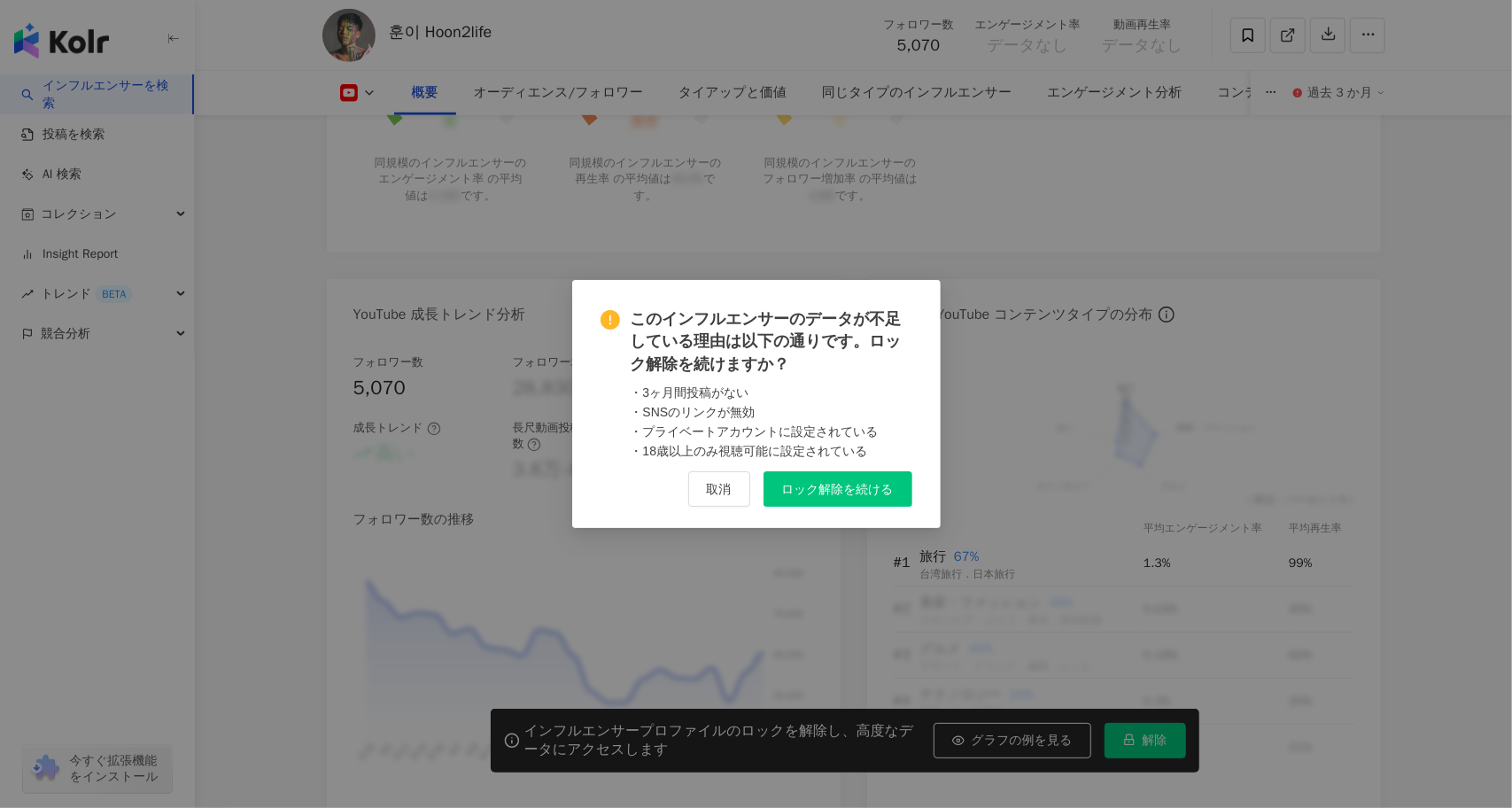 click on "ロック解除を続ける" at bounding box center (838, 489) 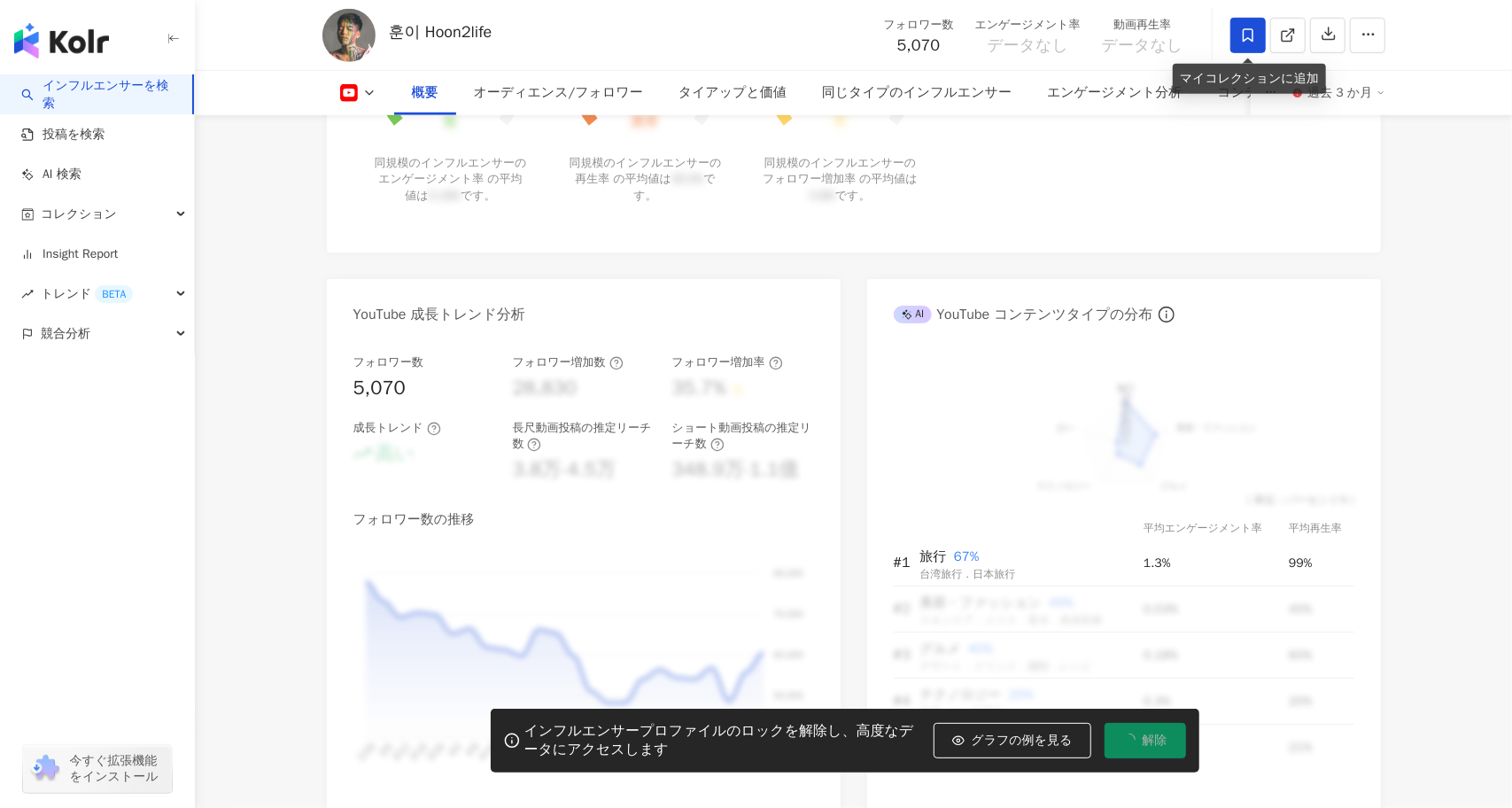 click 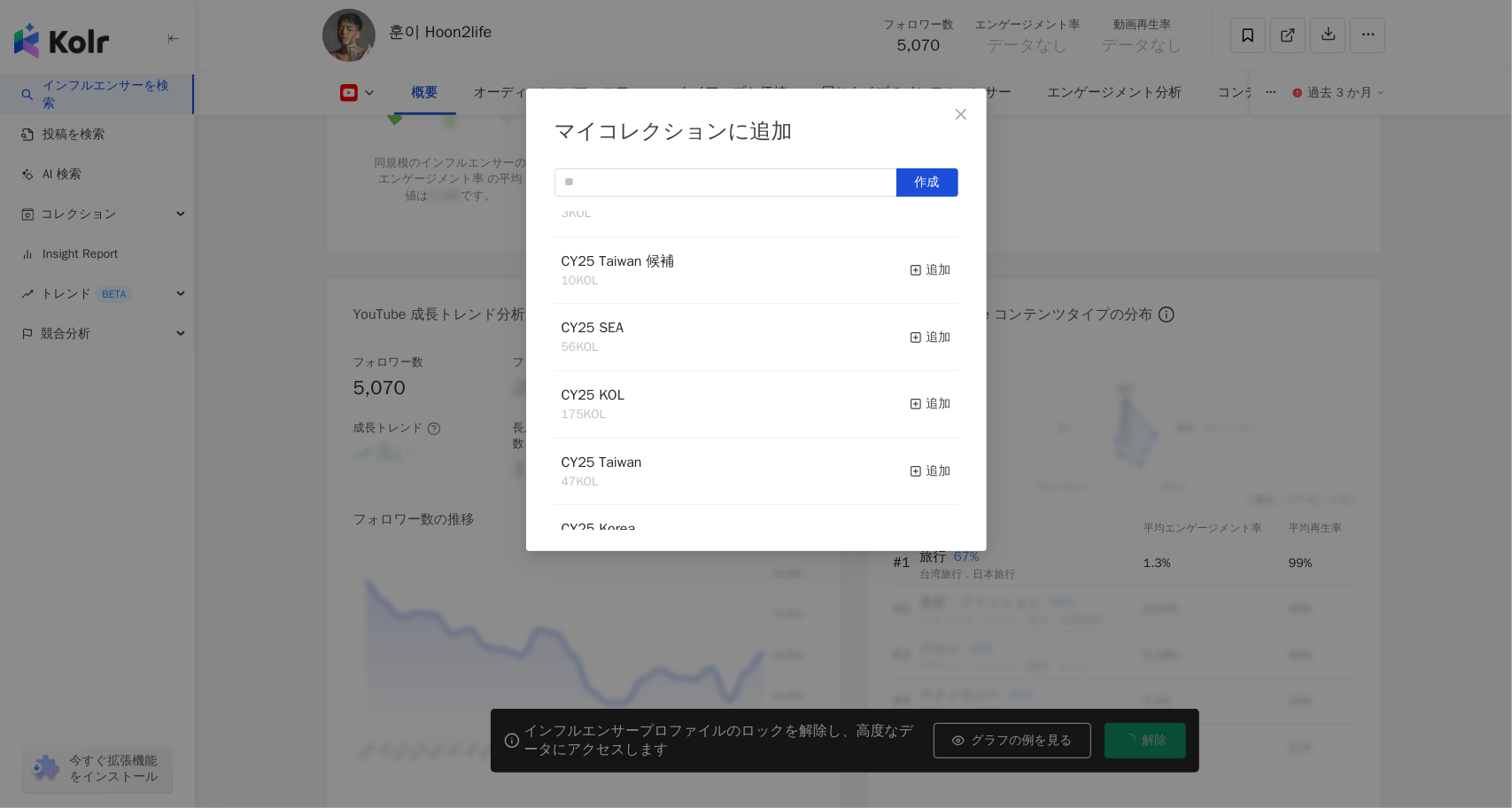 scroll, scrollTop: 177, scrollLeft: 0, axis: vertical 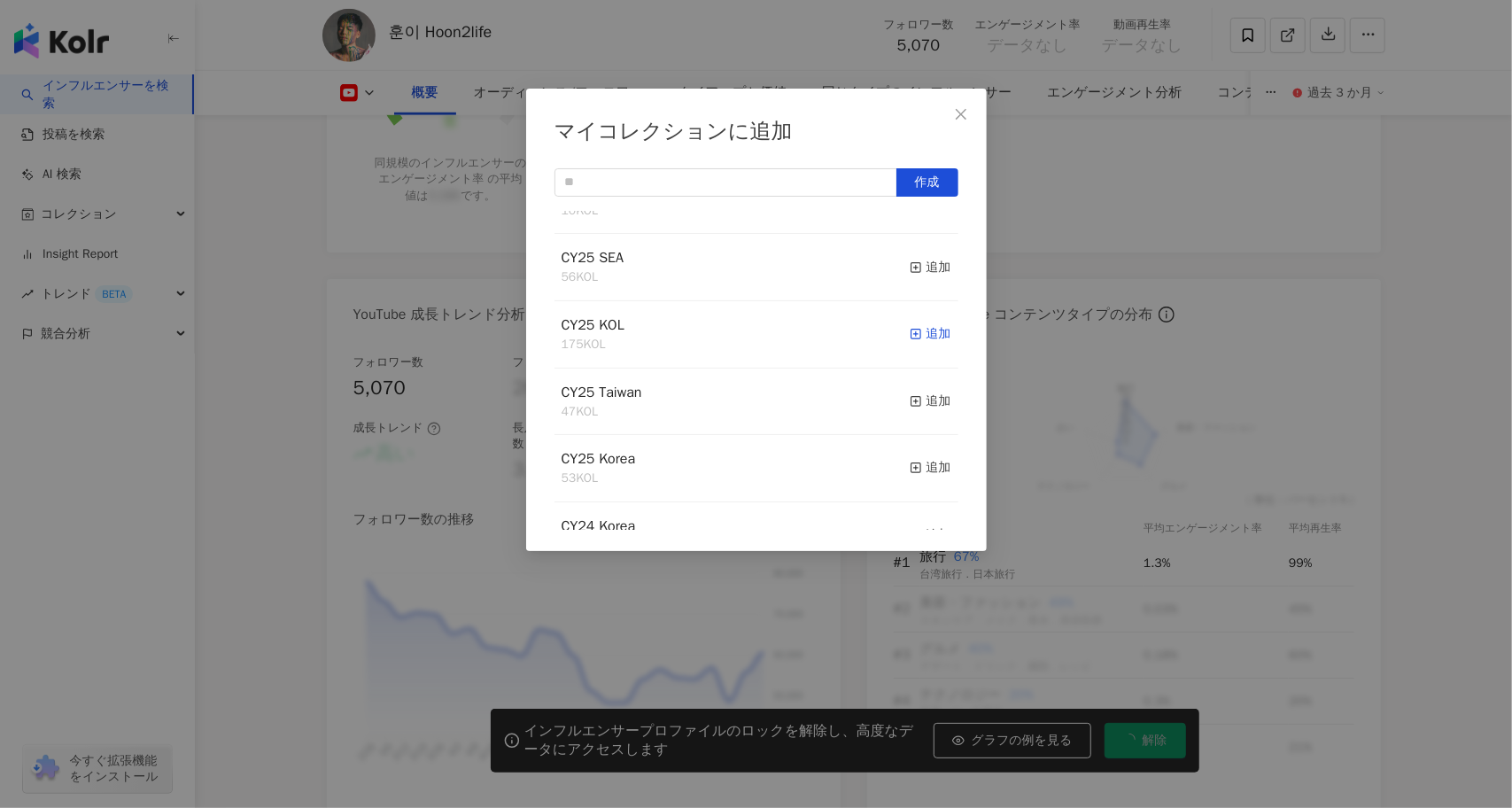 click on "追加" at bounding box center [930, 334] 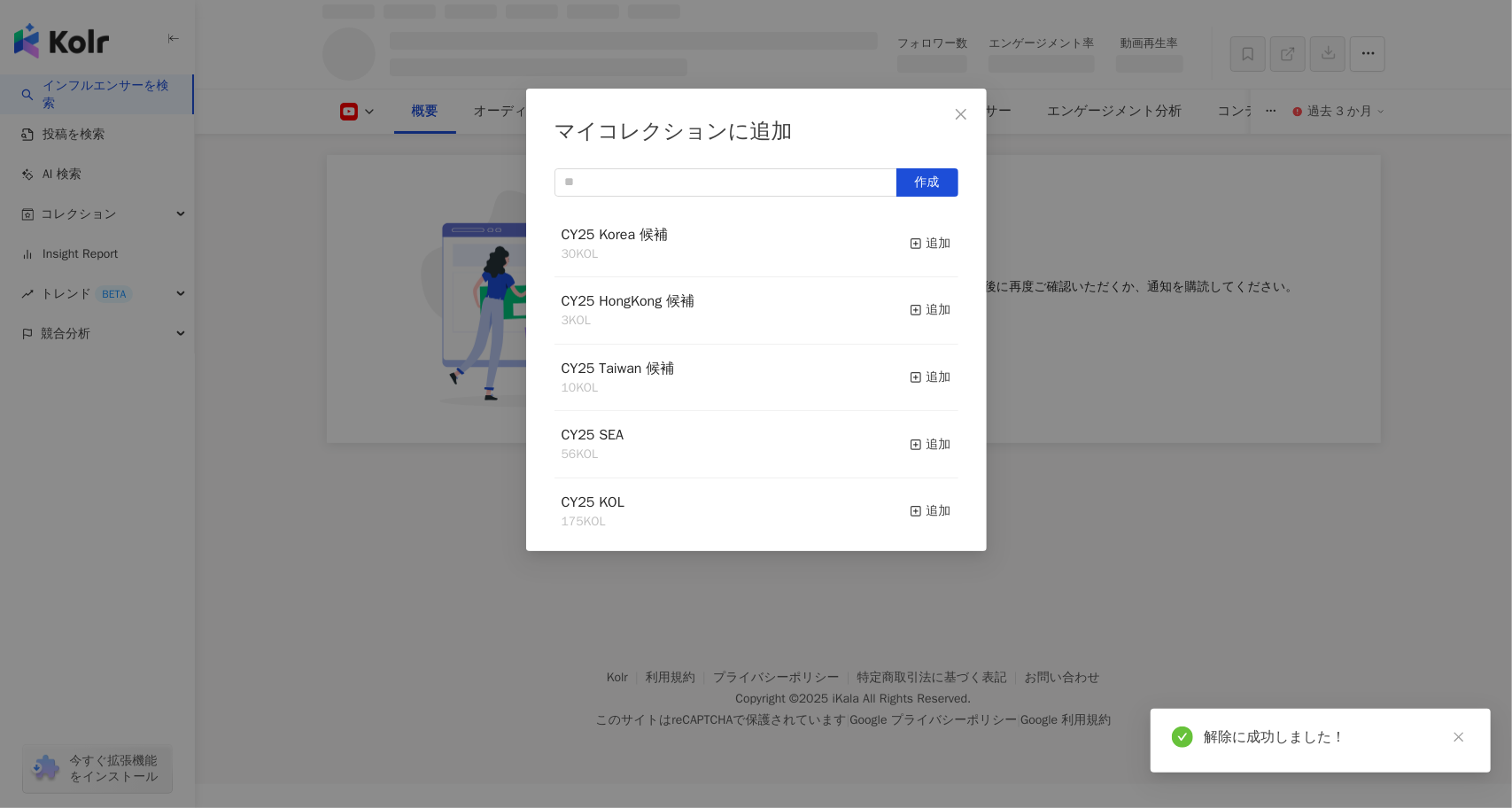 scroll, scrollTop: 82, scrollLeft: 0, axis: vertical 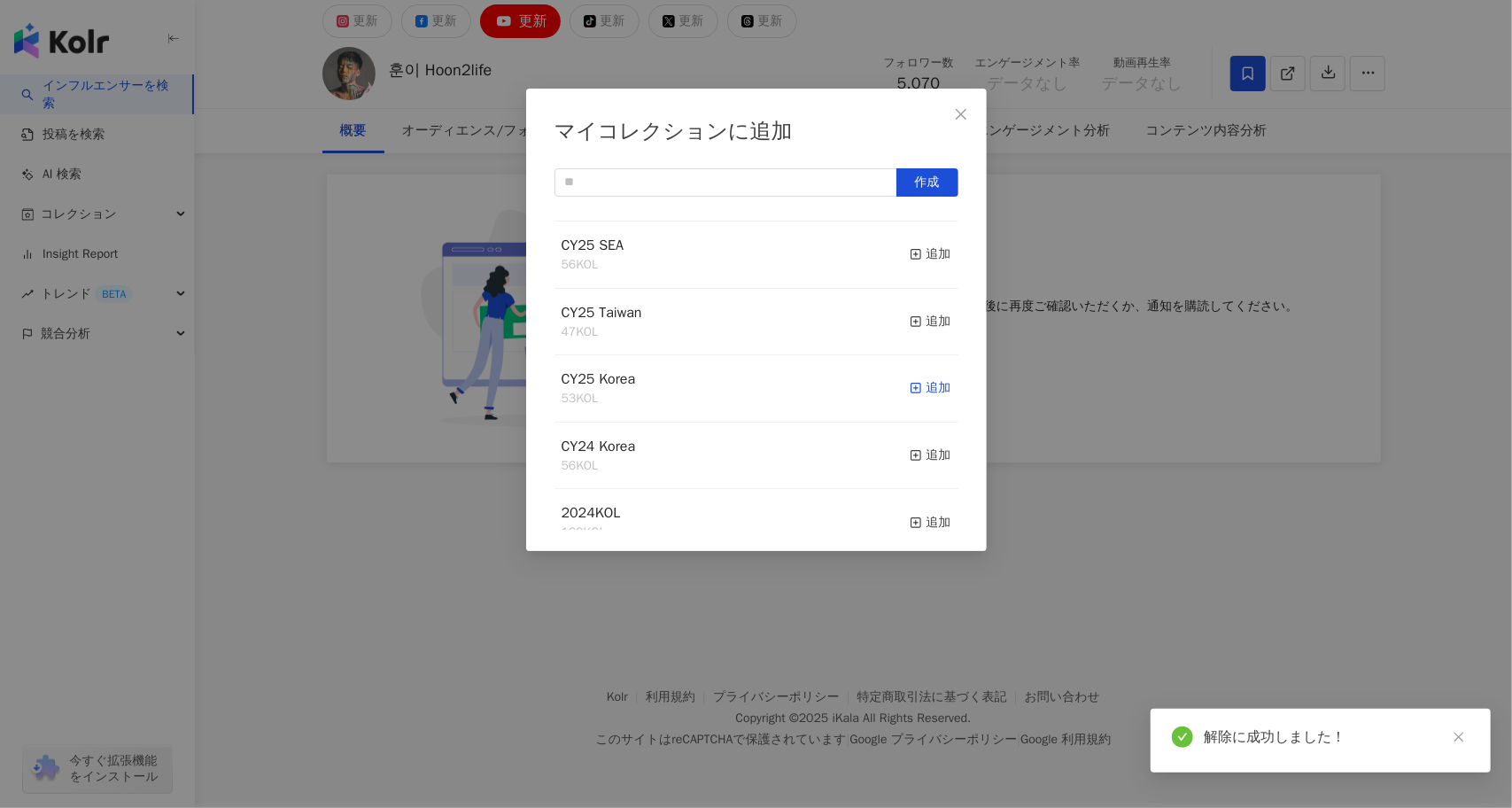 click 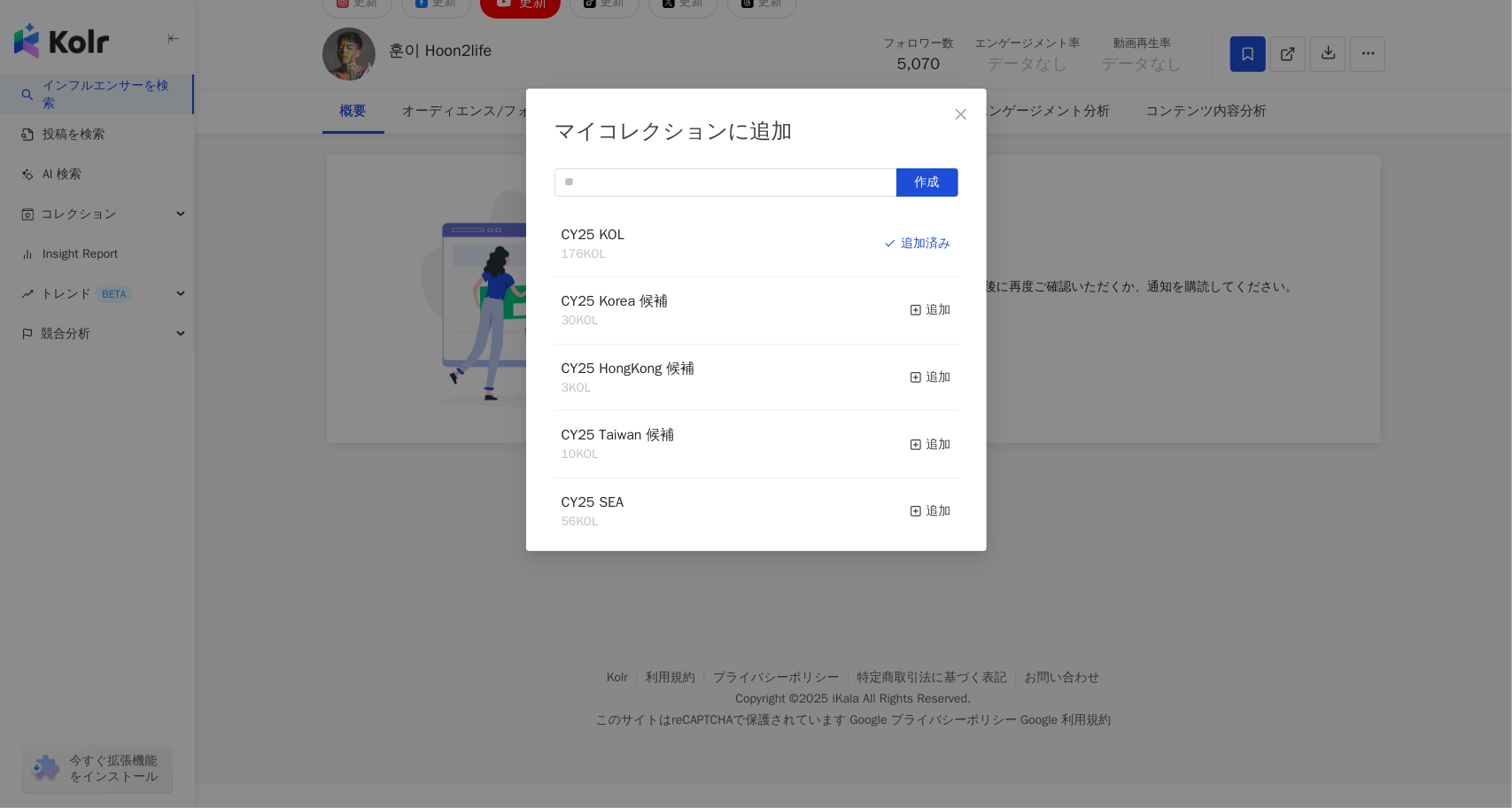 scroll, scrollTop: 62, scrollLeft: 0, axis: vertical 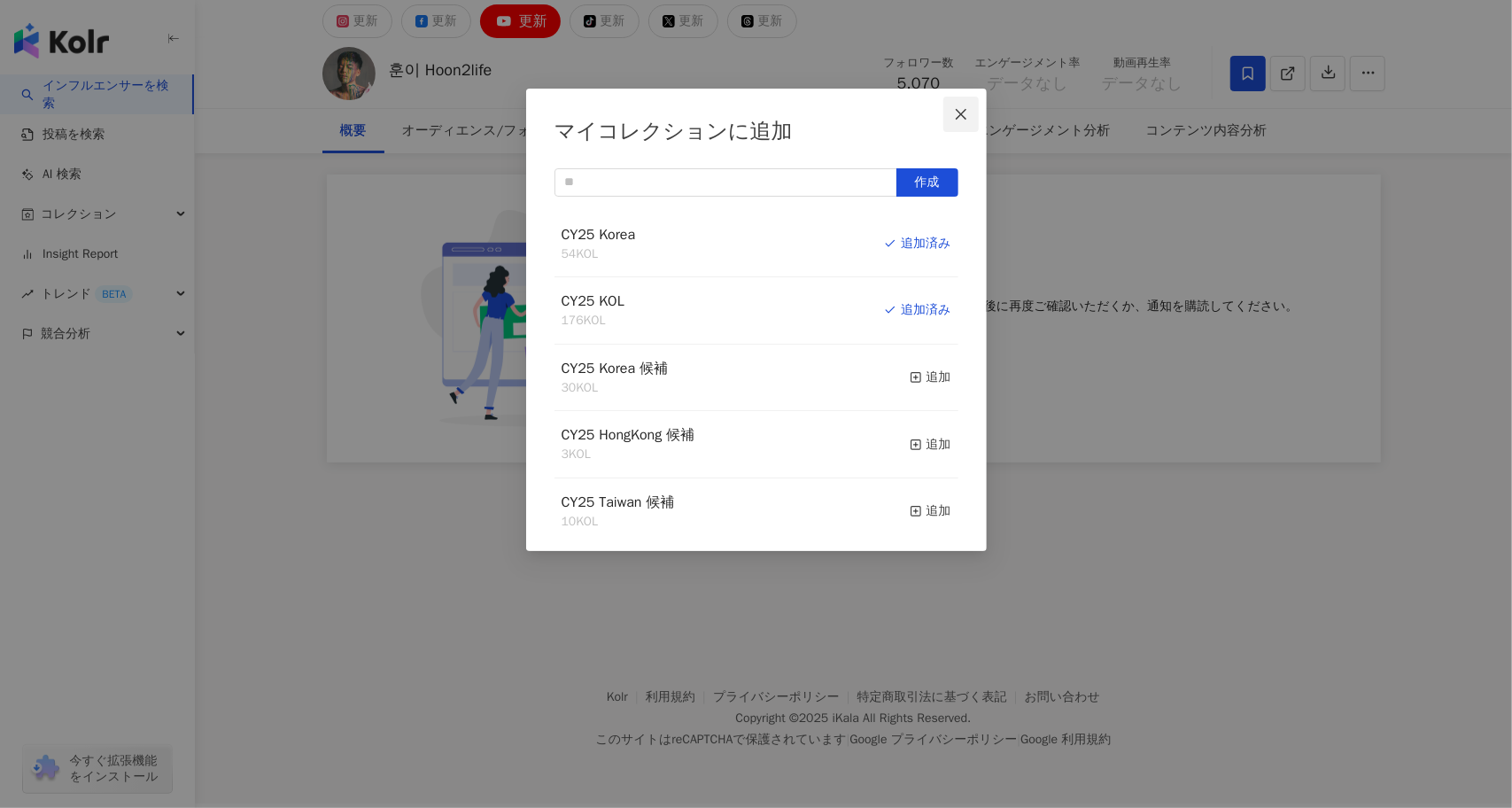 click 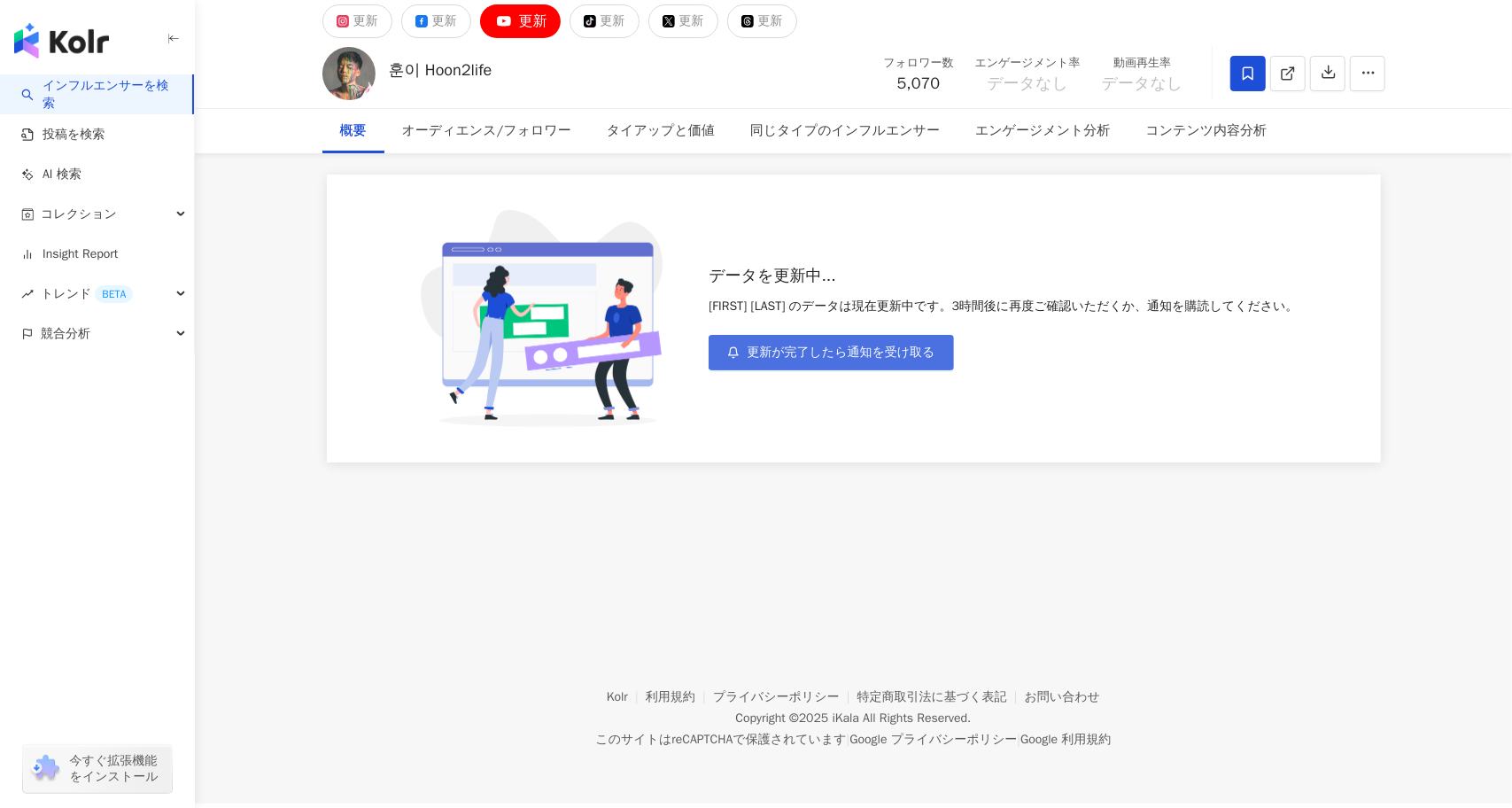 click on "更新が完了したら通知を受け取る" at bounding box center (841, 353) 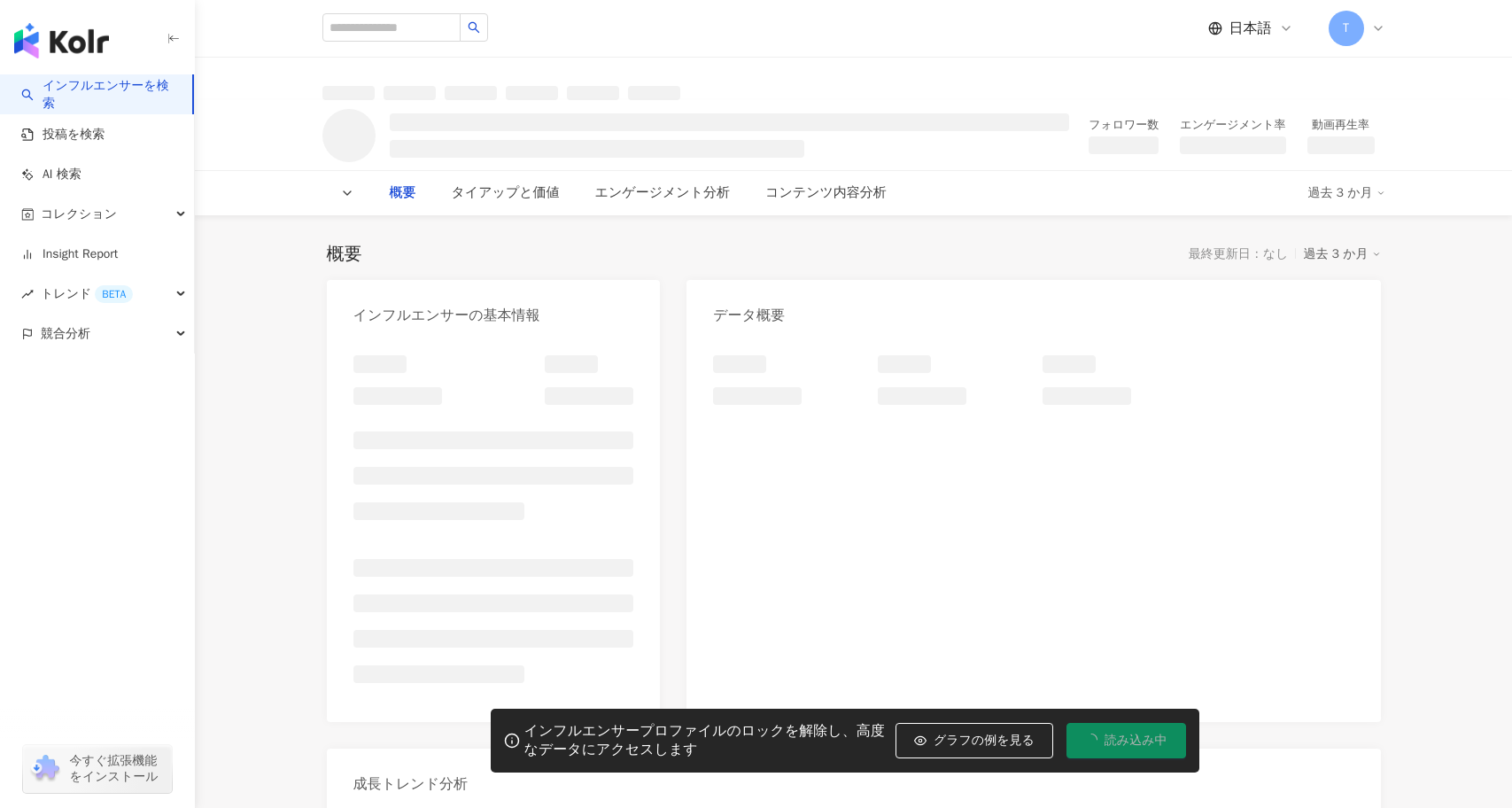 scroll, scrollTop: 0, scrollLeft: 0, axis: both 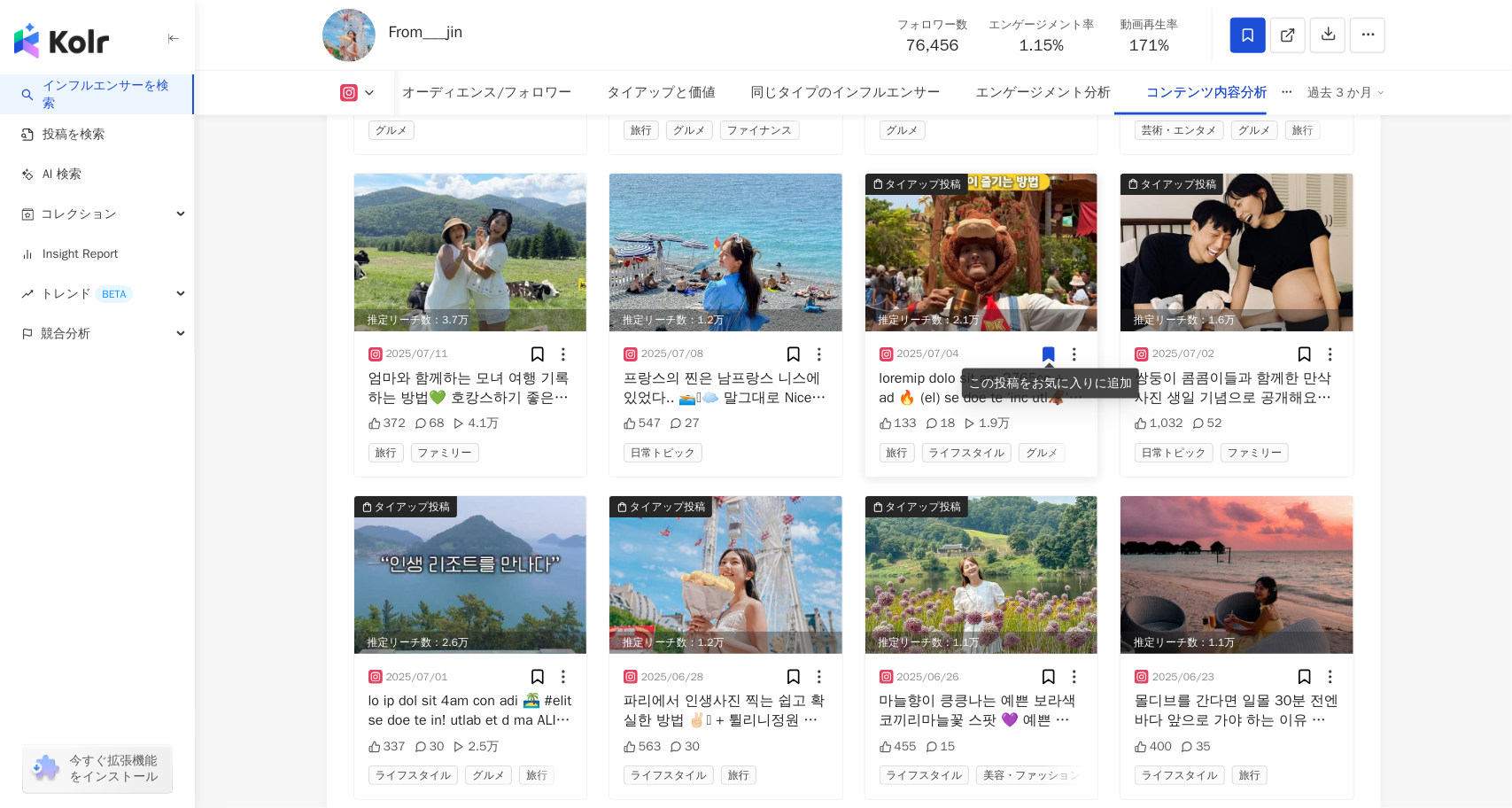 click 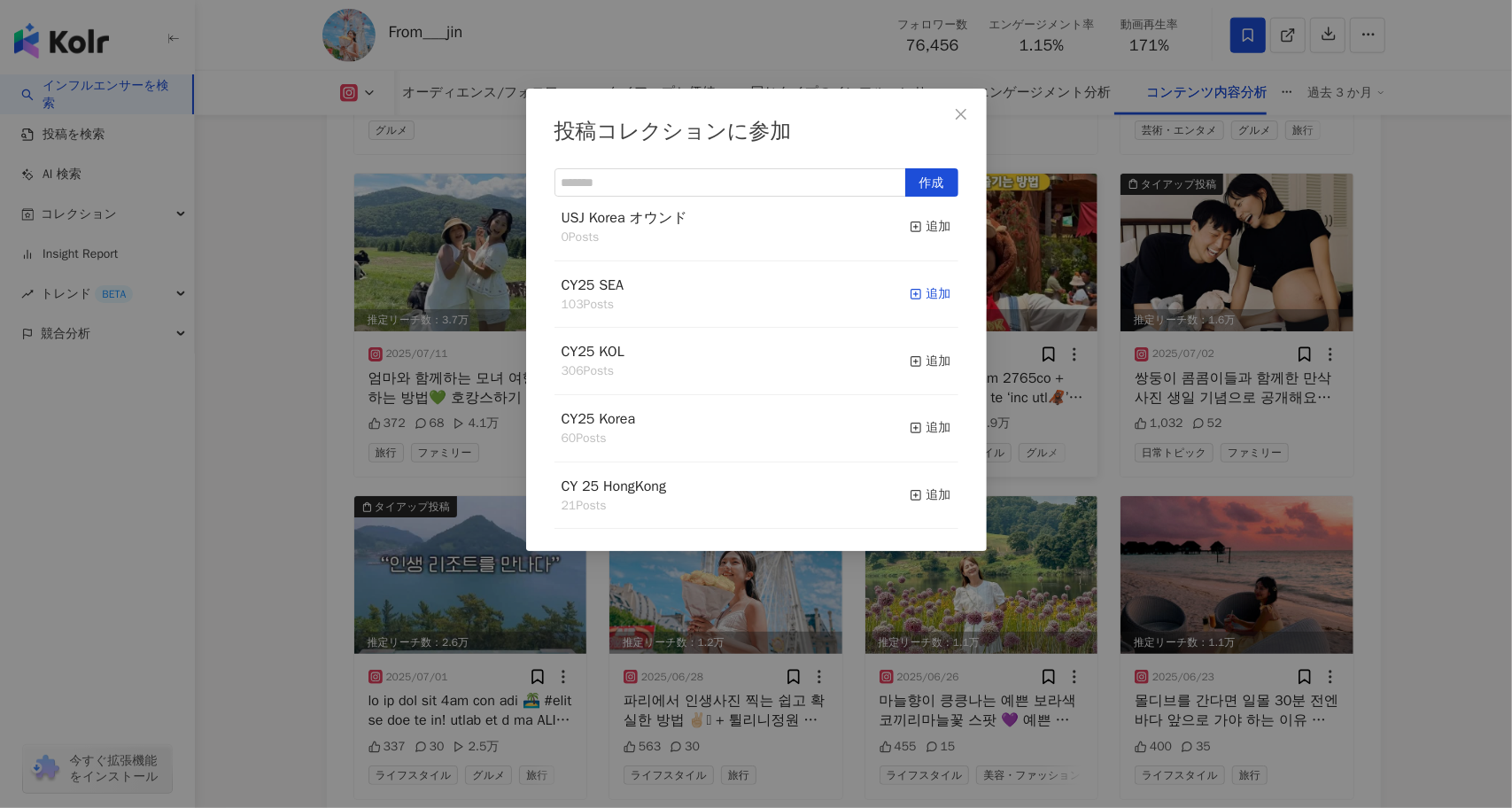 scroll, scrollTop: 89, scrollLeft: 0, axis: vertical 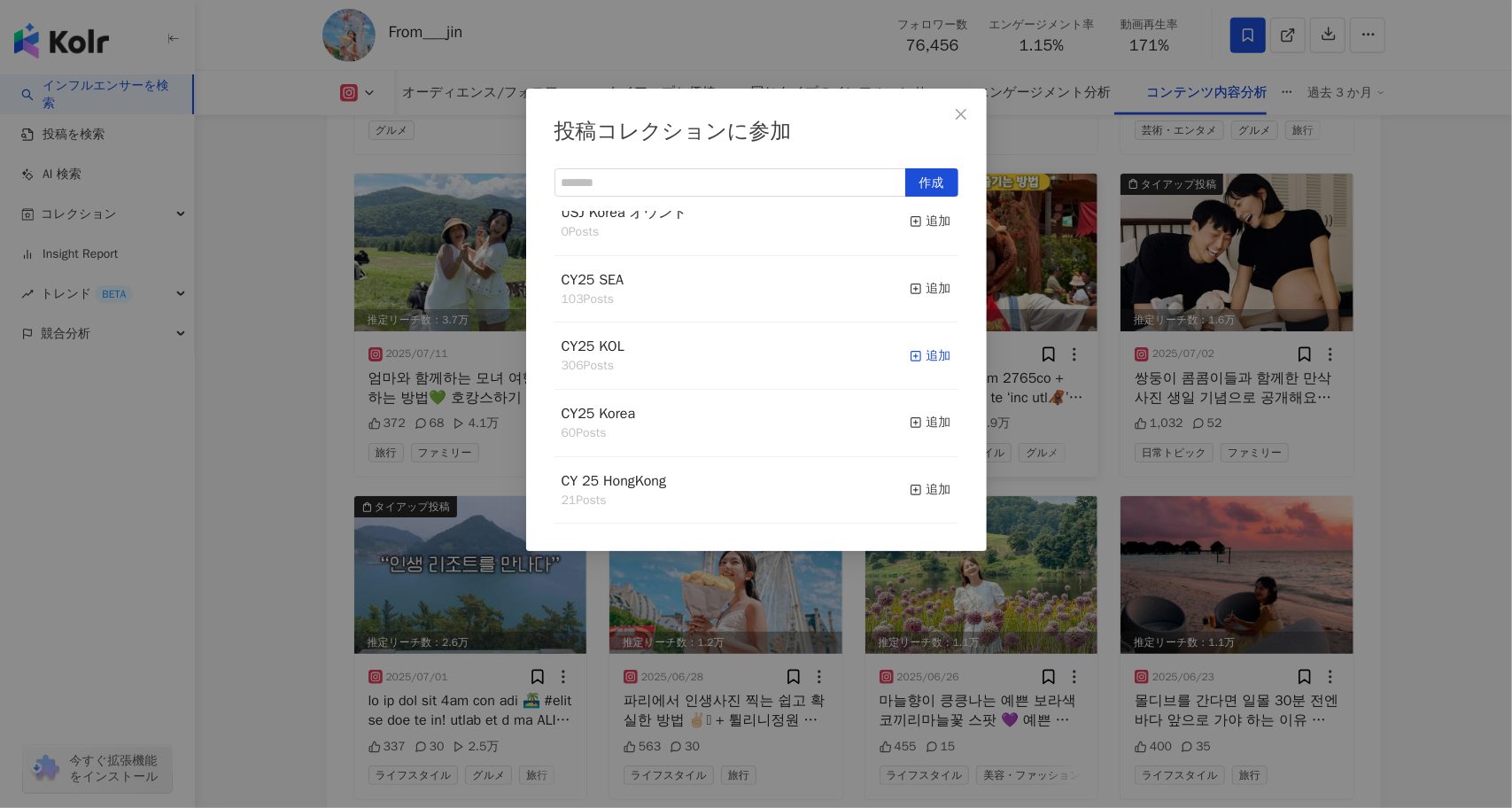 click on "追加" at bounding box center (930, 356) 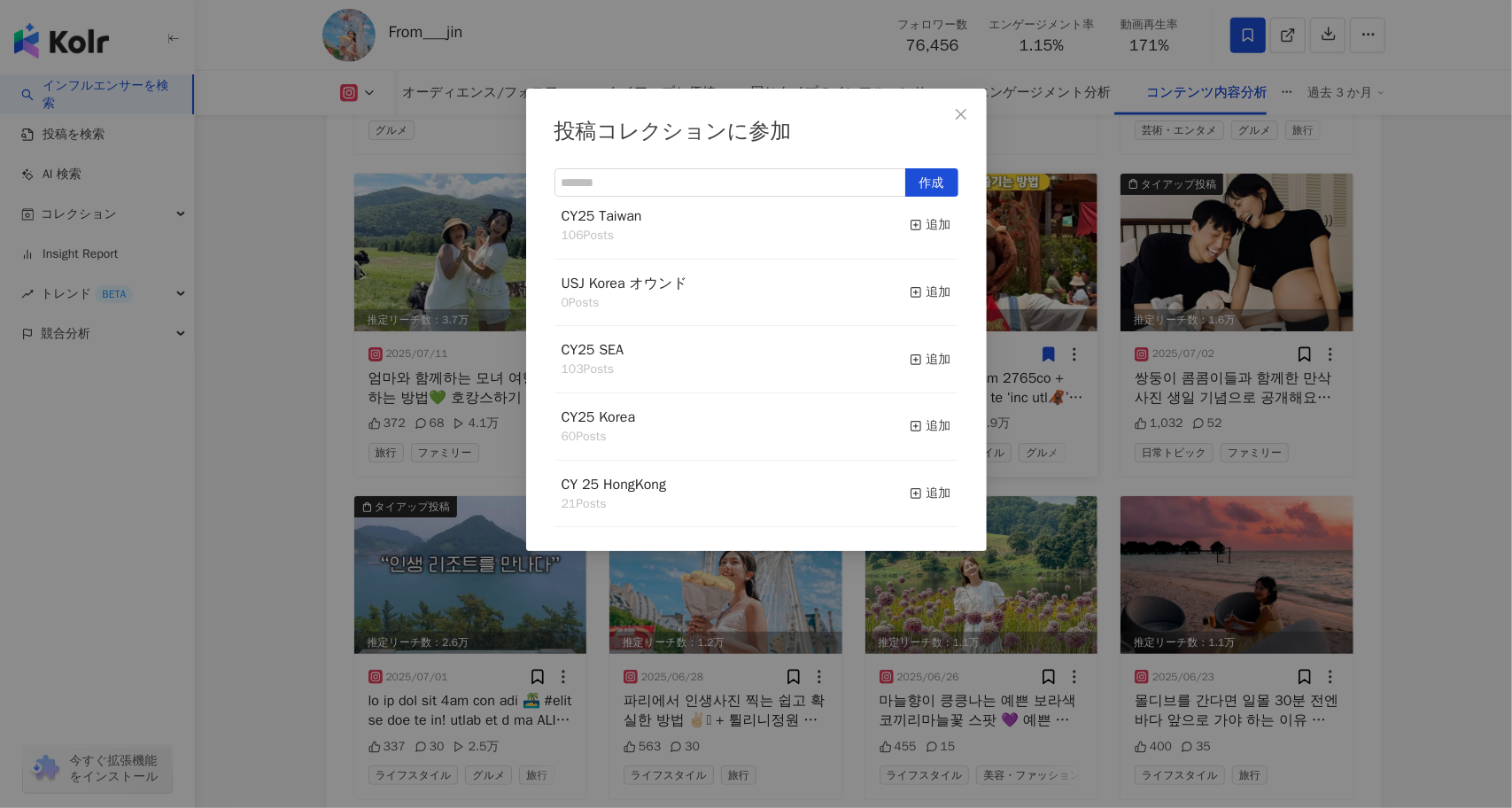 scroll, scrollTop: 89, scrollLeft: 0, axis: vertical 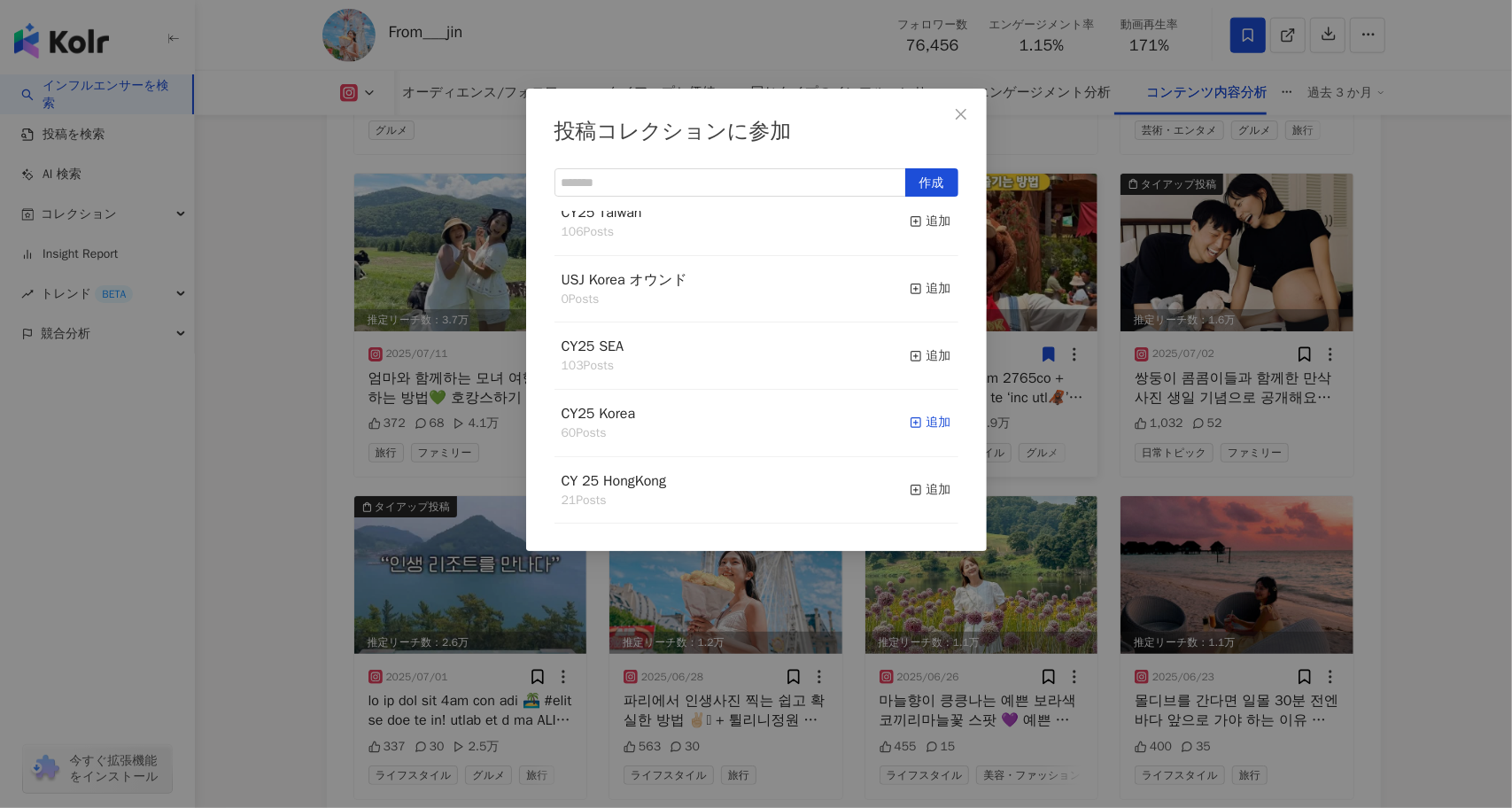 click on "追加" at bounding box center [930, 423] 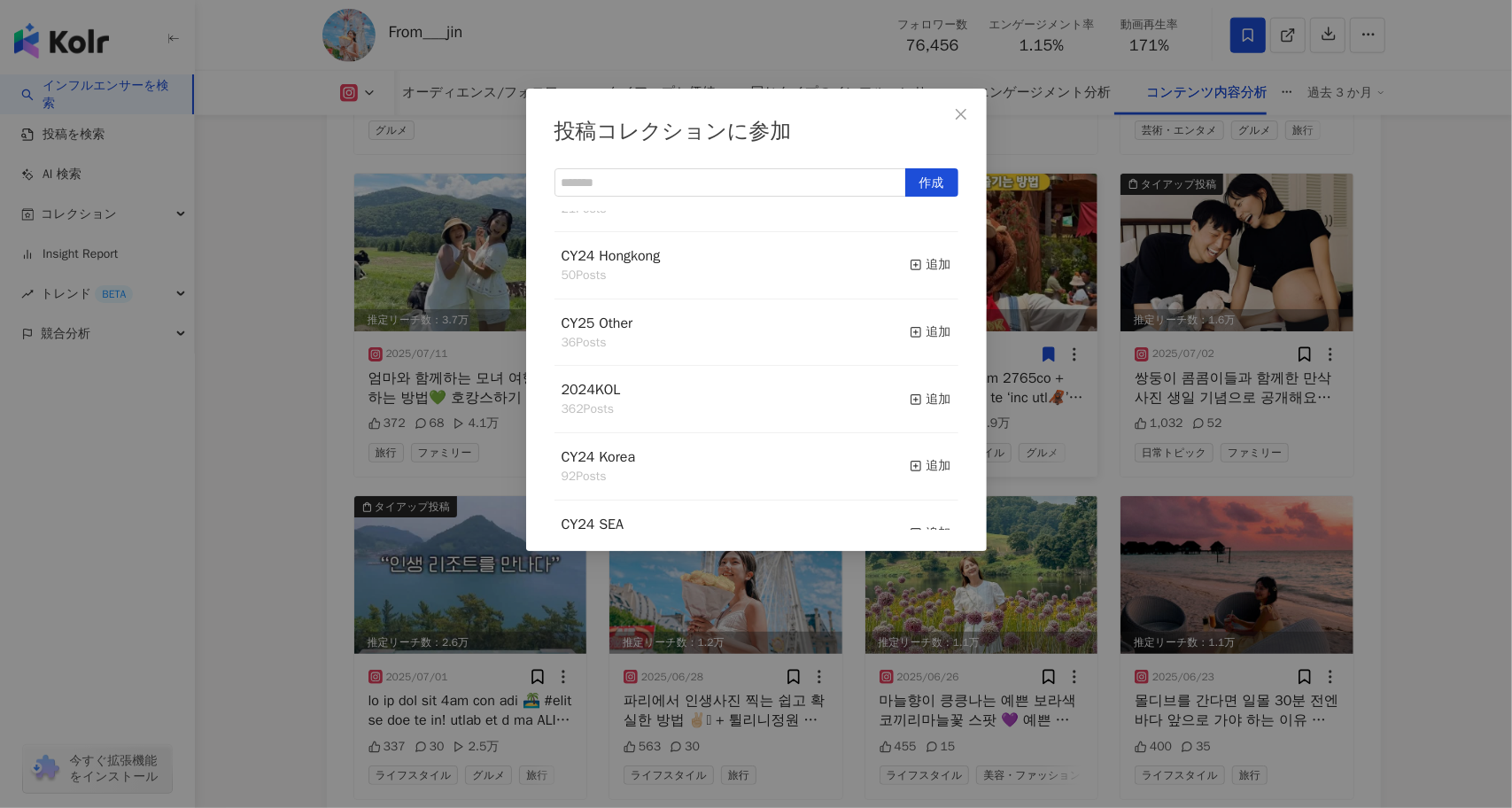 scroll, scrollTop: 0, scrollLeft: 0, axis: both 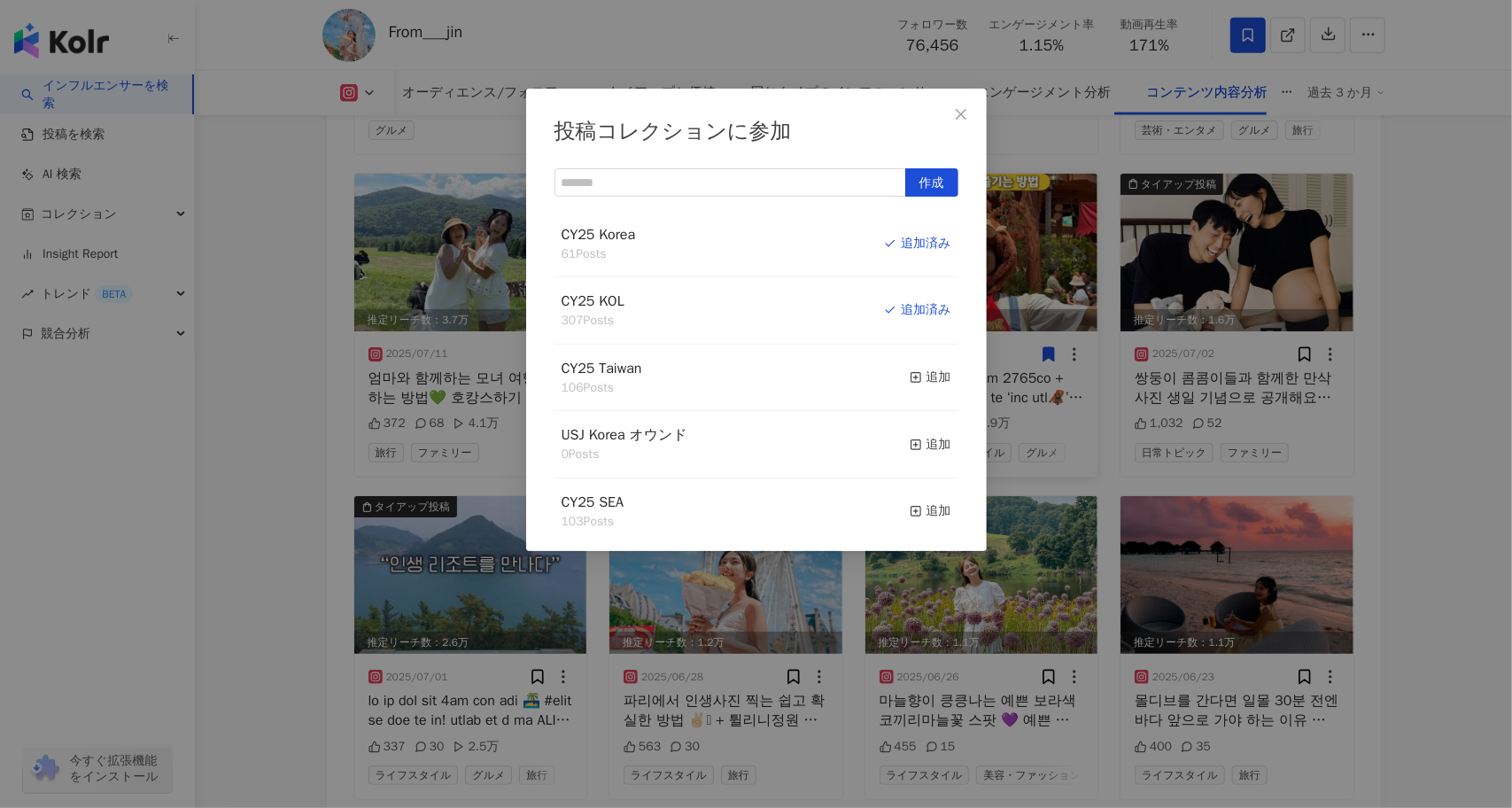 click on "投稿コレクションに参加 作成 CY25 Korea 61  Posts 追加済み CY25 KOL 307  Posts 追加済み CY25 Taiwan 106  Posts 追加 USJ Korea オウンド 0  Posts 追加 CY25 SEA 103  Posts 追加 CY 25 HongKong 21  Posts 追加 CY24 Hongkong 50  Posts 追加 CY25 Other 36  Posts 追加 2024KOL 362  Posts 追加 CY24 Korea 92  Posts 追加 CY24 SEA 91  Posts 追加 CY24 Other 50  Posts 追加 CY24 Taiwan 78  Posts 追加" at bounding box center [756, 404] 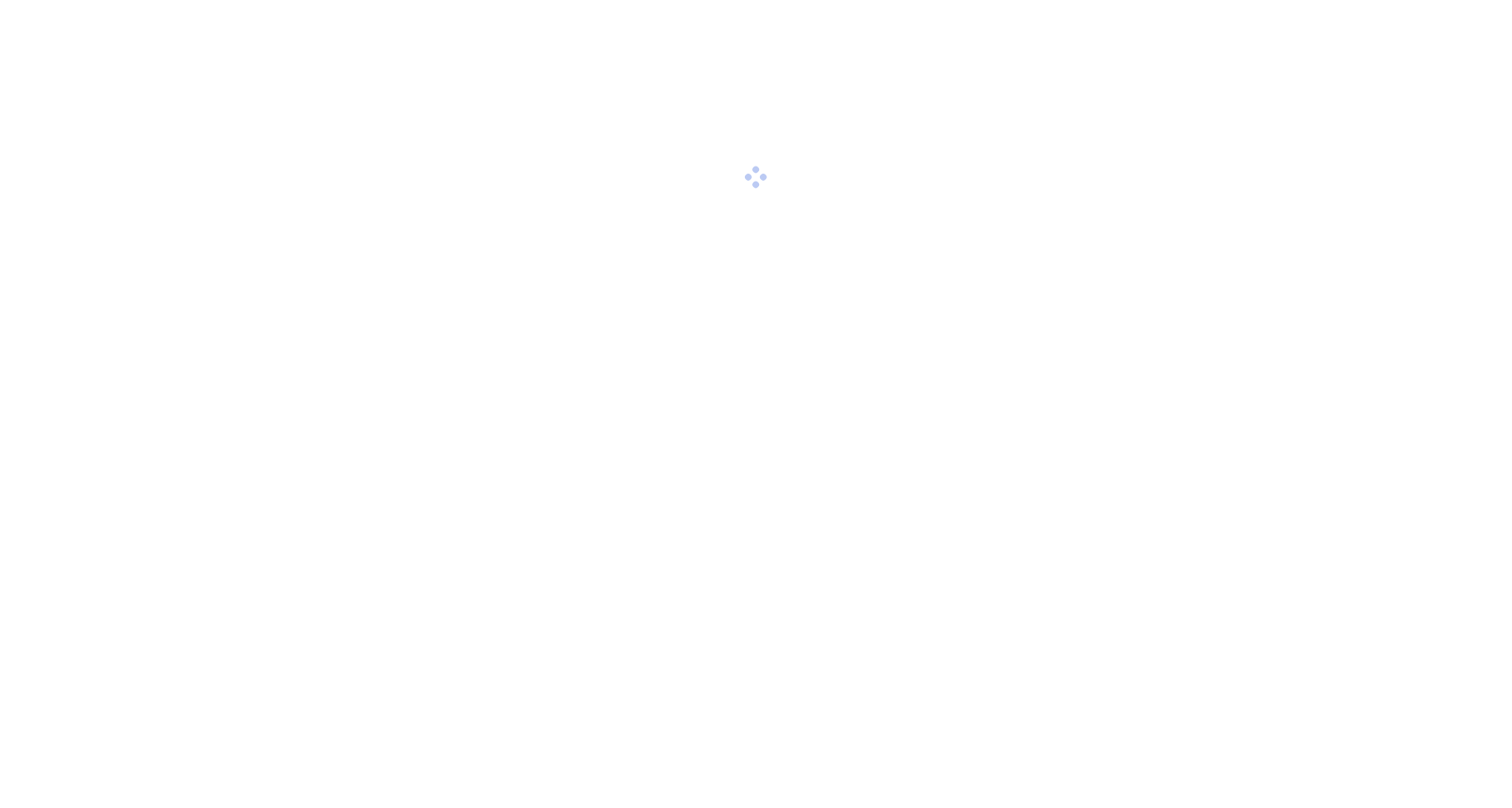 scroll, scrollTop: 0, scrollLeft: 0, axis: both 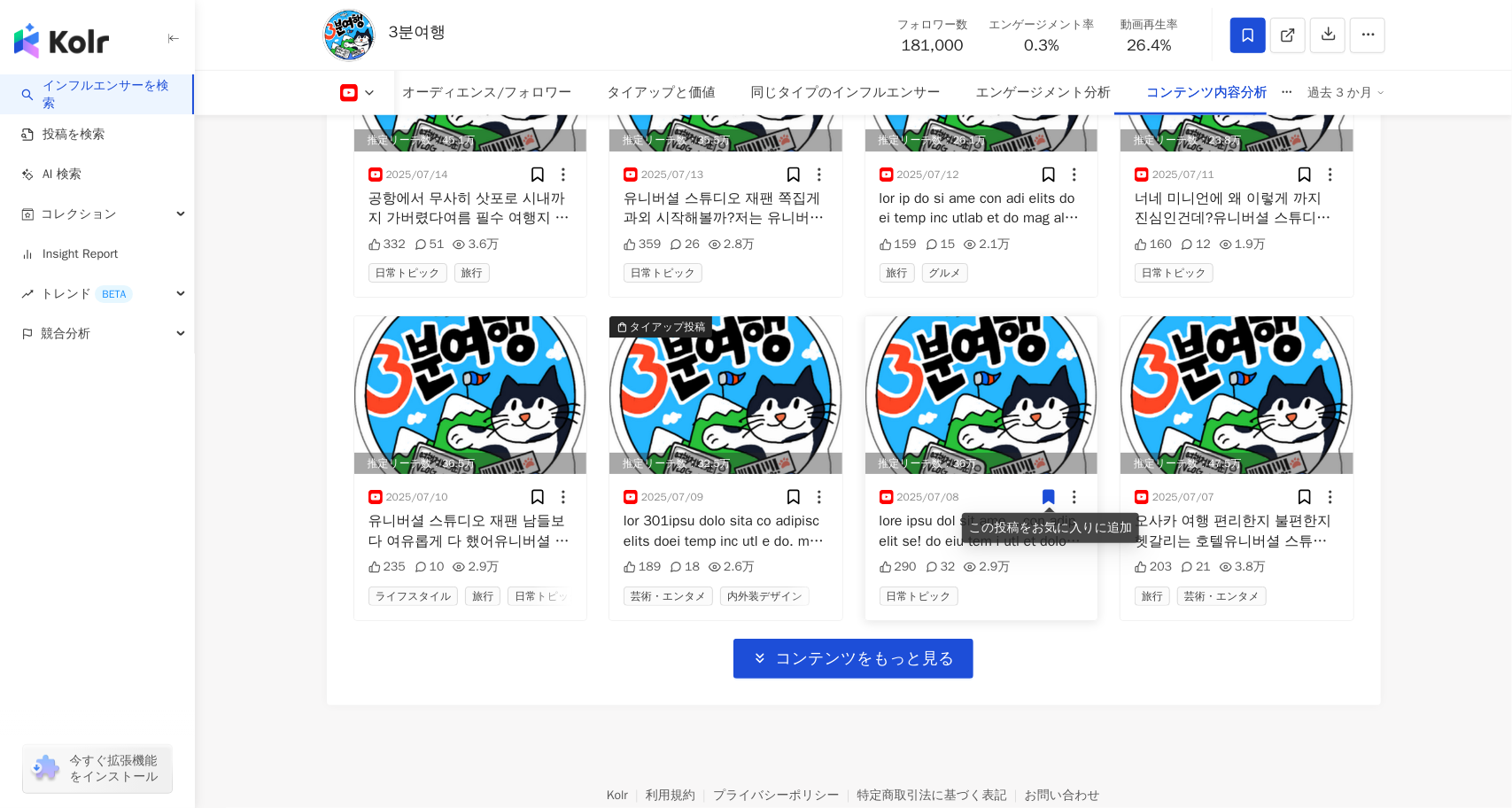 click 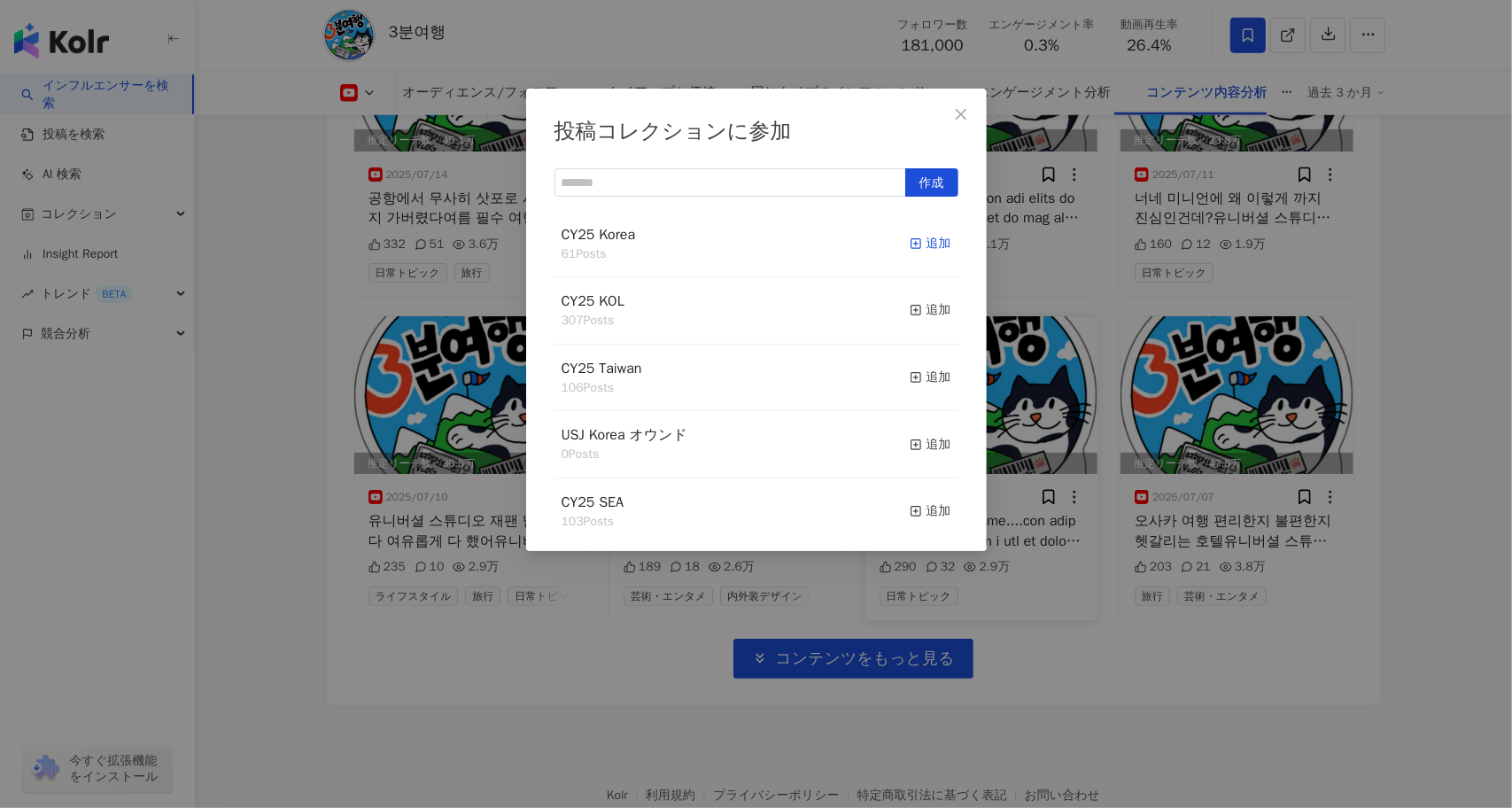 click on "追加" at bounding box center [930, 244] 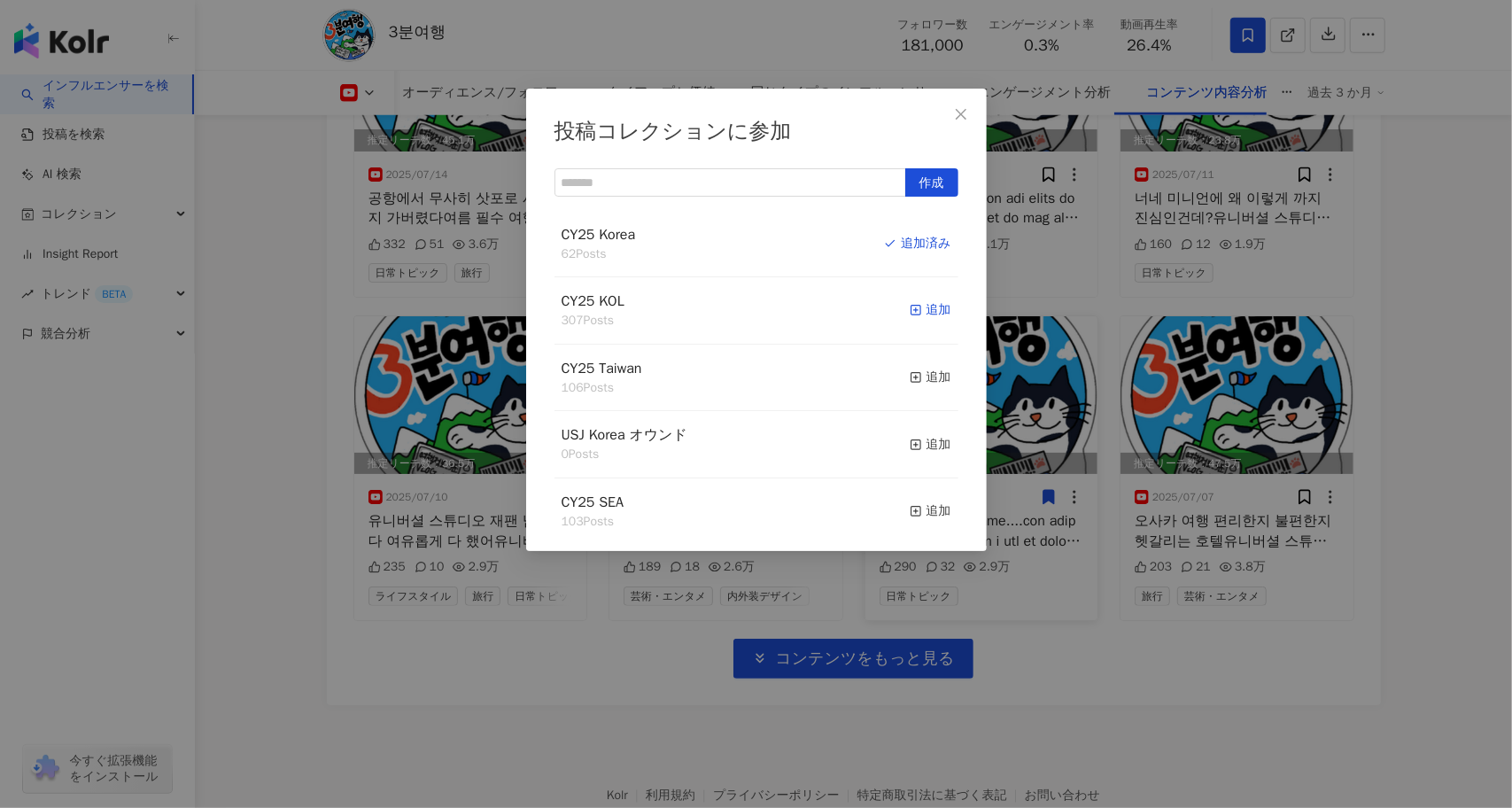 click on "追加" at bounding box center (930, 310) 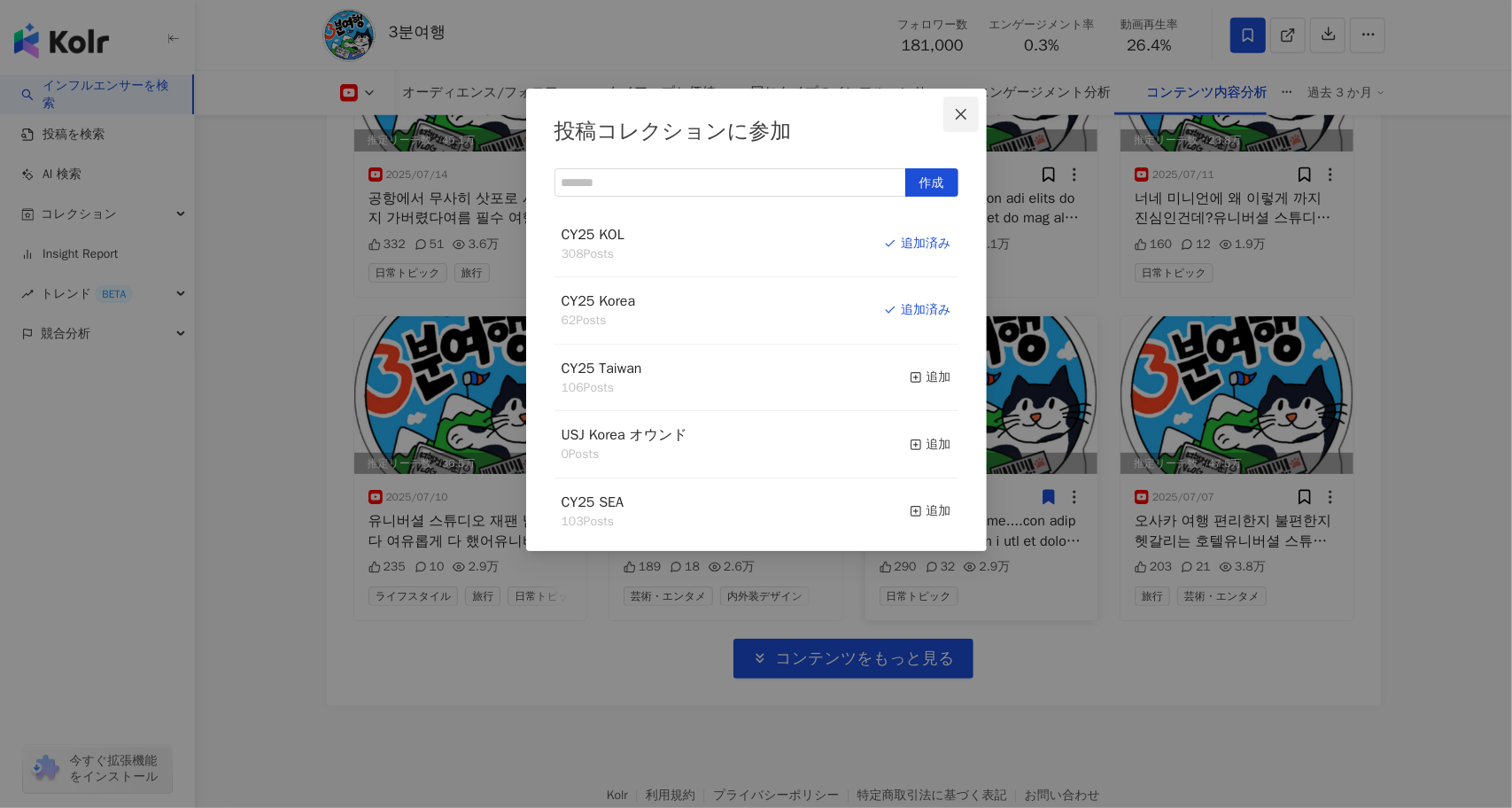 click 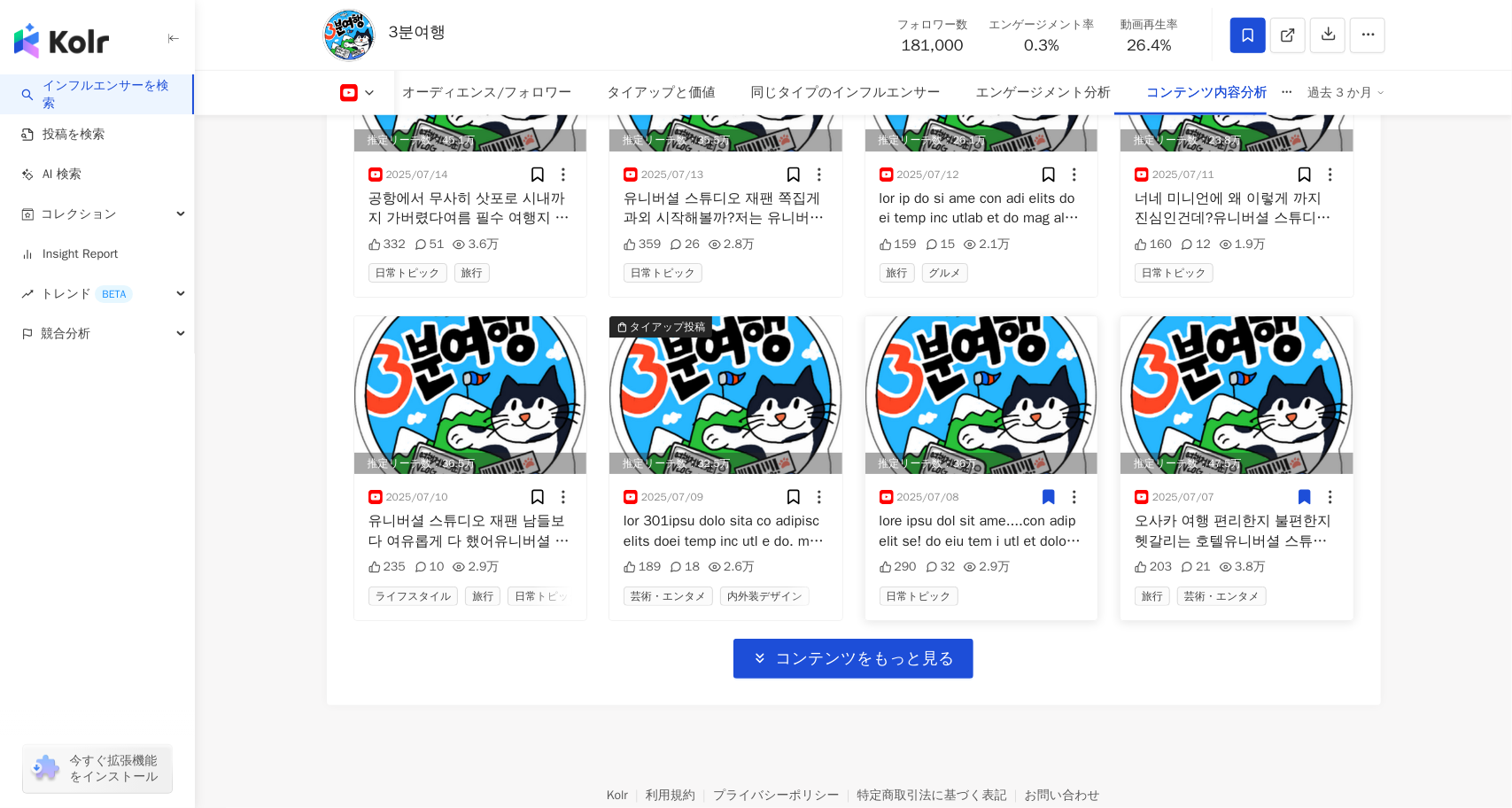 click 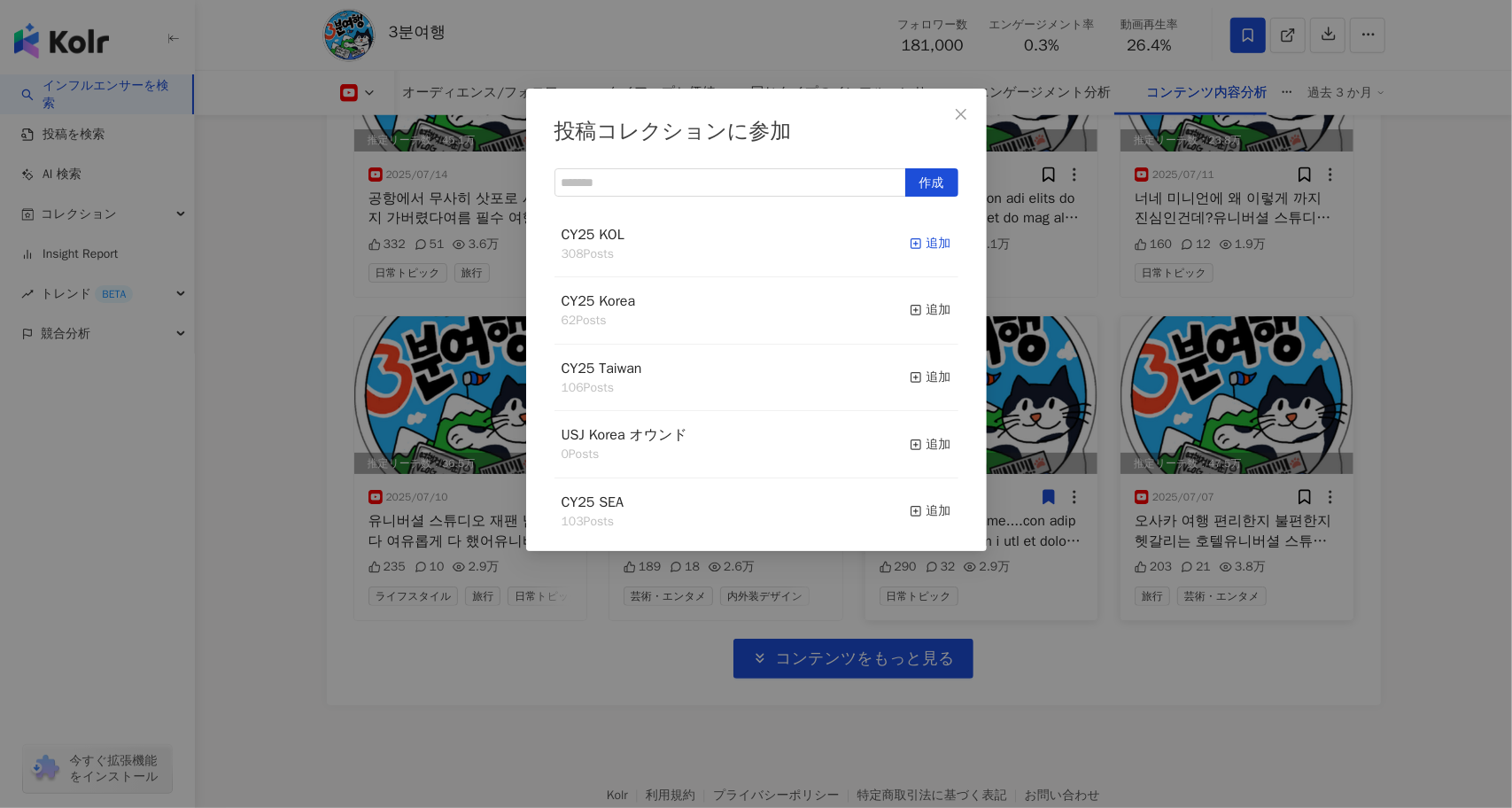 click on "追加" at bounding box center [930, 244] 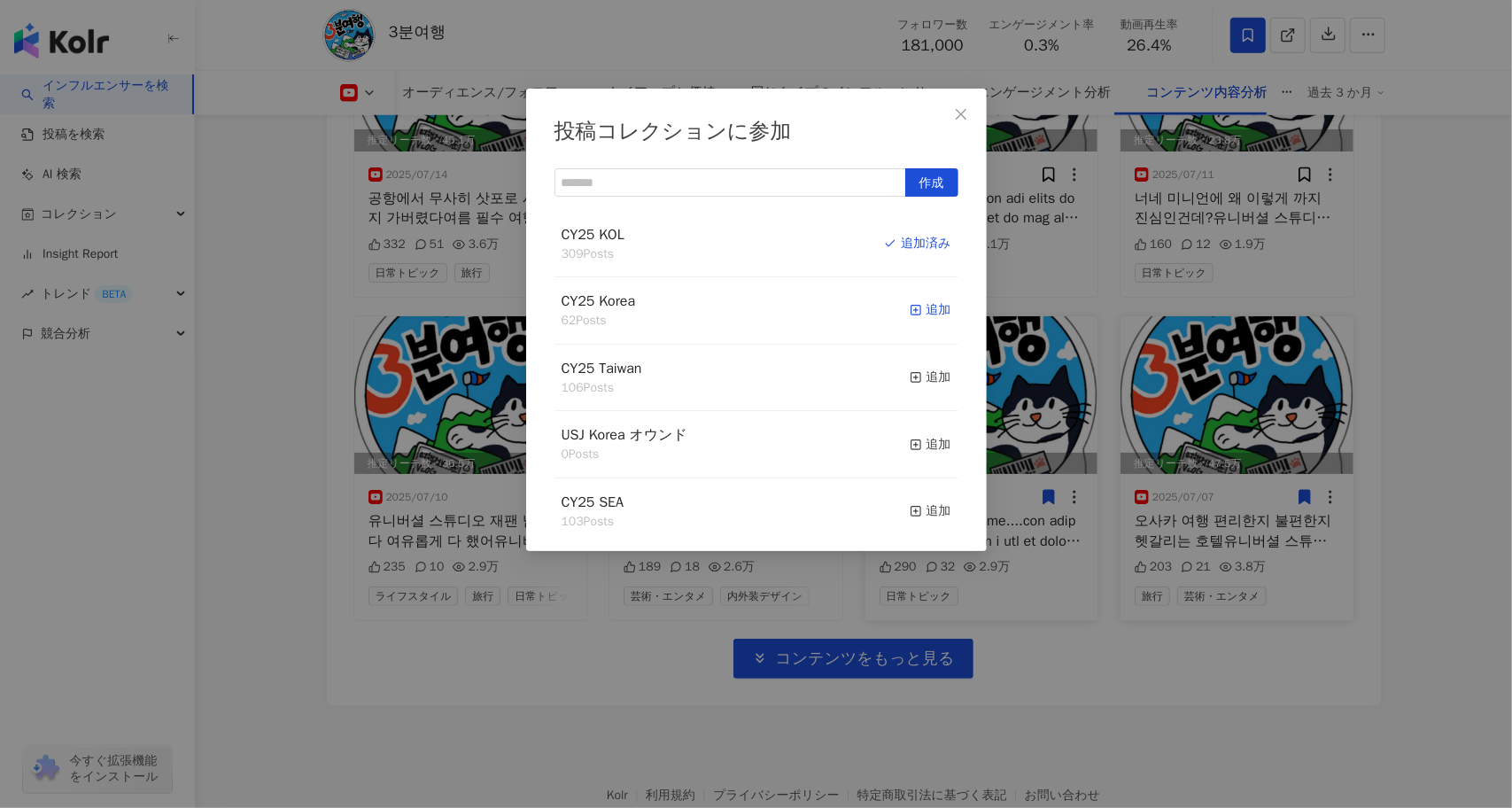 click on "追加" at bounding box center [930, 310] 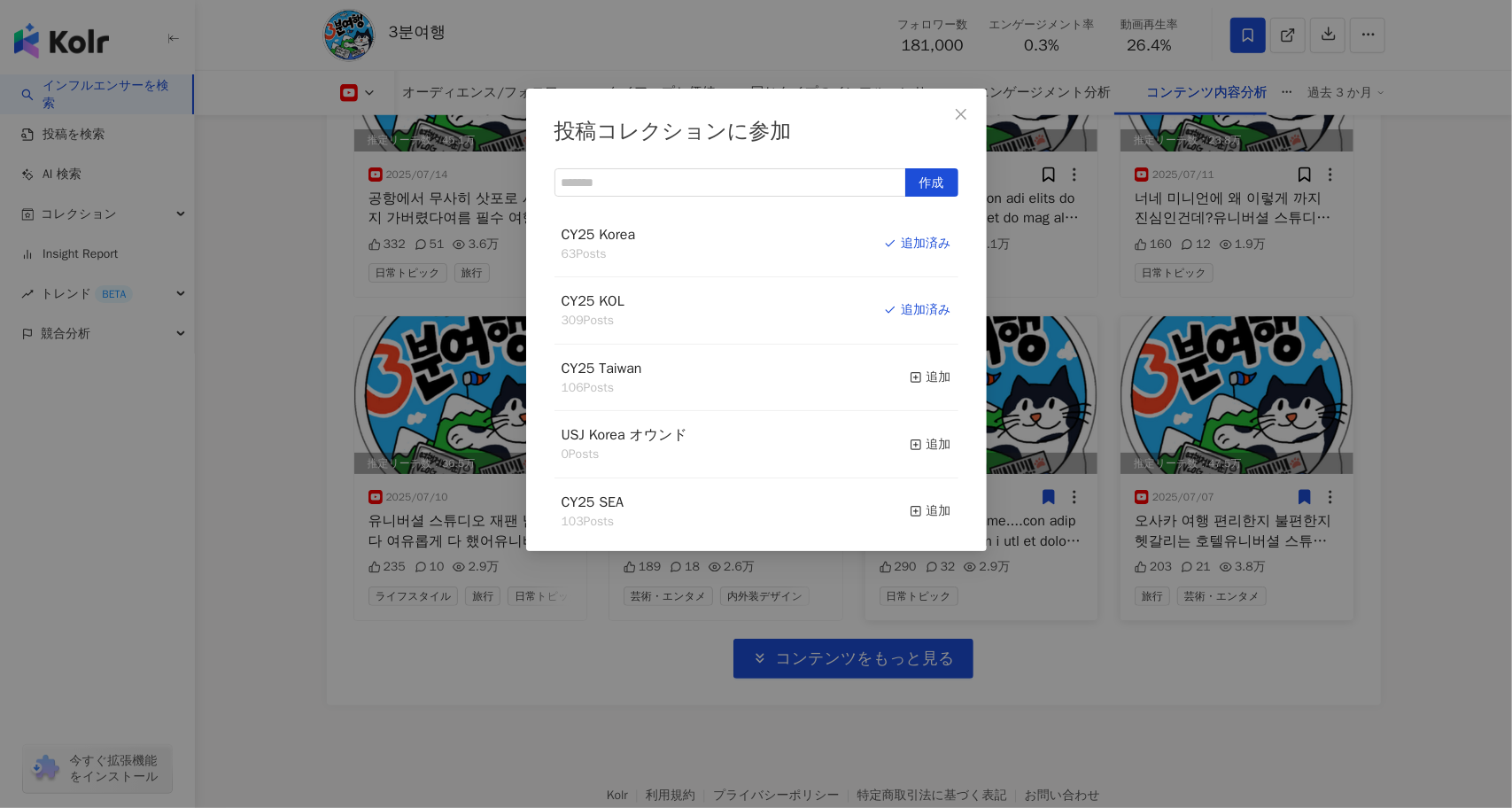 click on "投稿コレクションに参加 作成 CY25 Korea 63  Posts 追加済み CY25 KOL 309  Posts 追加済み CY25 Taiwan 106  Posts 追加 USJ Korea オウンド 0  Posts 追加 CY25 SEA 103  Posts 追加 CY 25 HongKong 21  Posts 追加 CY24 Hongkong 50  Posts 追加 CY25 Other 36  Posts 追加 2024KOL 362  Posts 追加 CY24 Korea 92  Posts 追加 CY24 SEA 91  Posts 追加 CY24 Other 50  Posts 追加 CY24 Taiwan 78  Posts 追加" at bounding box center (756, 404) 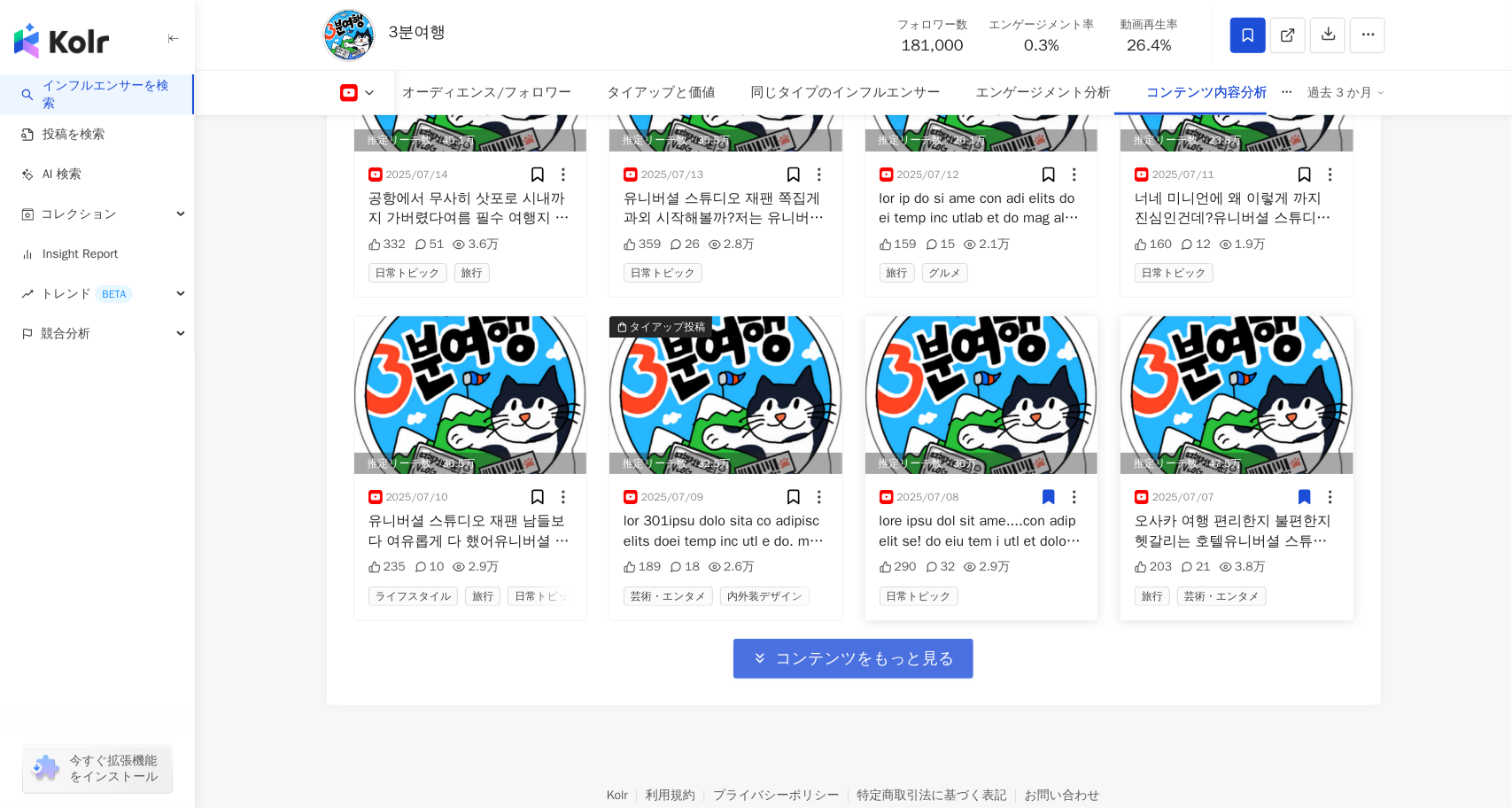 click on "コンテンツをもっと見る" at bounding box center [865, 659] 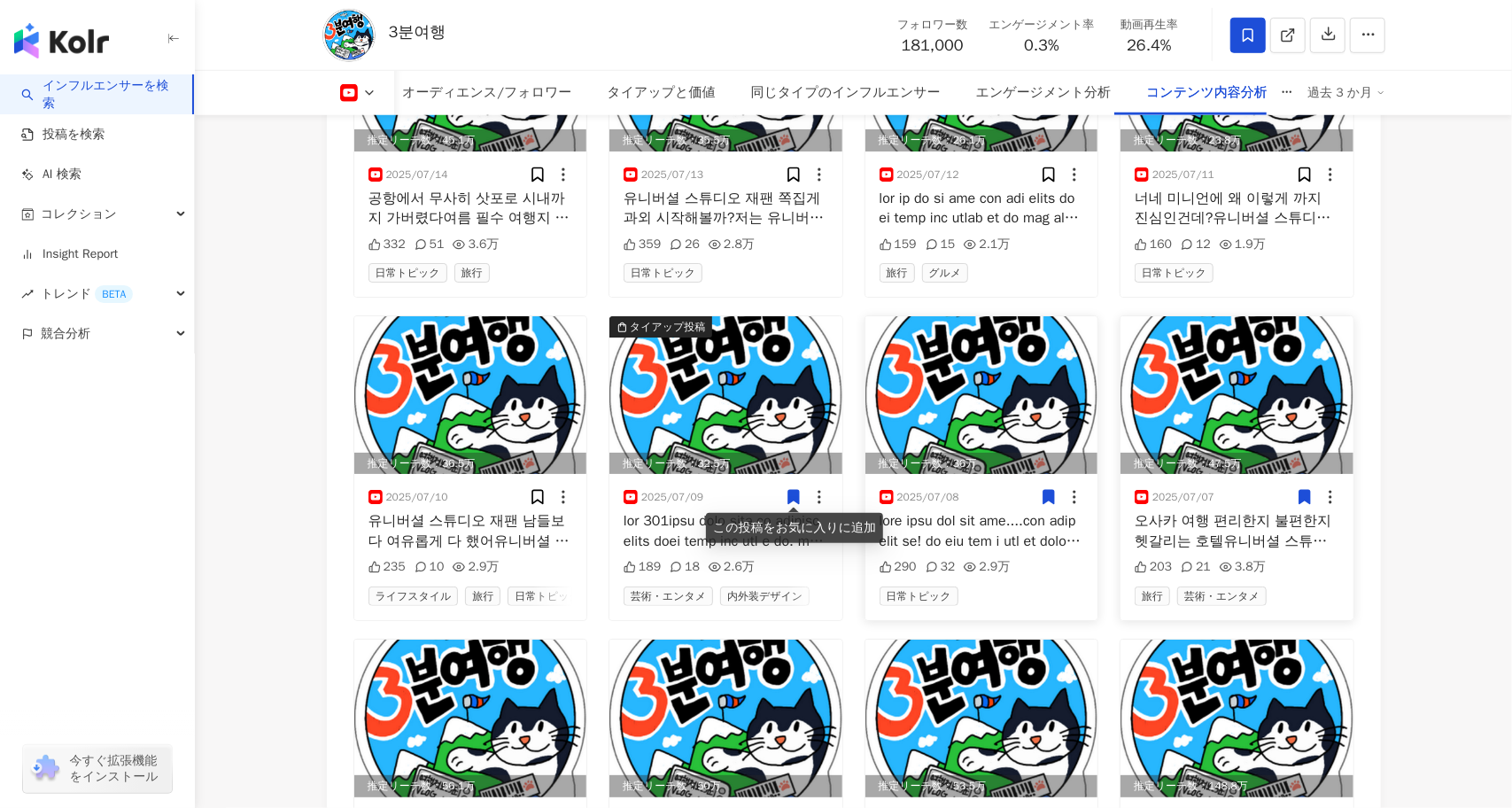 click 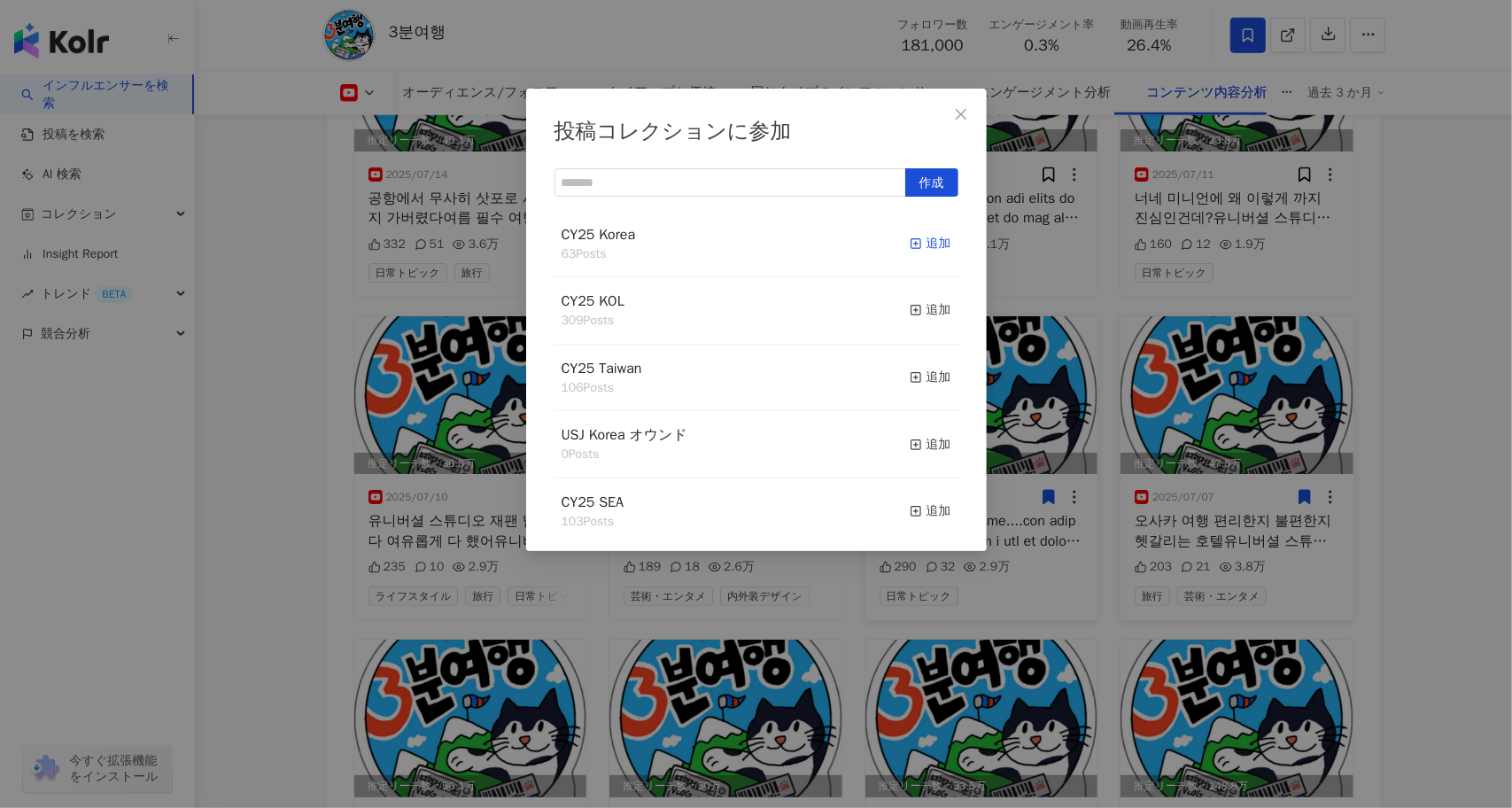click on "追加" at bounding box center [930, 244] 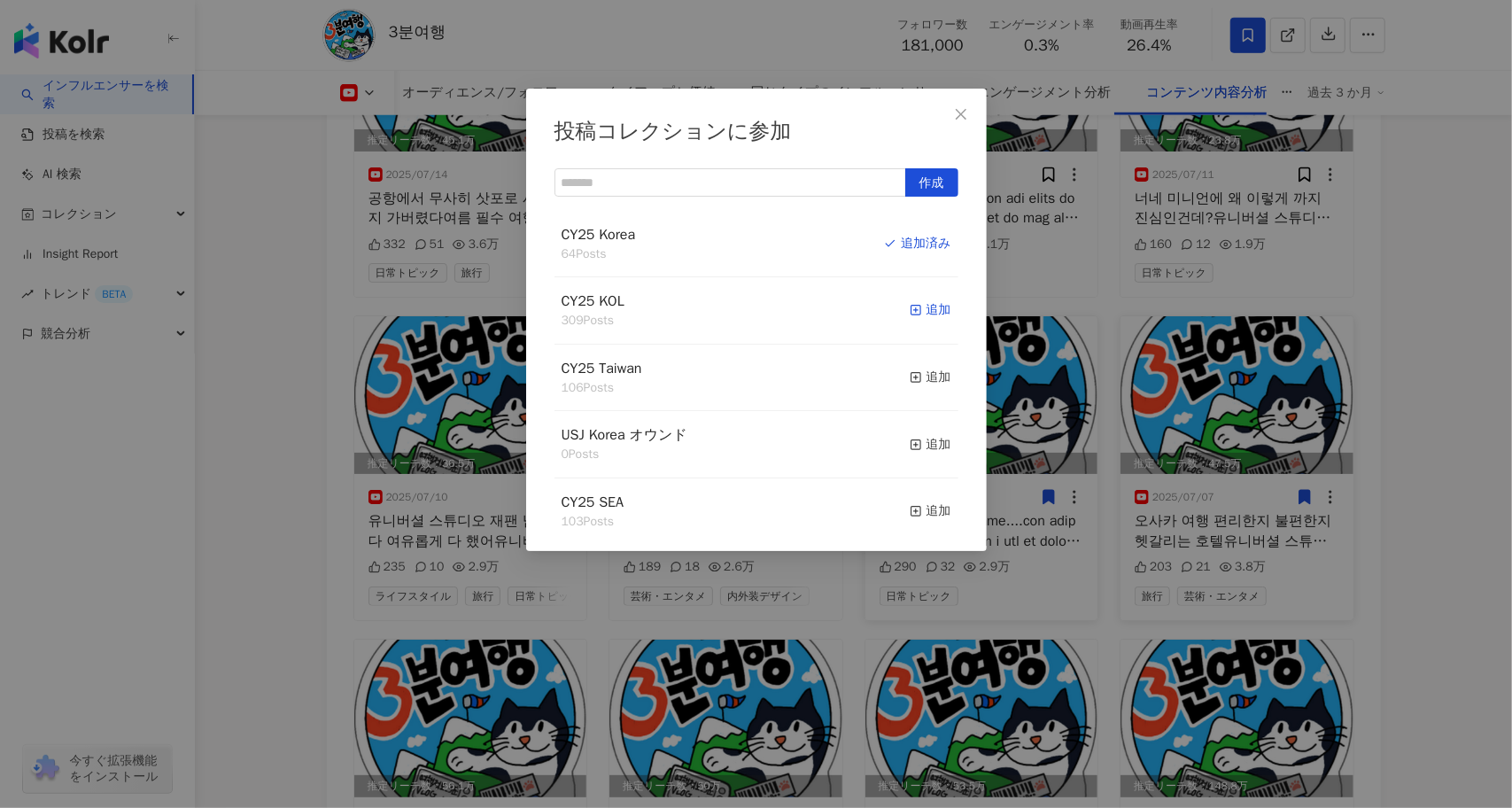 click 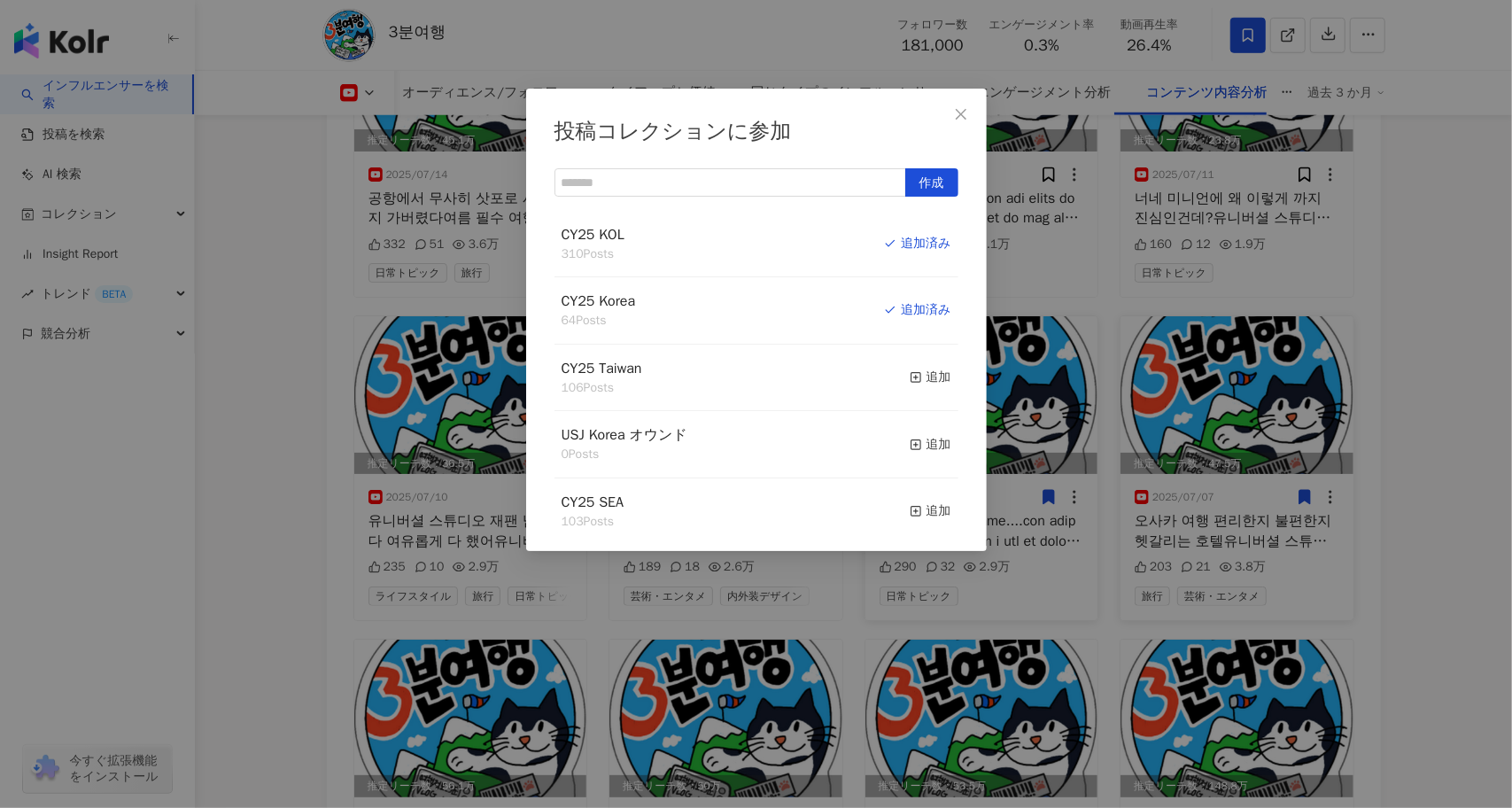 click on "投稿コレクションに参加 作成 CY25 KOL 310  Posts 追加済み CY25 Korea 64  Posts 追加済み CY25 Taiwan 106  Posts 追加 USJ Korea オウンド 0  Posts 追加 CY25 SEA 103  Posts 追加 CY 25 HongKong 21  Posts 追加 CY24 Hongkong 50  Posts 追加 CY25 Other 36  Posts 追加 2024KOL 362  Posts 追加 CY24 Korea 92  Posts 追加 CY24 SEA 91  Posts 追加 CY24 Other 50  Posts 追加 CY24 Taiwan 78  Posts 追加" at bounding box center [756, 404] 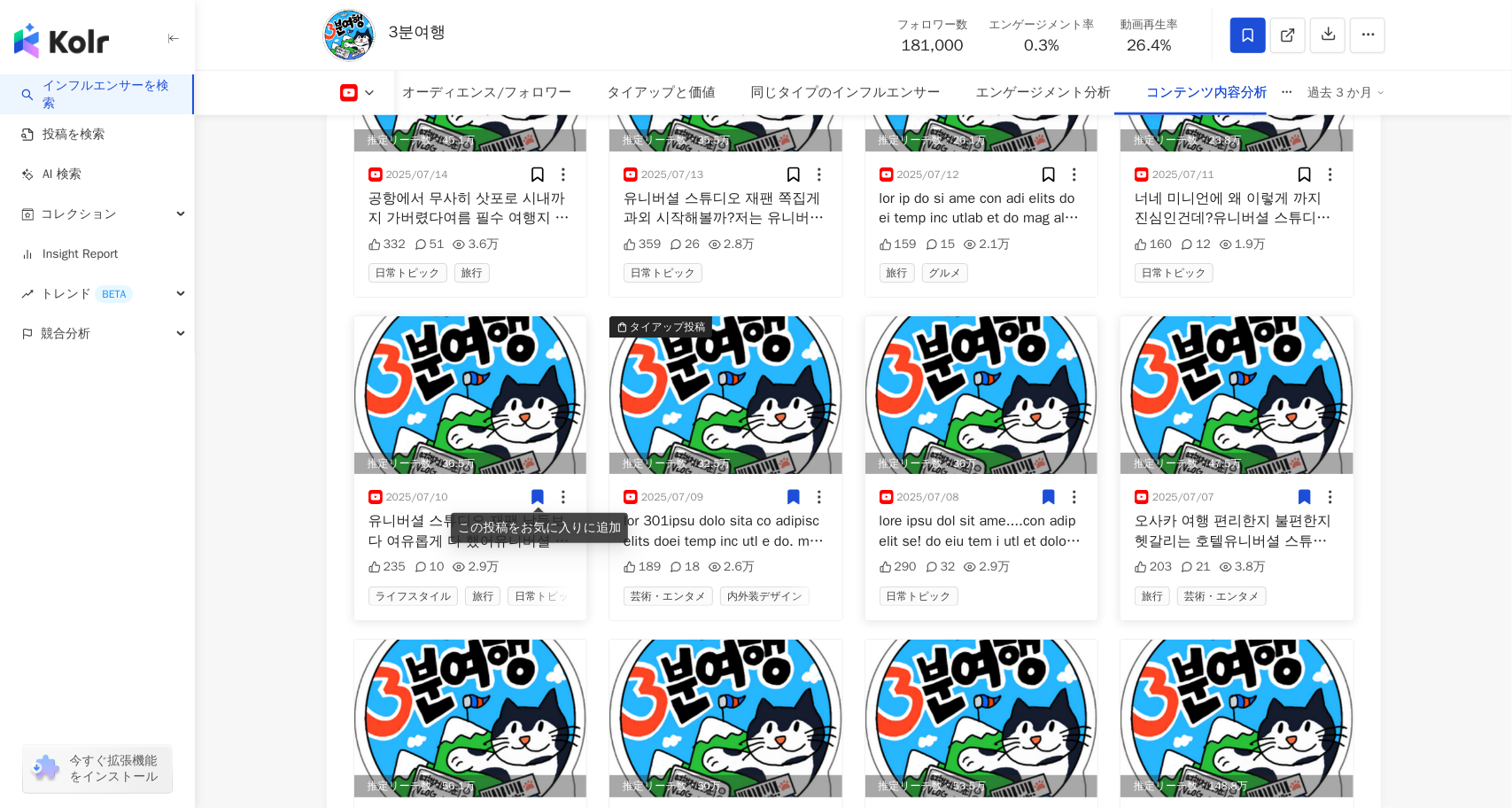 click 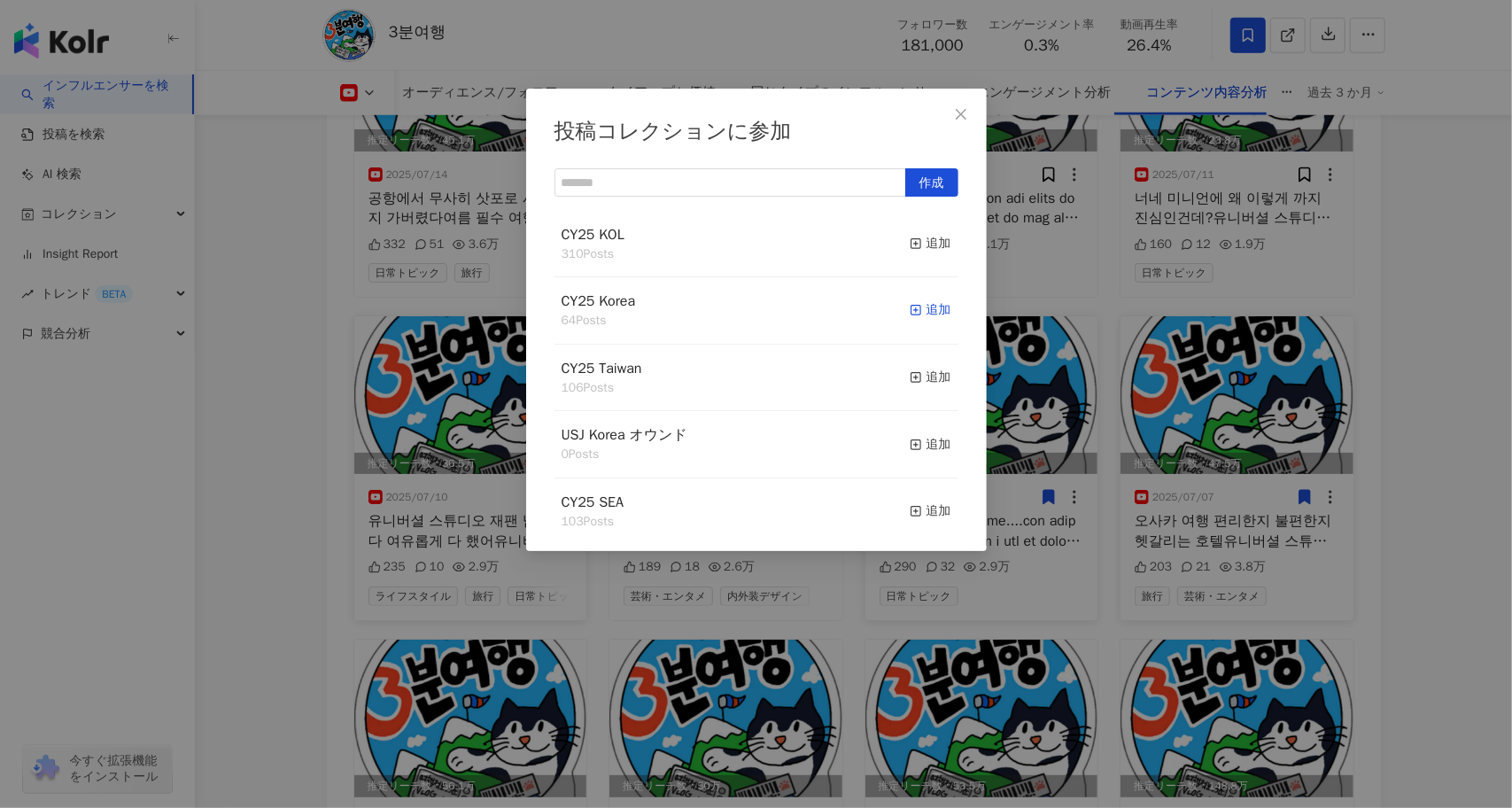 click on "追加" at bounding box center (930, 310) 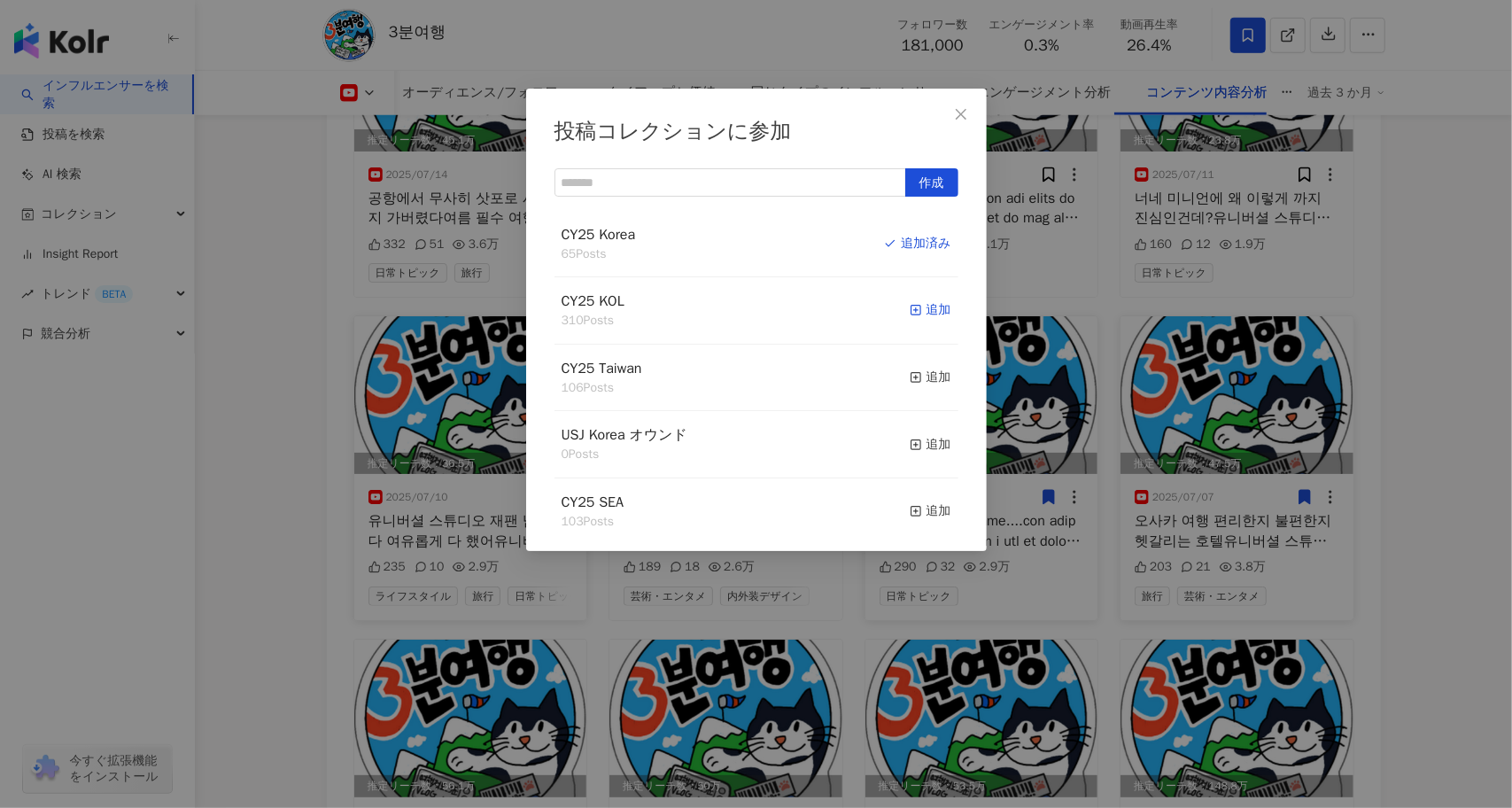 click on "追加" at bounding box center (930, 310) 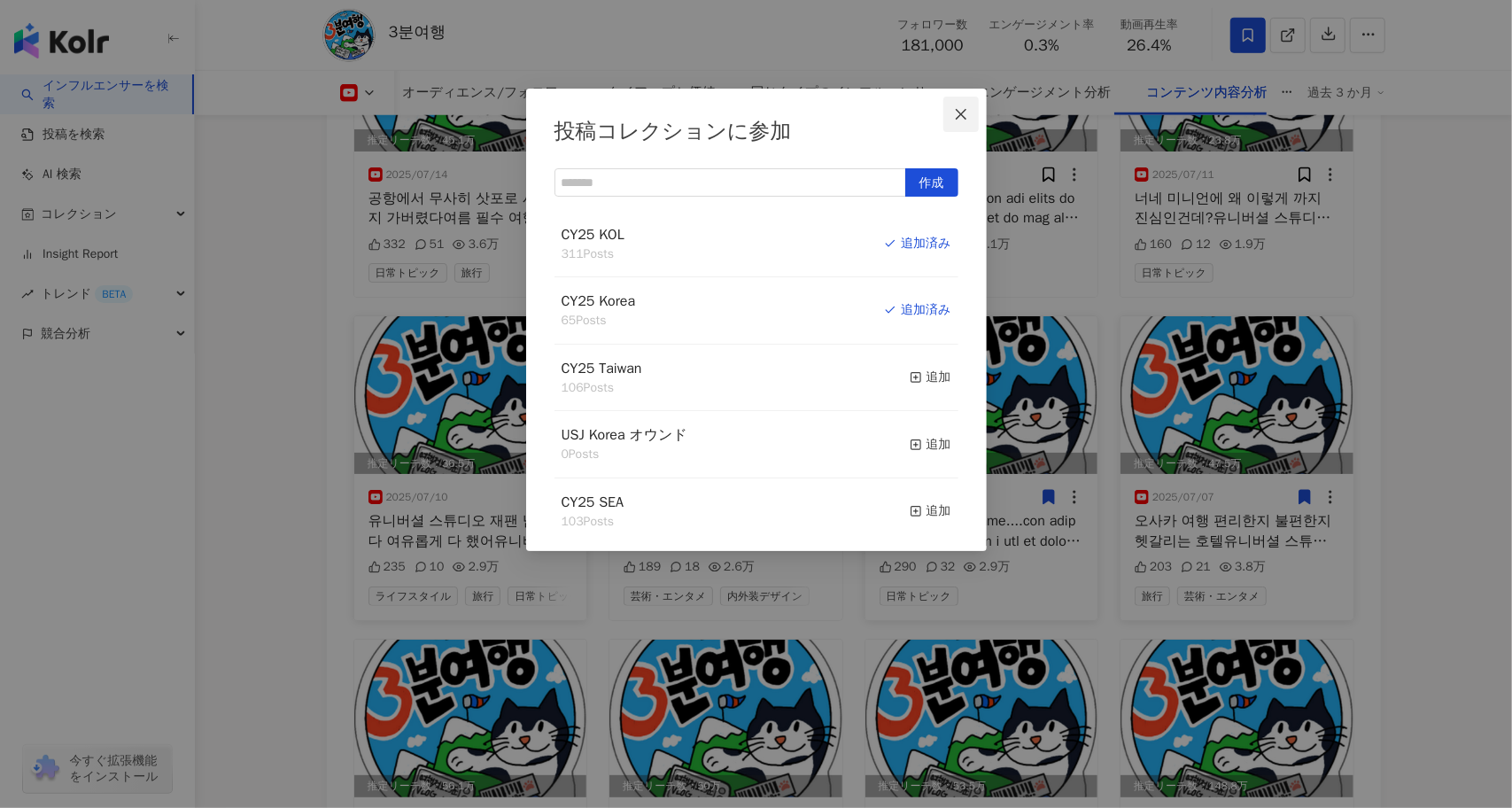 click 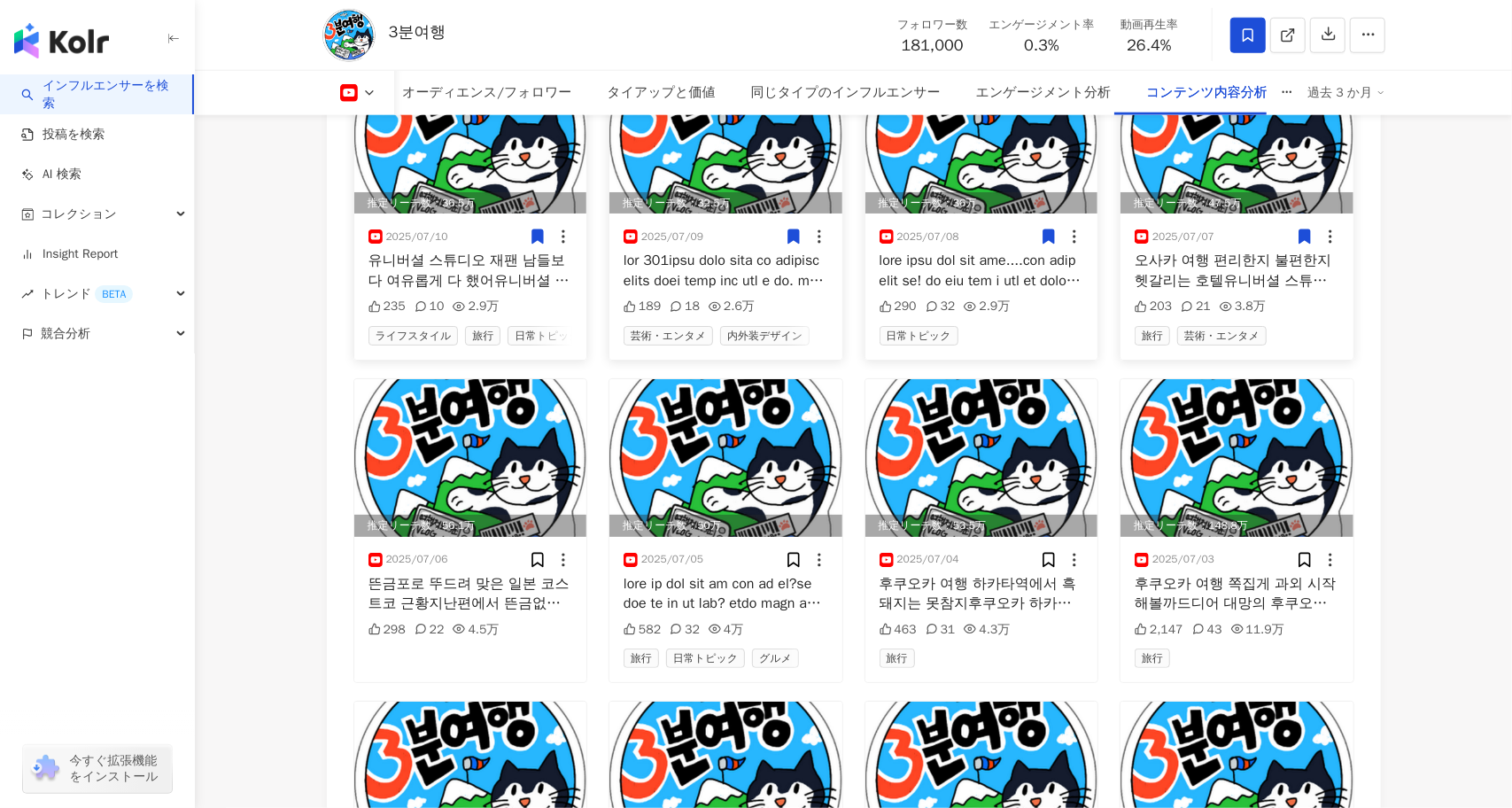 scroll, scrollTop: 5769, scrollLeft: 0, axis: vertical 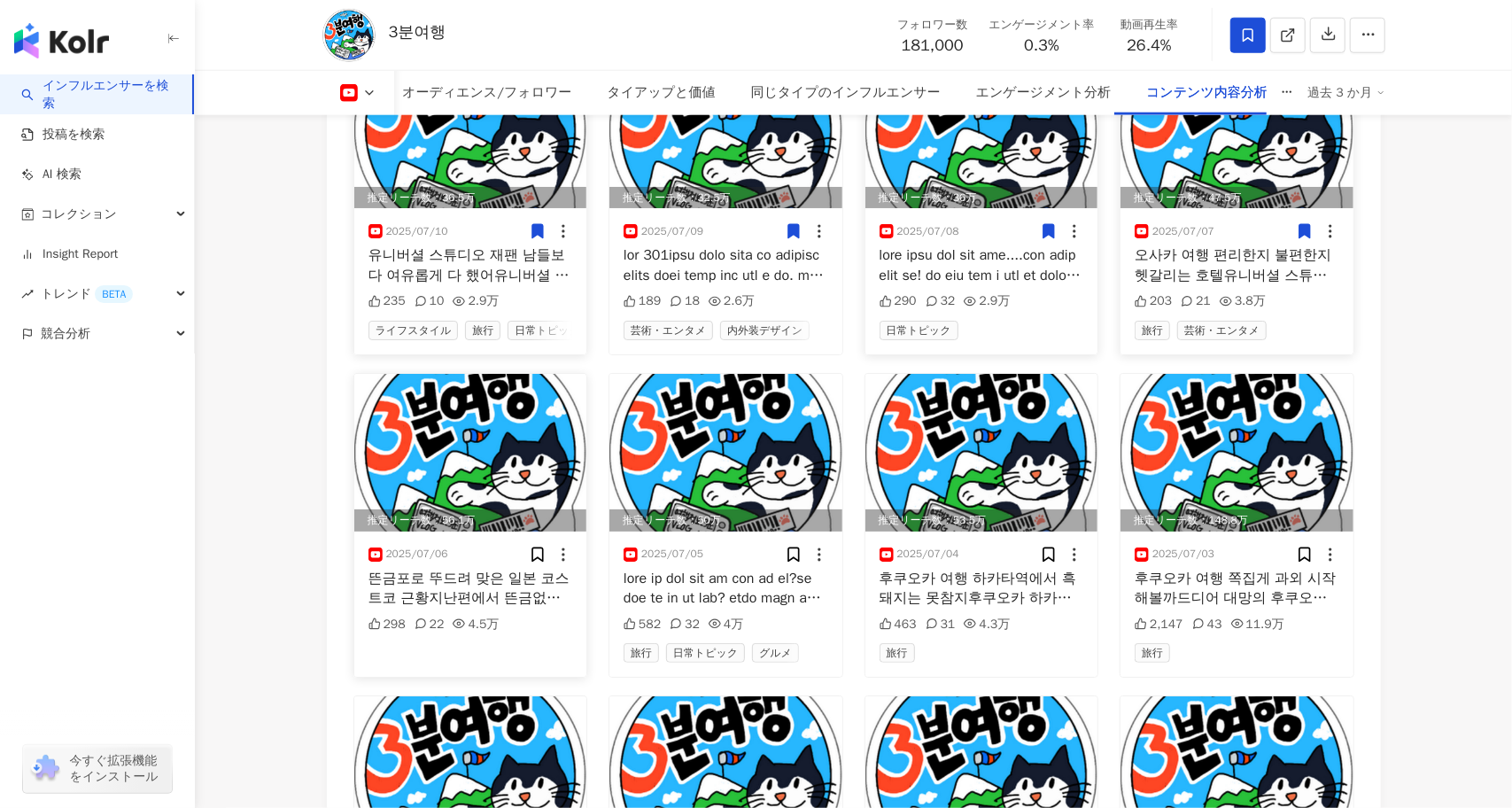 click at bounding box center (470, 453) 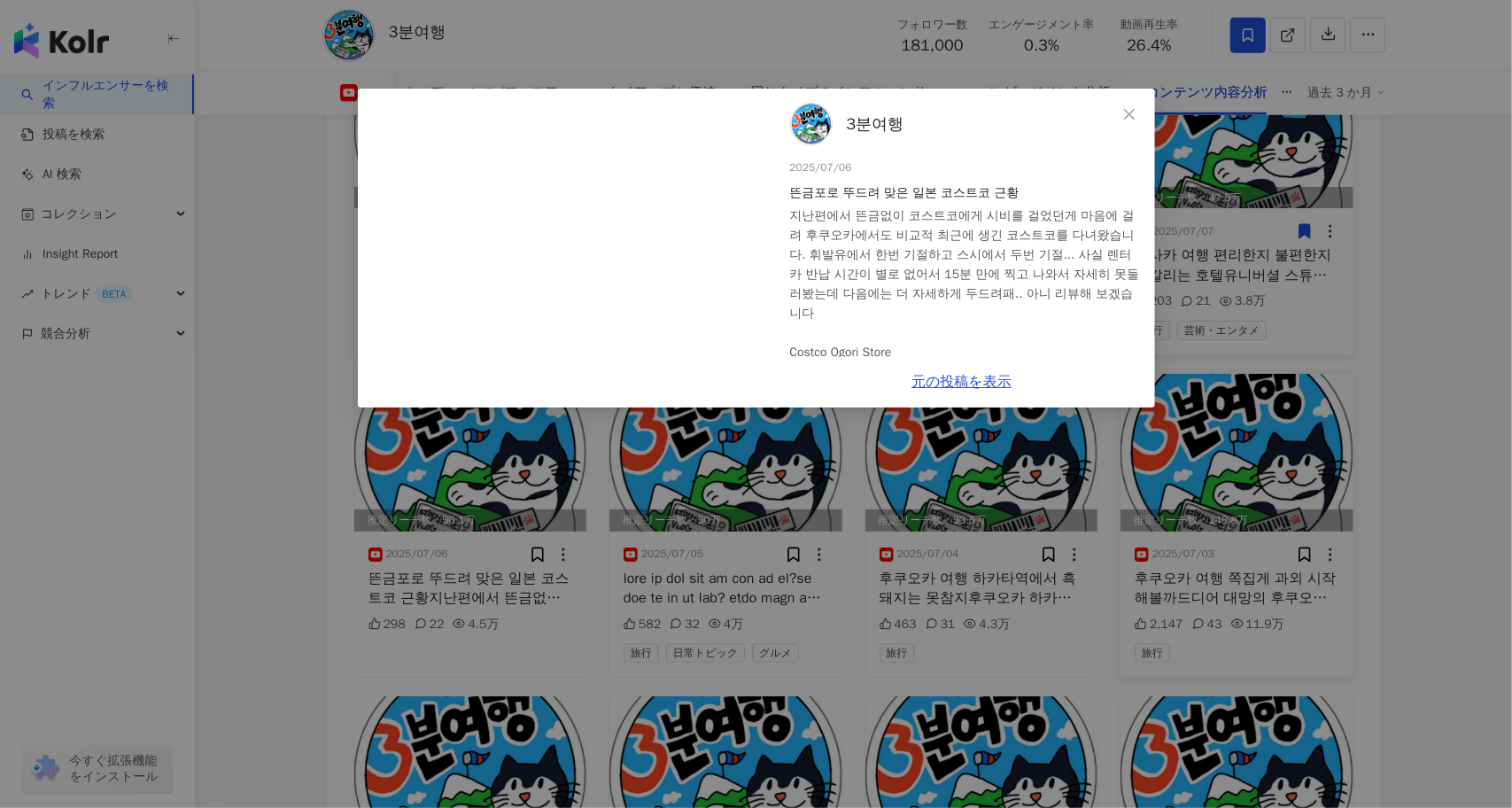 click 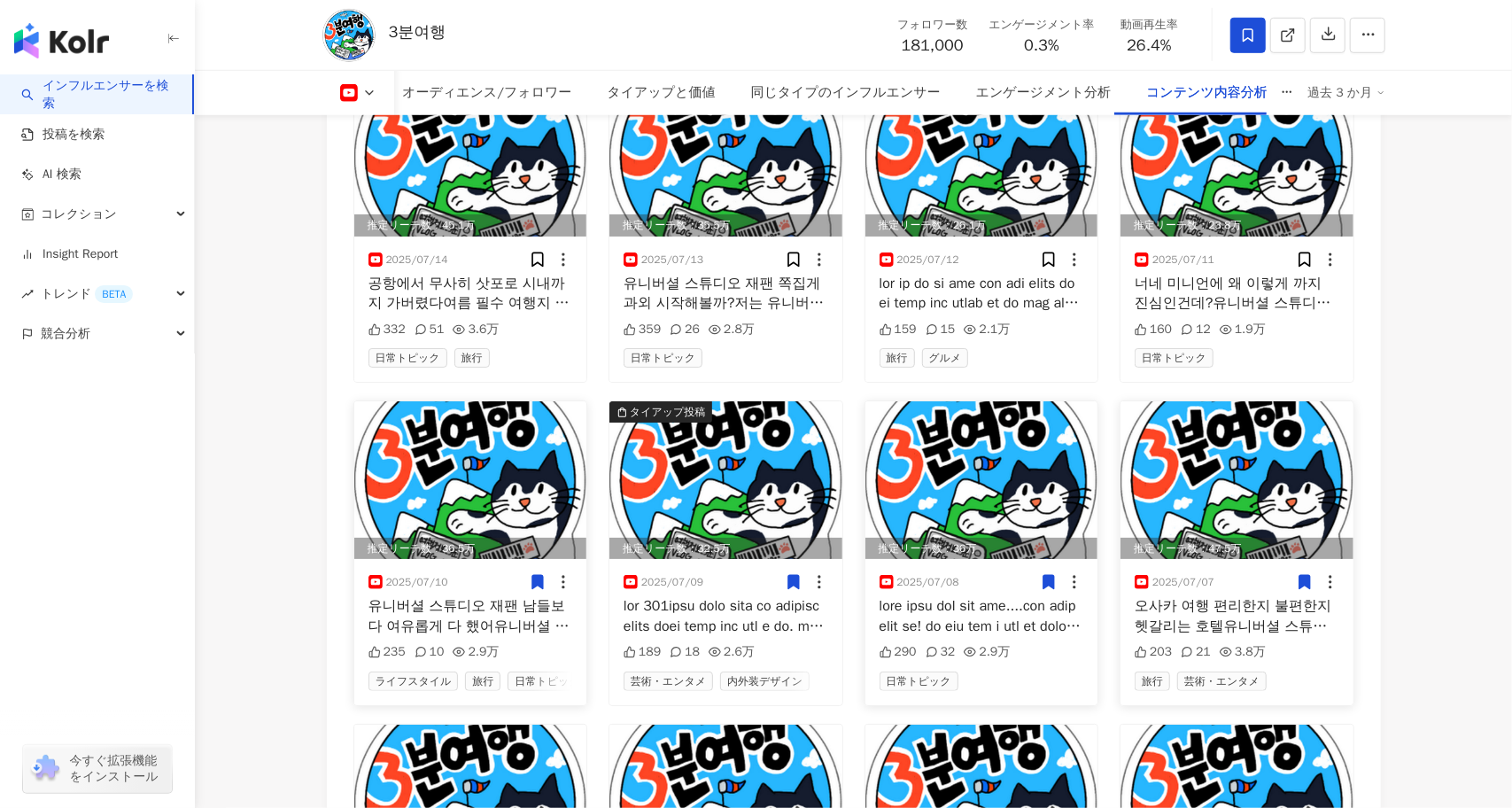 scroll, scrollTop: 5415, scrollLeft: 0, axis: vertical 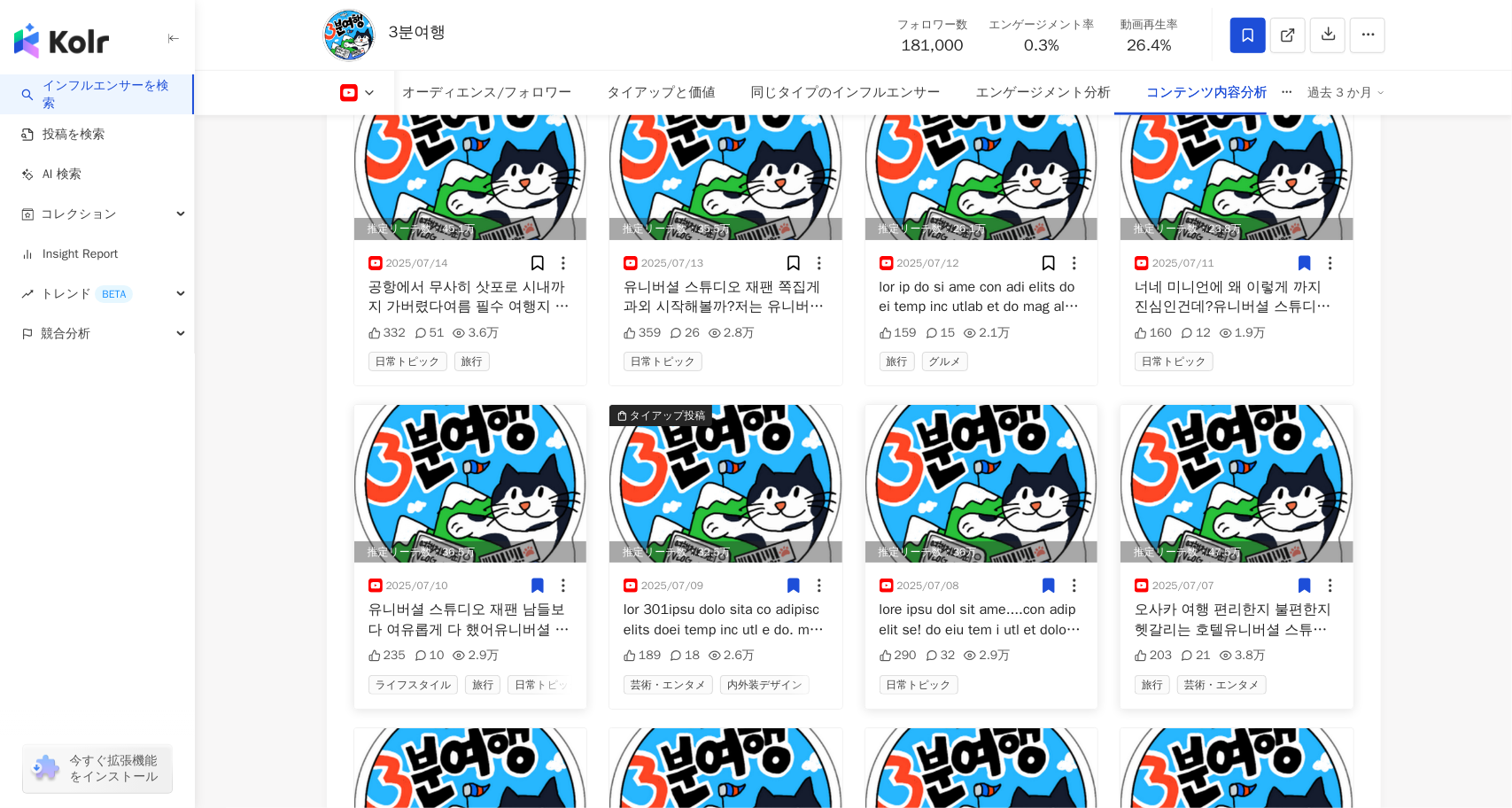 click 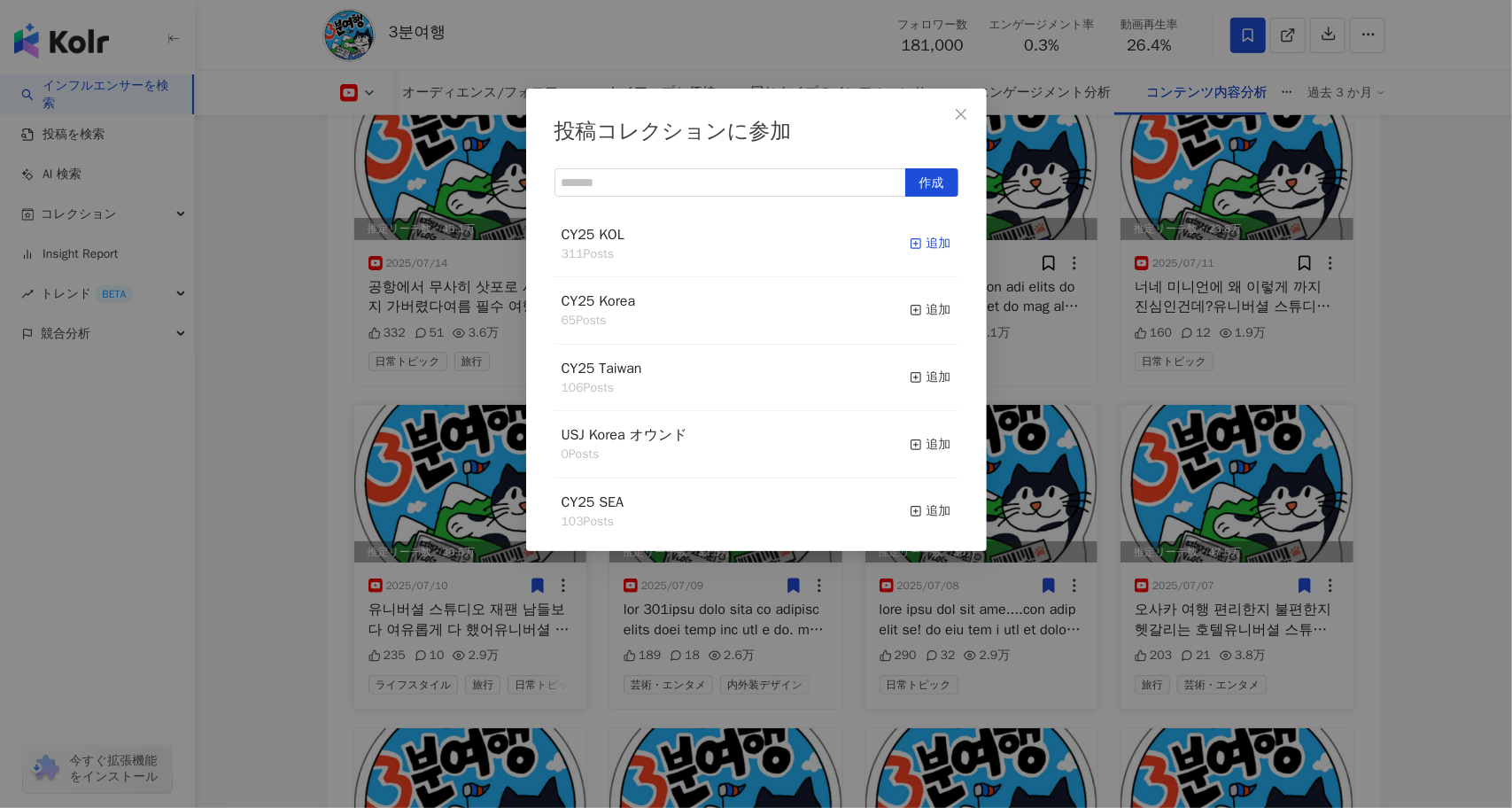 click on "追加" at bounding box center (930, 244) 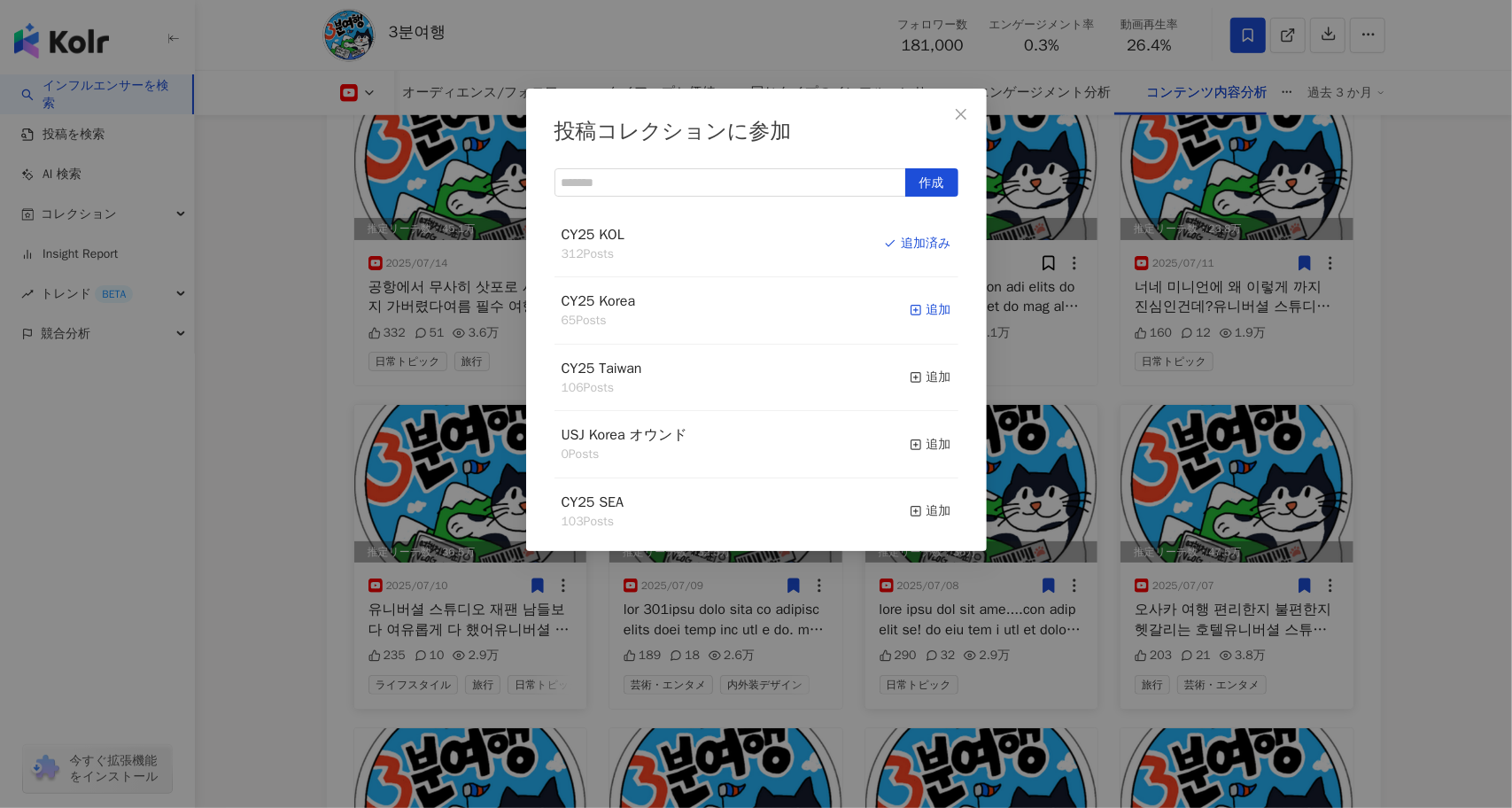 click on "追加" at bounding box center (930, 310) 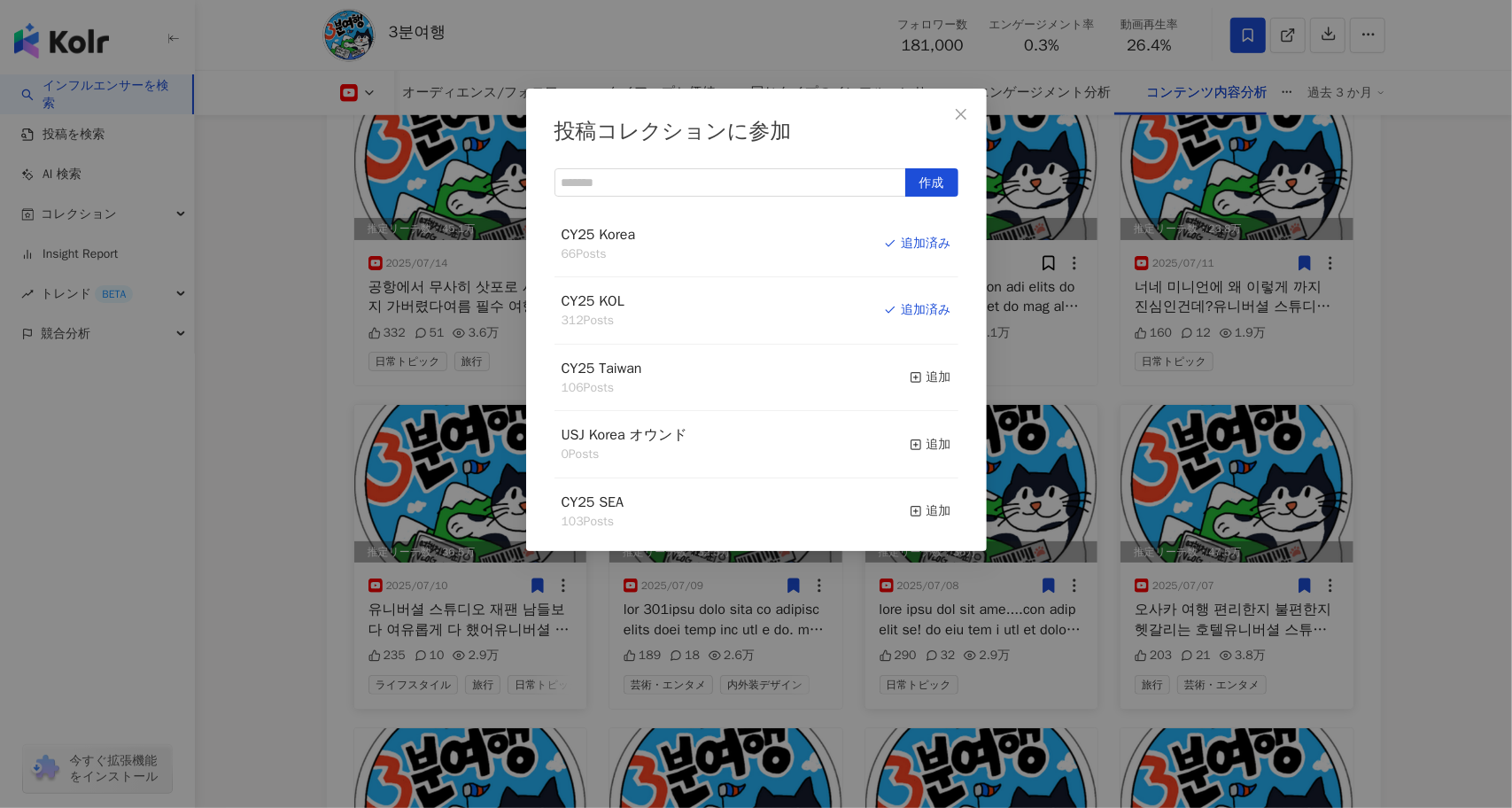 click on "投稿コレクションに参加 作成 CY25 Korea 66  Posts 追加済み CY25 KOL 312  Posts 追加済み CY25 Taiwan 106  Posts 追加 USJ Korea オウンド 0  Posts 追加 CY25 SEA 103  Posts 追加 CY 25 HongKong 21  Posts 追加 CY24 Hongkong 50  Posts 追加 CY25 Other 36  Posts 追加 2024KOL 362  Posts 追加 CY24 Korea 92  Posts 追加 CY24 SEA 91  Posts 追加 CY24 Other 50  Posts 追加 CY24 Taiwan 78  Posts 追加" at bounding box center (756, 404) 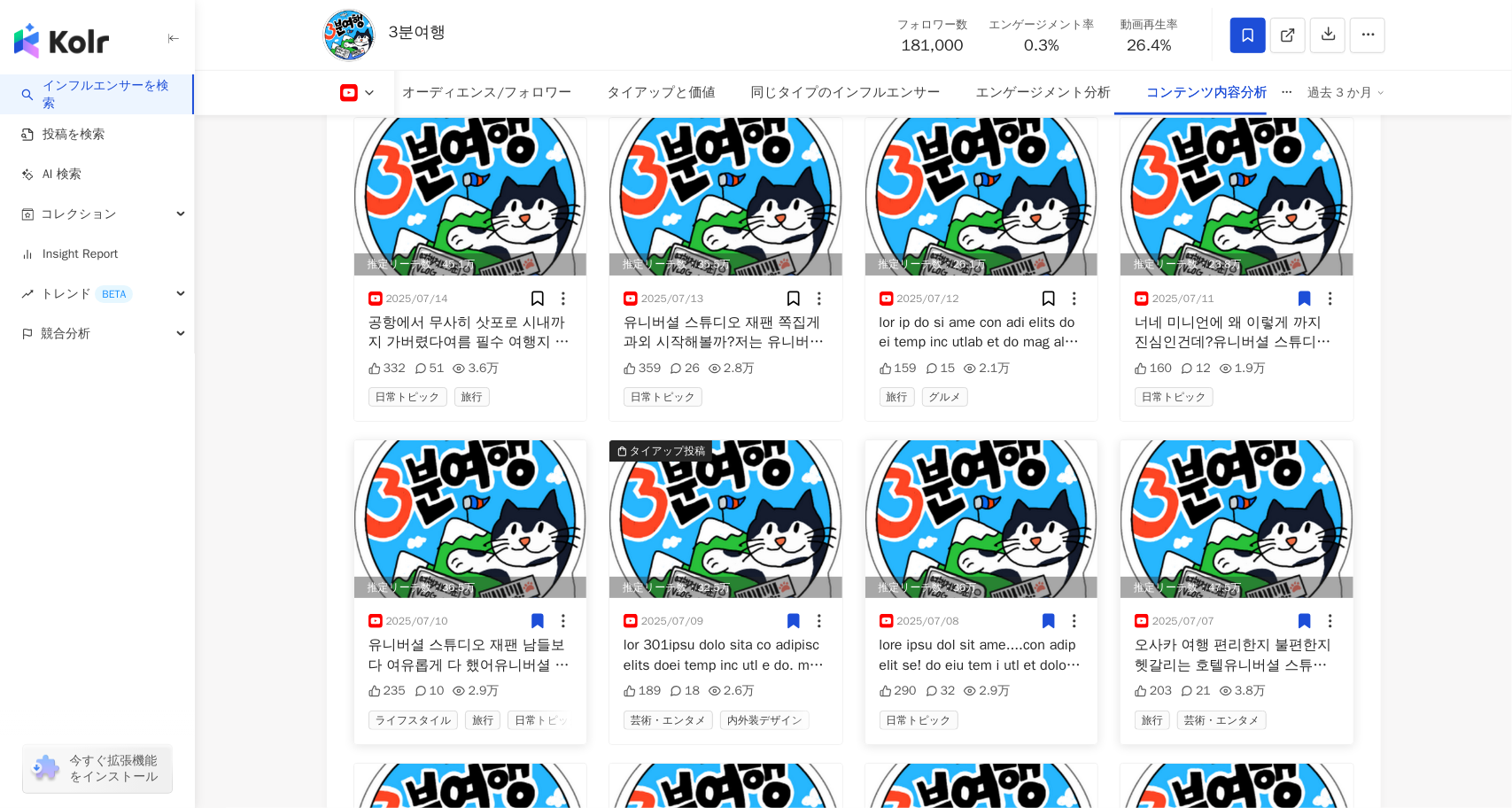 scroll, scrollTop: 5326, scrollLeft: 0, axis: vertical 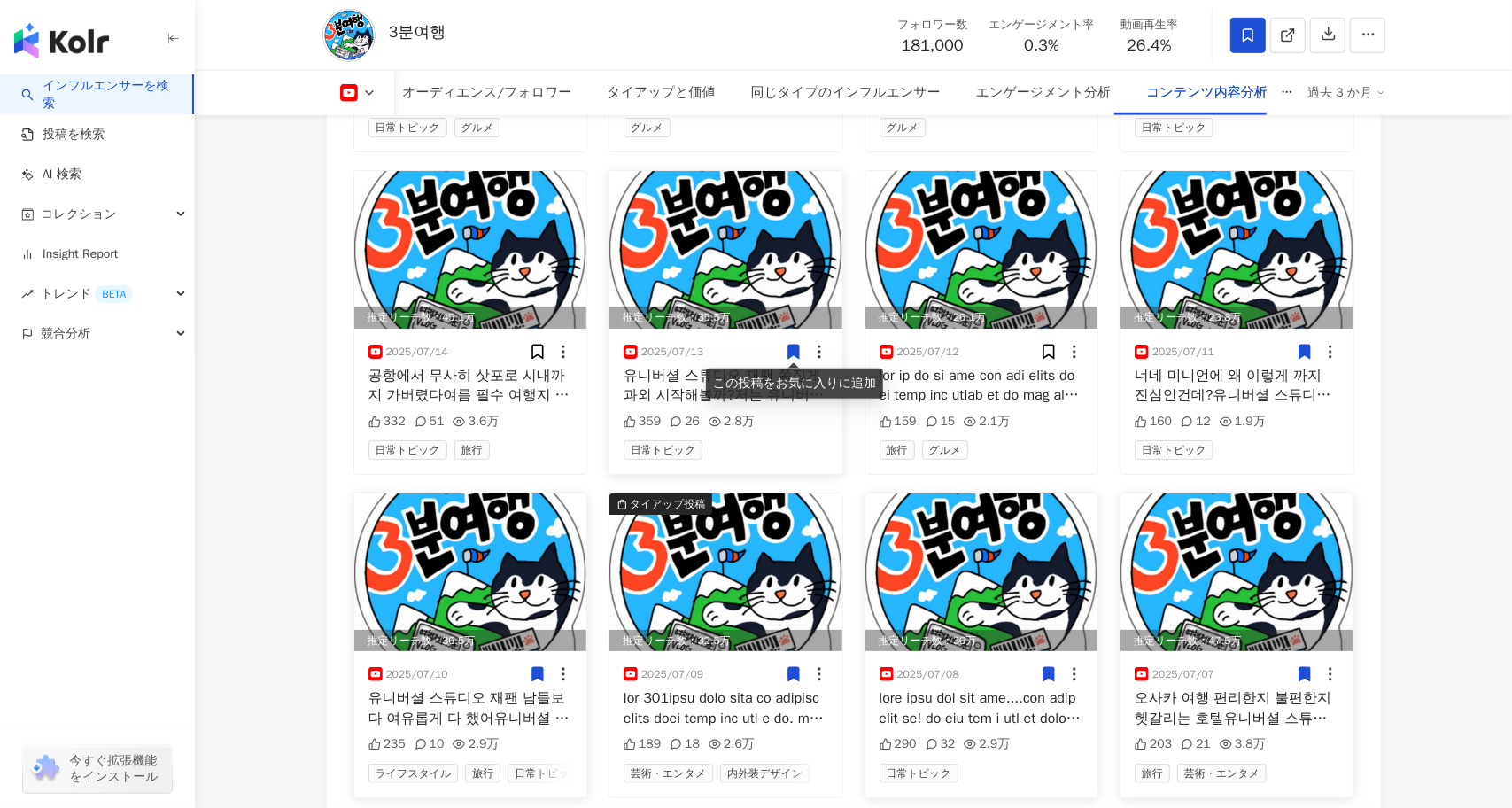 click 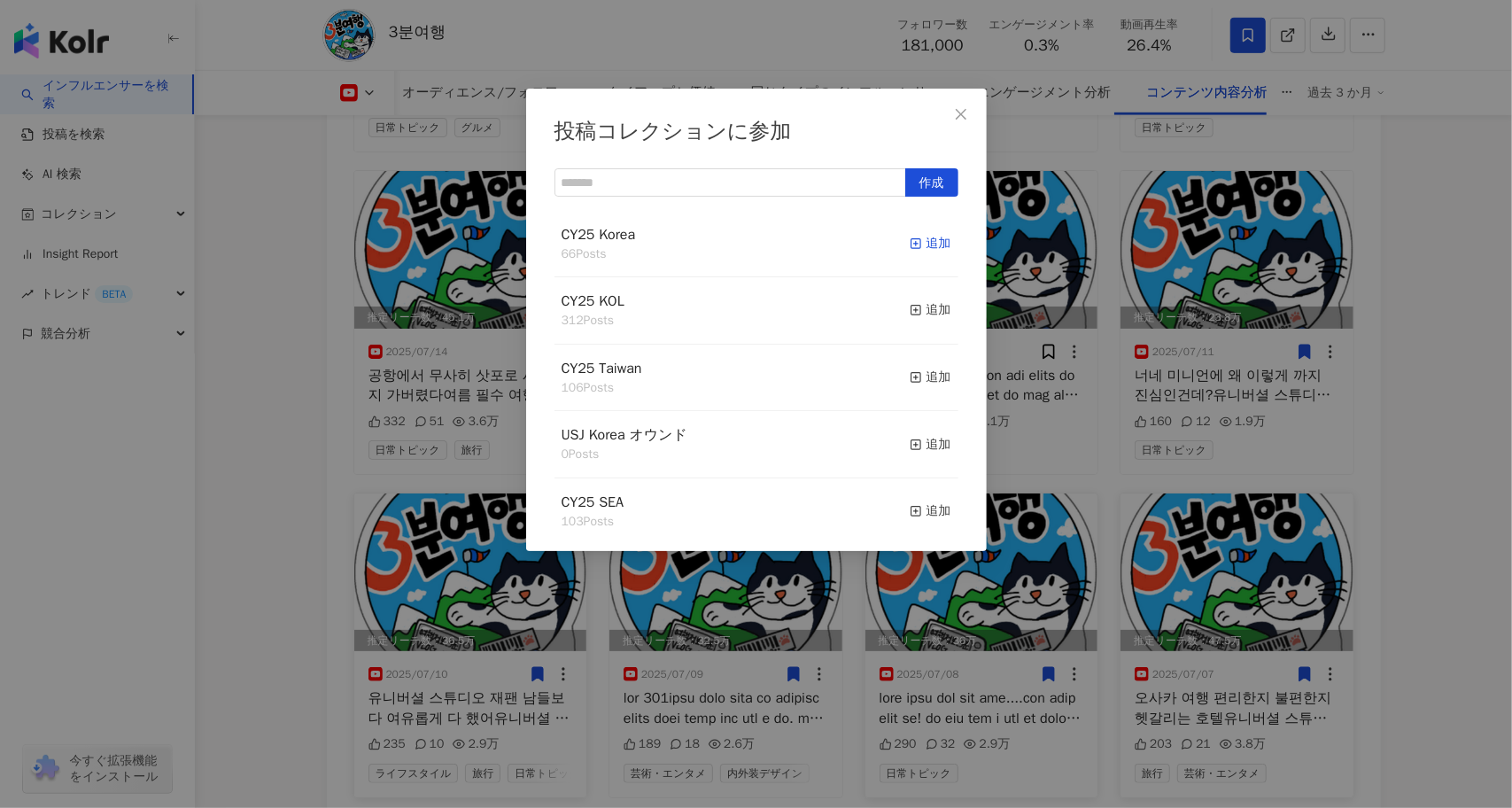 click on "追加" at bounding box center [930, 244] 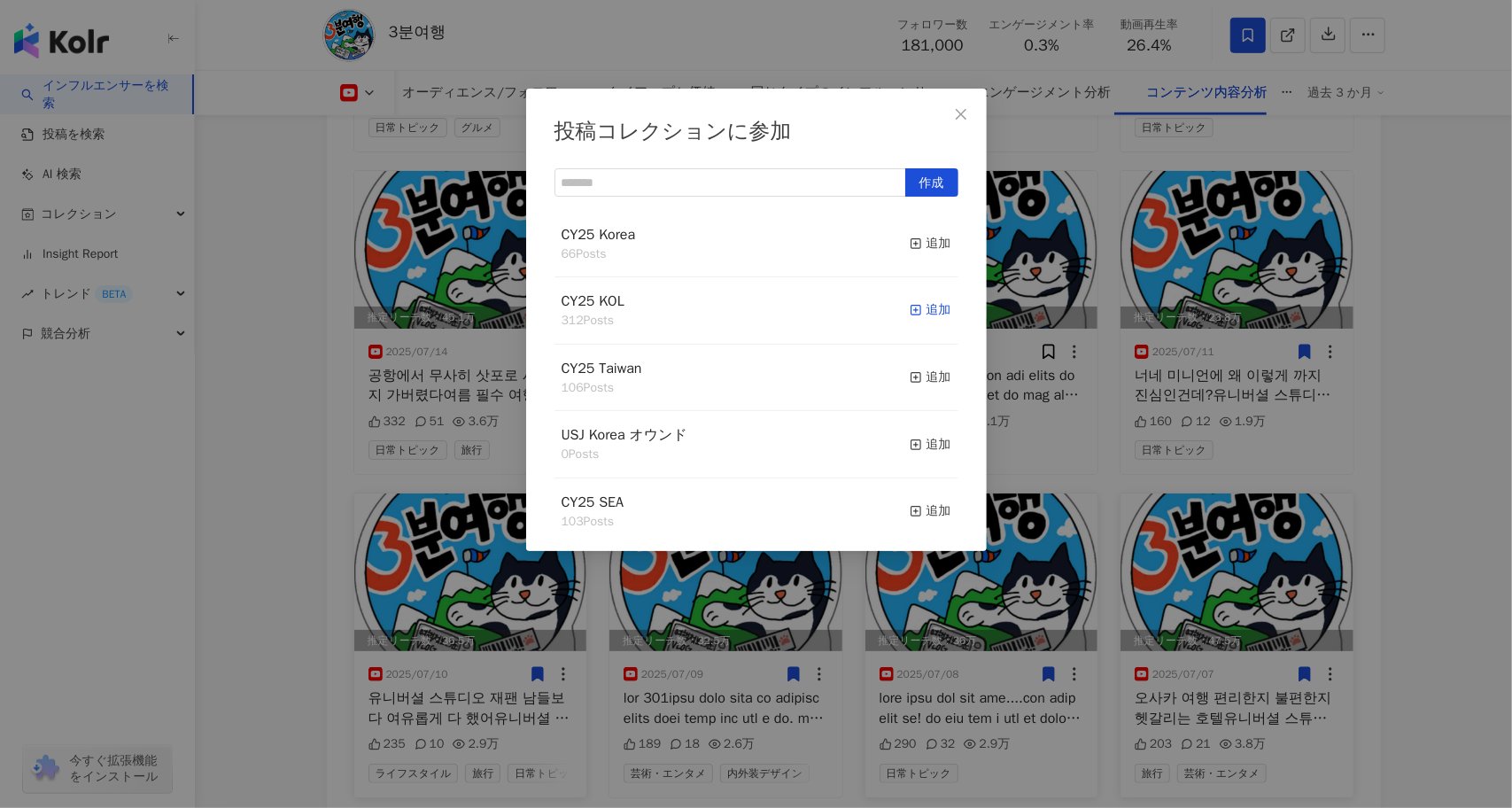 click on "追加" at bounding box center [930, 310] 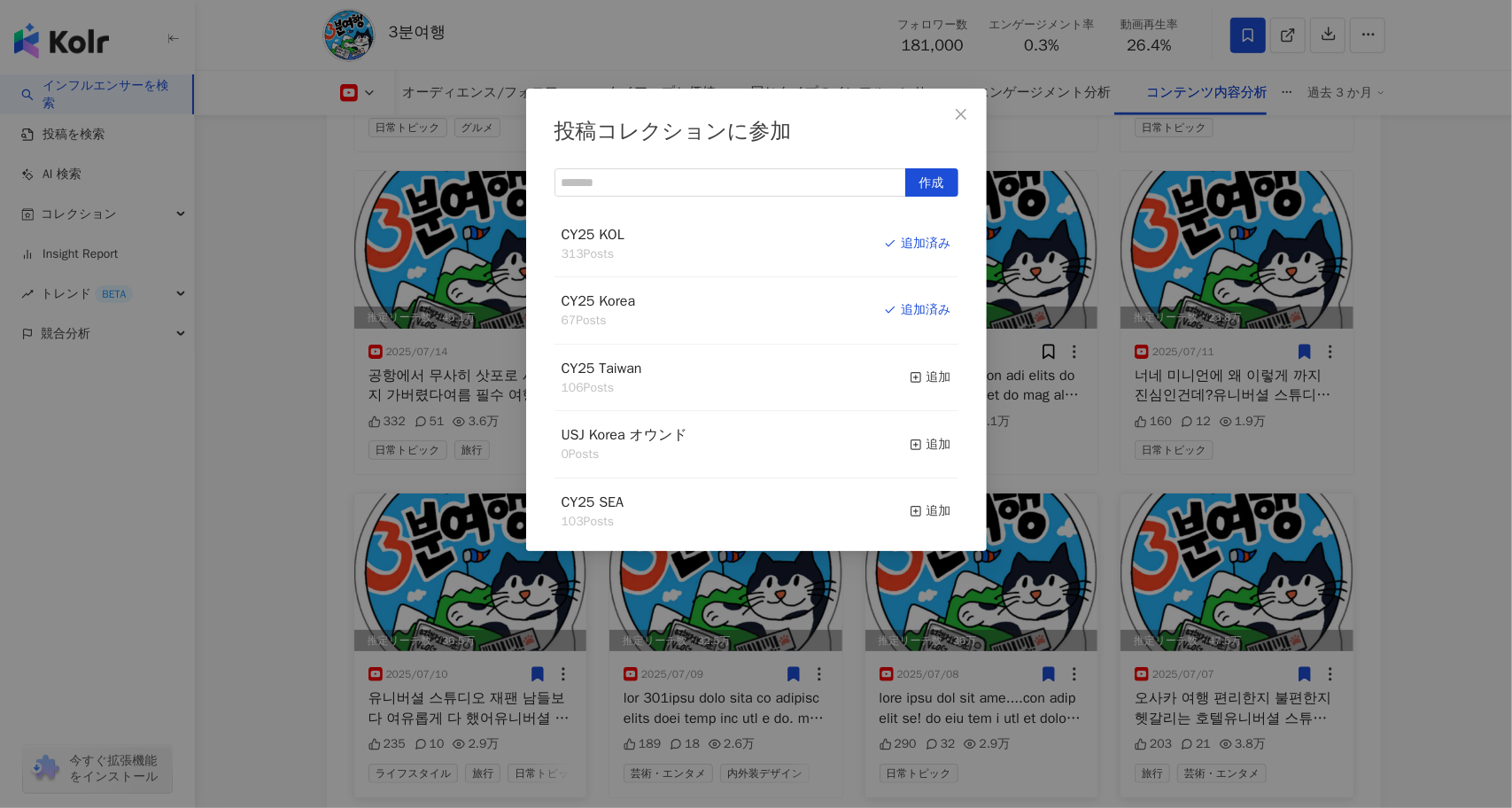 click on "投稿コレクションに参加 作成 CY25 KOL 313  Posts 追加済み CY25 Korea 67  Posts 追加済み CY25 Taiwan 106  Posts 追加 USJ Korea オウンド 0  Posts 追加 CY25 SEA 103  Posts 追加 CY 25 HongKong 21  Posts 追加 CY24 Hongkong 50  Posts 追加 CY25 Other 36  Posts 追加 2024KOL 362  Posts 追加 CY24 Korea 92  Posts 追加 CY24 SEA 91  Posts 追加 CY24 Other 50  Posts 追加 CY24 Taiwan 78  Posts 追加" at bounding box center [756, 404] 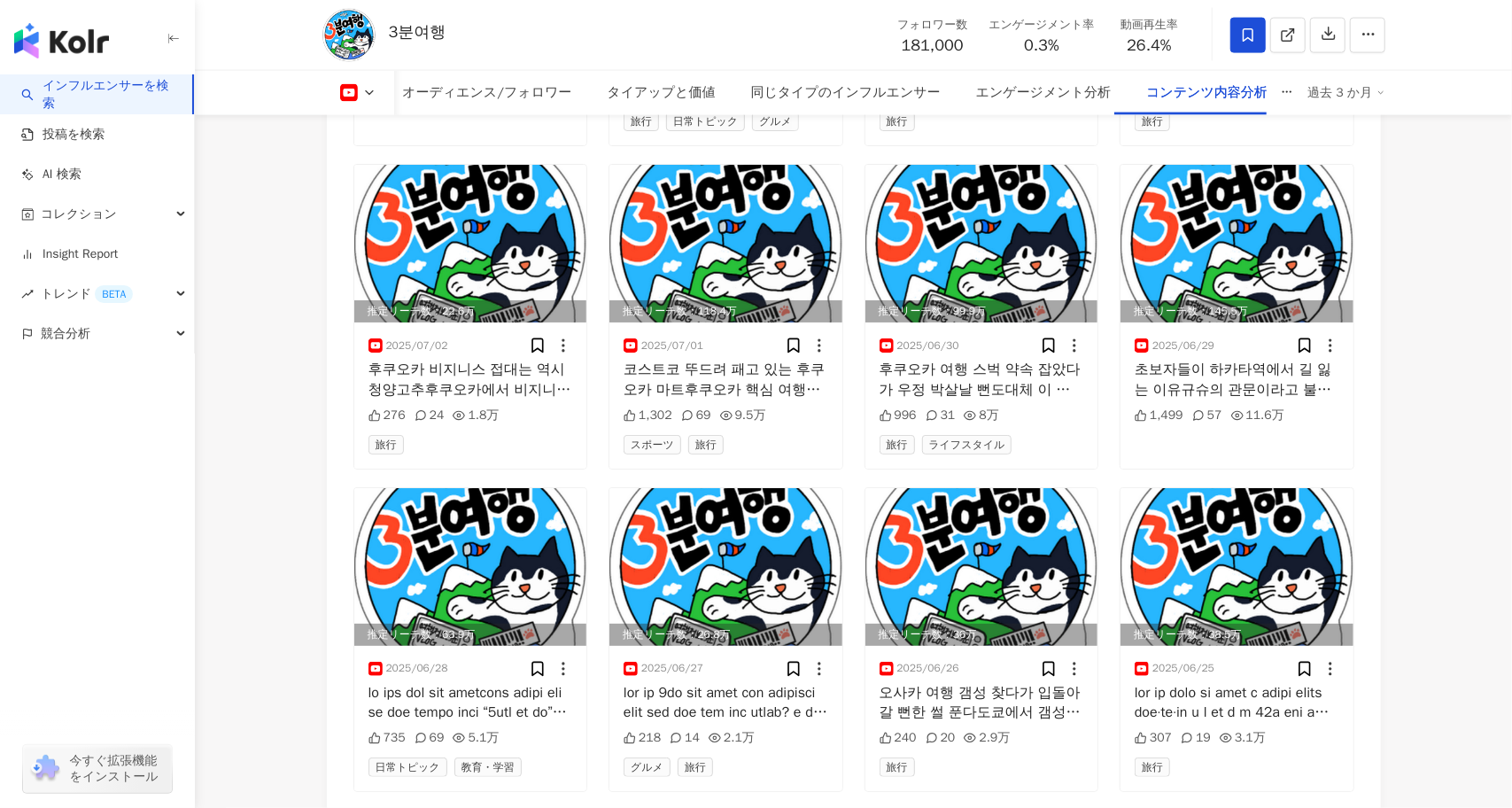 scroll, scrollTop: 6557, scrollLeft: 0, axis: vertical 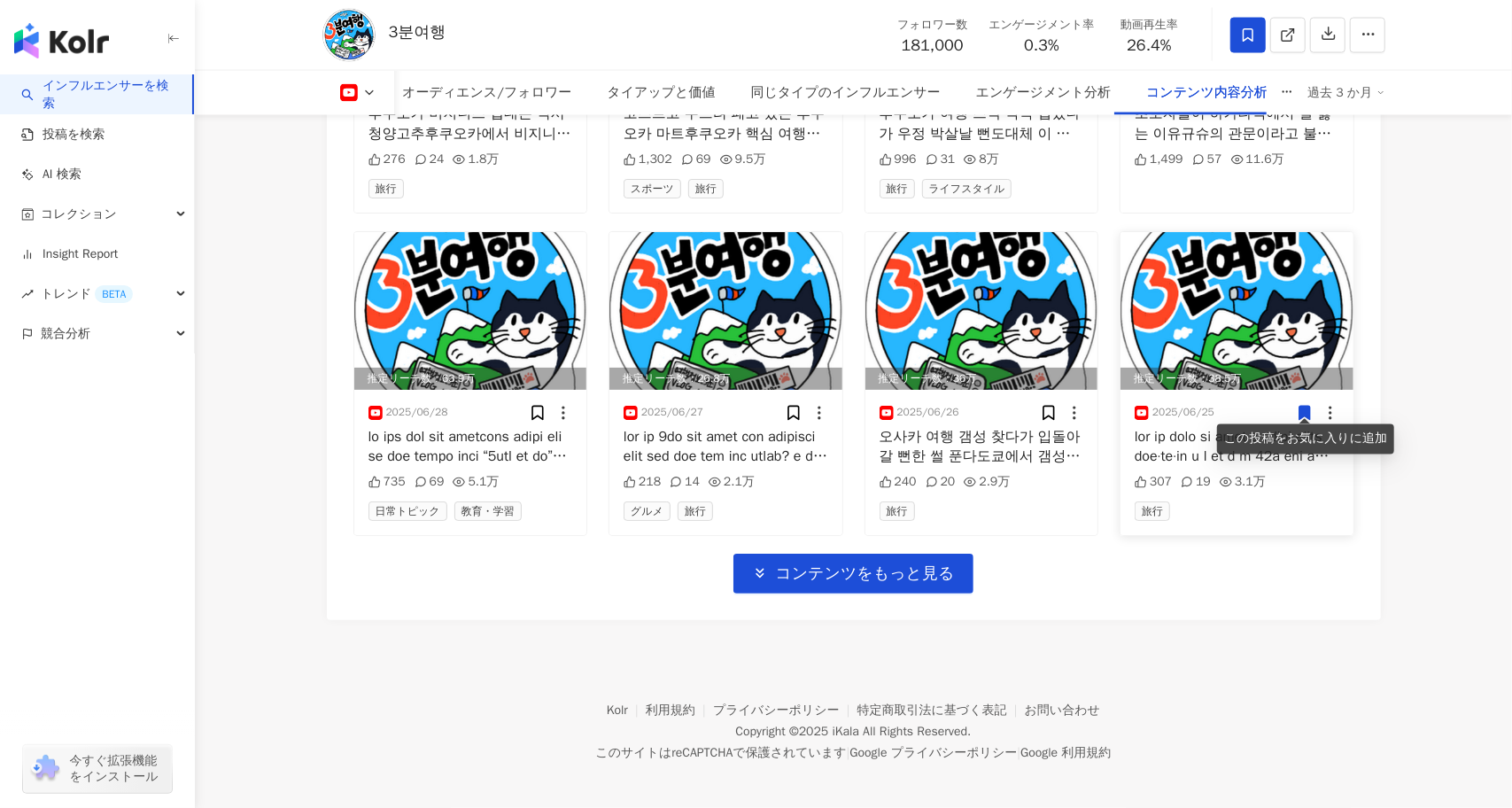 click 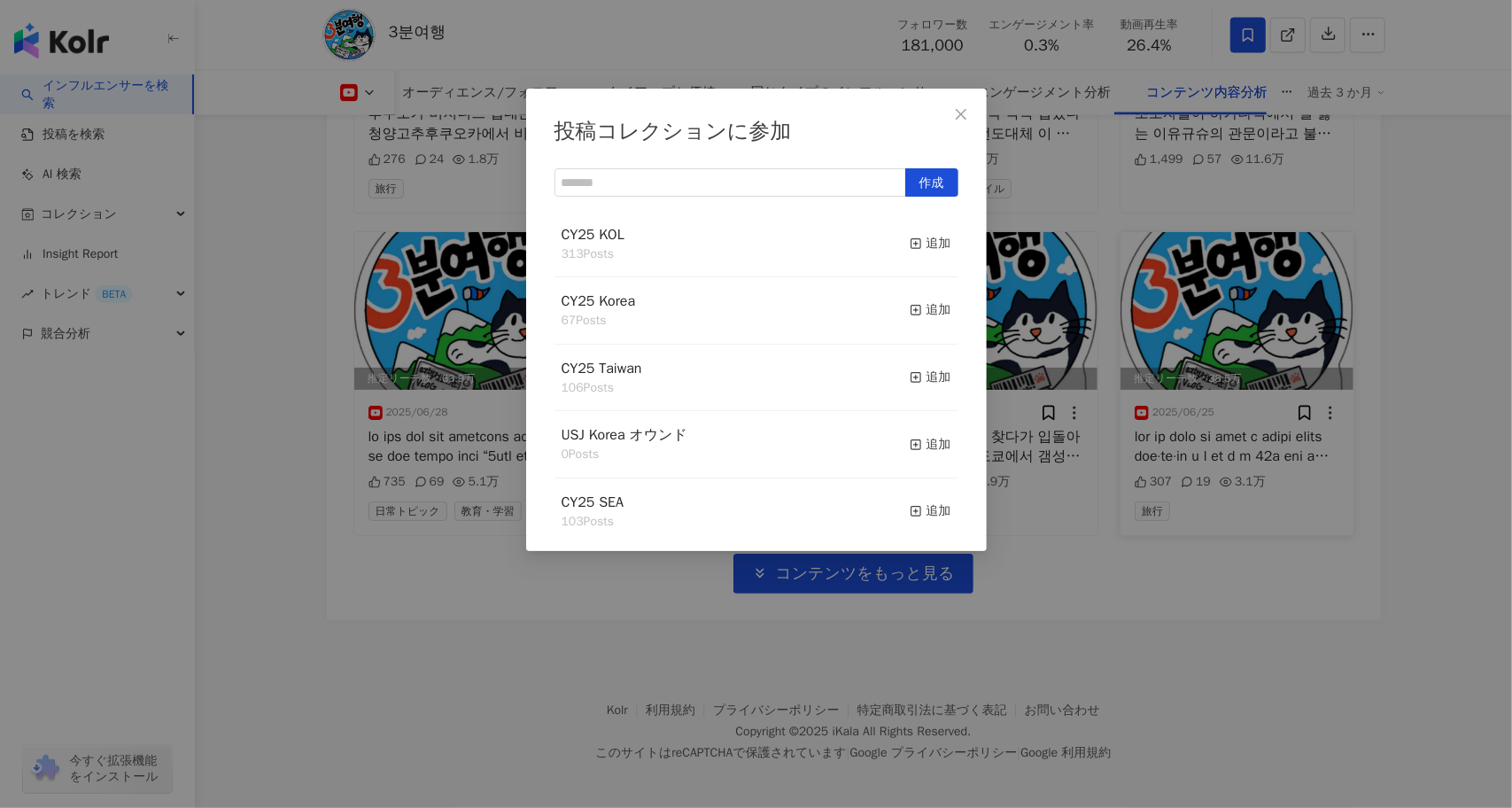 click on "投稿コレクションに参加 作成 CY25 KOL 313  Posts 追加 CY25 Korea 67  Posts 追加 CY25 Taiwan 106  Posts 追加 USJ Korea オウンド 0  Posts 追加 CY25 SEA 103  Posts 追加 CY 25 HongKong 21  Posts 追加 CY24 Hongkong 50  Posts 追加 CY25 Other 36  Posts 追加 2024KOL 362  Posts 追加 CY24 Korea 92  Posts 追加 CY24 SEA 91  Posts 追加 CY24 Other 50  Posts 追加 CY24 Taiwan 78  Posts 追加" at bounding box center [756, 404] 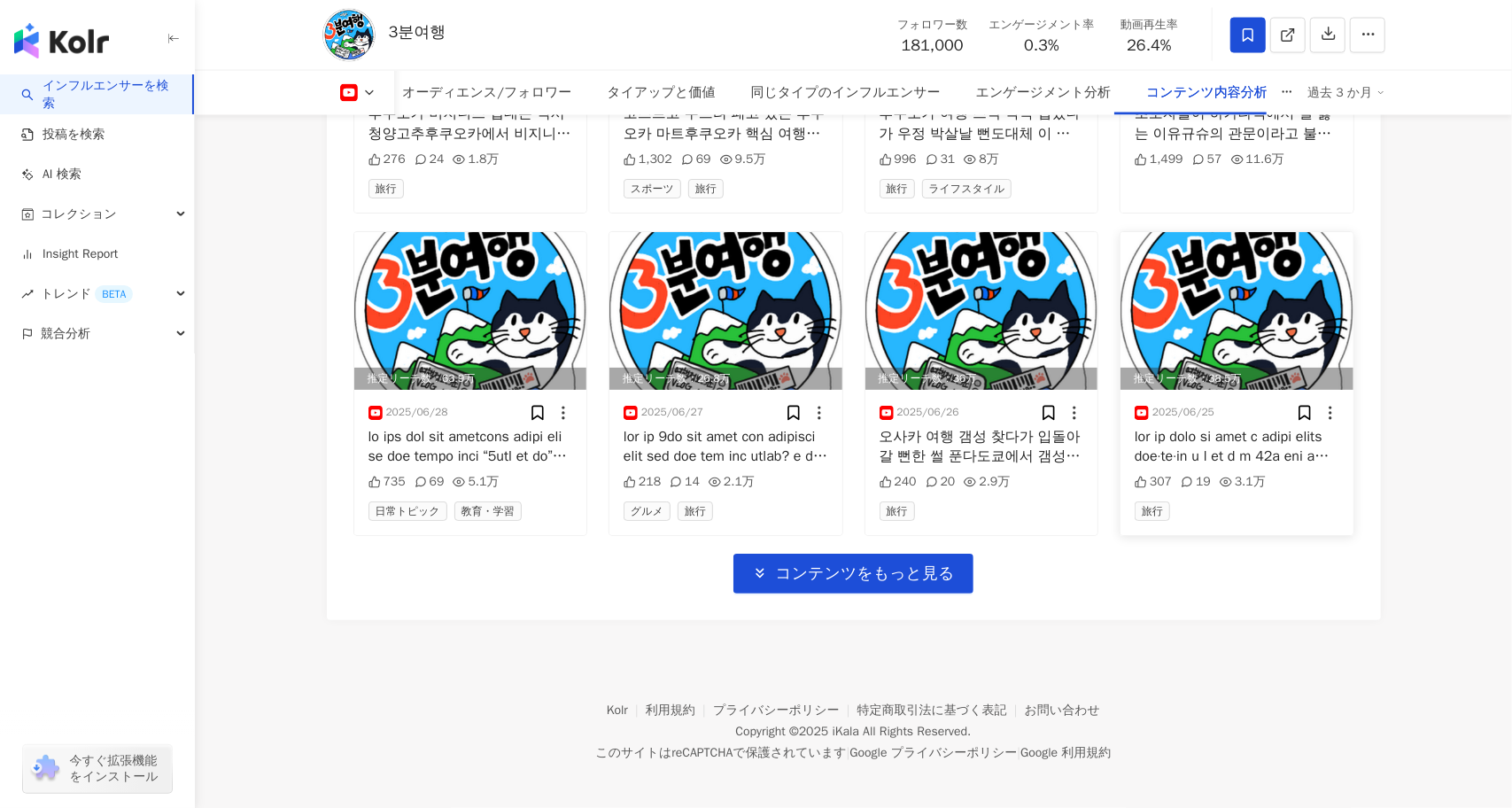 click at bounding box center (1237, 311) 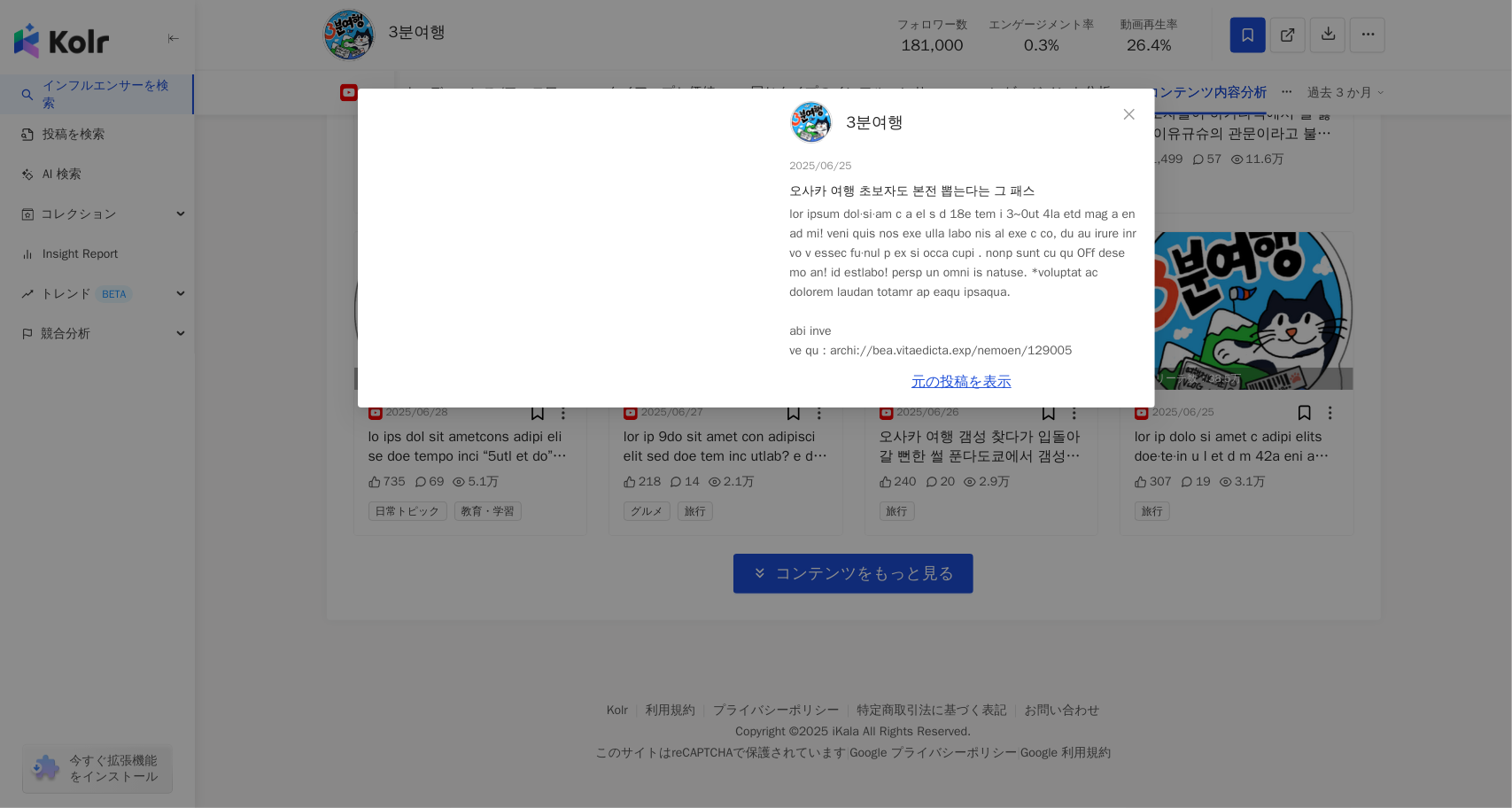 scroll, scrollTop: 0, scrollLeft: 0, axis: both 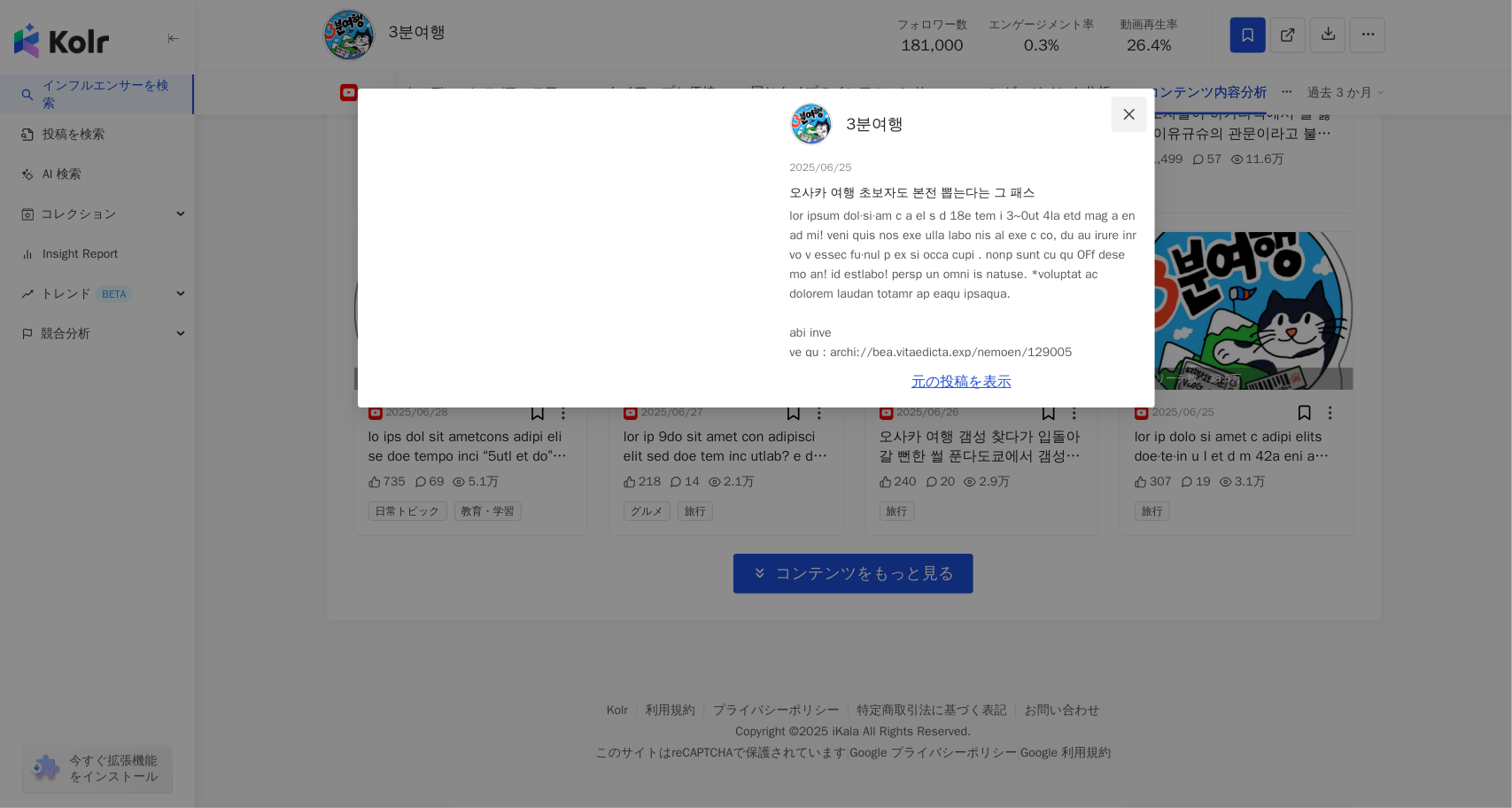 click 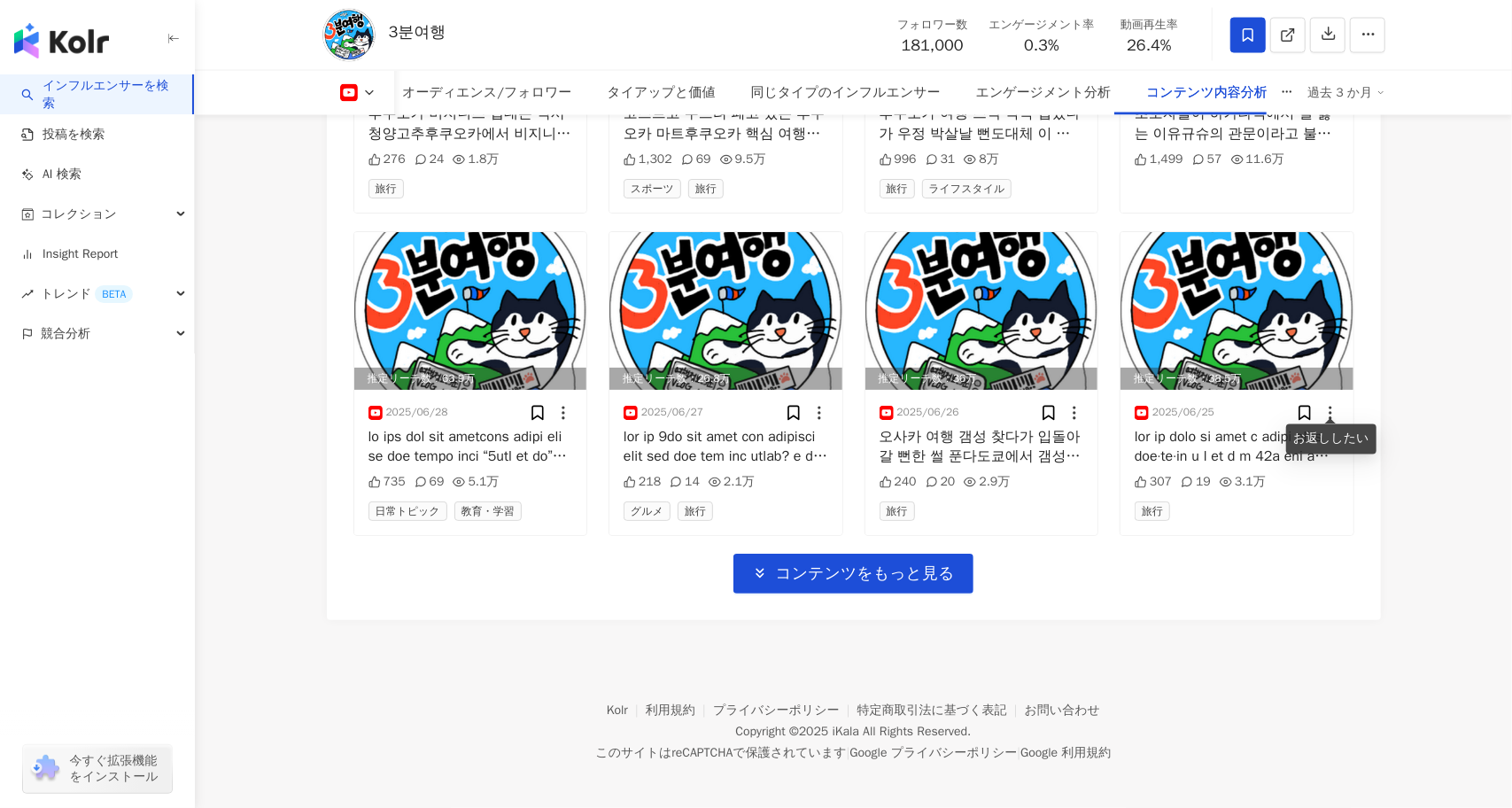 click 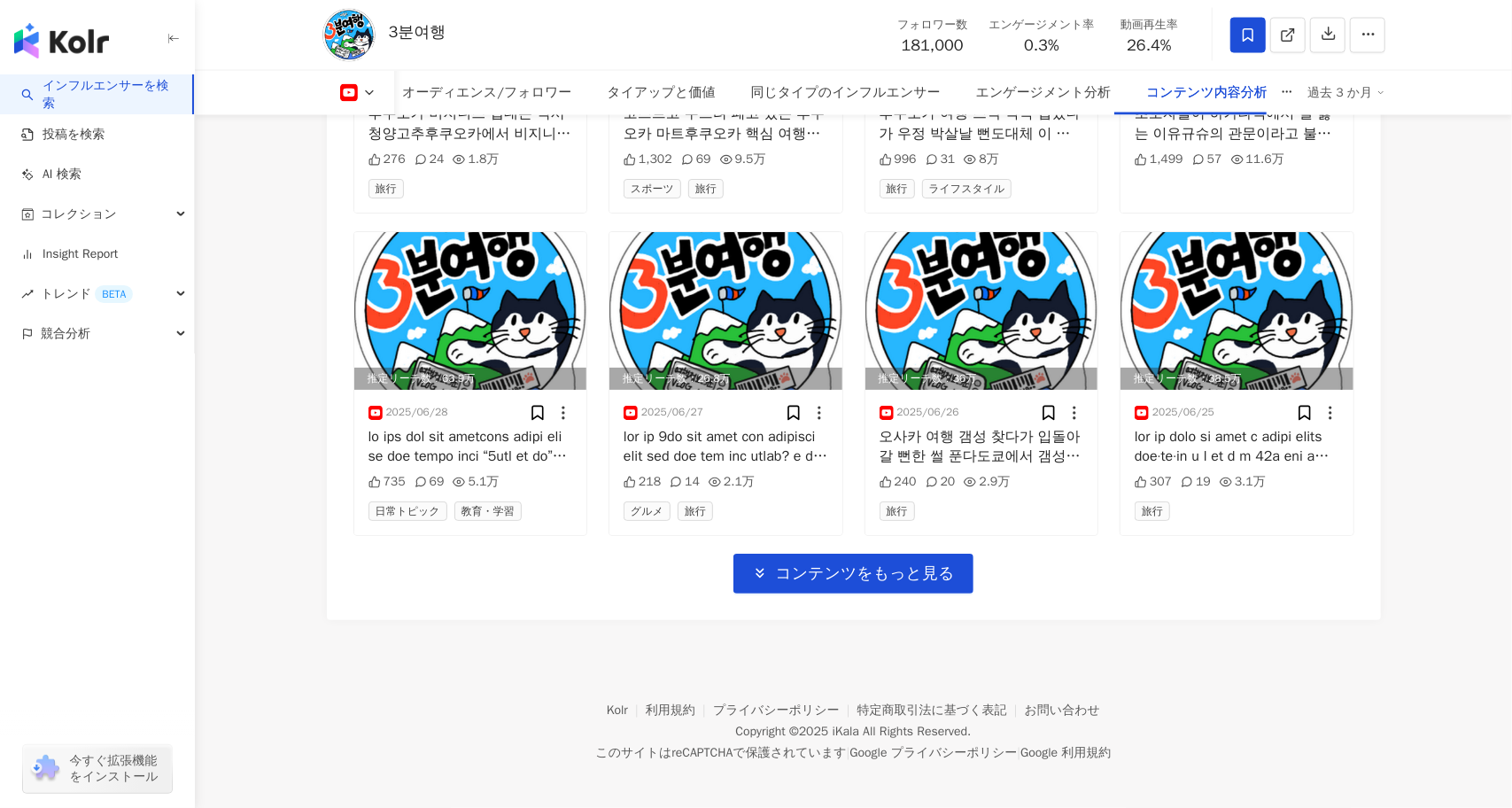 click on "Kolr 利用規約 プライバシーポリシー 特定商取引法に基づく表記 お問い合わせ Copyright ©  2025   iKala   All Rights Reserved. このサイトはreCAPTCHAで保護されています  |  Google プライバシーポリシー  |  Google 利用規約" at bounding box center (853, 719) 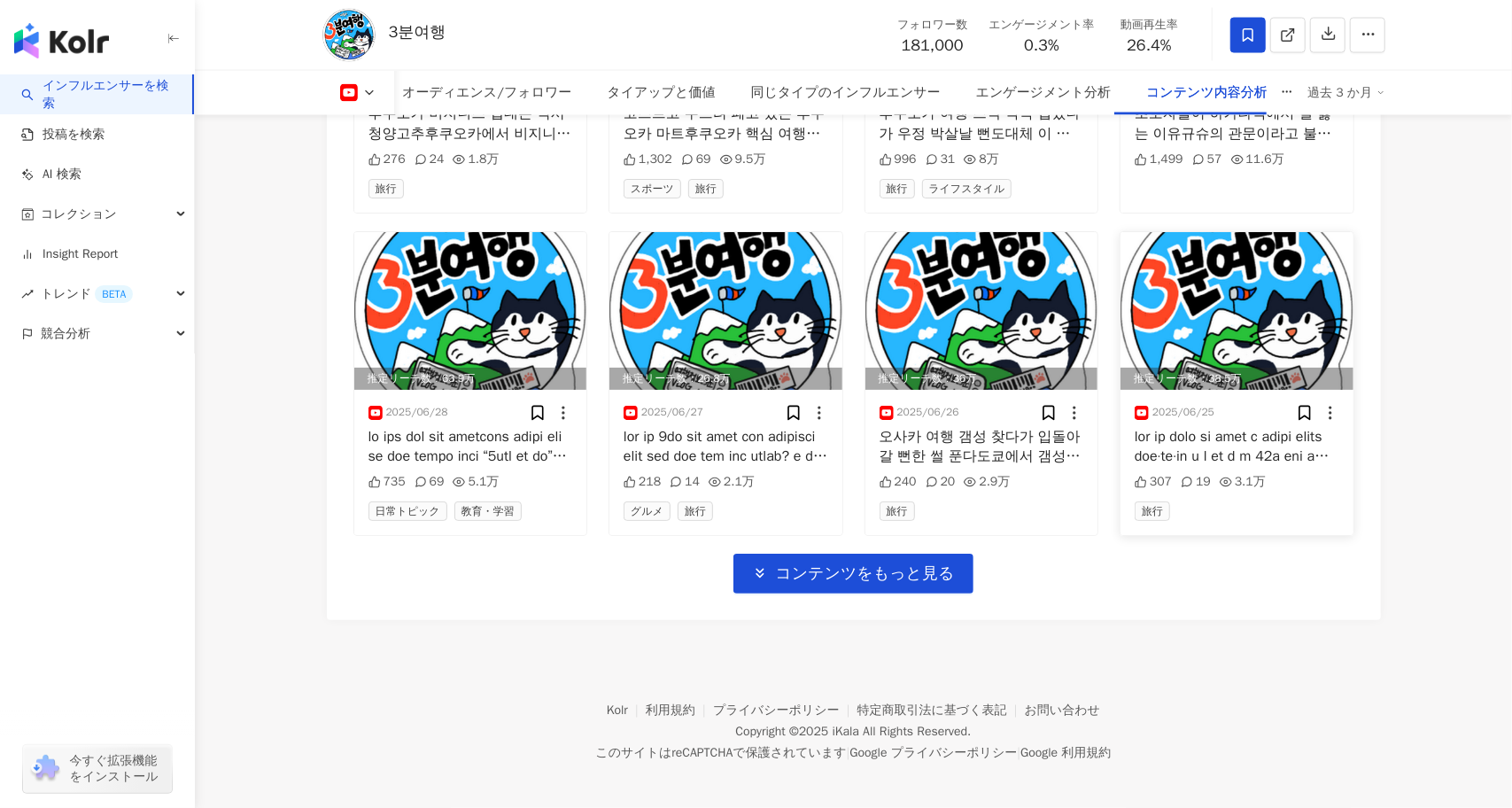 click at bounding box center (1237, 311) 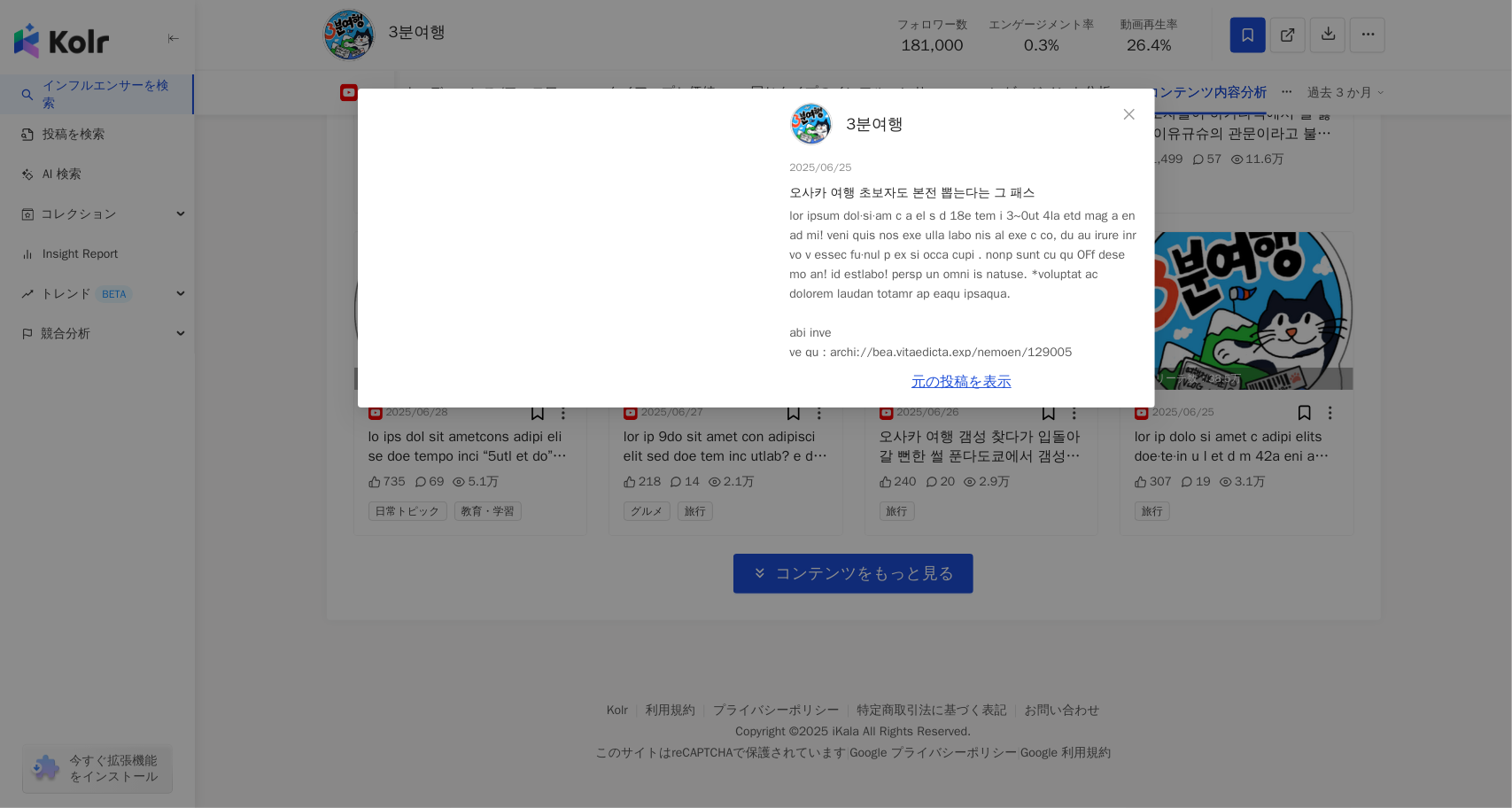 click on "3분여행 2025/06/25 오사카 여행 초보자도 본전 뽑는다는 그 패스 307 19 3.1万 元の投稿を表示" at bounding box center (756, 404) 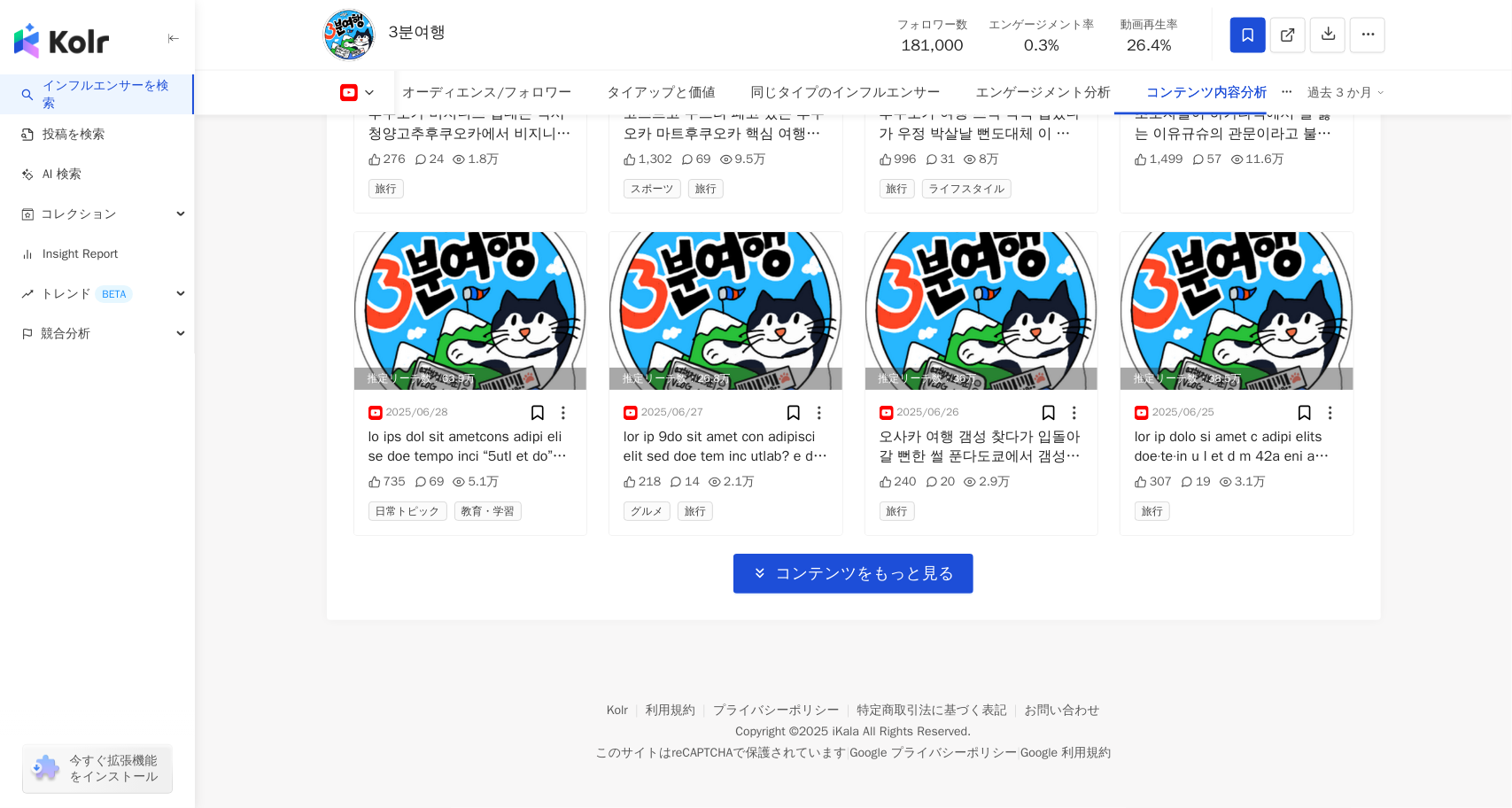 click on "Kolr 利用規約 プライバシーポリシー 特定商取引法に基づく表記 お問い合わせ Copyright ©  2025   iKala   All Rights Reserved. このサイトはreCAPTCHAで保護されています  |  Google プライバシーポリシー  |  Google 利用規約" at bounding box center (853, 719) 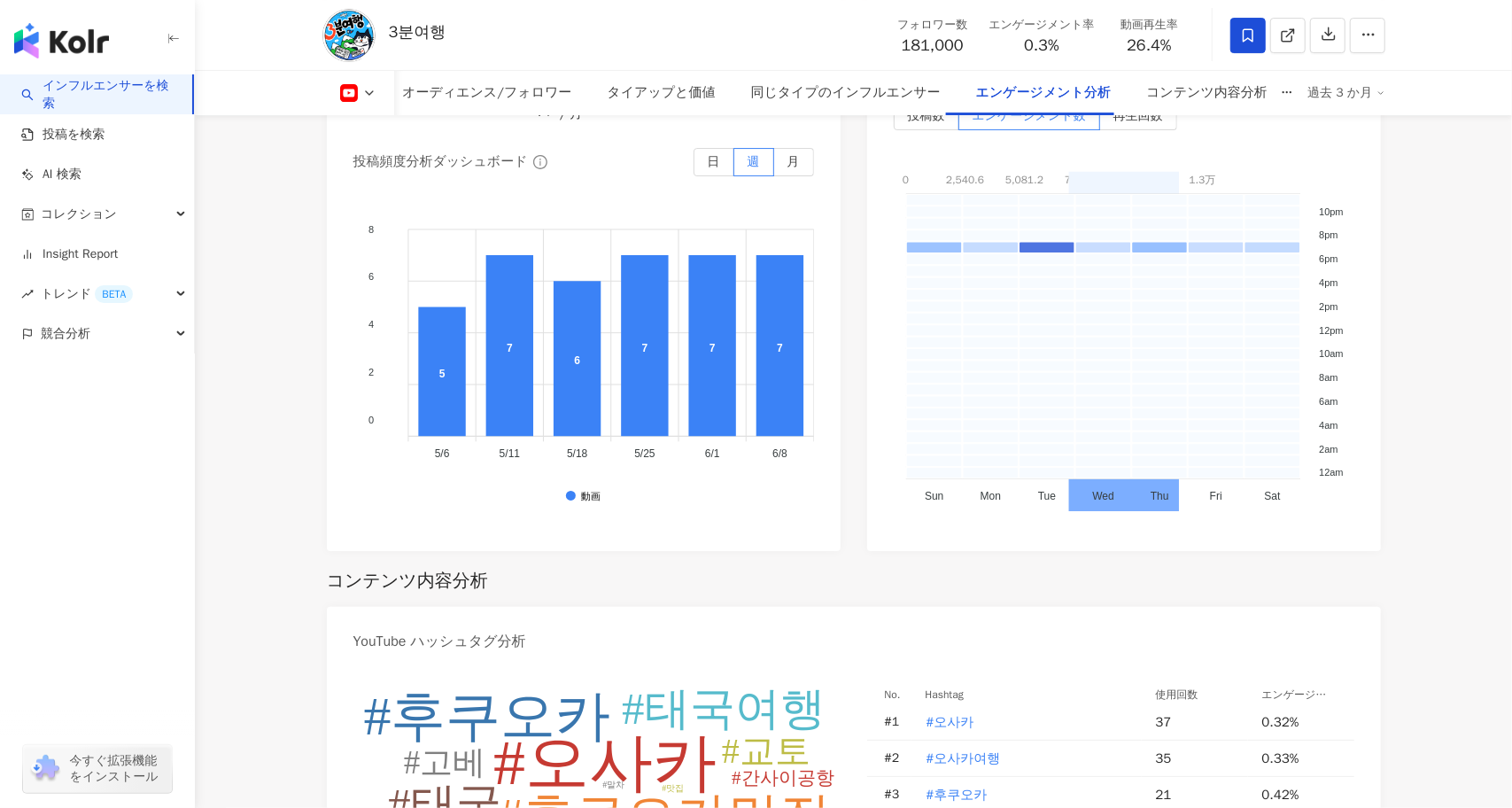 scroll, scrollTop: 3456, scrollLeft: 0, axis: vertical 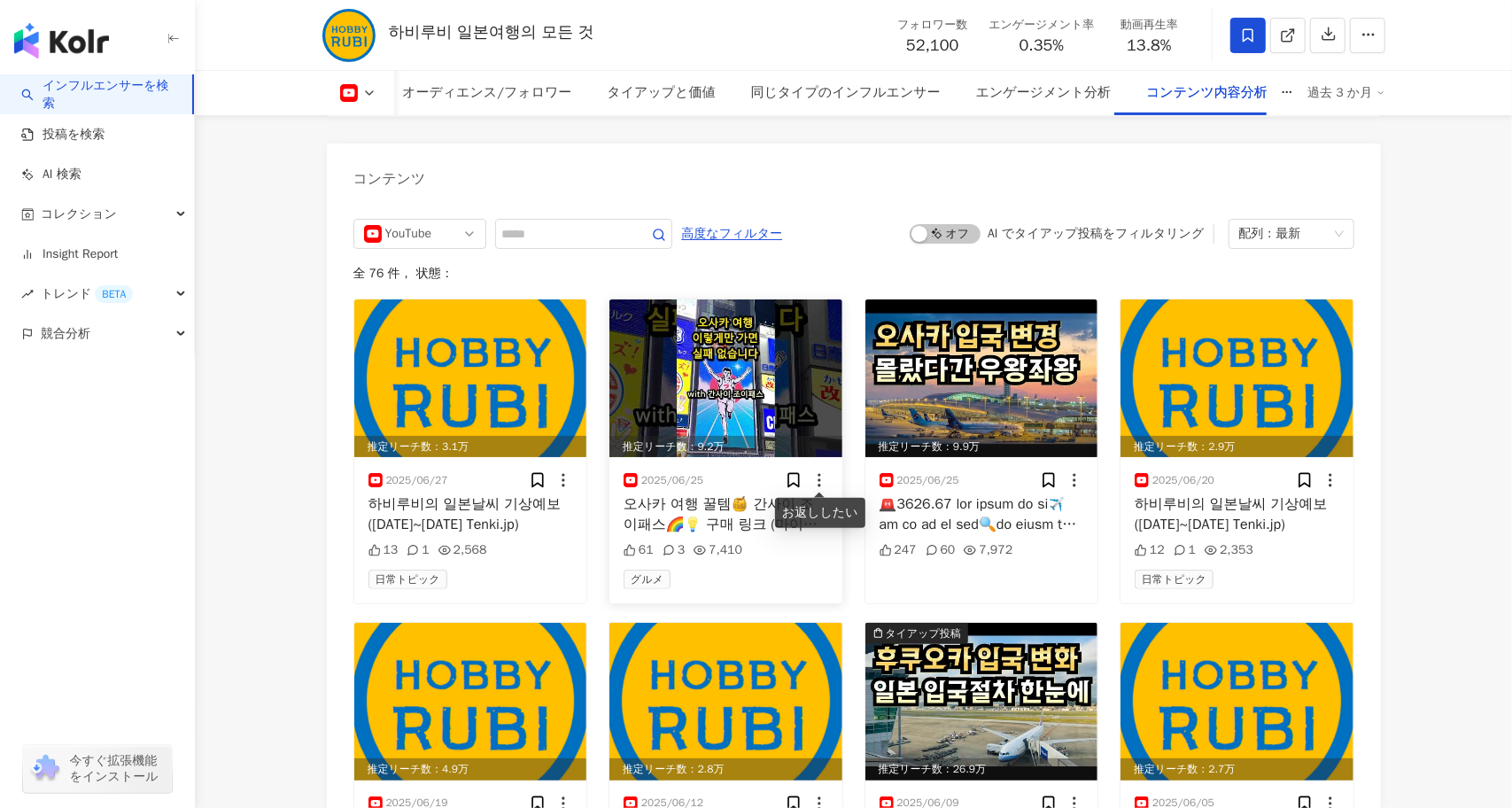 click 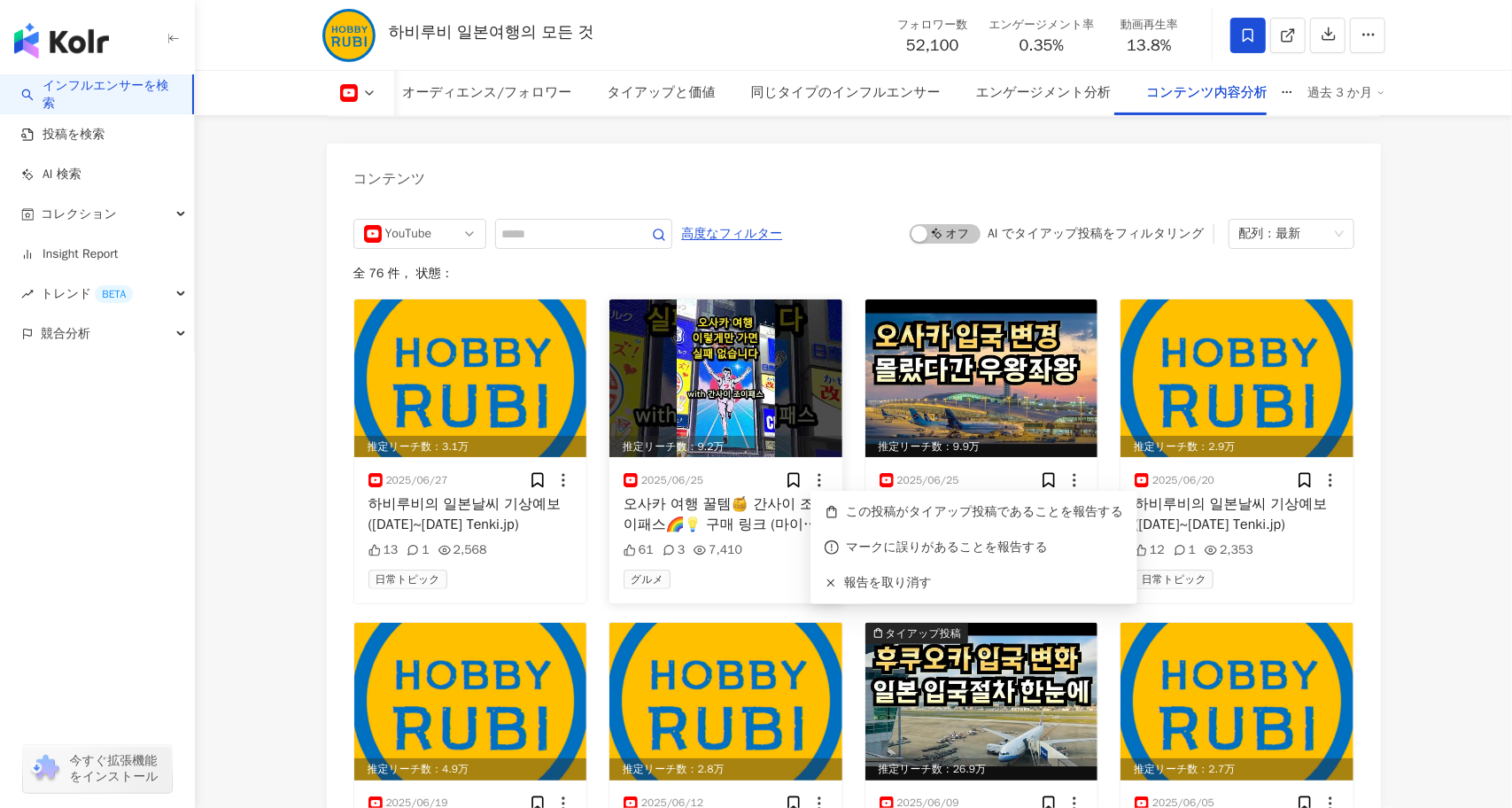 click at bounding box center (725, 378) 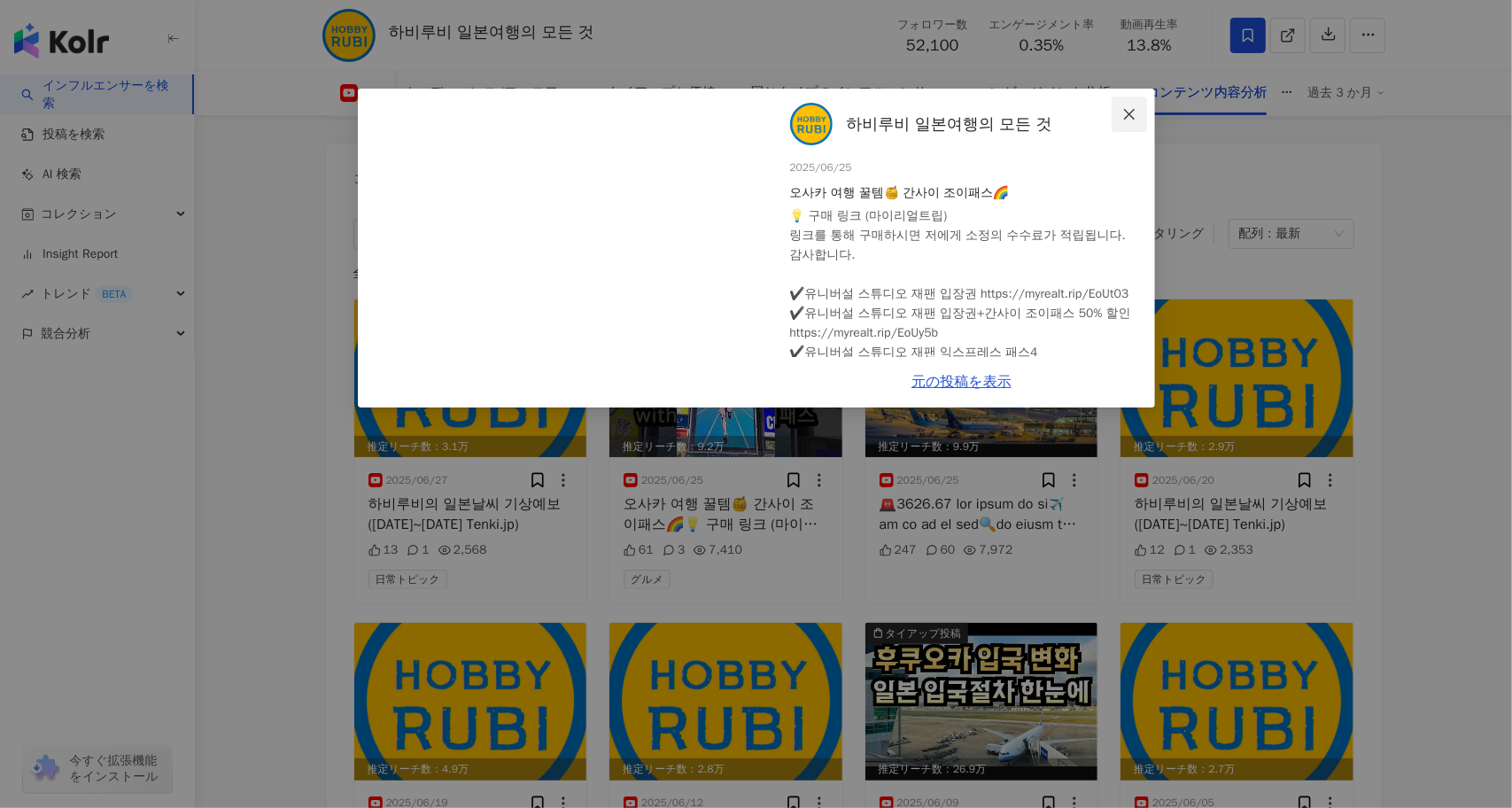 click 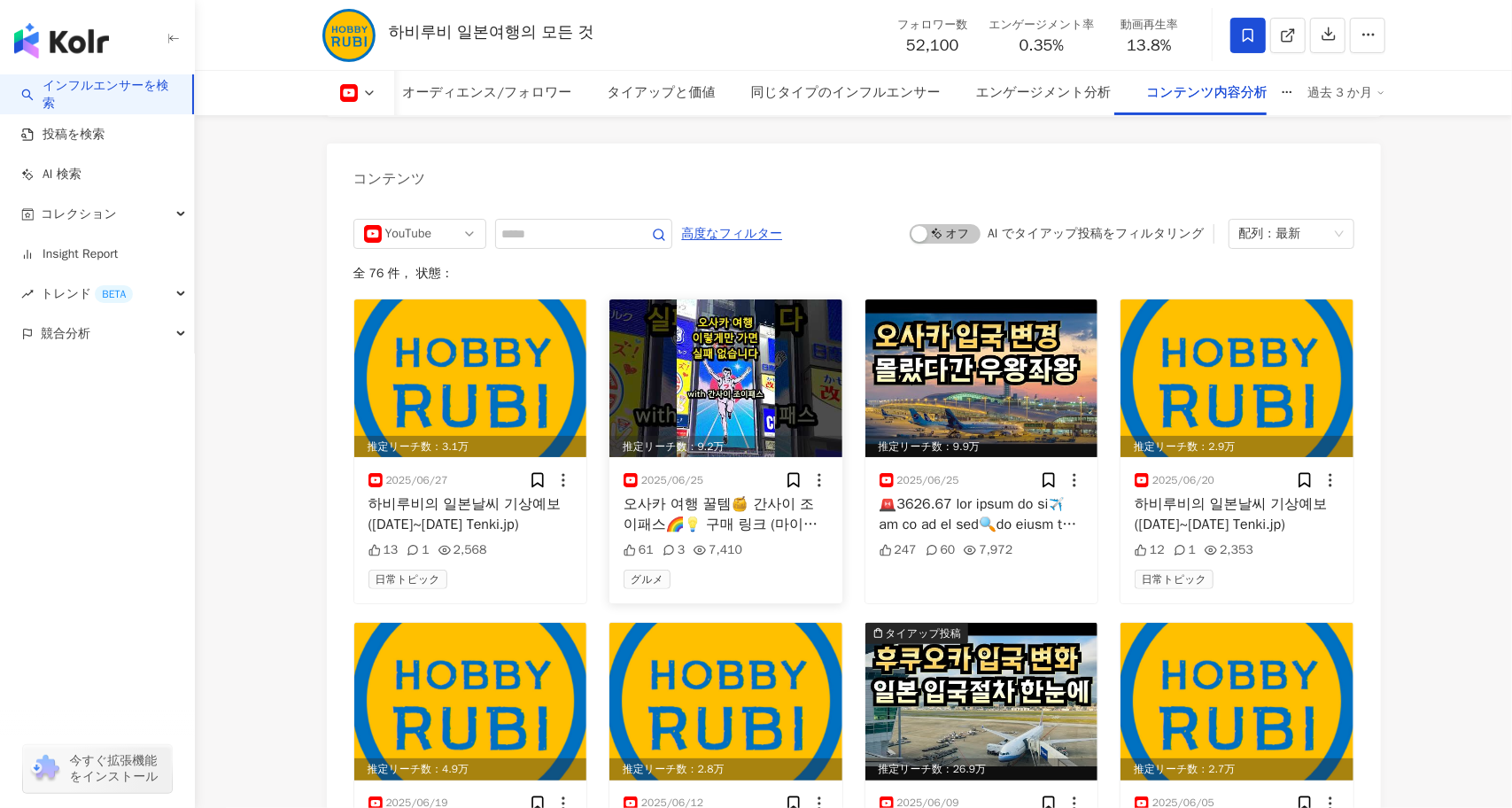 click at bounding box center (725, 378) 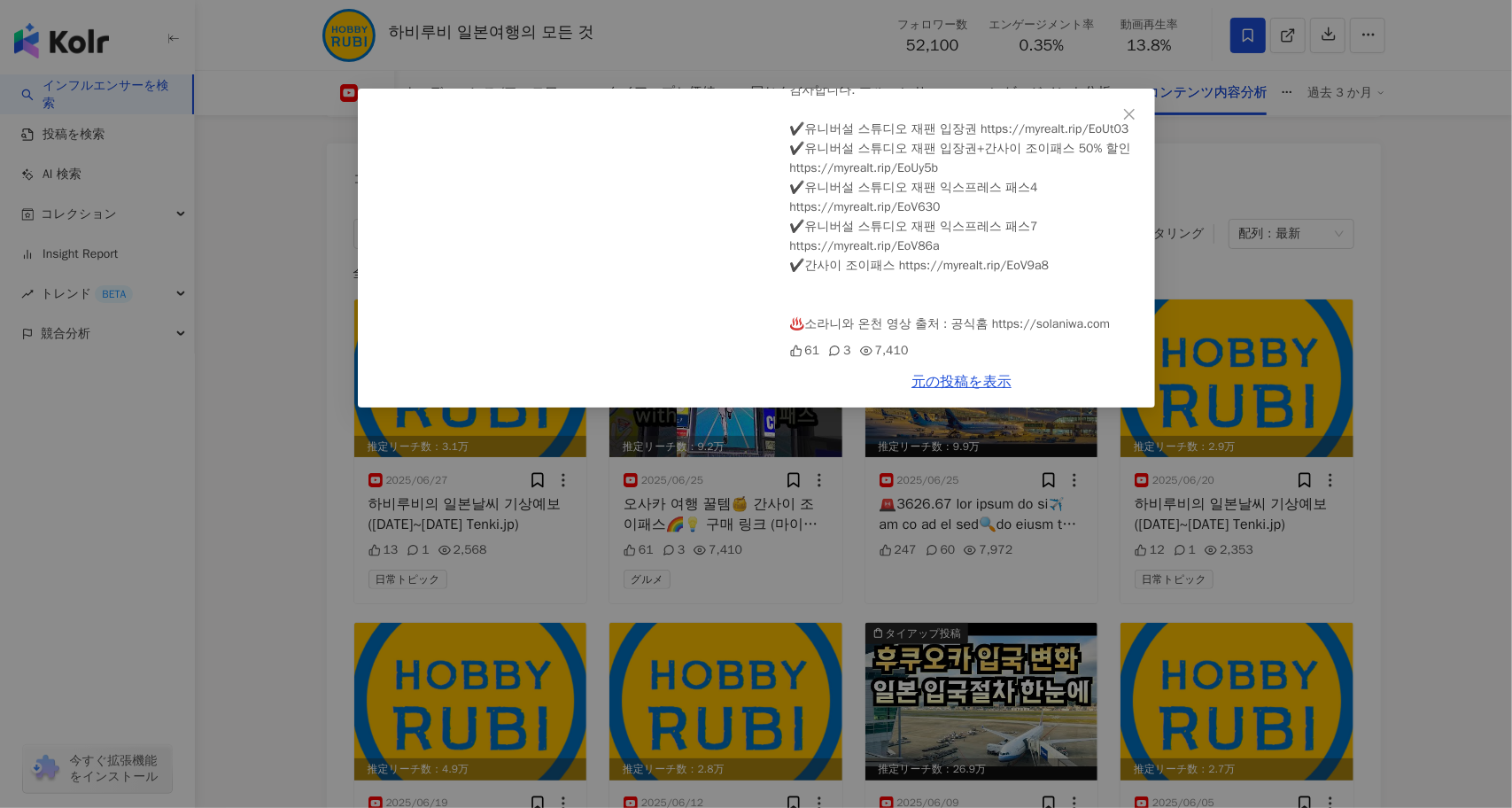 scroll, scrollTop: 168, scrollLeft: 0, axis: vertical 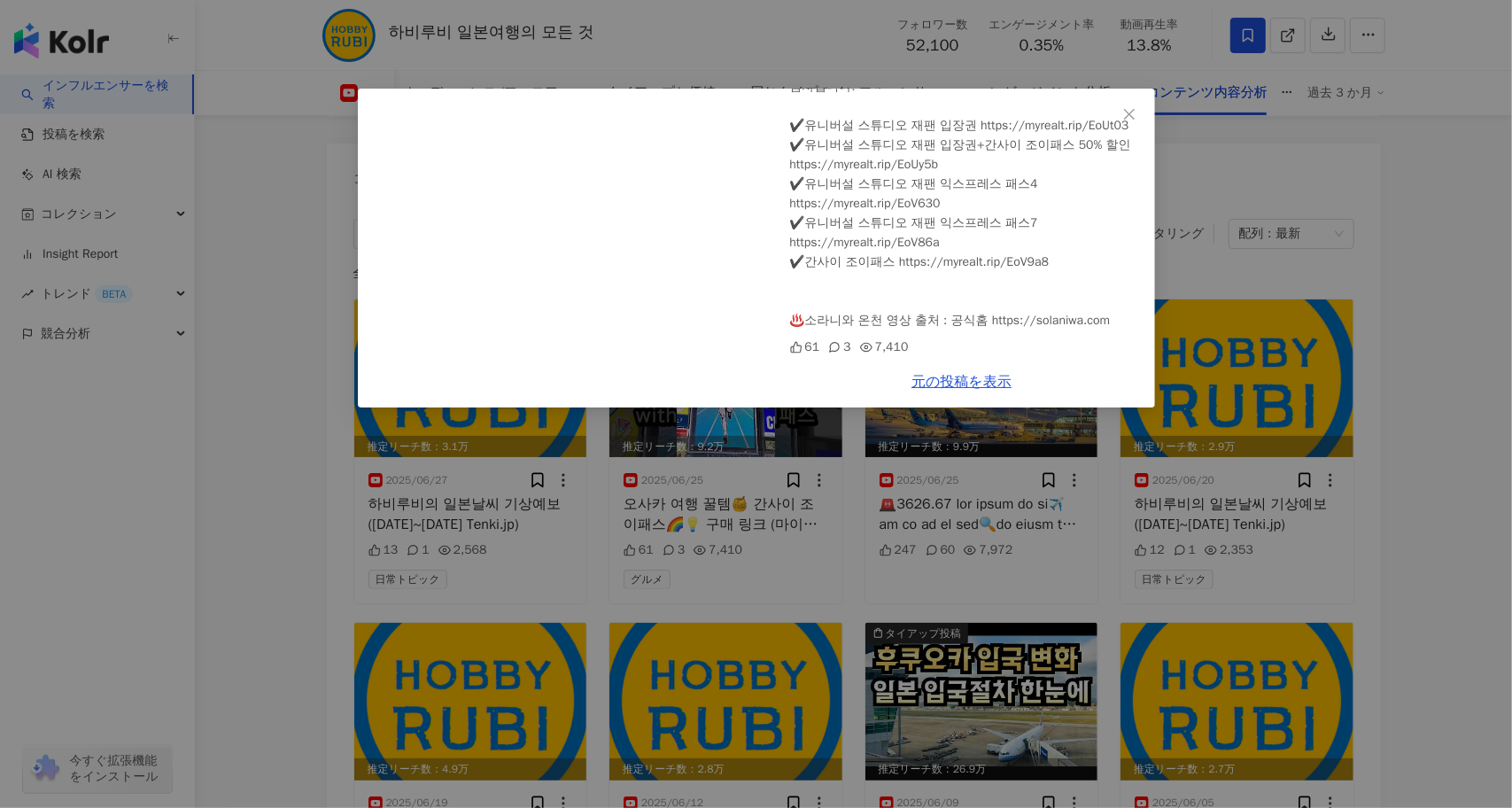drag, startPoint x: 1132, startPoint y: 111, endPoint x: 1066, endPoint y: 258, distance: 161.13659 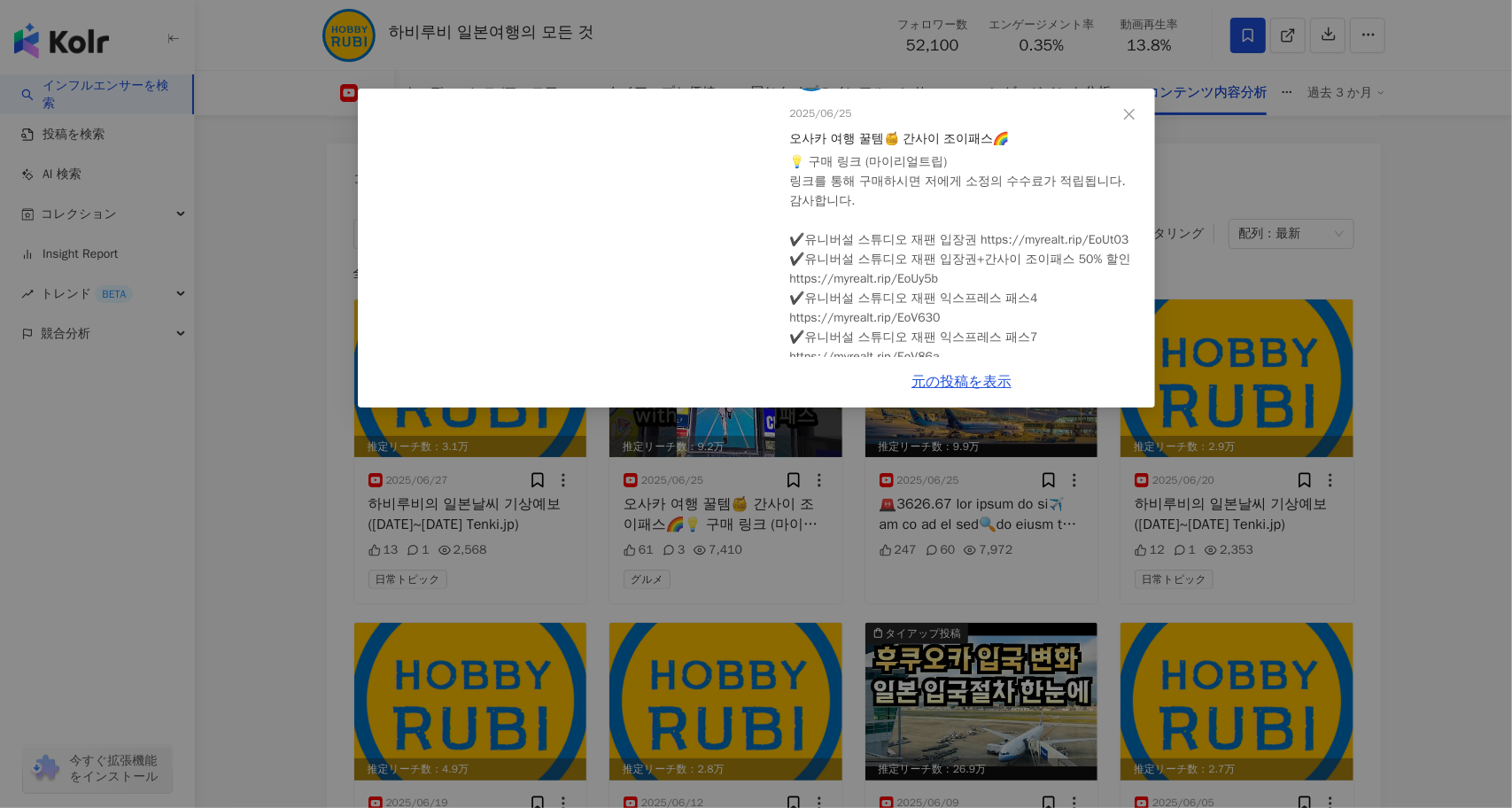 scroll, scrollTop: 0, scrollLeft: 0, axis: both 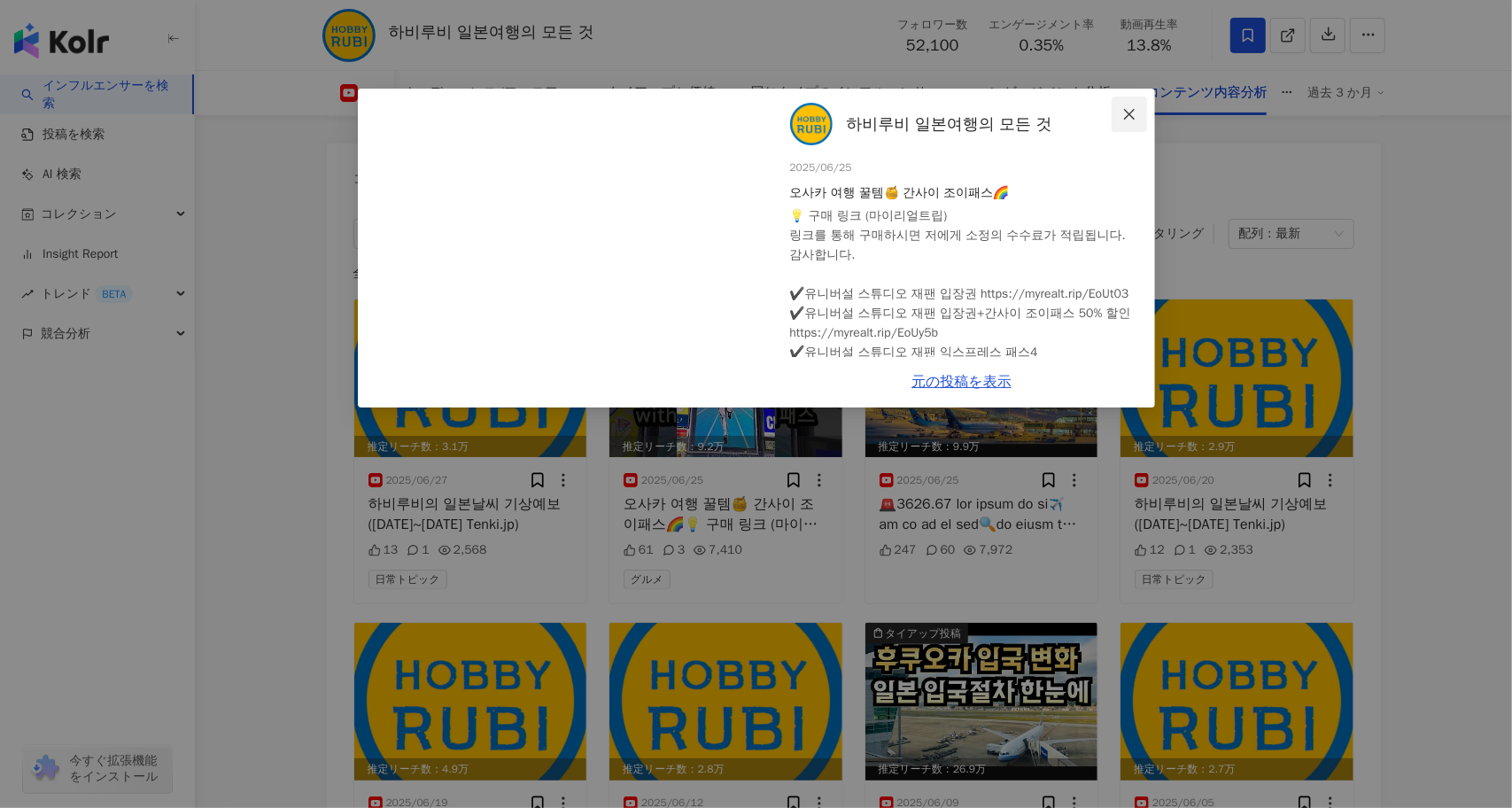 click 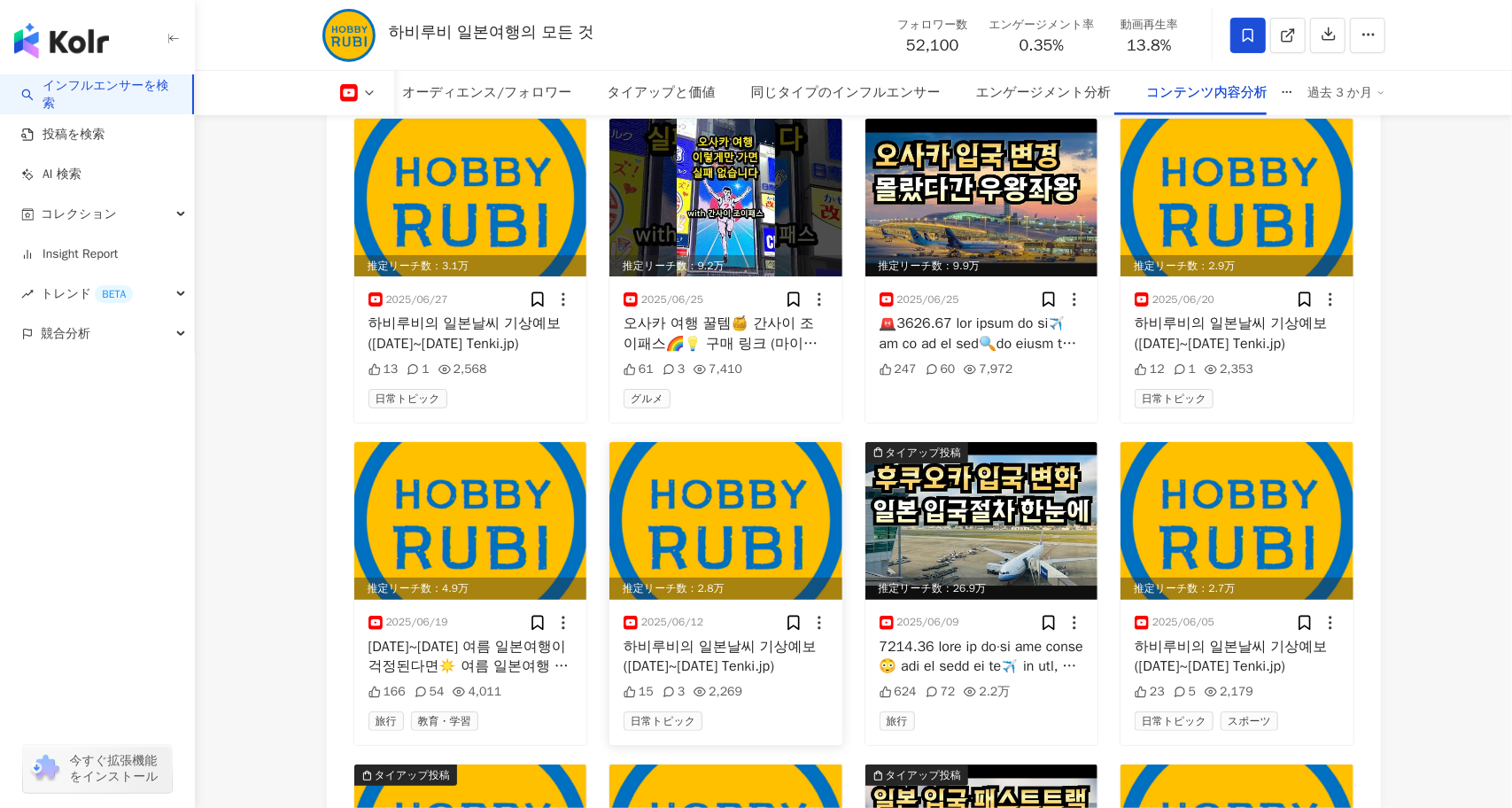scroll, scrollTop: 5032, scrollLeft: 0, axis: vertical 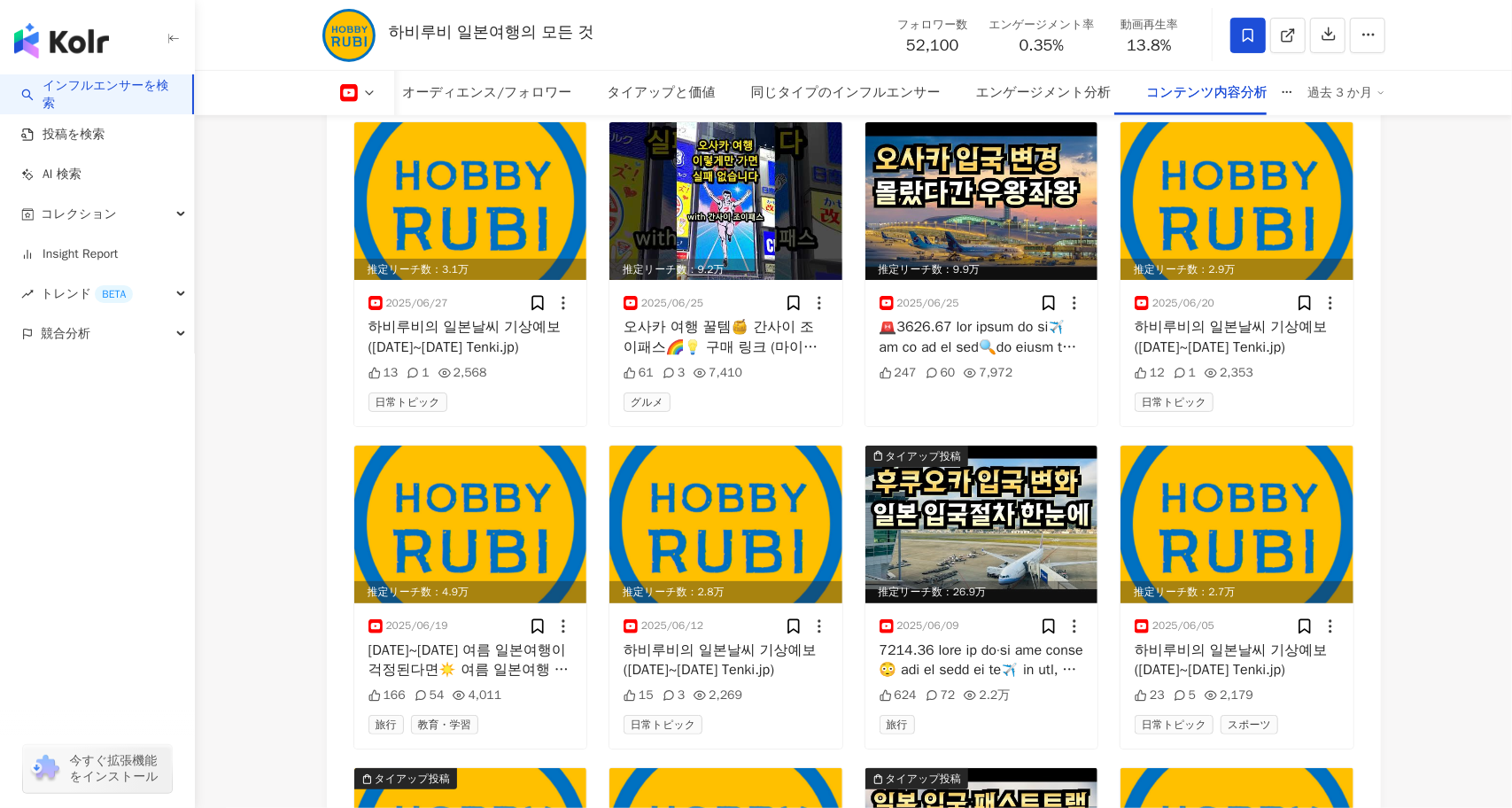 click at bounding box center [358, 93] 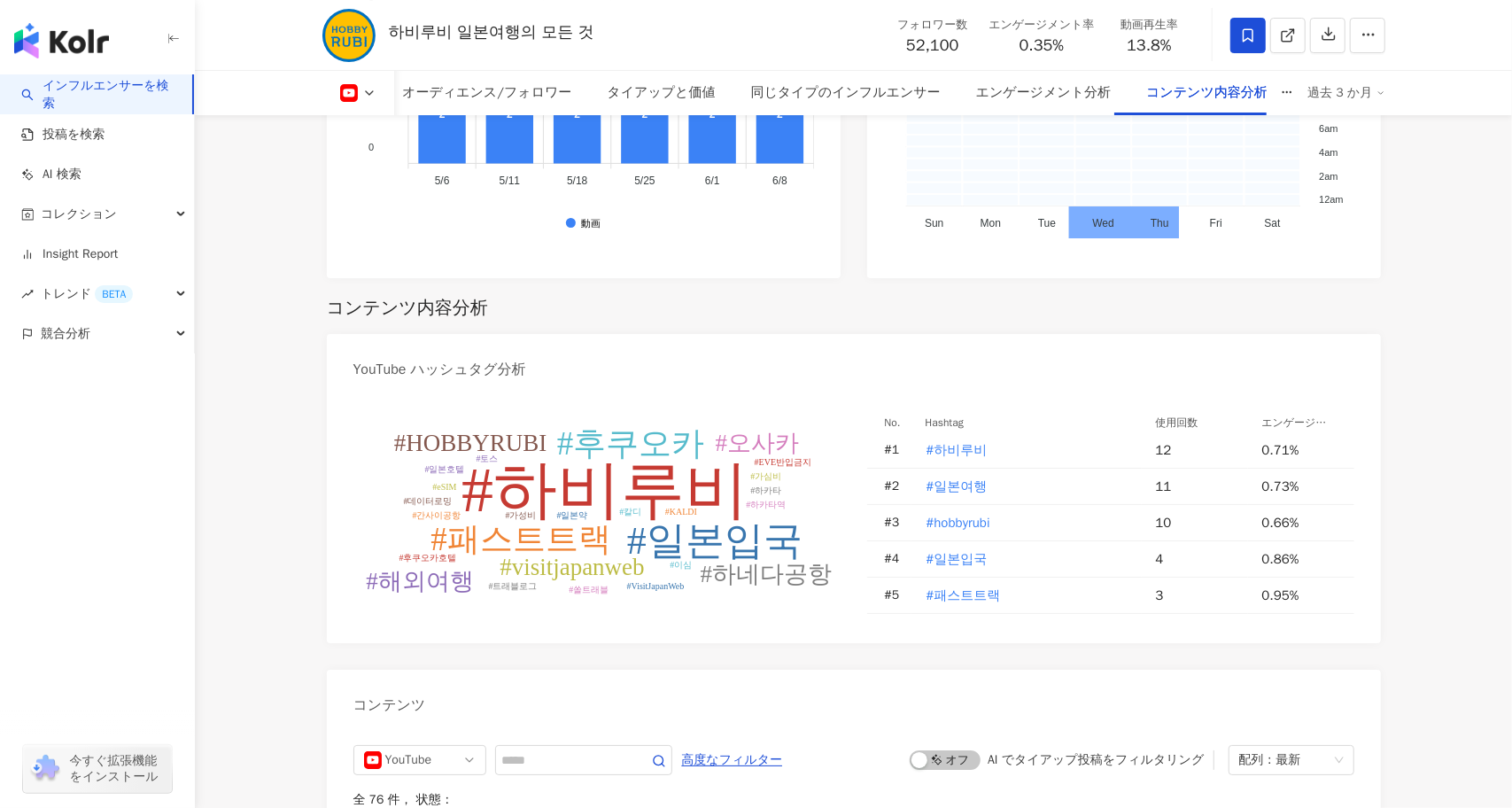 scroll, scrollTop: 4589, scrollLeft: 0, axis: vertical 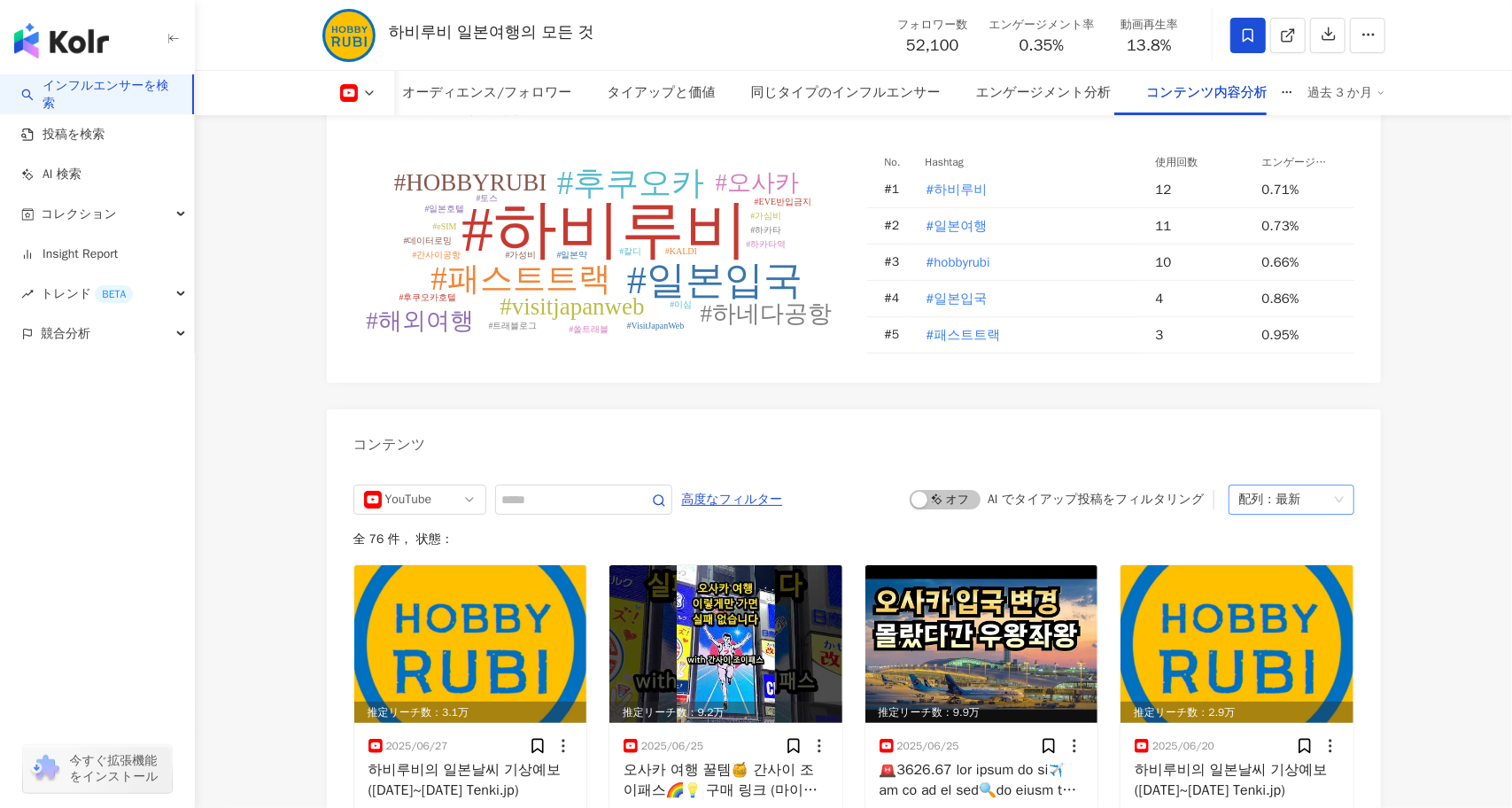 click on "配列：最新" at bounding box center (1283, 500) 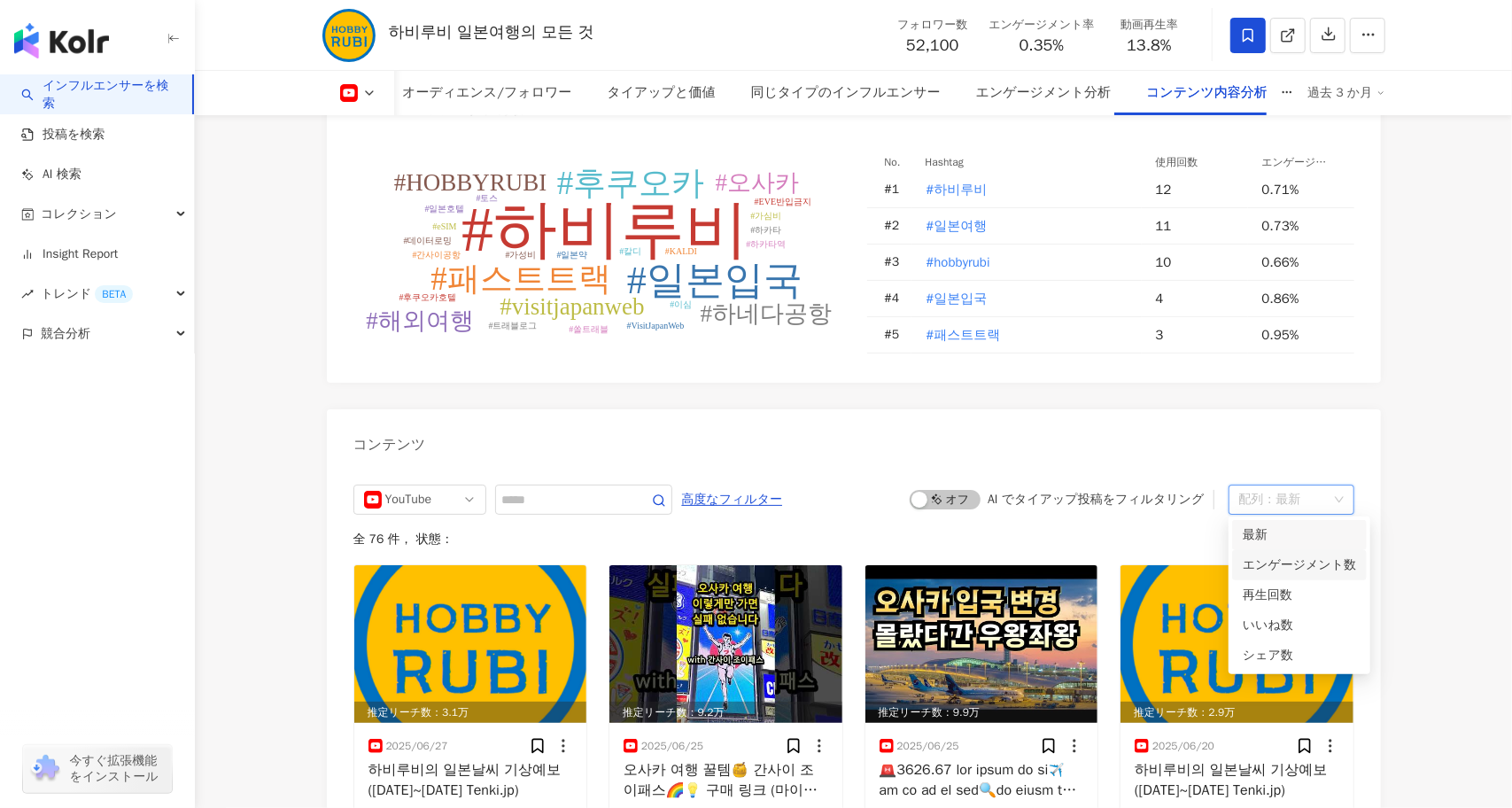 click on "エンゲージメント数" at bounding box center (1299, 565) 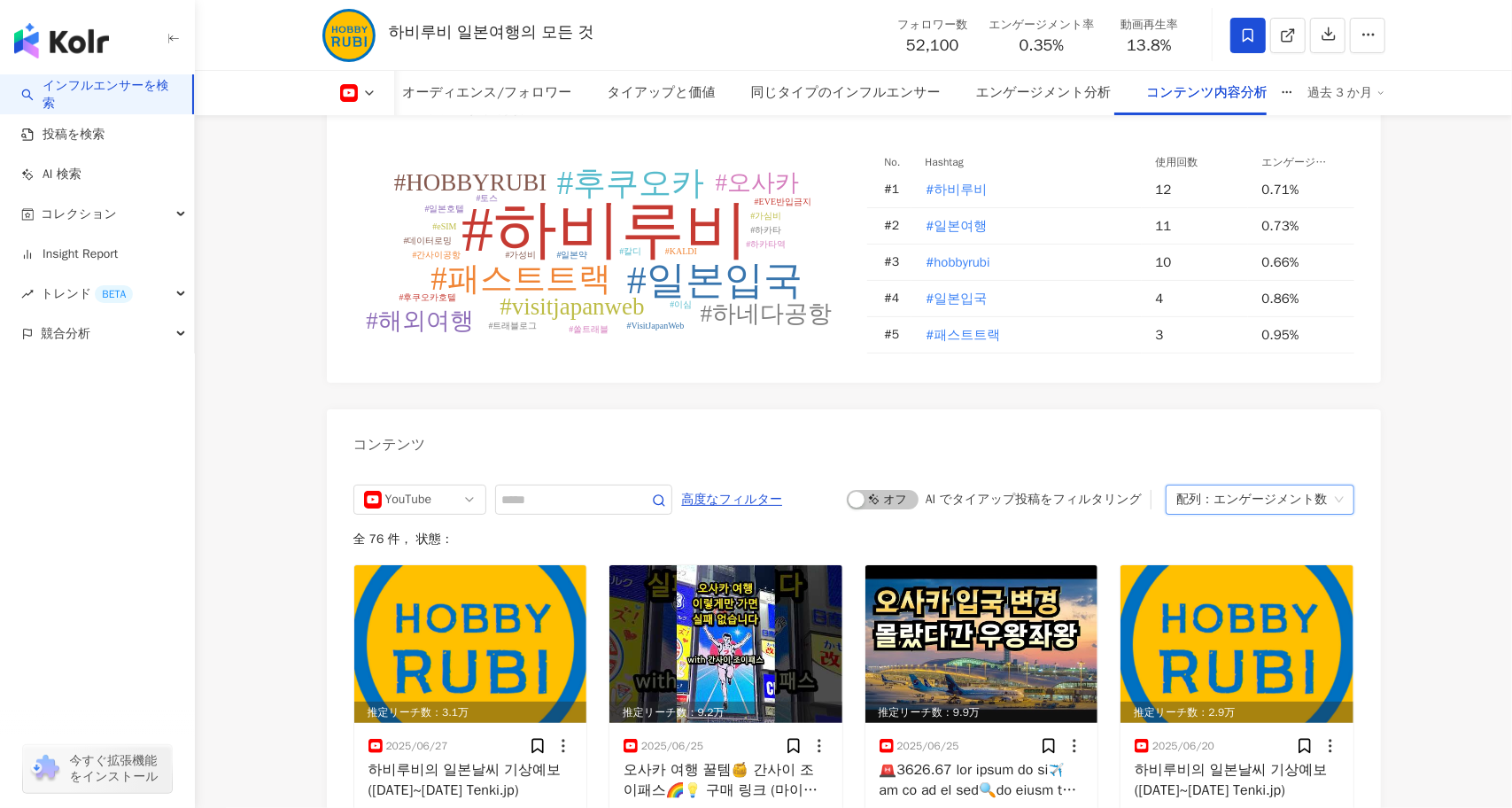 scroll, scrollTop: 4882, scrollLeft: 0, axis: vertical 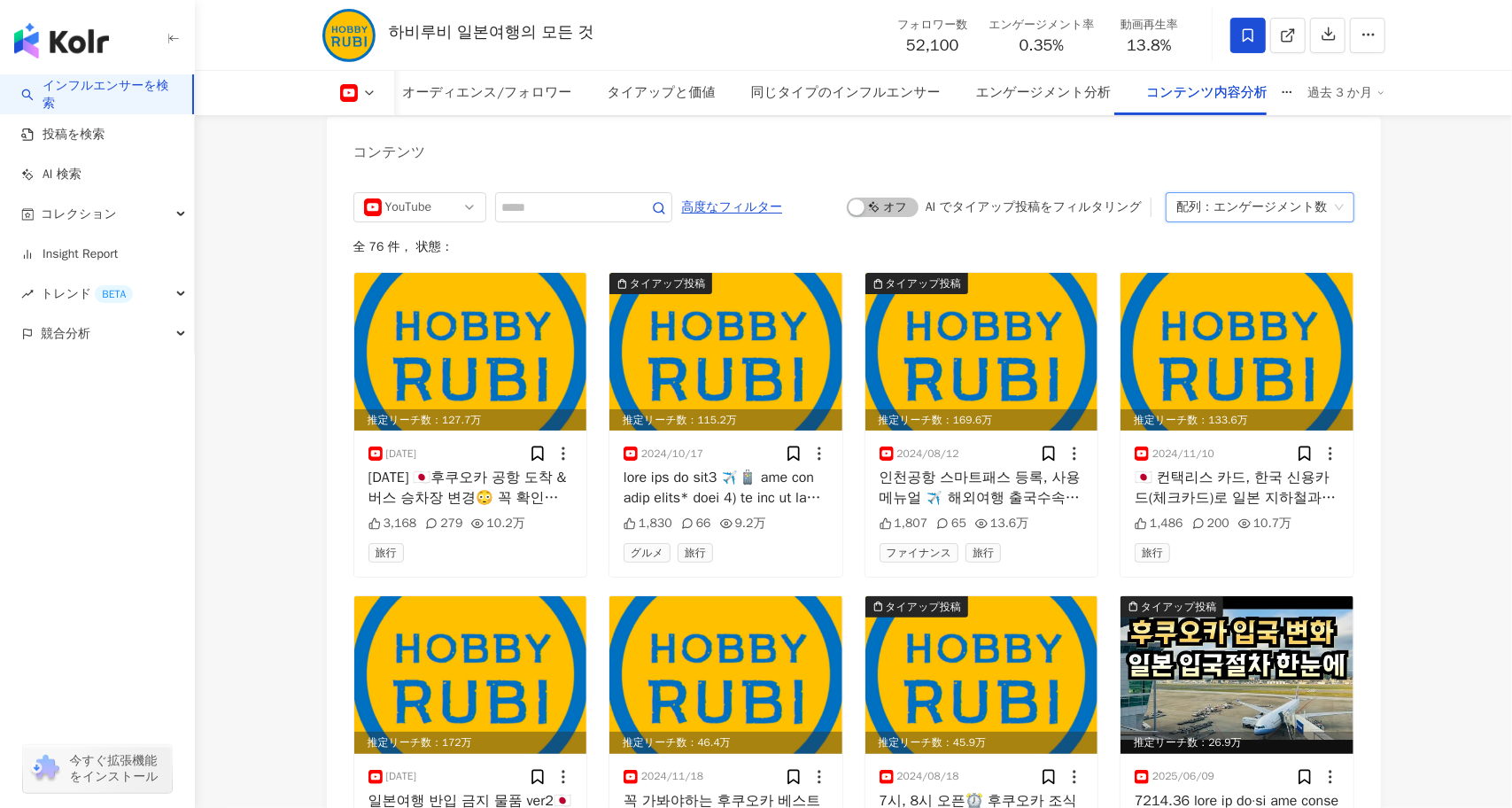 click on "エンゲージメント数" at bounding box center (1270, 207) 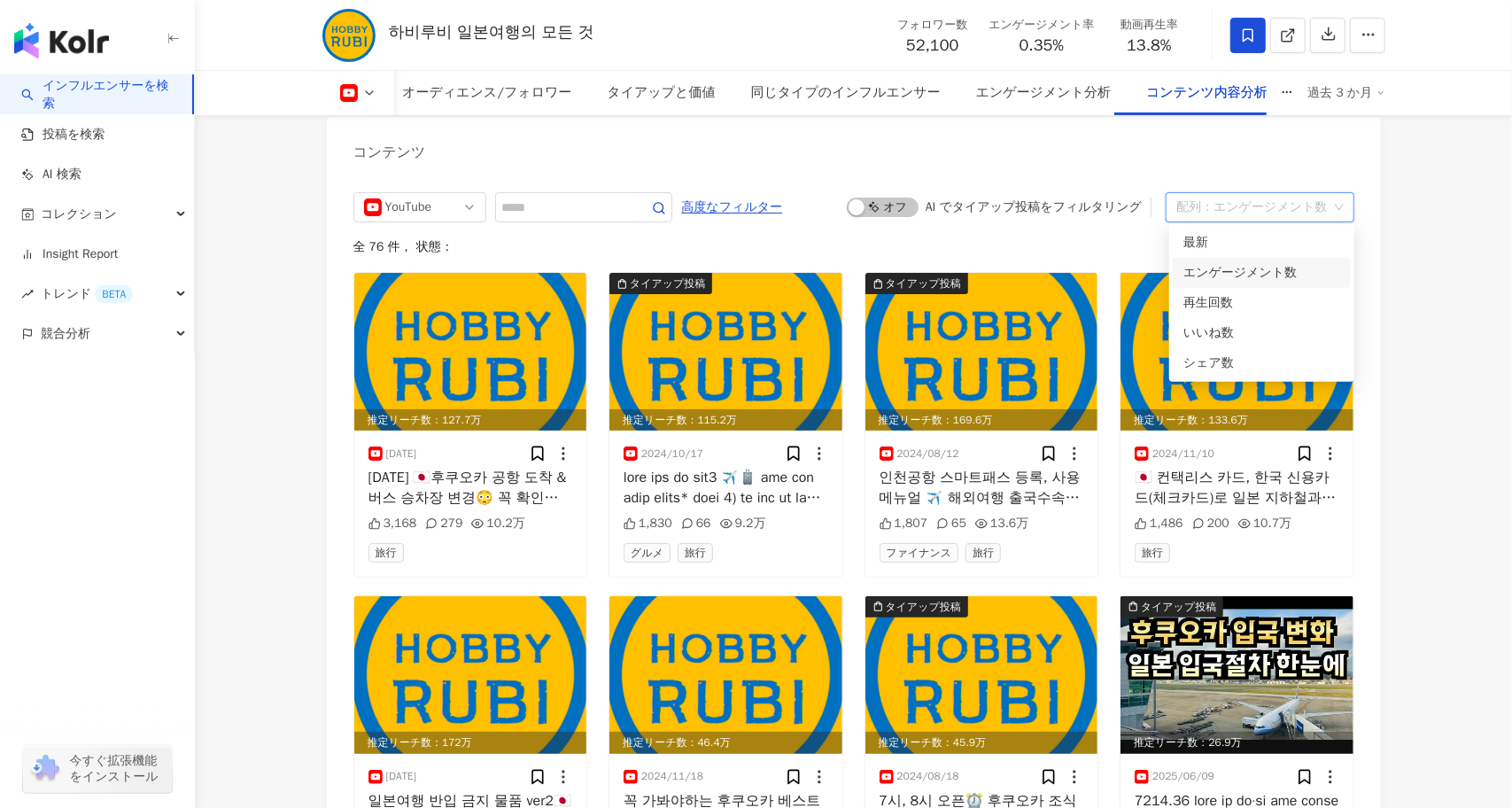 click on "エンゲージメント数" at bounding box center (1261, 273) 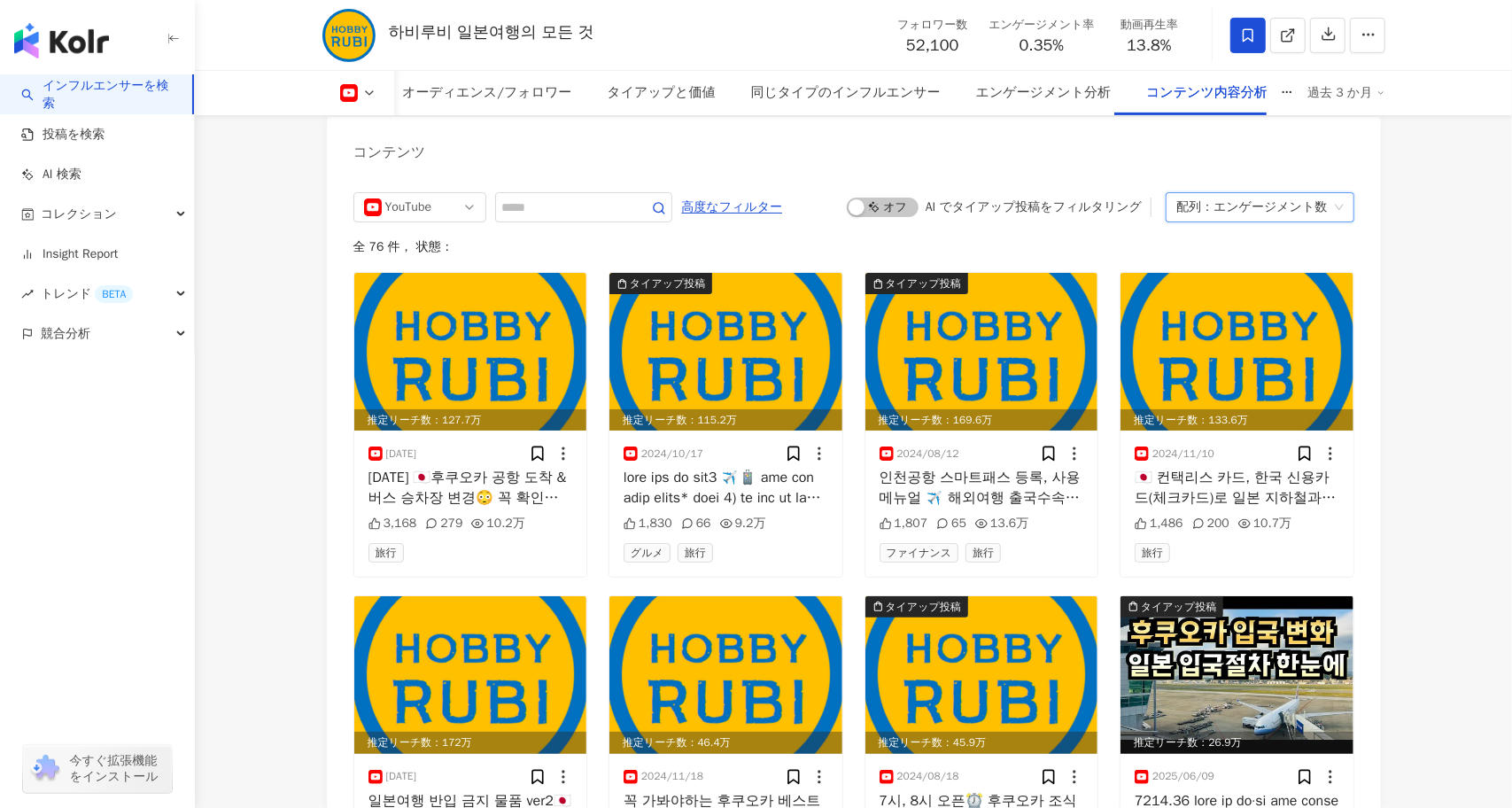 click on "配列： エンゲージメント数" at bounding box center [1252, 207] 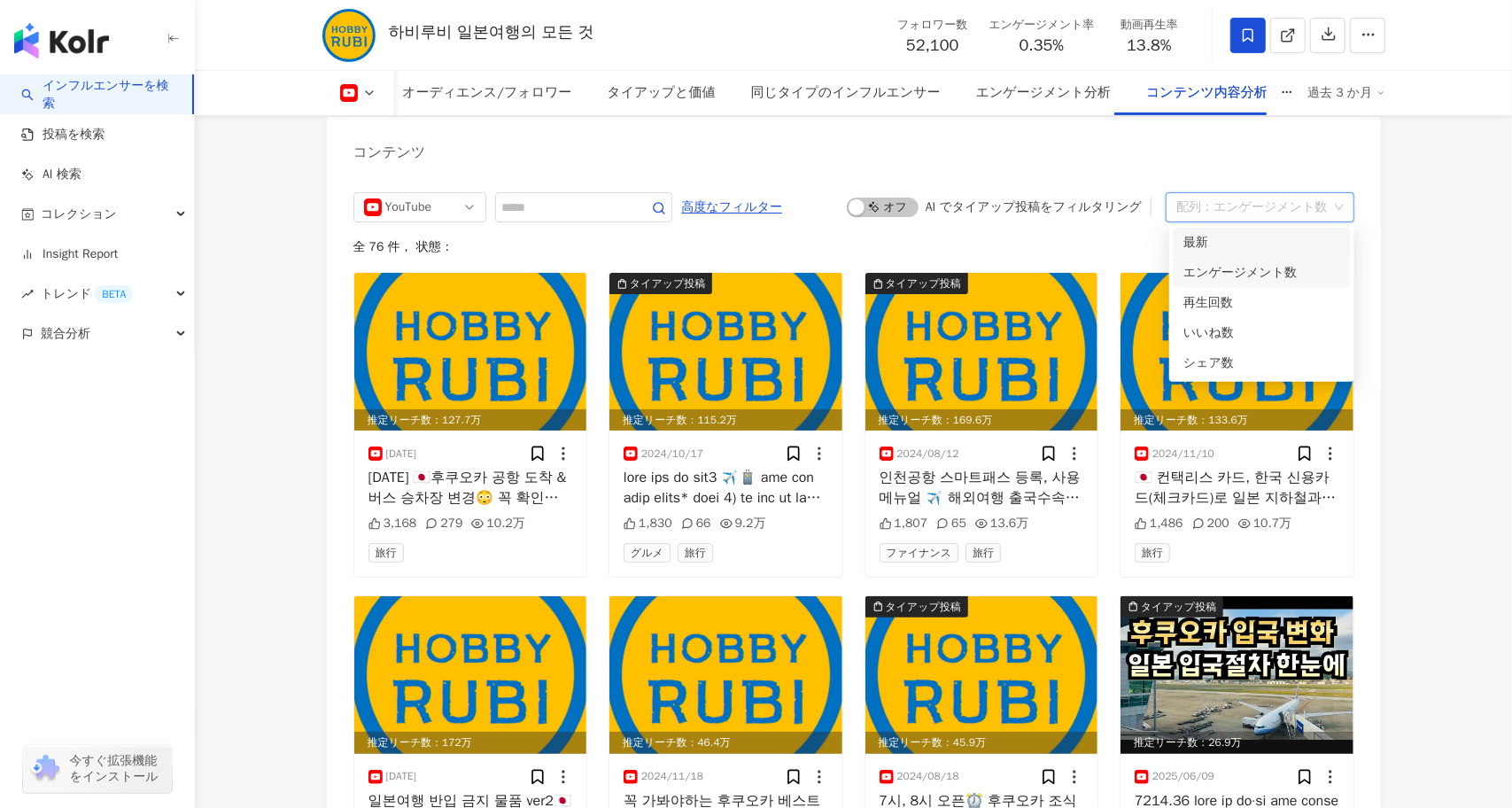 click on "概要 最終更新日：2025/08/03 最新データのロック解除 過去 3 か月 YouTube インフルエンサーの基本情報 性別   データなし 主要言語   韓国語 100% タイプ 日常トピック · 旅行 SNSプロフィール 하비루비 일본여행의 모든 것 | @hobbyrubi | UCYUS4xTy3772slnDgDGMYsw https://www.youtube.com/channel/UCYUS4xTy3772slnDgDGMYsw 안녕하세요. 하비루비입니다. 일본 입국 및 일본 여행 꿀팁 등 일본 관련 정보를 메인으로 하는 채널입니다.(정치적 목적과는 무관)
많은 관심과 구독 부탁 드립니다. 감사합니다.
- 일본 여행 관련 질문은 멤버십
- 비즈니스 협업 문의 hobby.rubi@gmail.com もっと見る YouTube データ概要 87 K-Score :   良 直近1〜3か月間、安定的な投稿があり、フォロワー増加率、エンゲージメント率が高い 説明を確認する フォロワー数   52,100 エンゲージメント率   0.35% 良 再生率   13.8% 可   3.45% 良" at bounding box center (854, -1680) 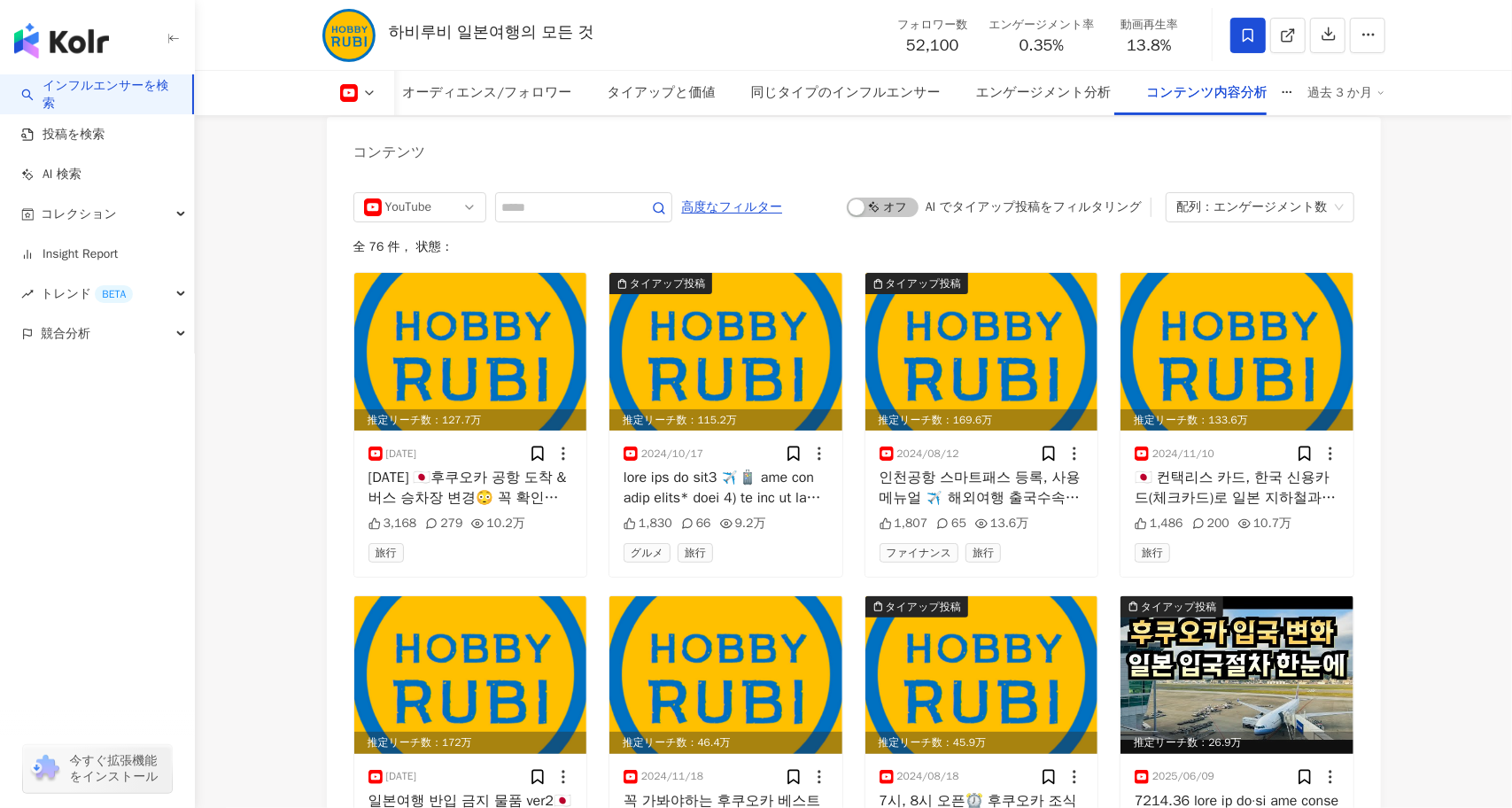 click on "YouTube 高度なフィルター オン オフ AI でタイアップ投稿をフィルタリング 配列： エンゲージメント数 全 76 件 ，   状態： 推定リーチ数：127.7万 2024/12/03 24.12/3 🇯🇵후쿠오카 공항 도착 & 버스 승차장 변경😳 꼭 확인하고 가세요* 관련영상
1) 일본여행 짐싸기 꿀팁
https://youtu.be/rxBQkYD4ZKY
2) 일본여행 반입금지 물품
https://youtu.be/ZU4KSMsqkgE
3) 일본 입국 사전 등록 Visit Japan Web (2024 최신 ver)
https://youtu.be/LIwGzdjZAp0
4) 일본 입국 사전 등록 Visit Japan Web (동반 가족 등록)
https://youtu.be/juGEL9oZJ8w
* 멤버십 가입으로 응원하기
https://www.youtube.com/channel/UCYUS4xTy3772slnDgDGMYsw/join (후원금은 영상 제작 비용으로 사용됩니다)
=========================
#일본여행 #일본입국 #후쿠오카 #하비루비 #HOBBYRUBI 3,168 279 10.2万 旅行 タイアップ投稿 推定リーチ数：115.2万 2024/10/17 1,830 66 9.2万 グルメ 旅行 65" at bounding box center (854, 741) 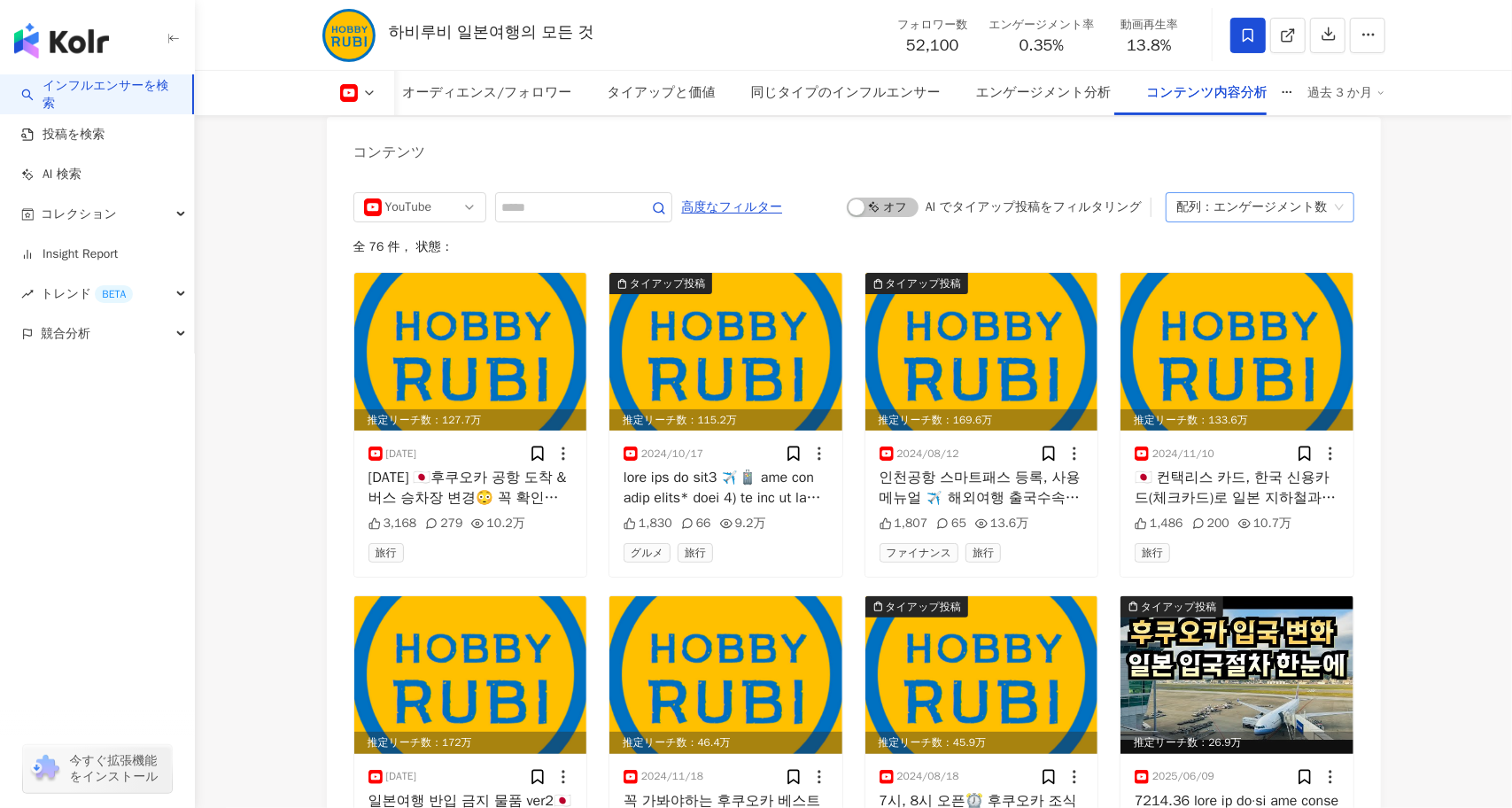 click on "エンゲージメント数" at bounding box center (1270, 207) 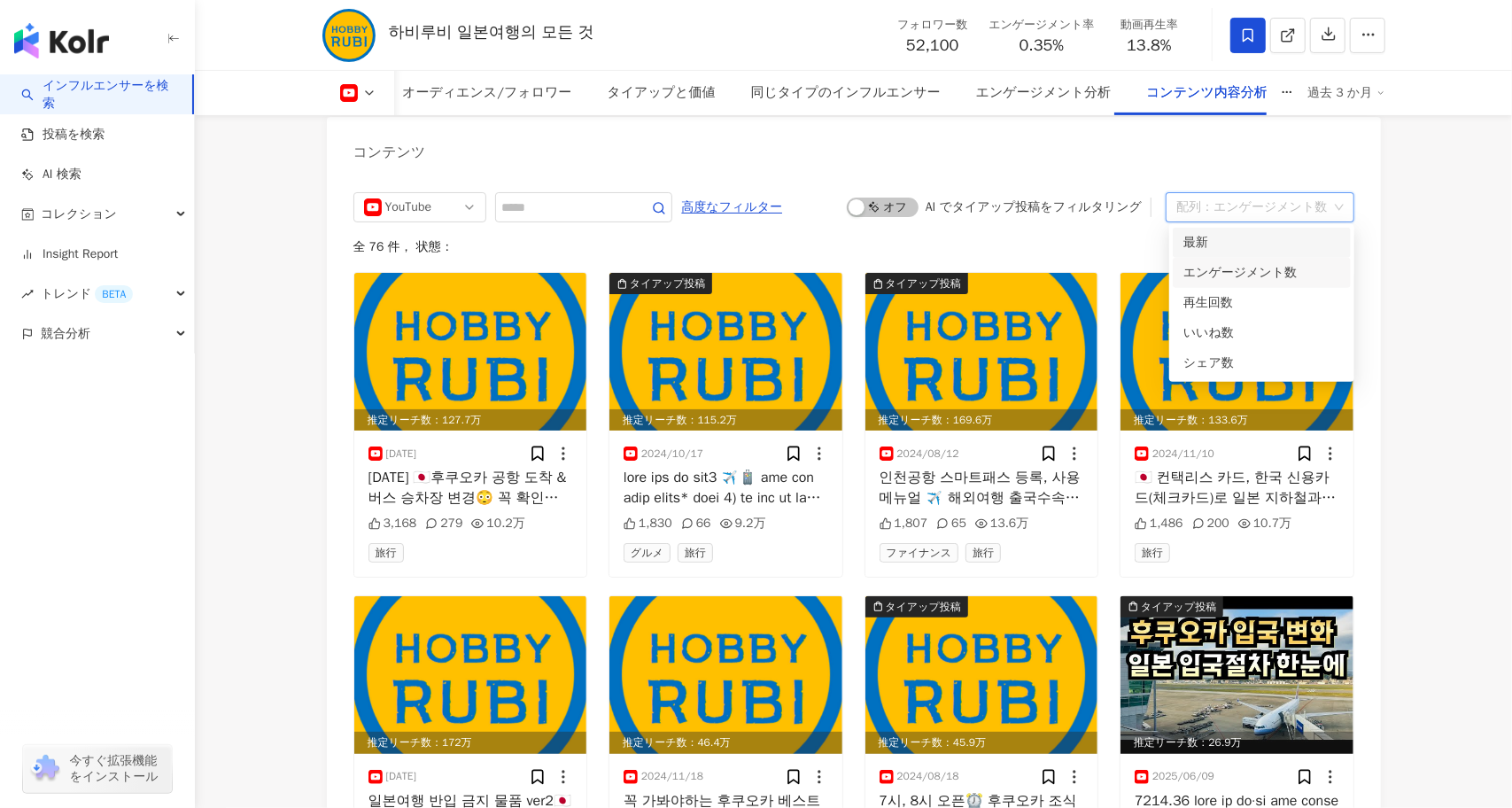 click on "最新" at bounding box center [1261, 243] 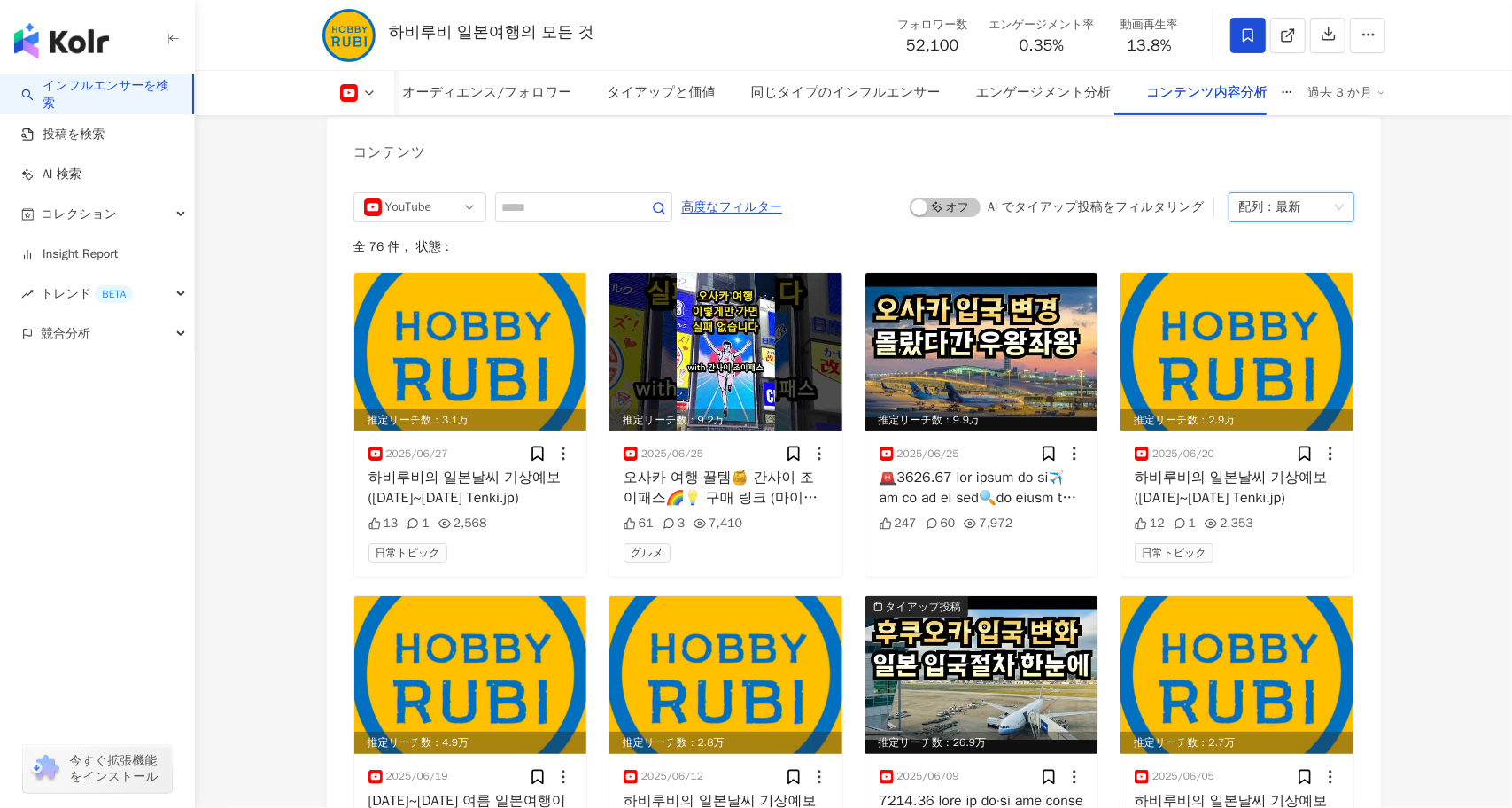 click on "全 76 件 ，   状態：" at bounding box center [854, 247] 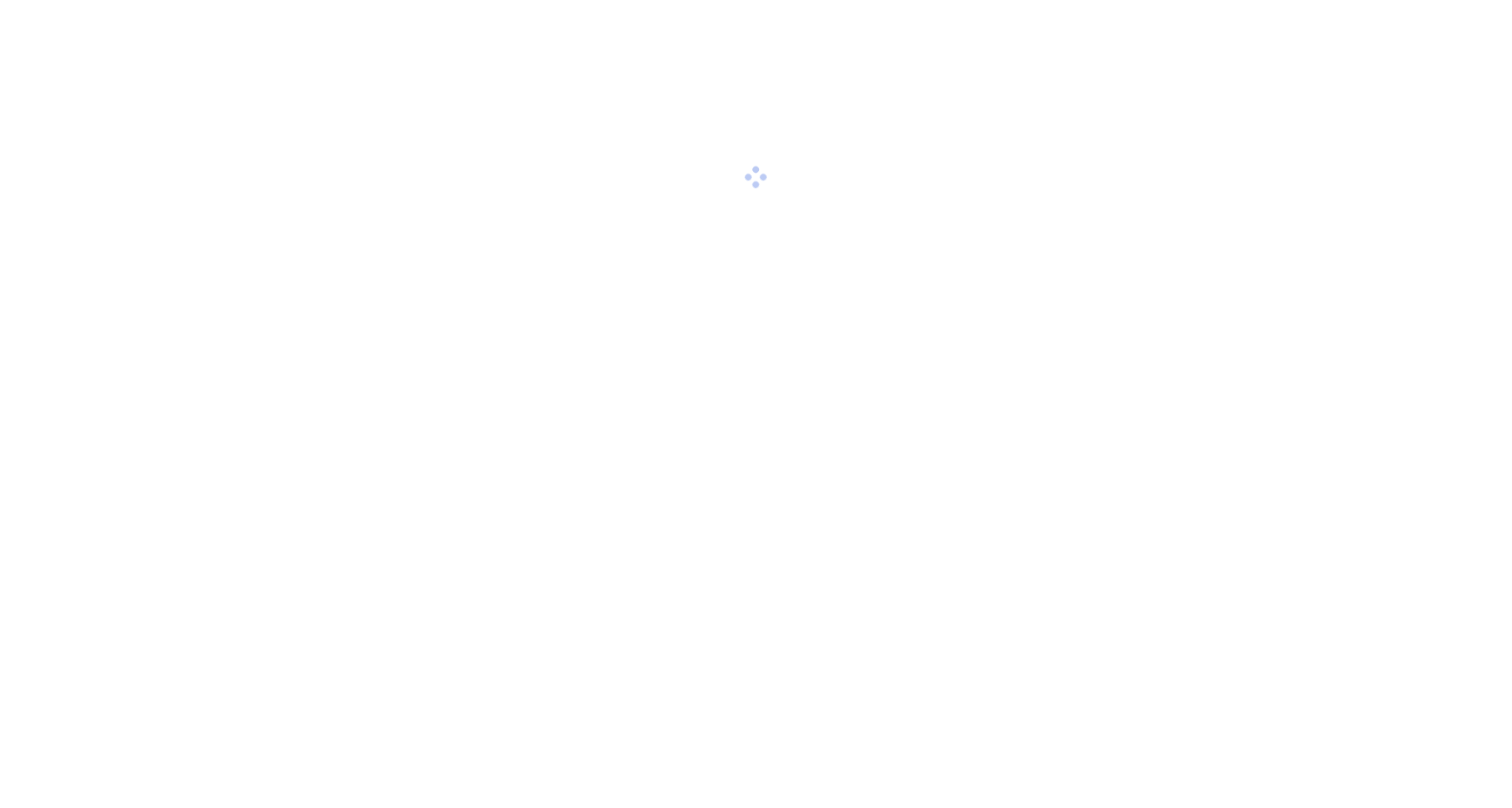 scroll, scrollTop: 0, scrollLeft: 0, axis: both 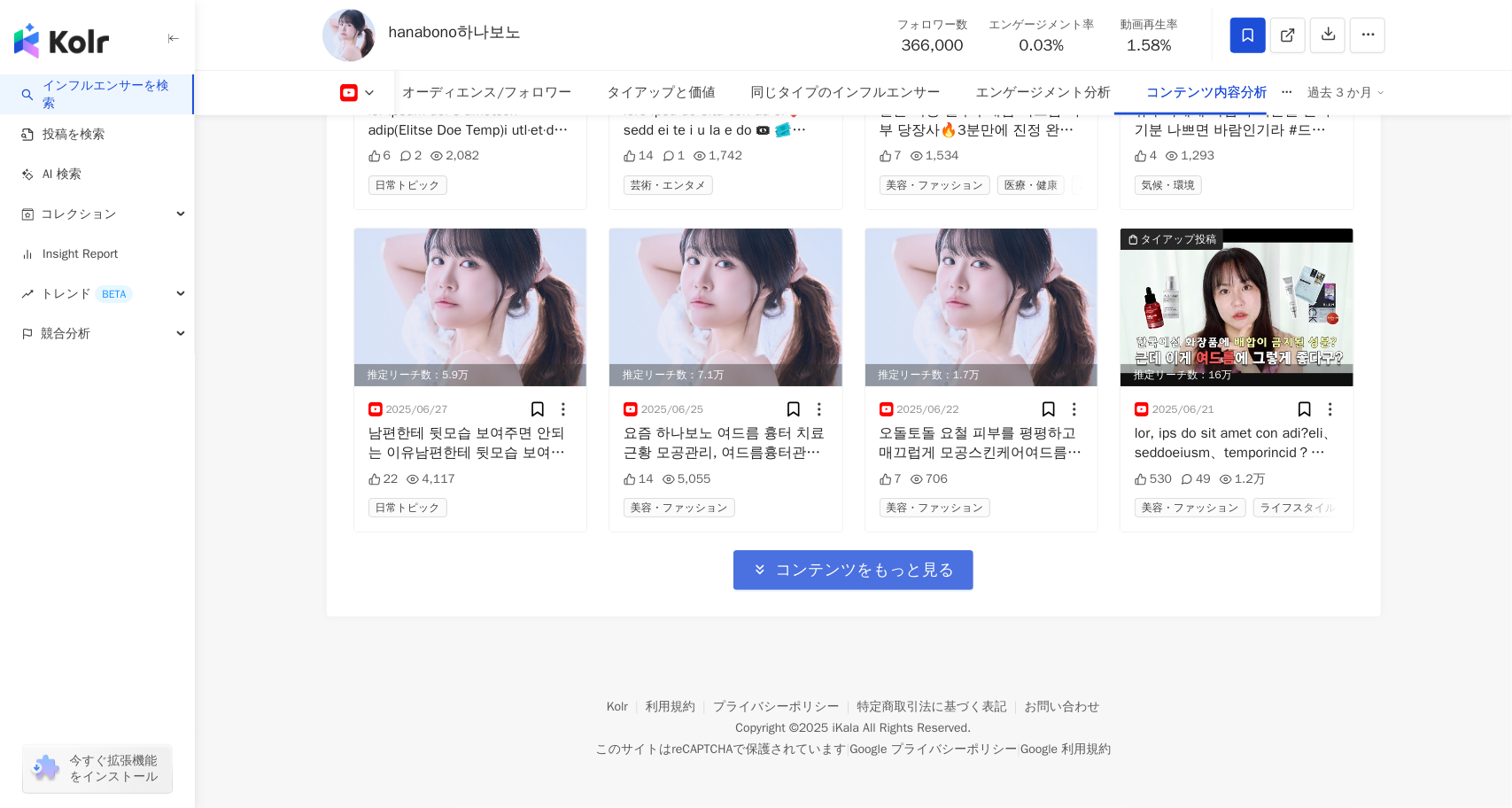 click on "コンテンツをもっと見る" at bounding box center (865, 571) 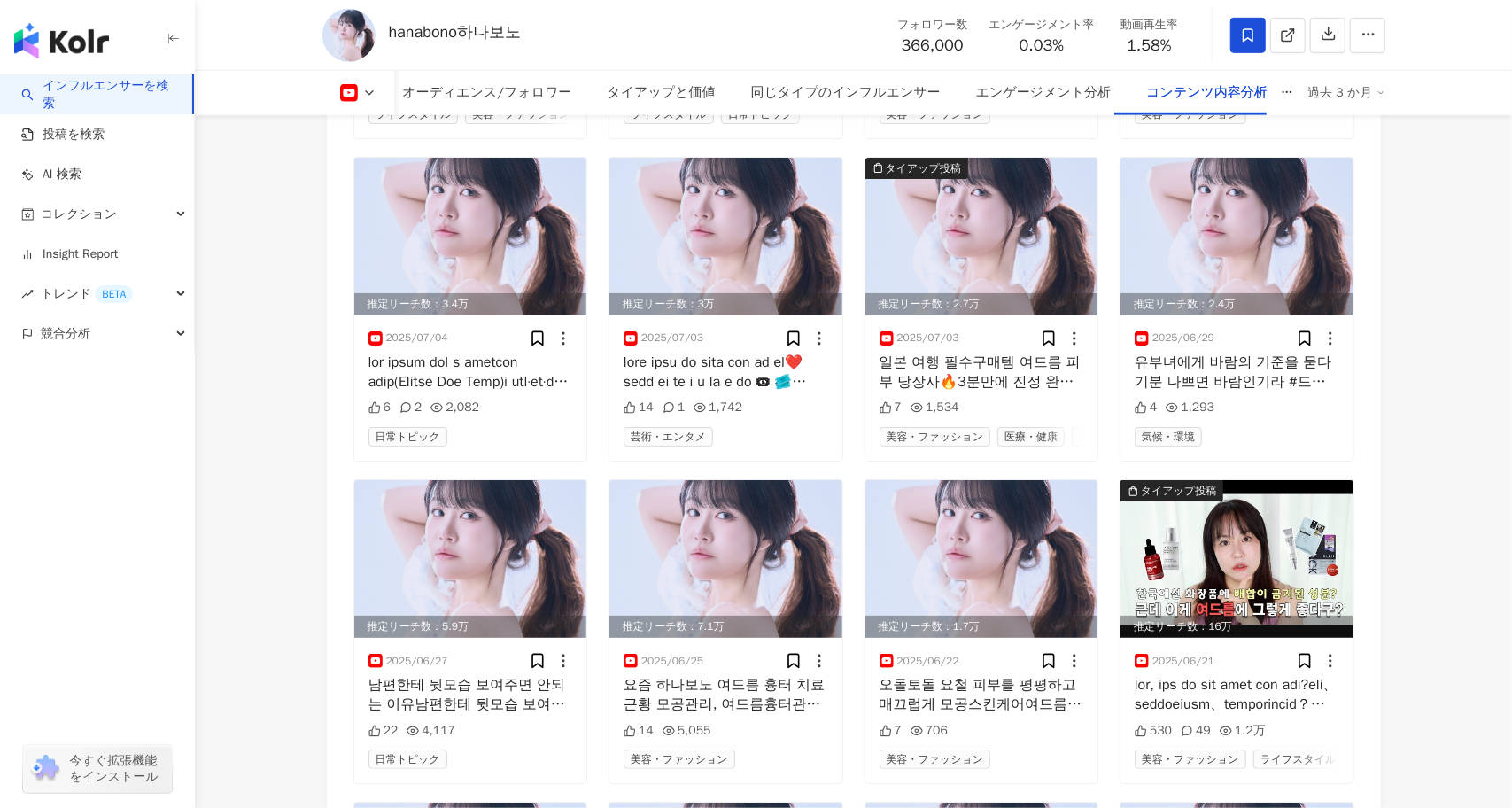scroll, scrollTop: 5217, scrollLeft: 0, axis: vertical 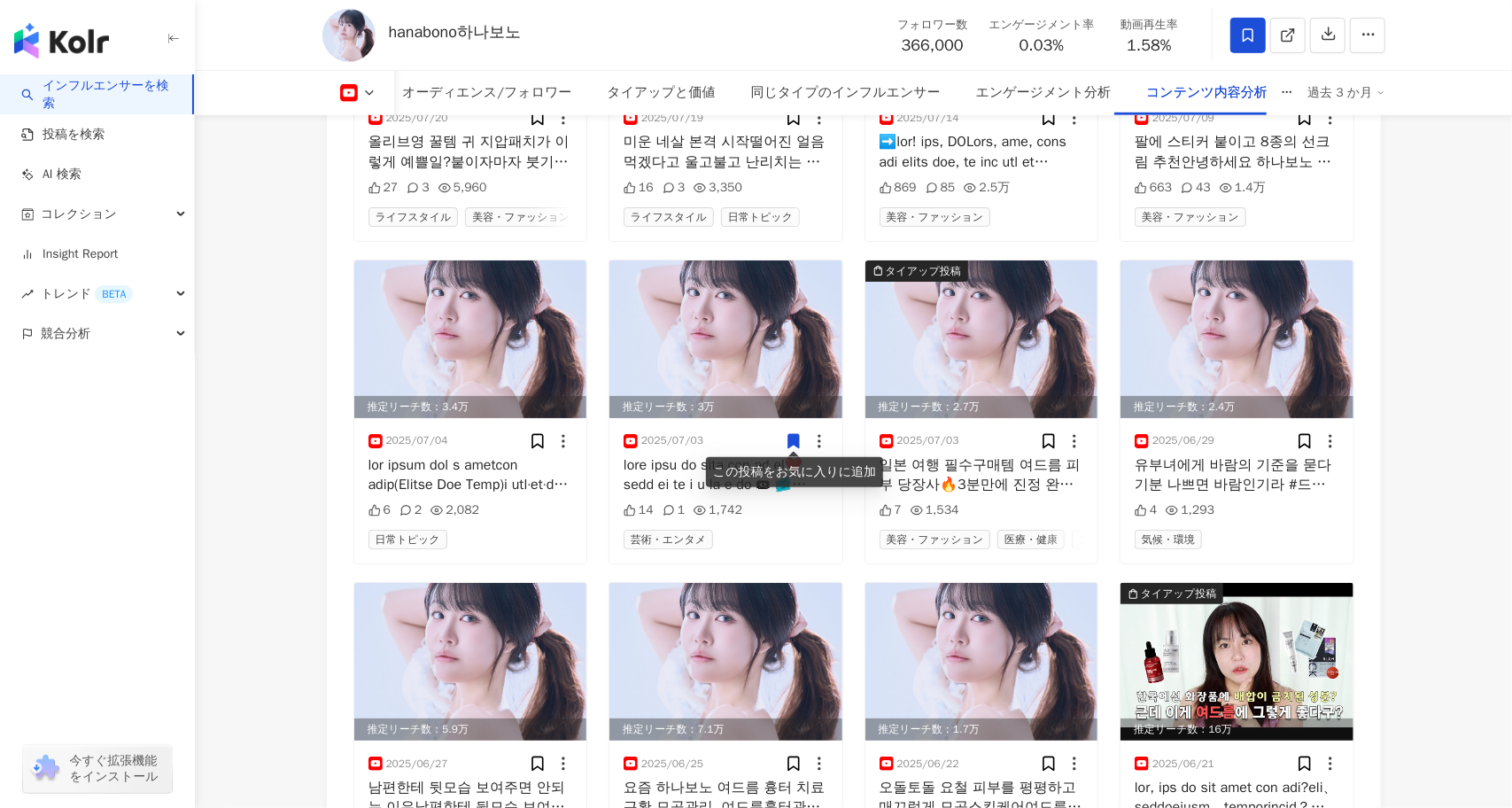 click 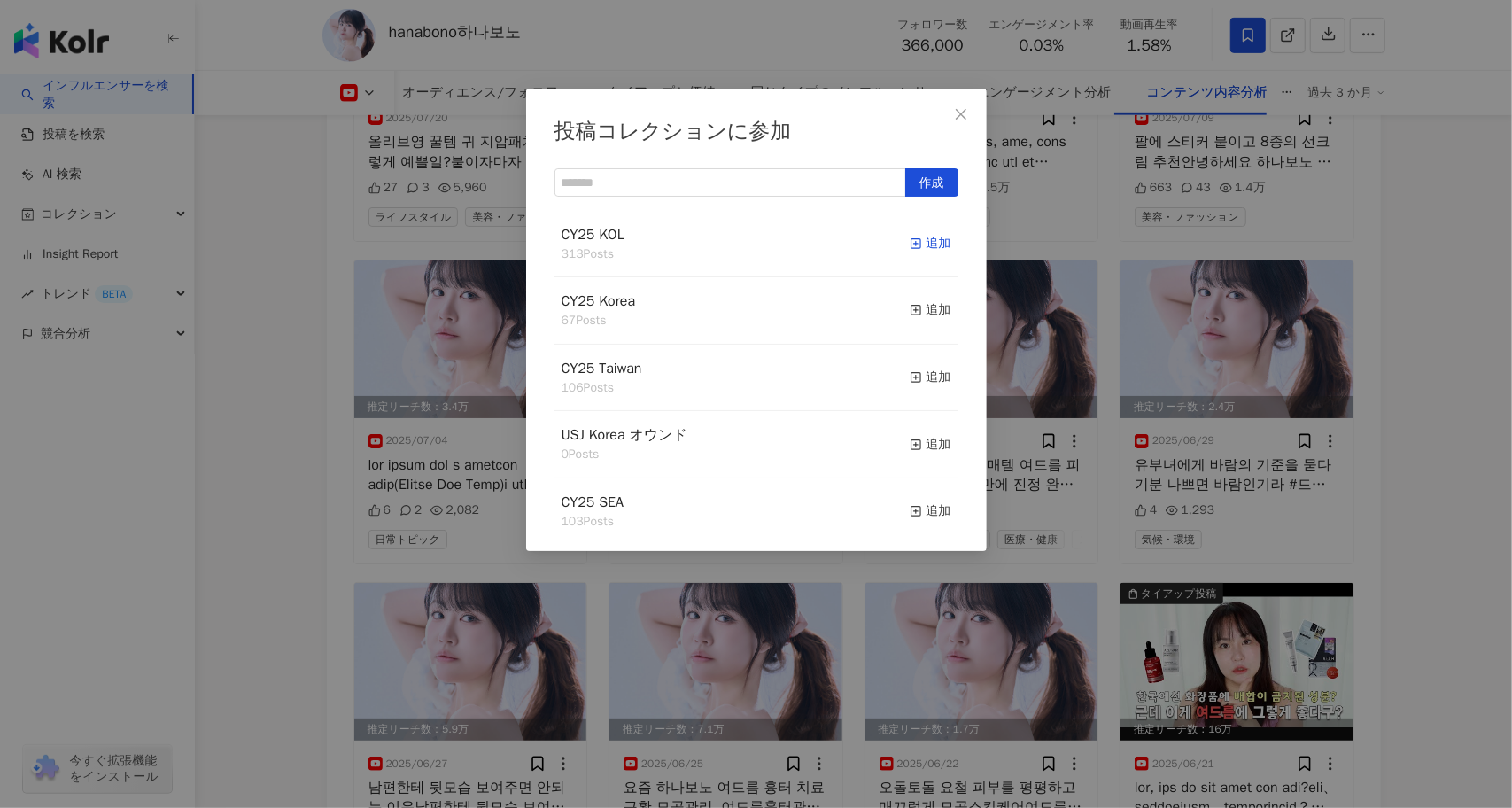 click on "追加" at bounding box center (930, 244) 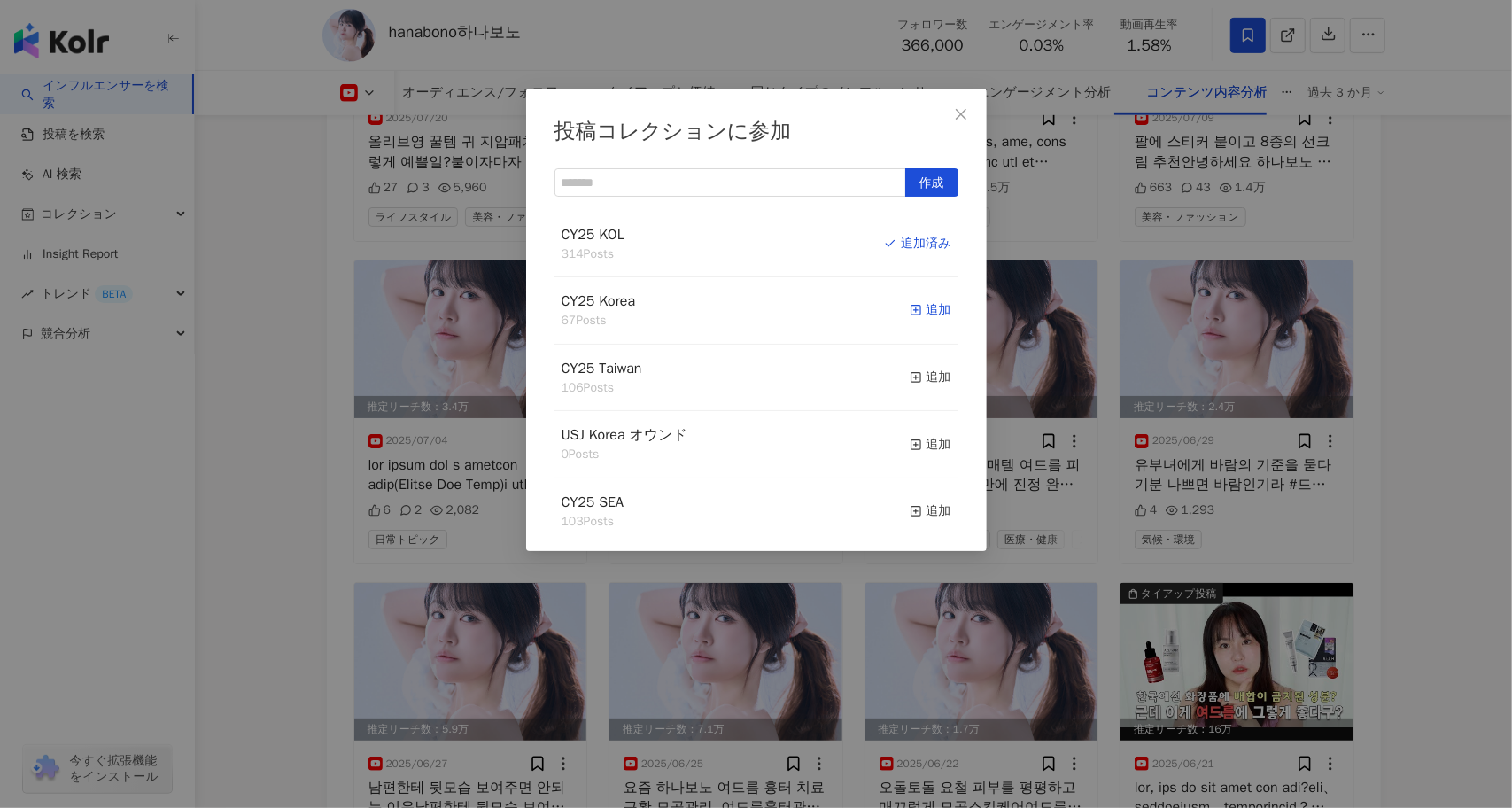 click 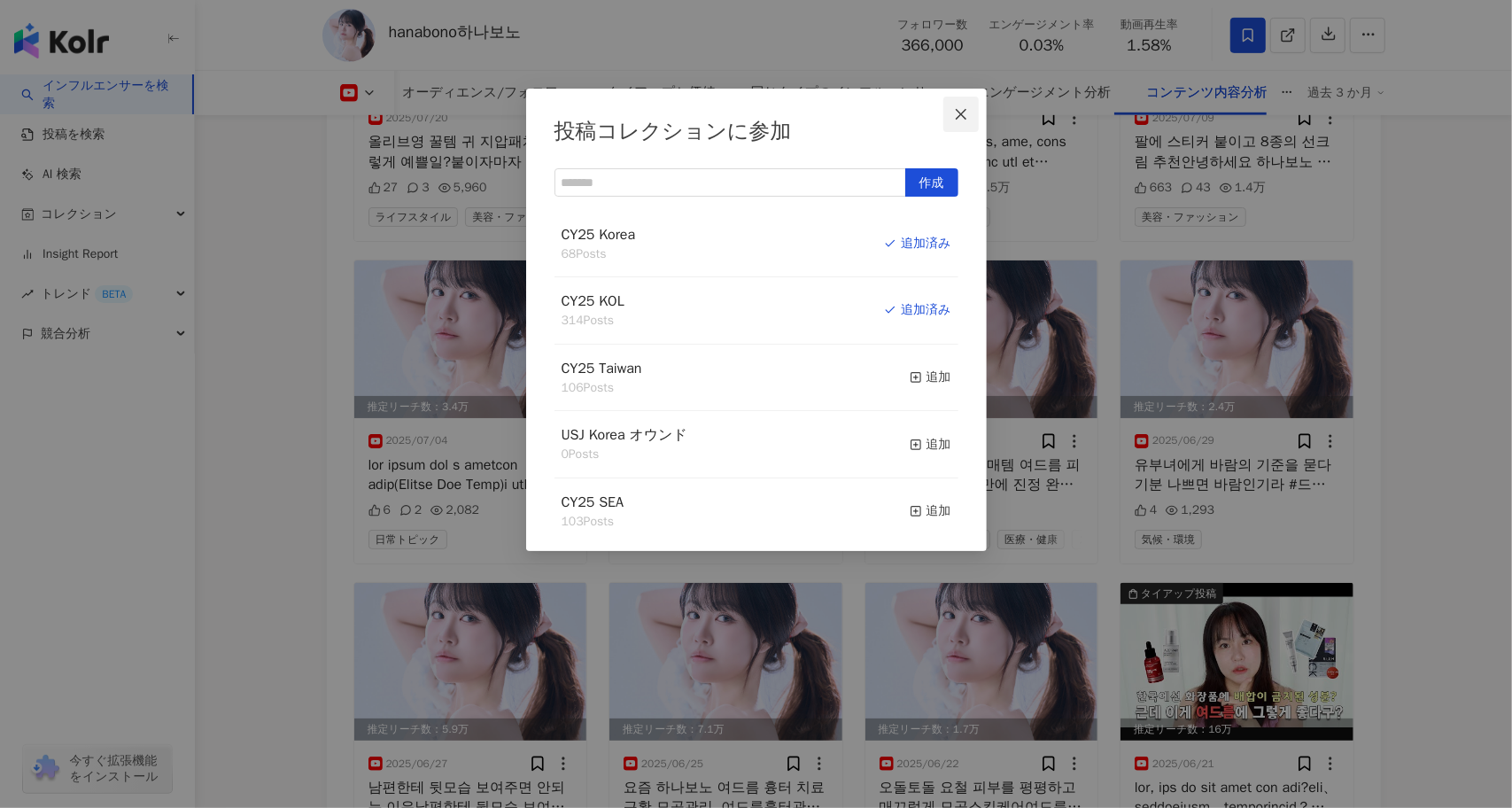 click 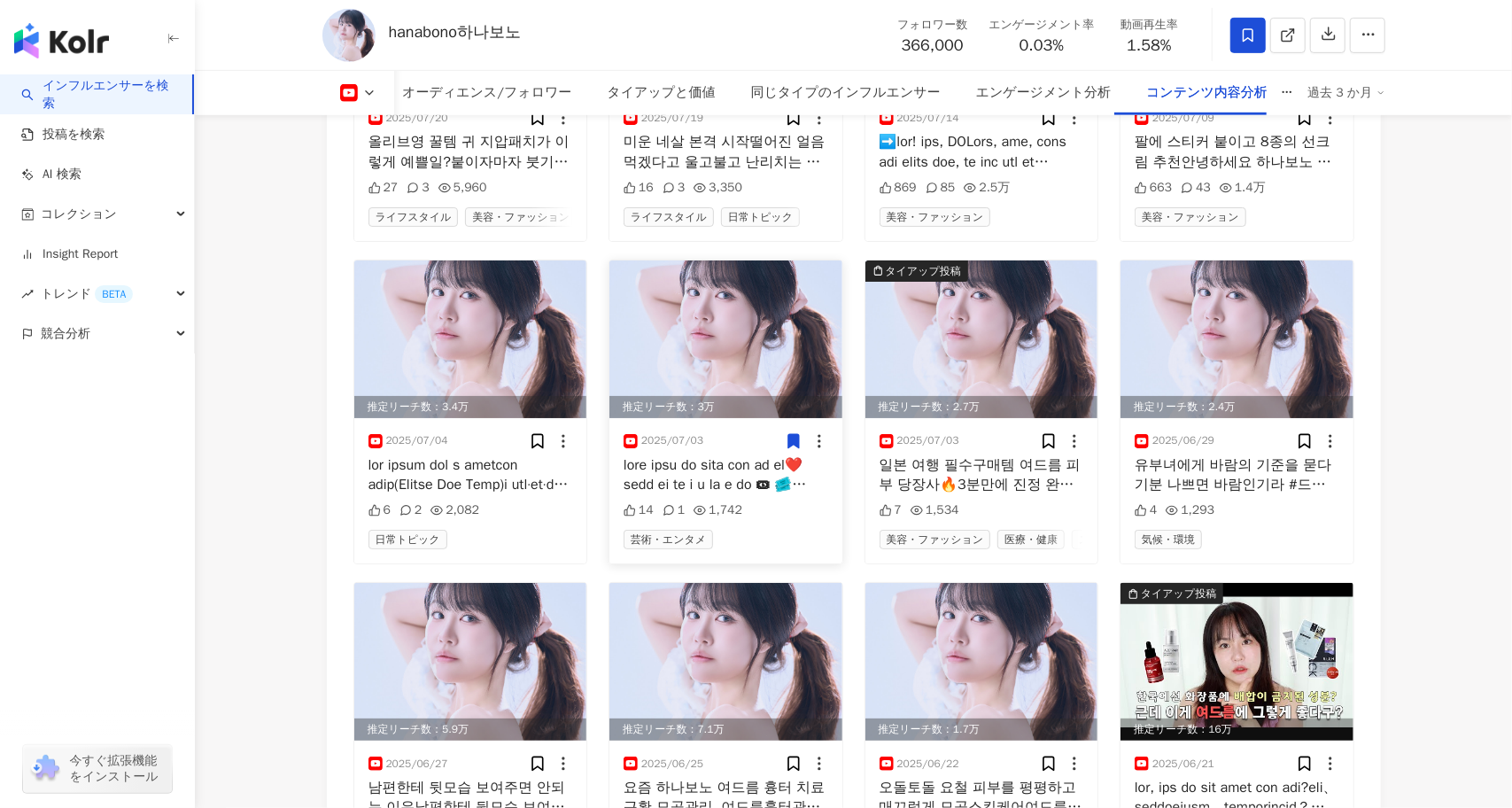 click at bounding box center [725, 339] 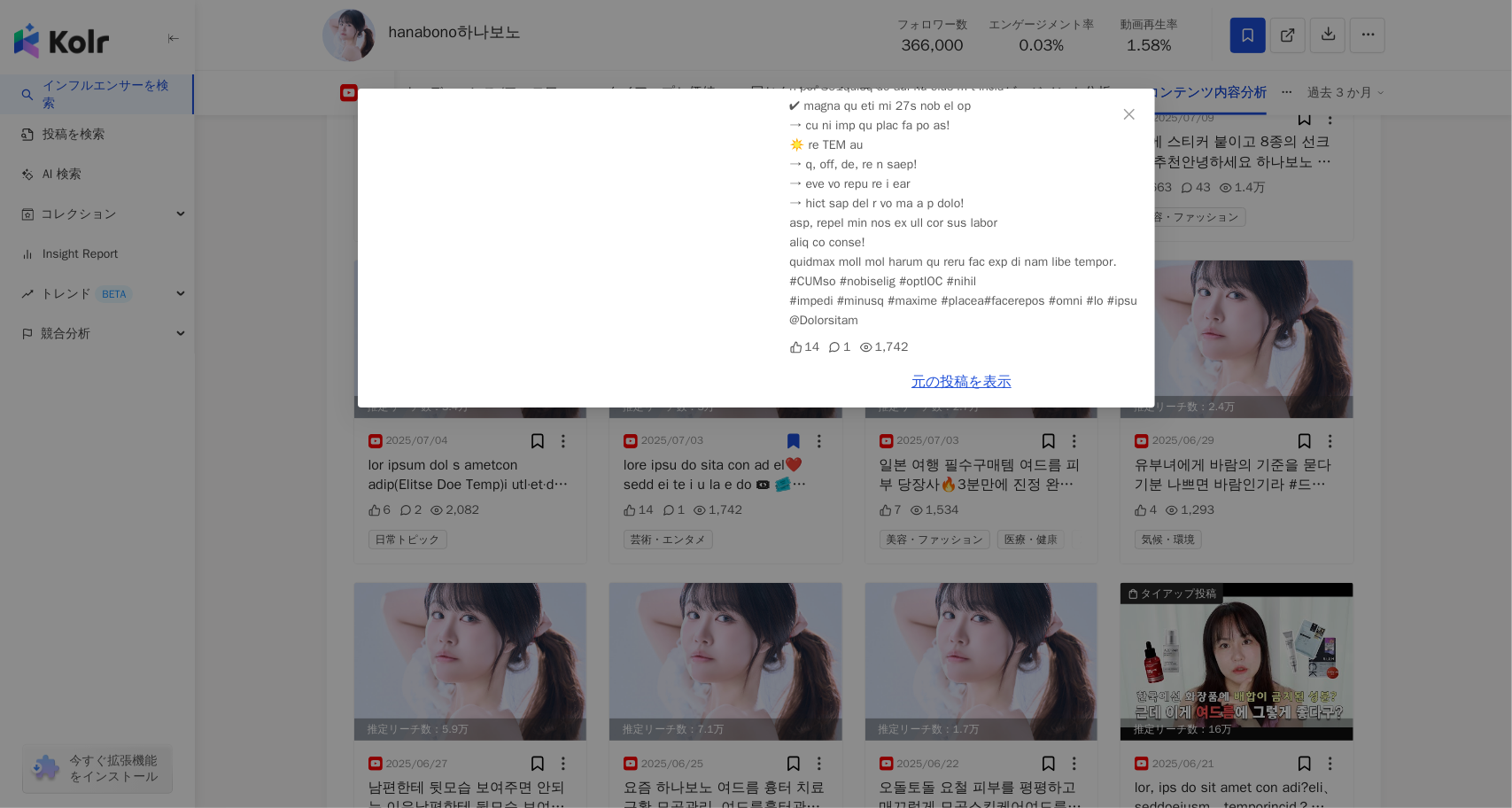 scroll, scrollTop: 617, scrollLeft: 0, axis: vertical 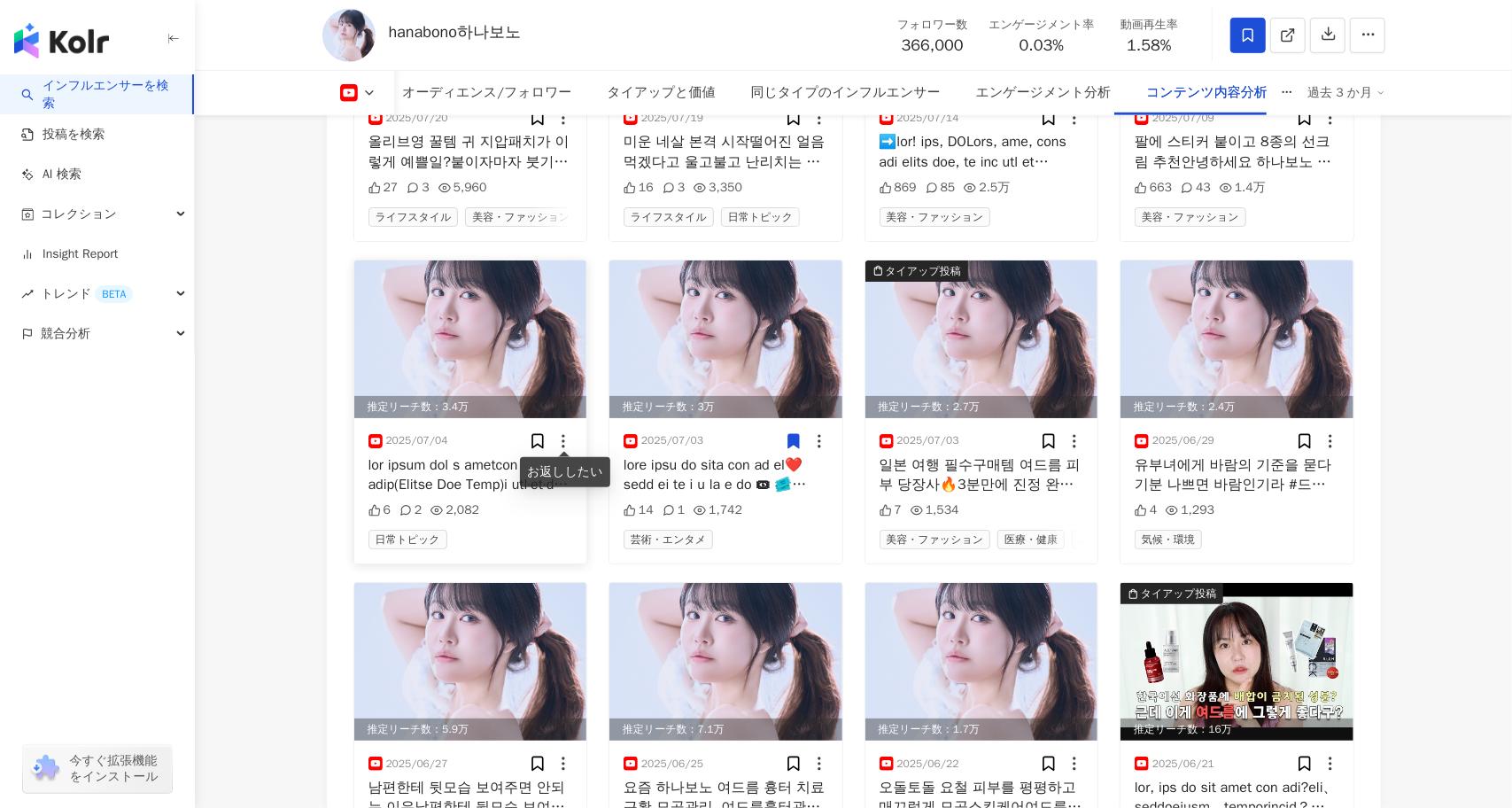 click 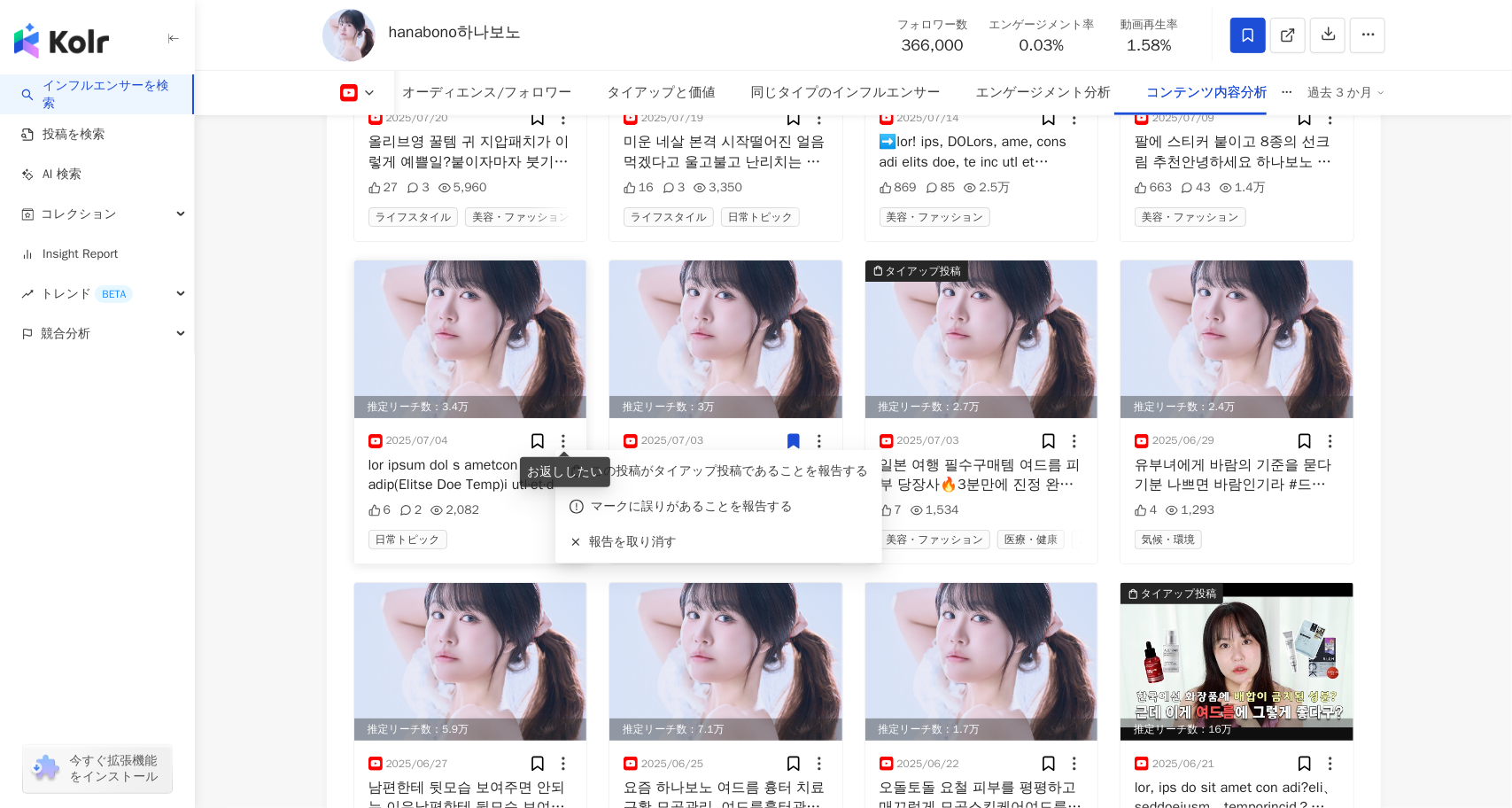 click at bounding box center [470, 339] 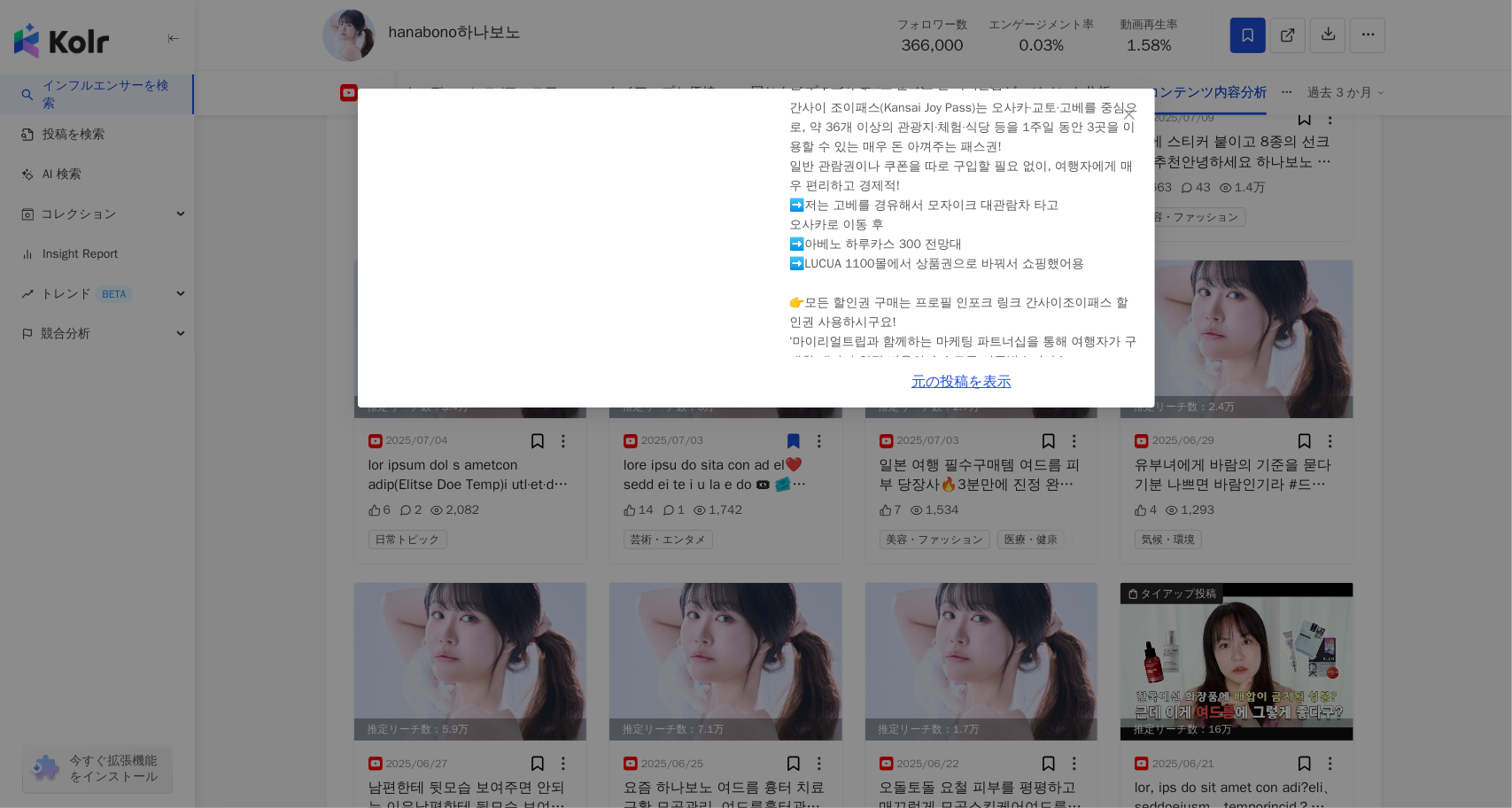 scroll, scrollTop: 0, scrollLeft: 0, axis: both 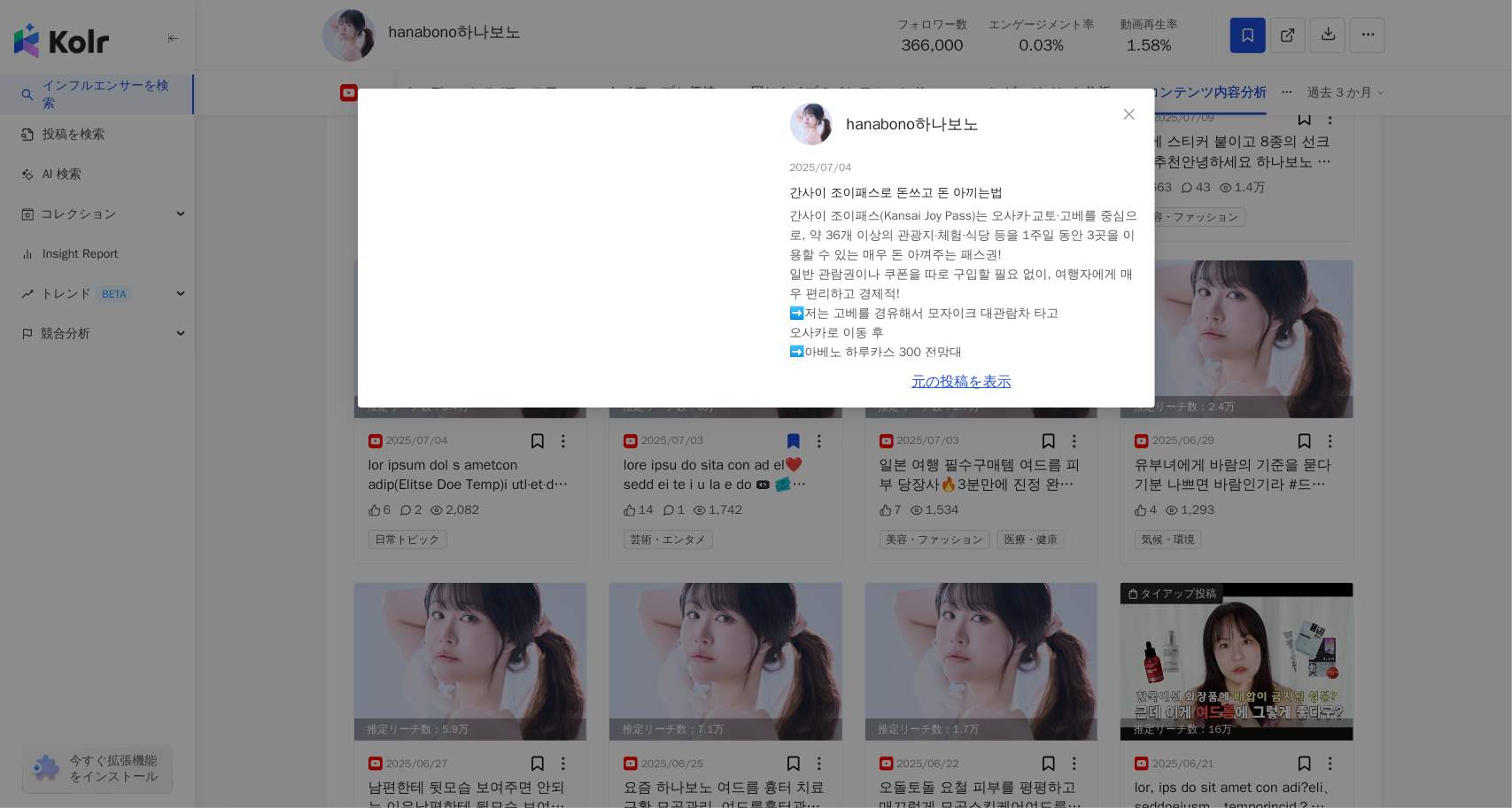 click on "hanabono하나보노 [DATE] 간사이 조이패스로 돈쓰고 돈 아끼는법 6 2 2,082 元の投稿を表示" at bounding box center (756, 404) 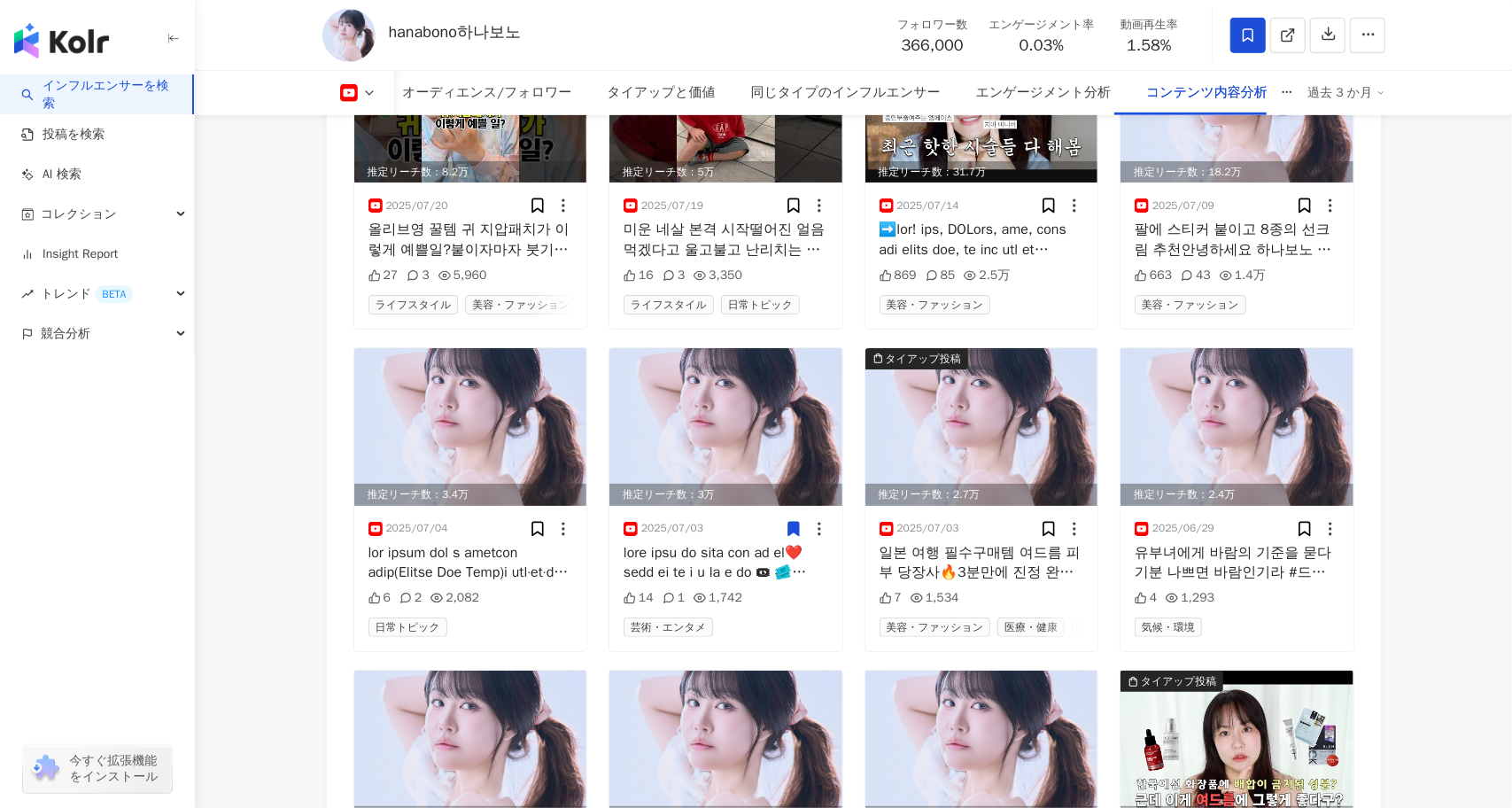 scroll, scrollTop: 5129, scrollLeft: 0, axis: vertical 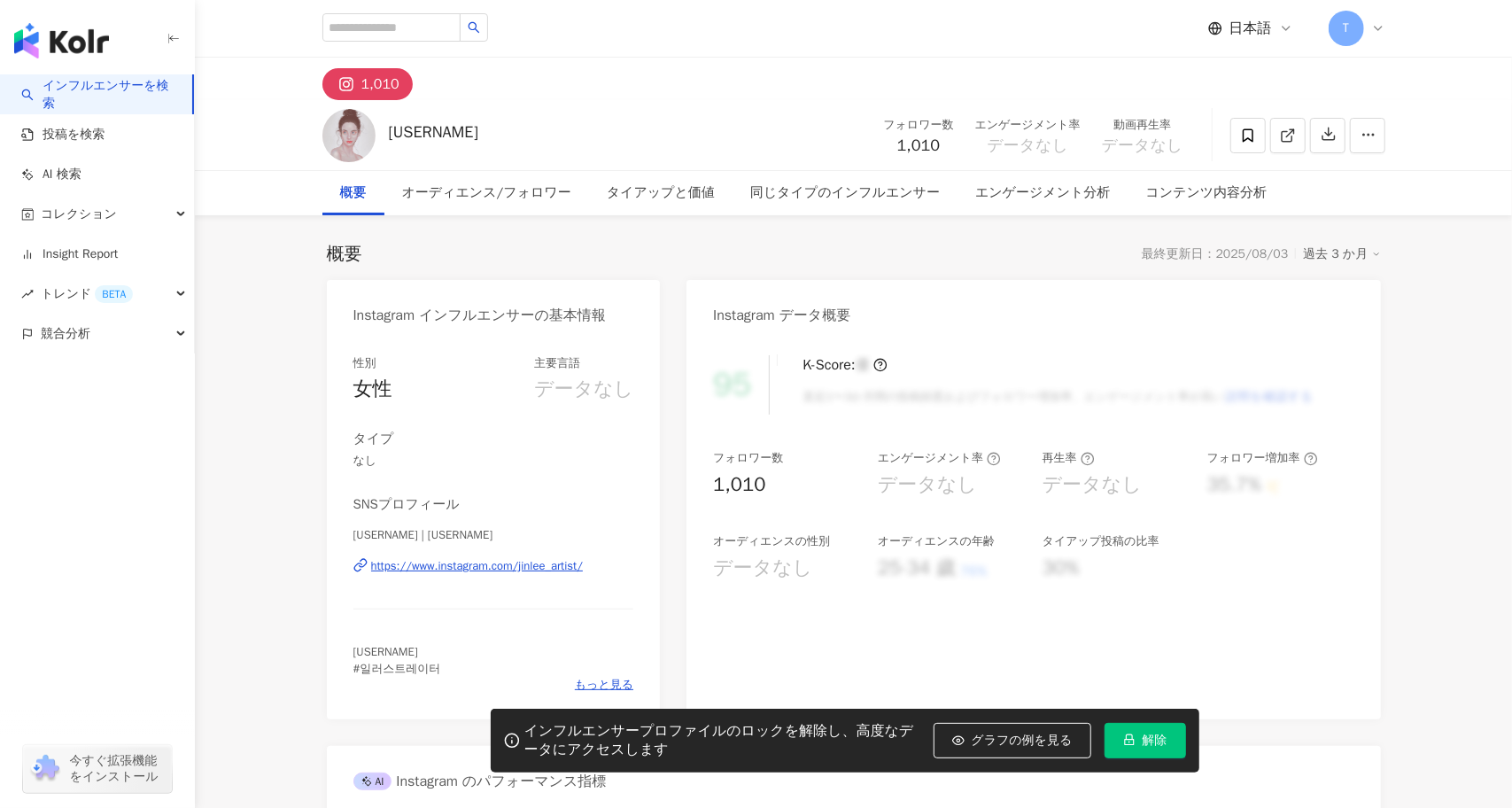 click on "日本語 T" at bounding box center [854, 28] 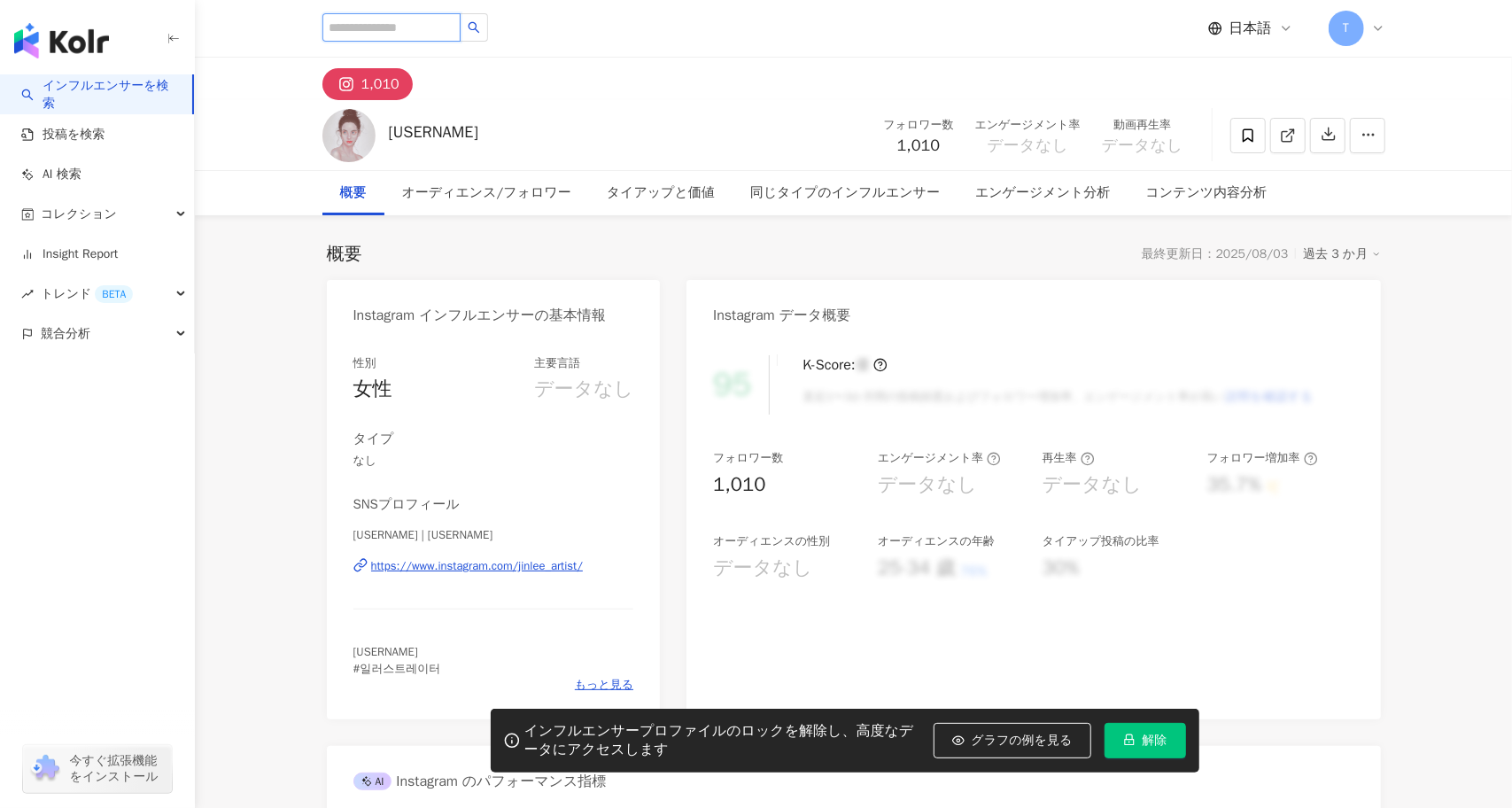 click at bounding box center [392, 27] 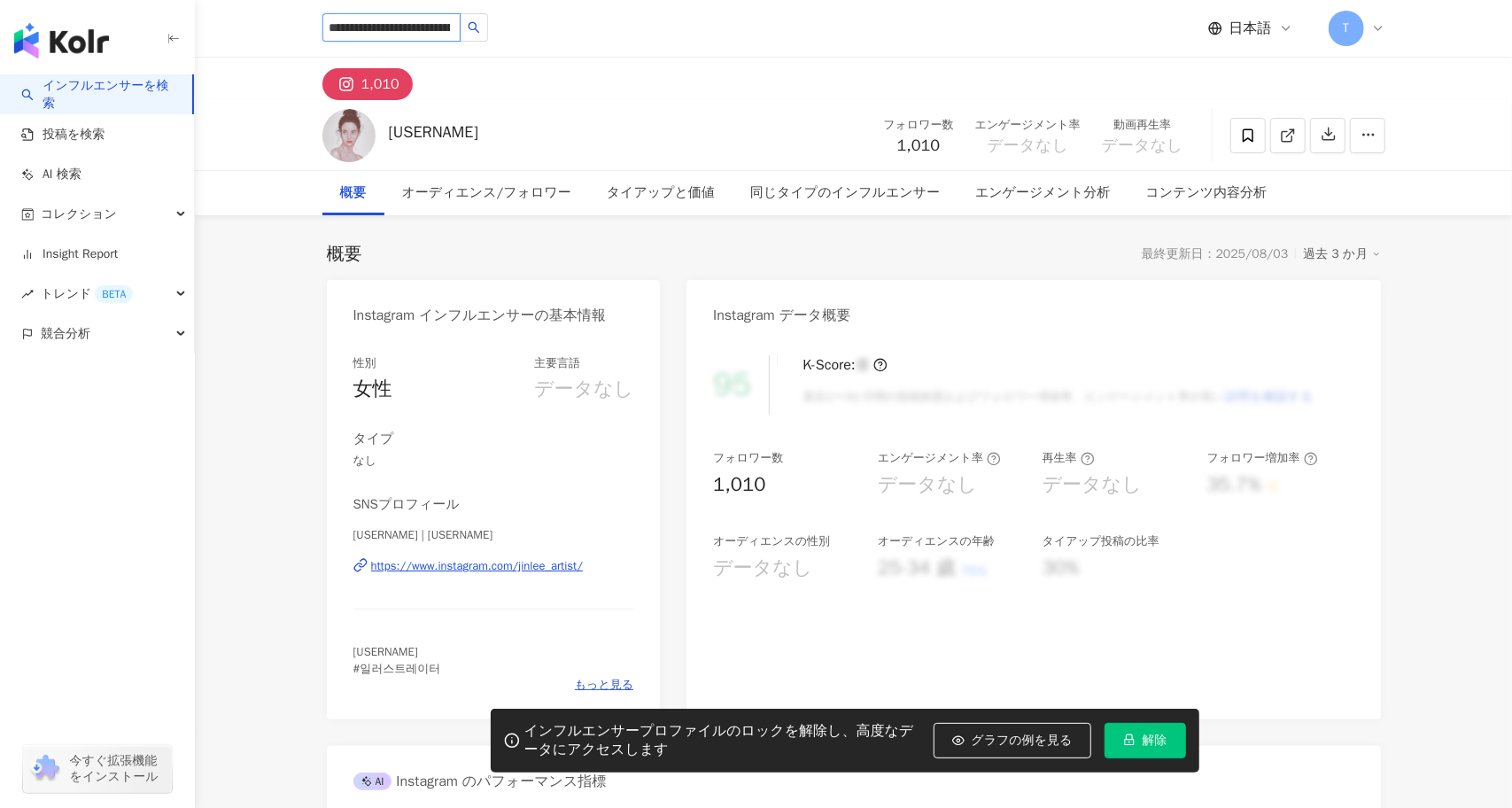 scroll, scrollTop: 0, scrollLeft: 55, axis: horizontal 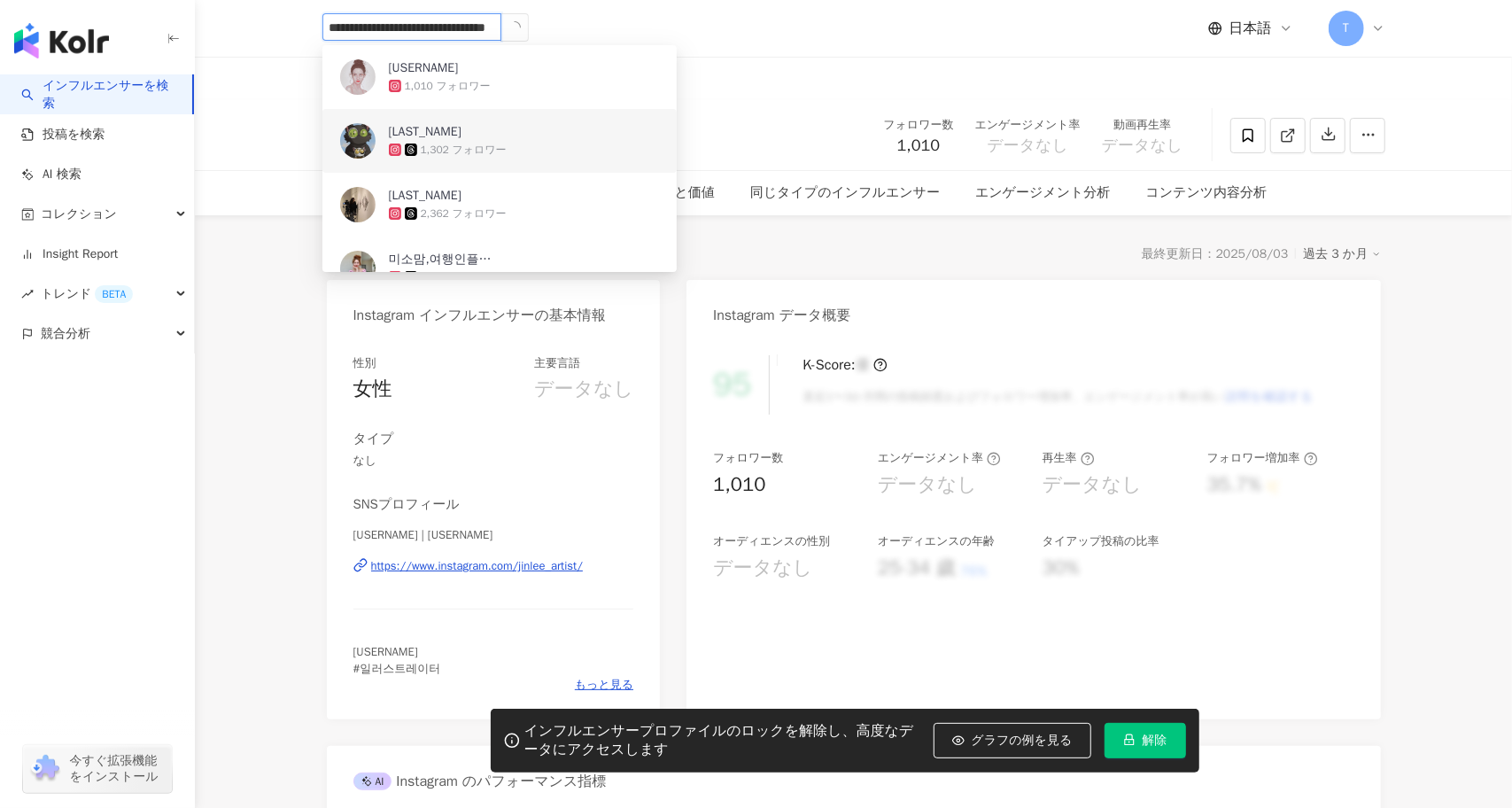 type on "**********" 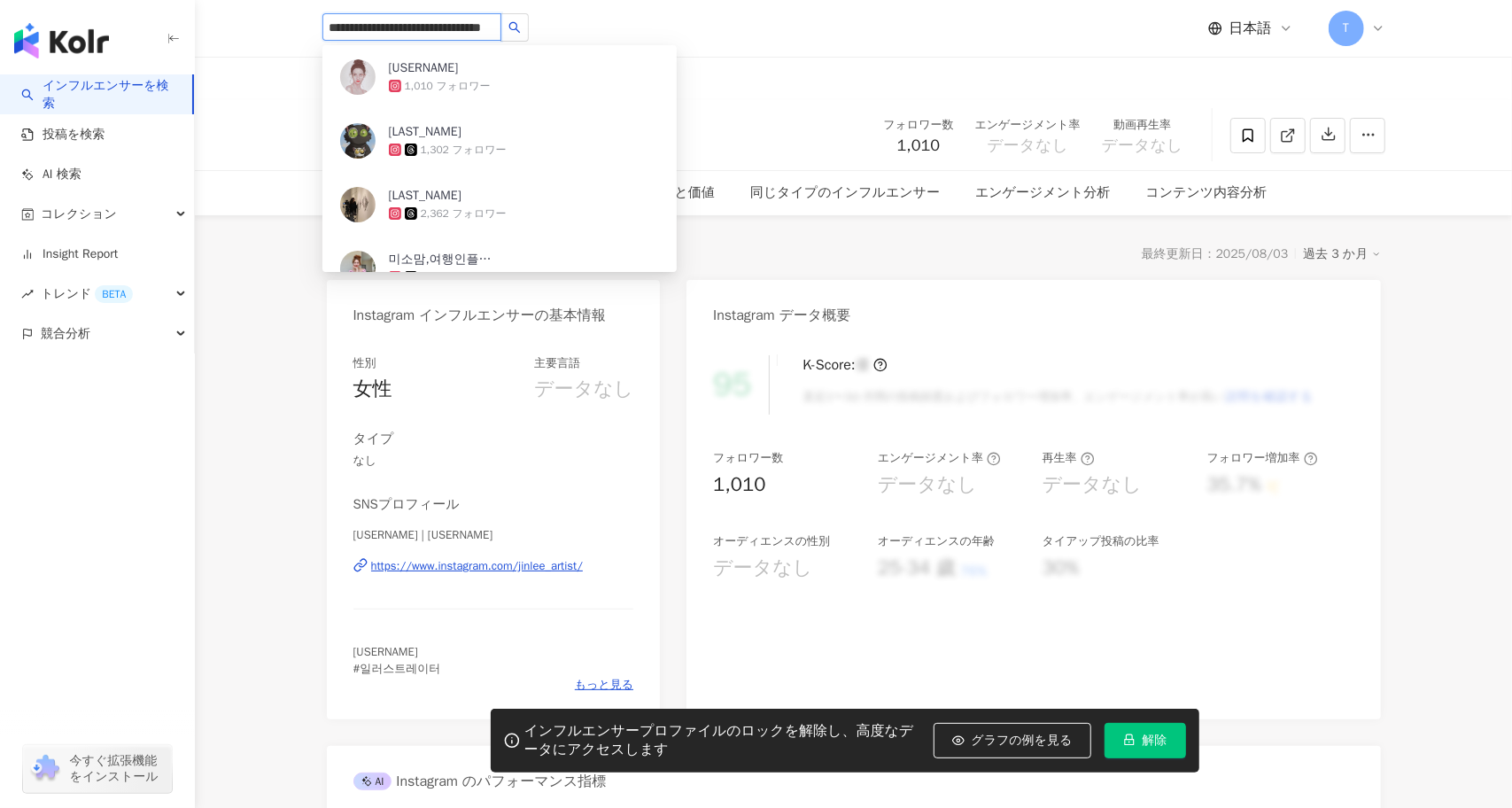 scroll, scrollTop: 0, scrollLeft: 48, axis: horizontal 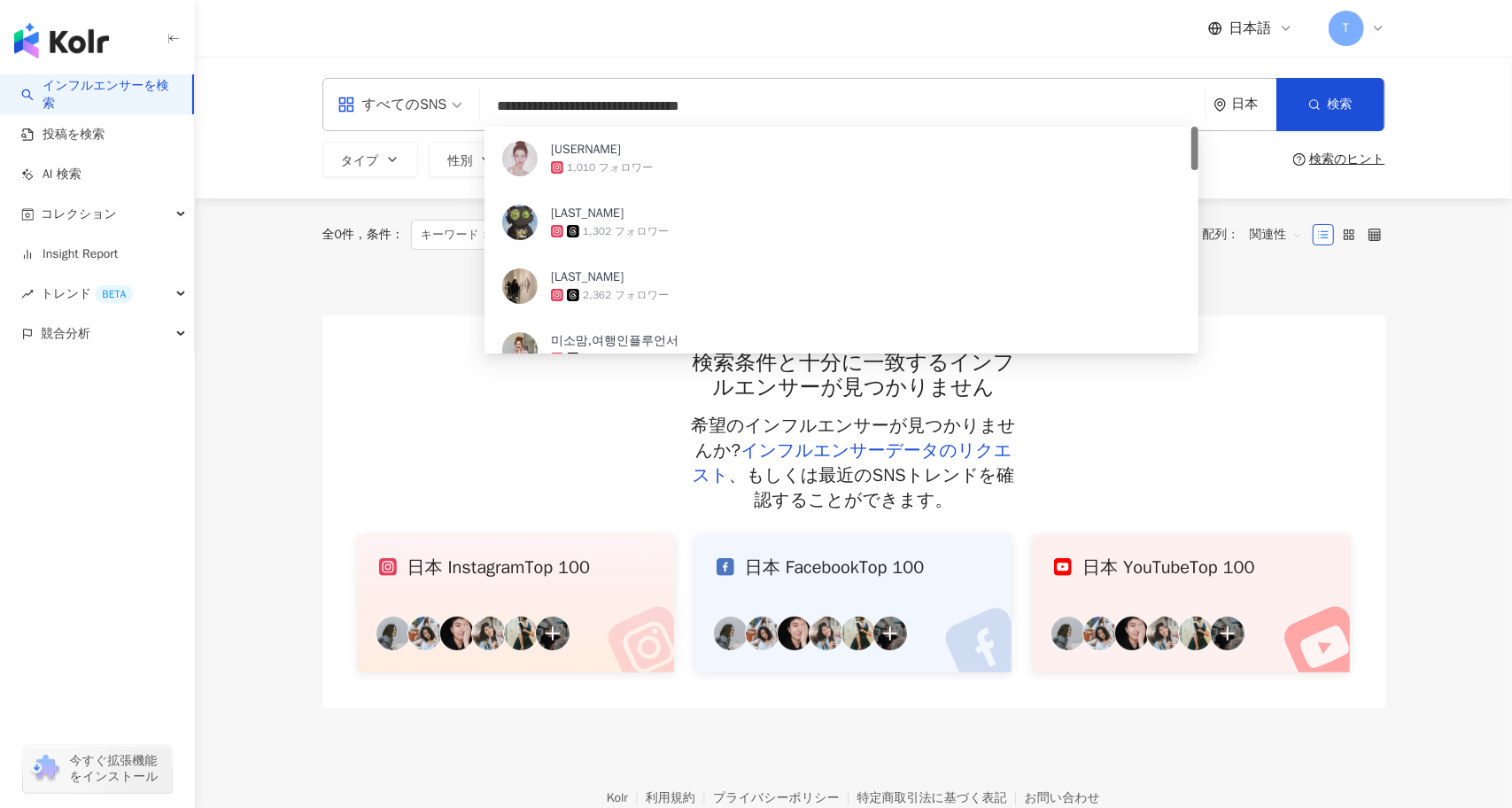 drag, startPoint x: 765, startPoint y: 101, endPoint x: 81, endPoint y: 72, distance: 684.6145 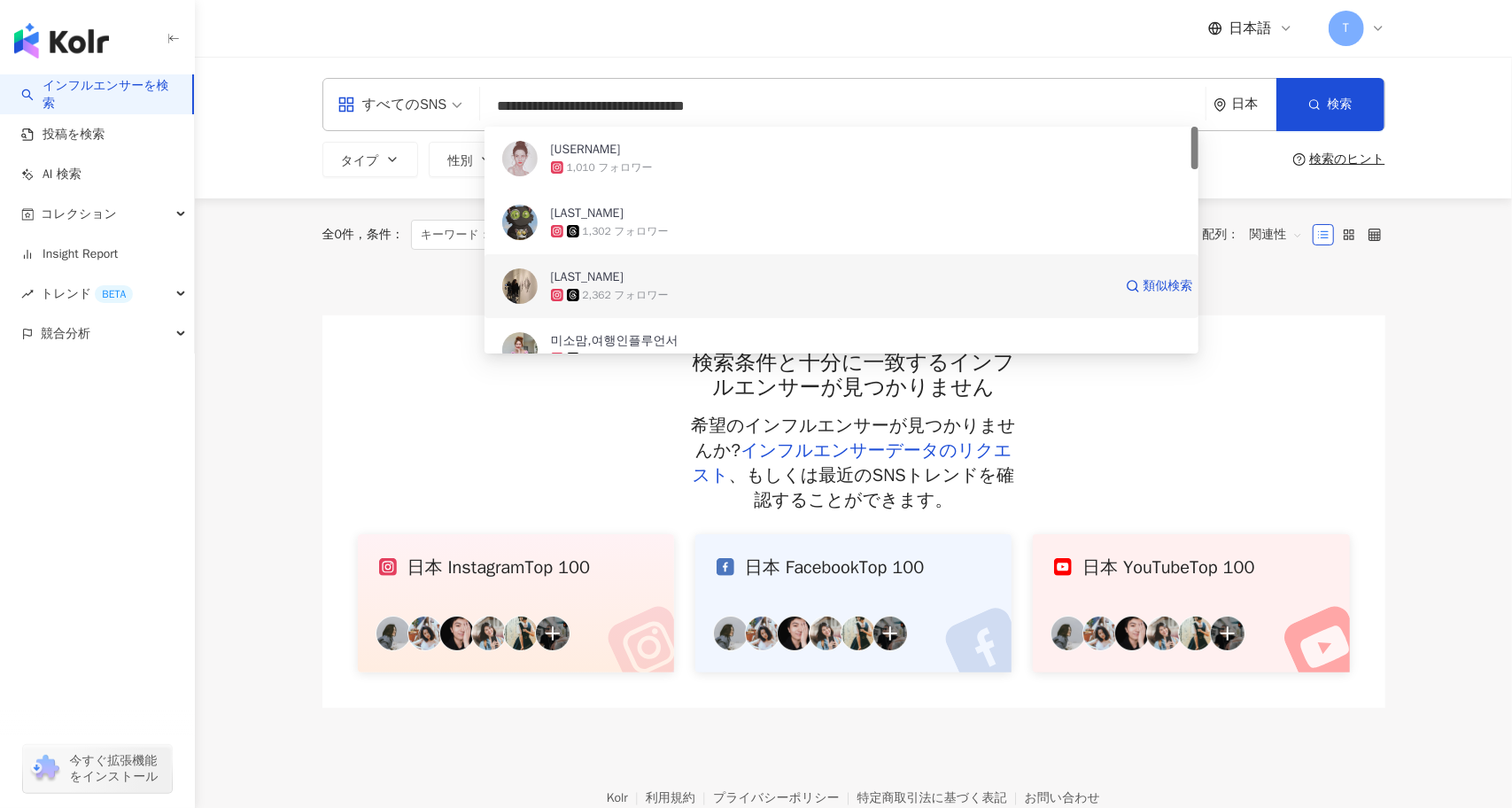 scroll, scrollTop: 89, scrollLeft: 0, axis: vertical 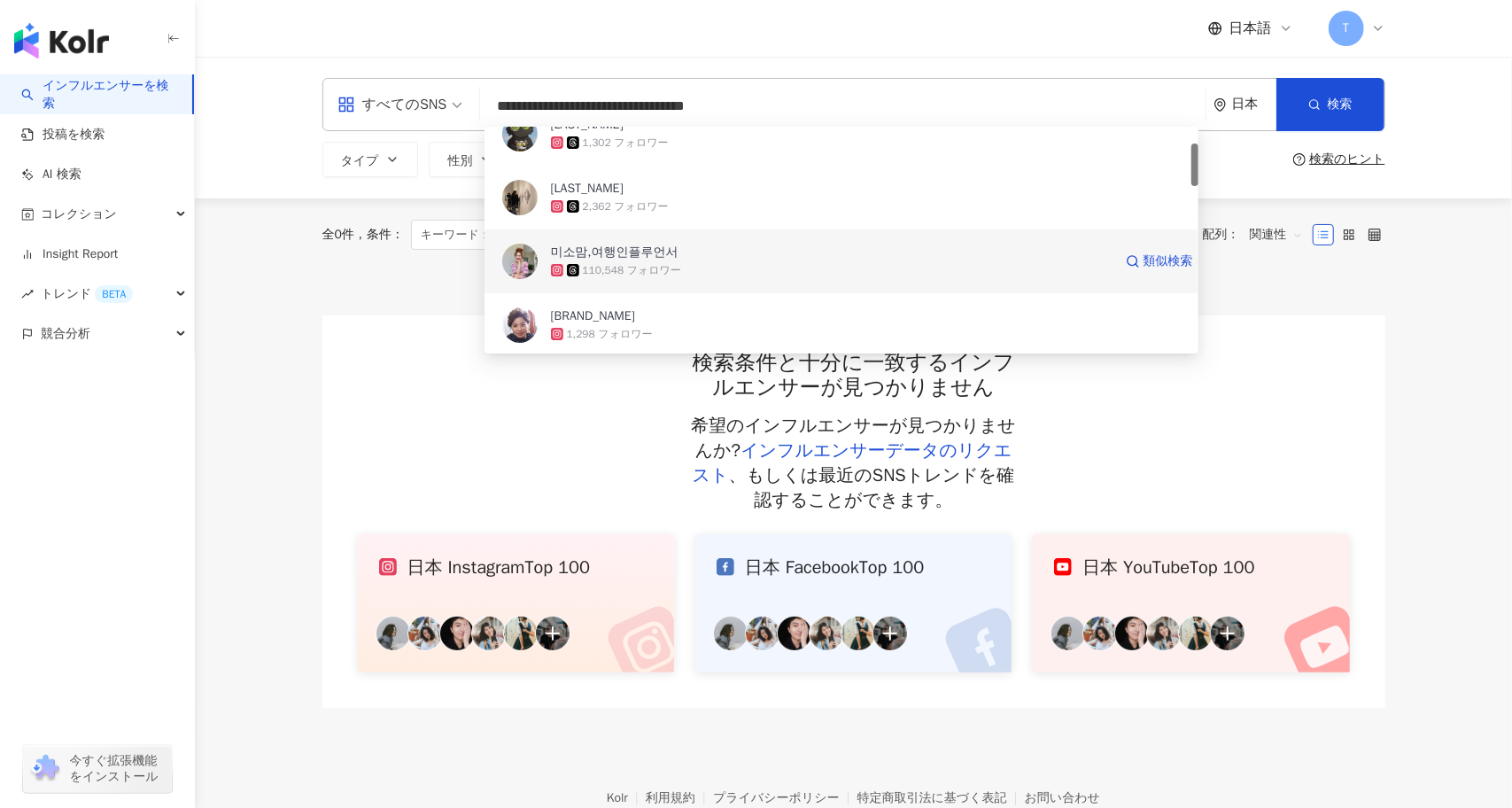 click on "미소맘,여행인플루언서" at bounding box center [832, 252] 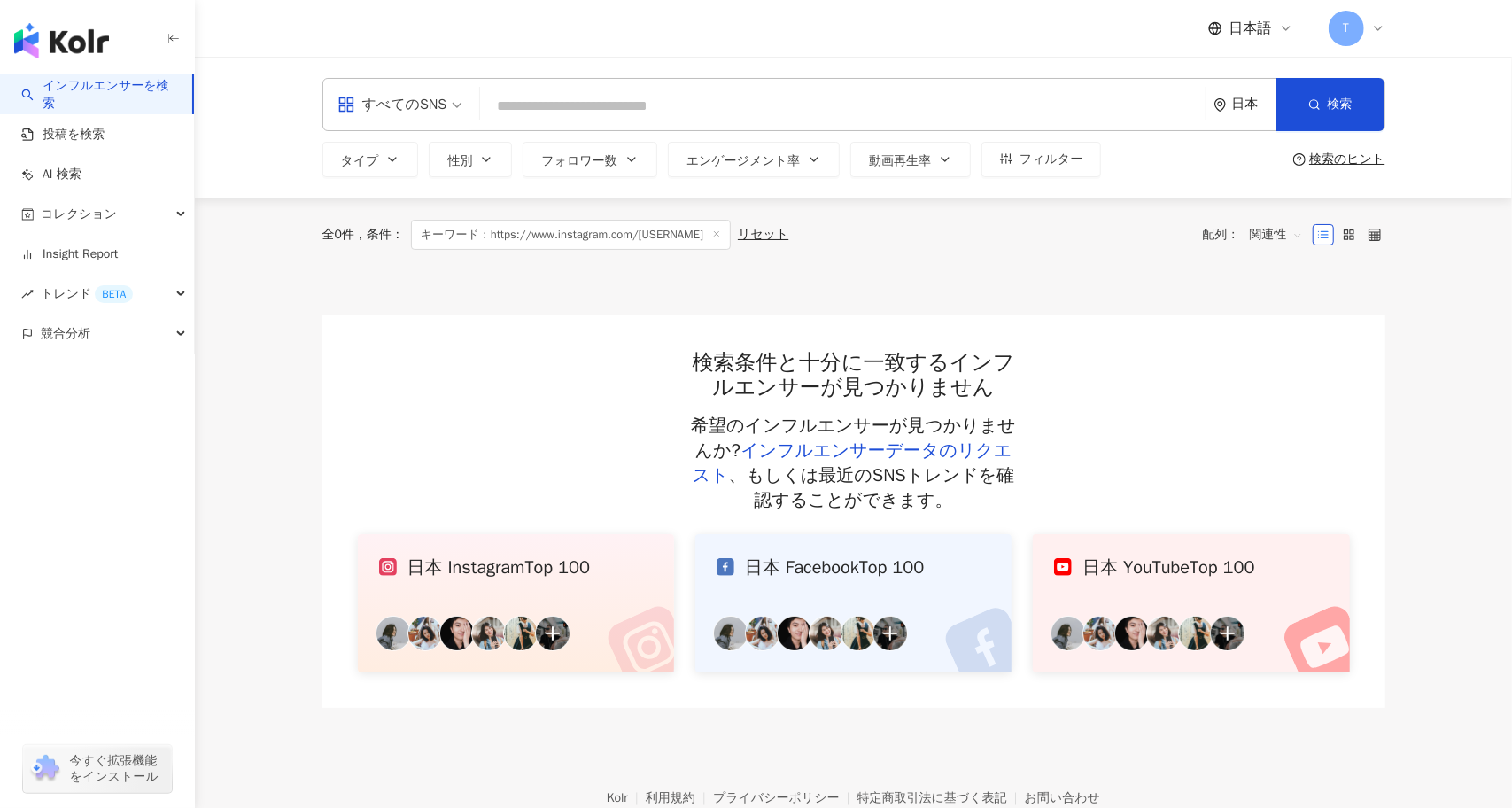 click at bounding box center [842, 106] 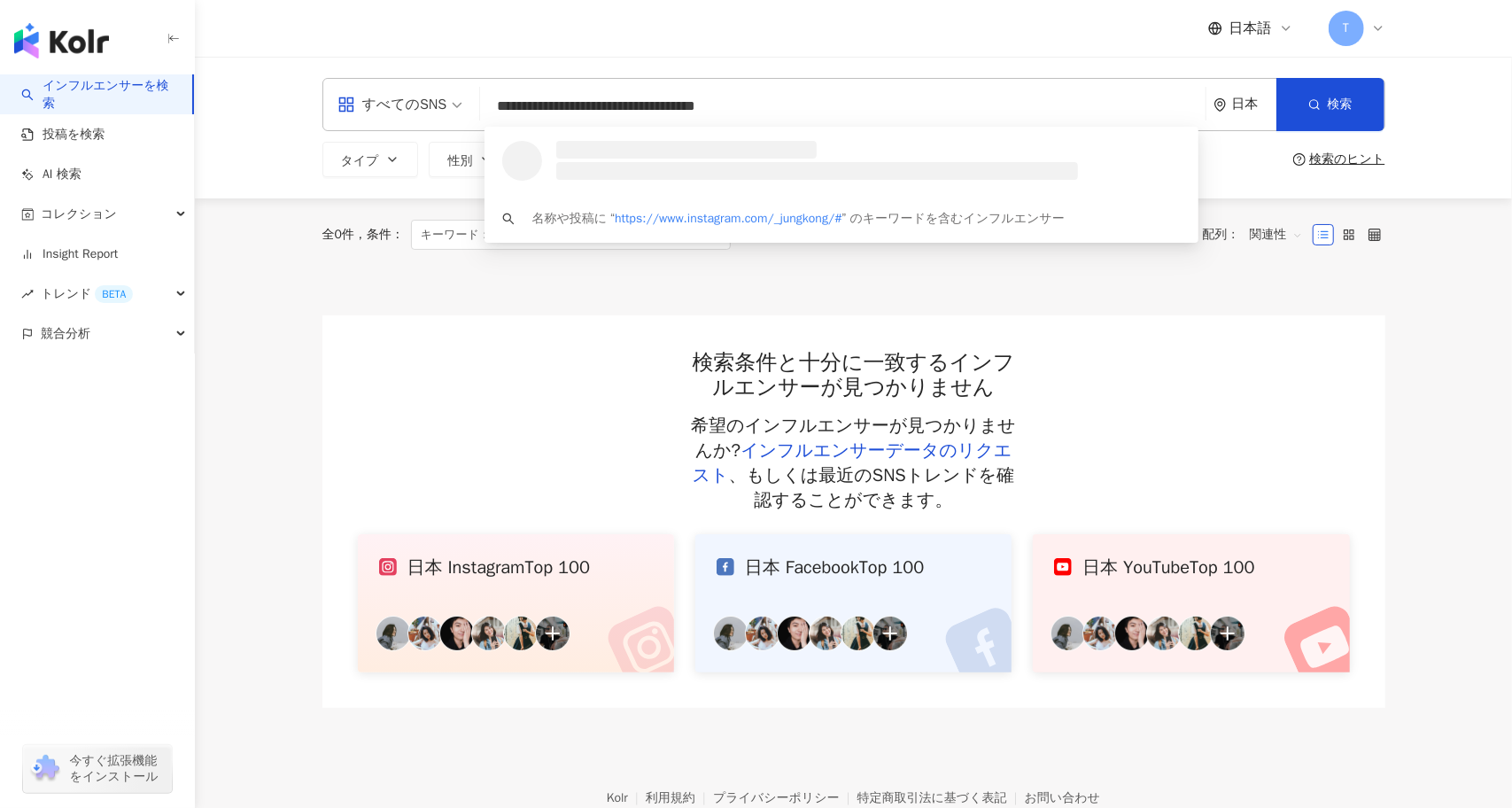 scroll, scrollTop: 0, scrollLeft: 0, axis: both 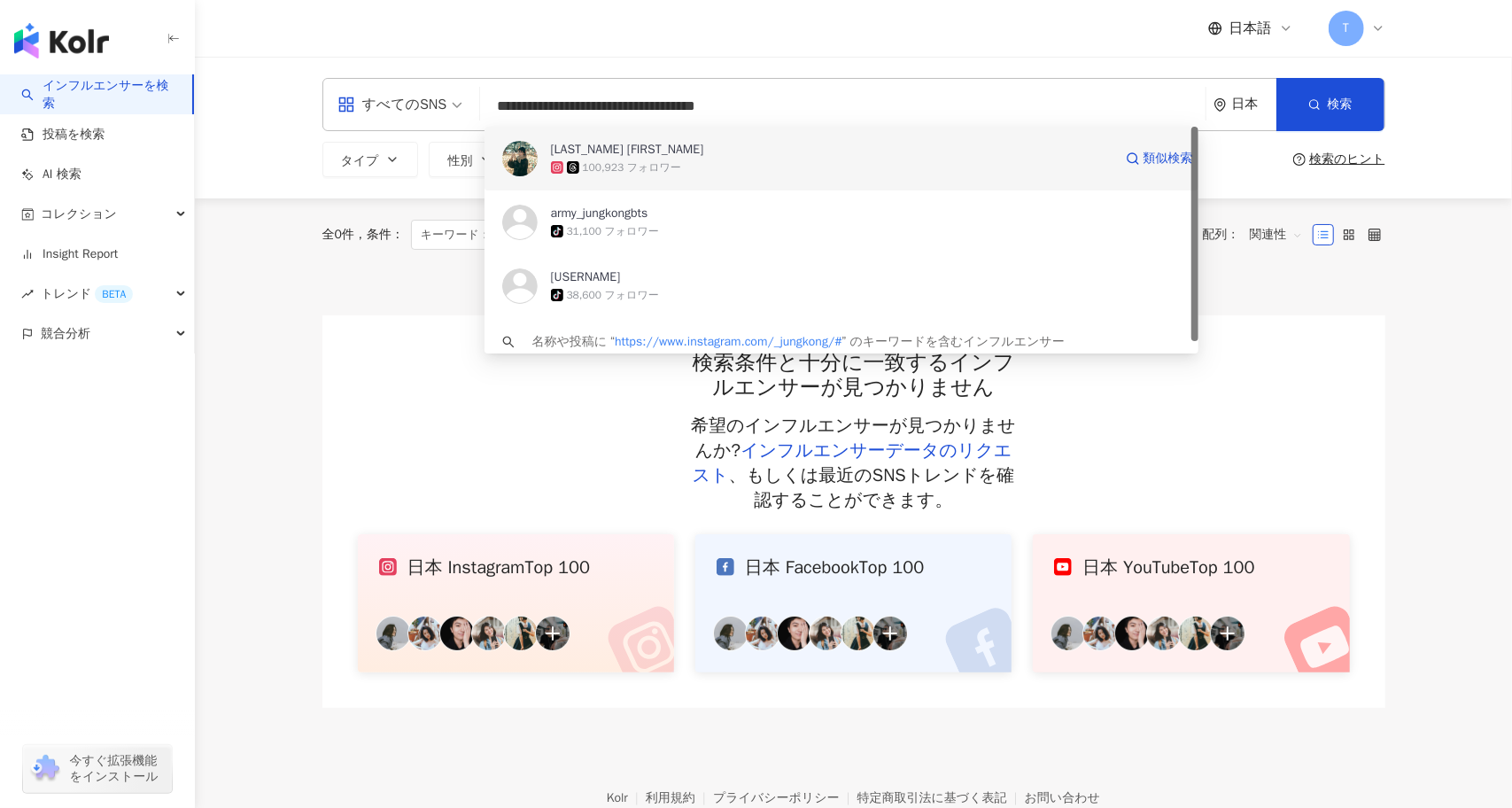 click on "정빈 JUNGBIN" at bounding box center [832, 150] 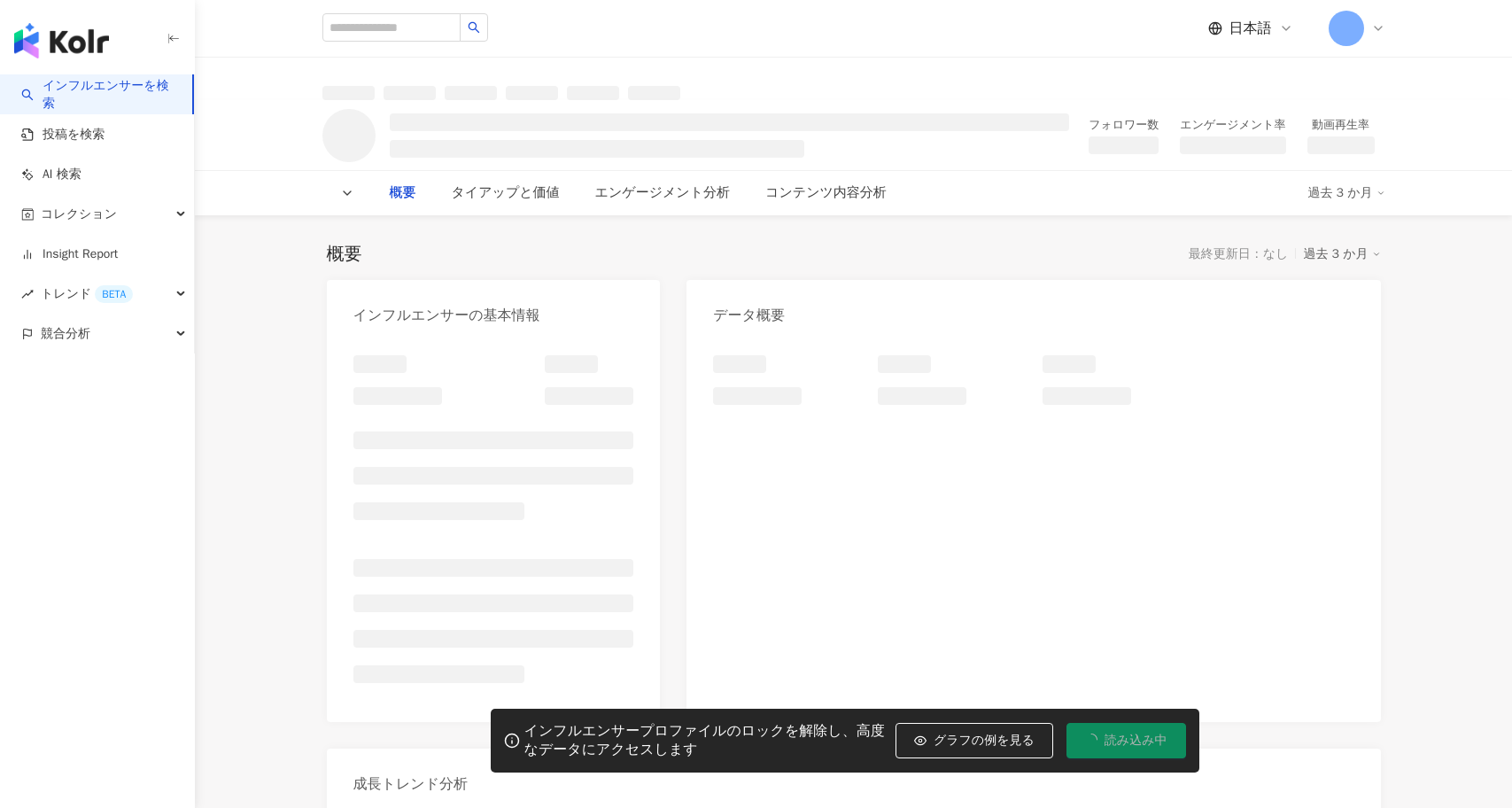 scroll, scrollTop: 0, scrollLeft: 0, axis: both 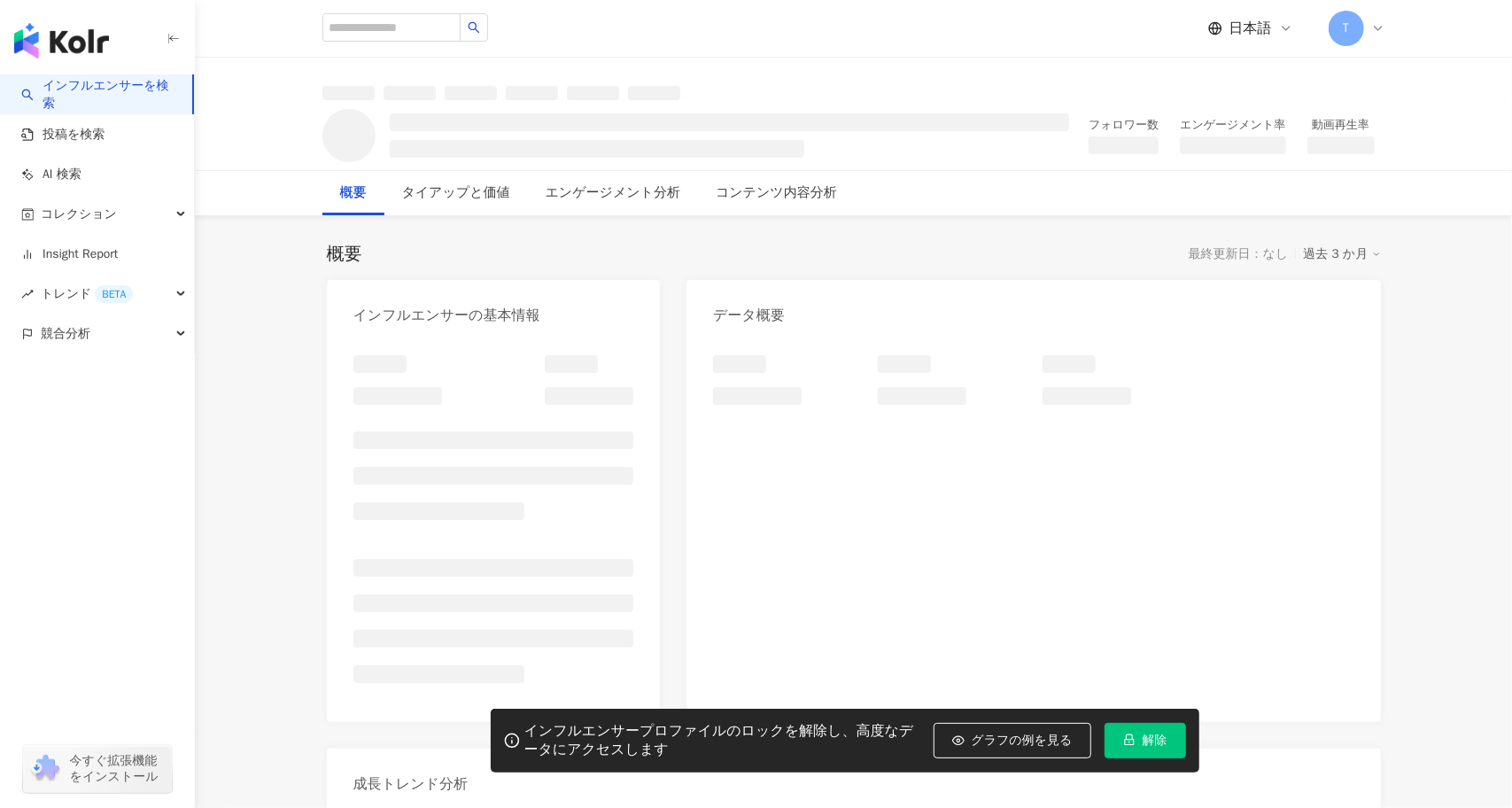 click on "解除" at bounding box center [1145, 741] 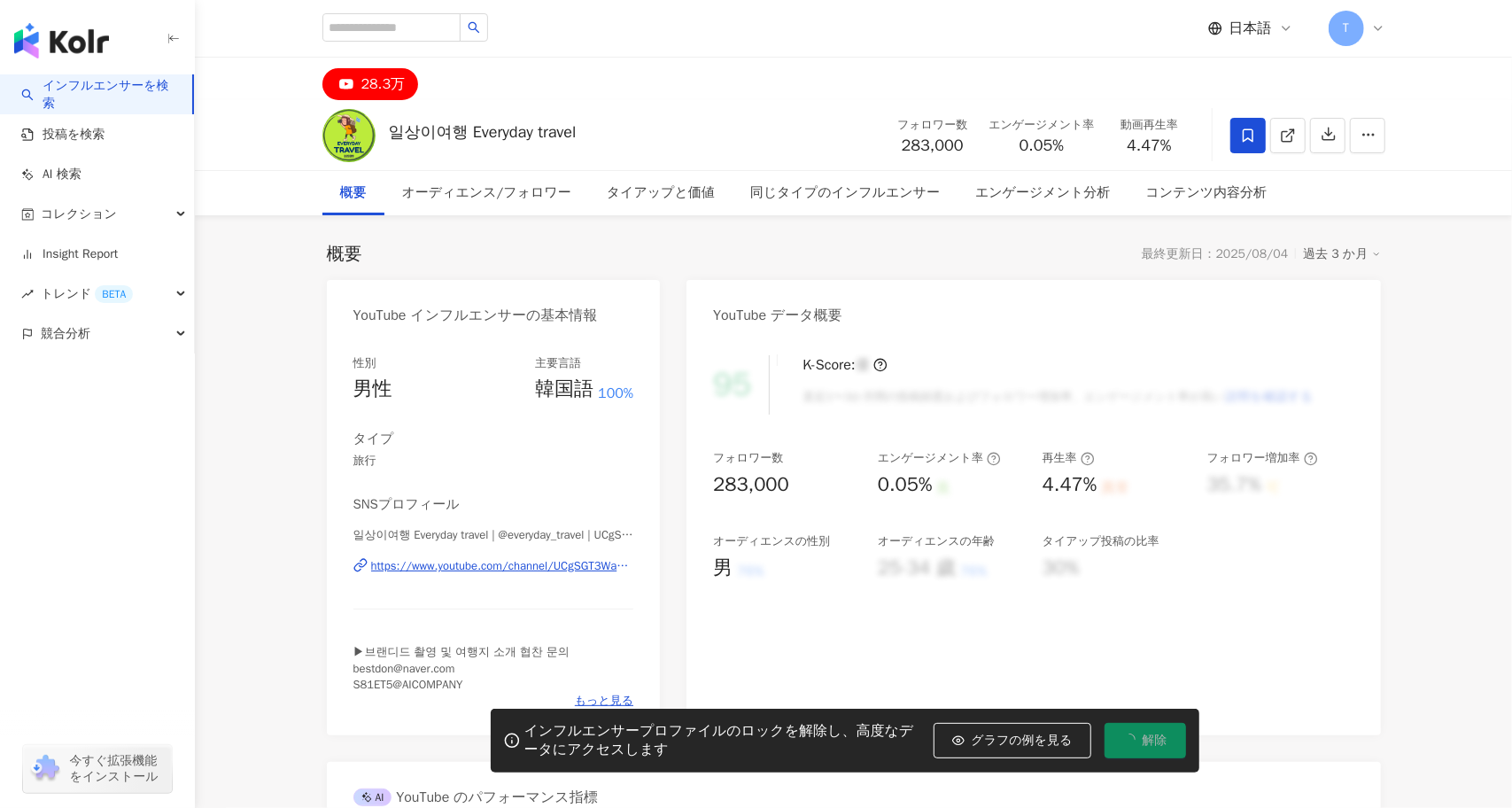 click 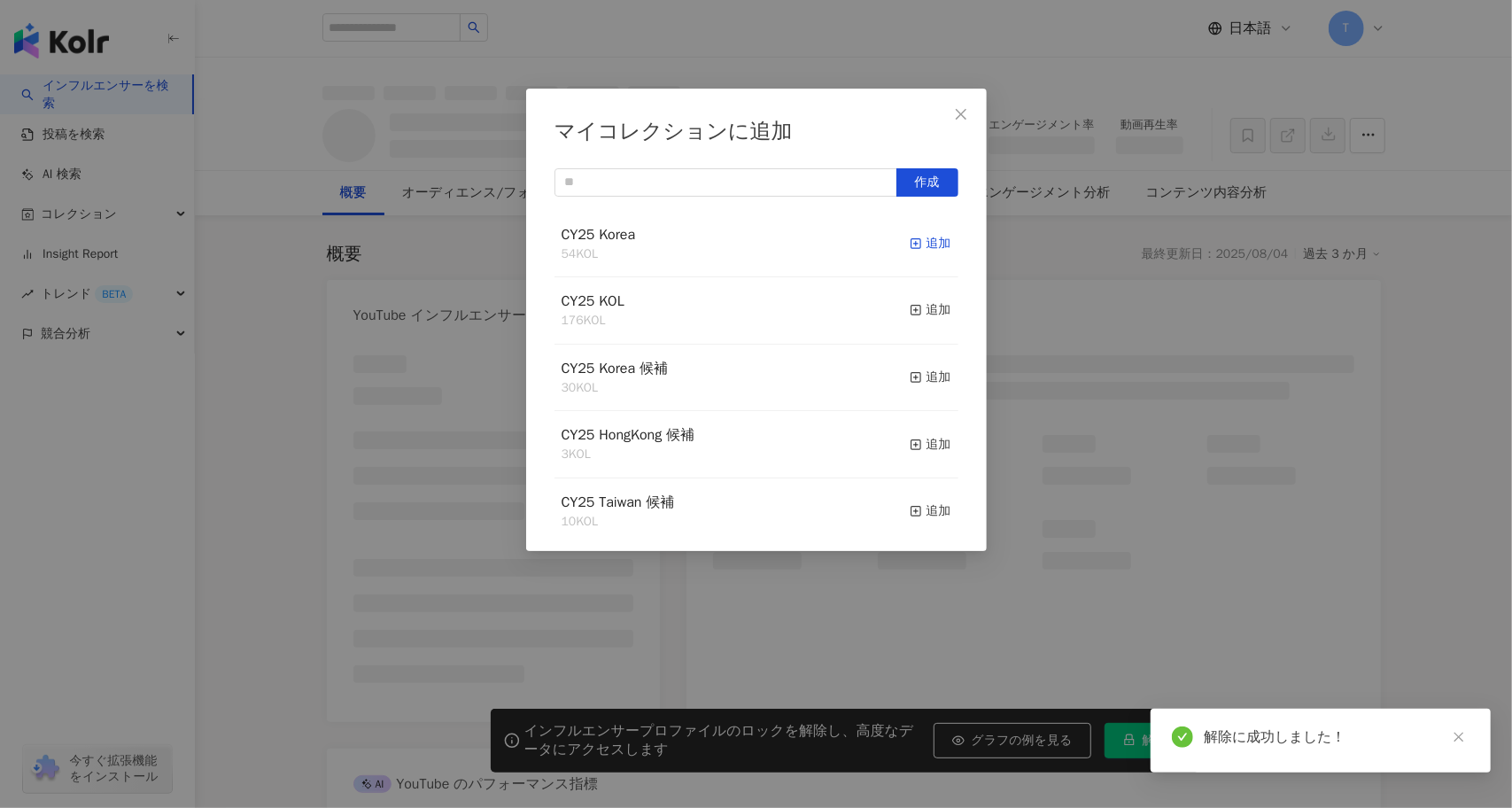 click on "追加" at bounding box center [930, 244] 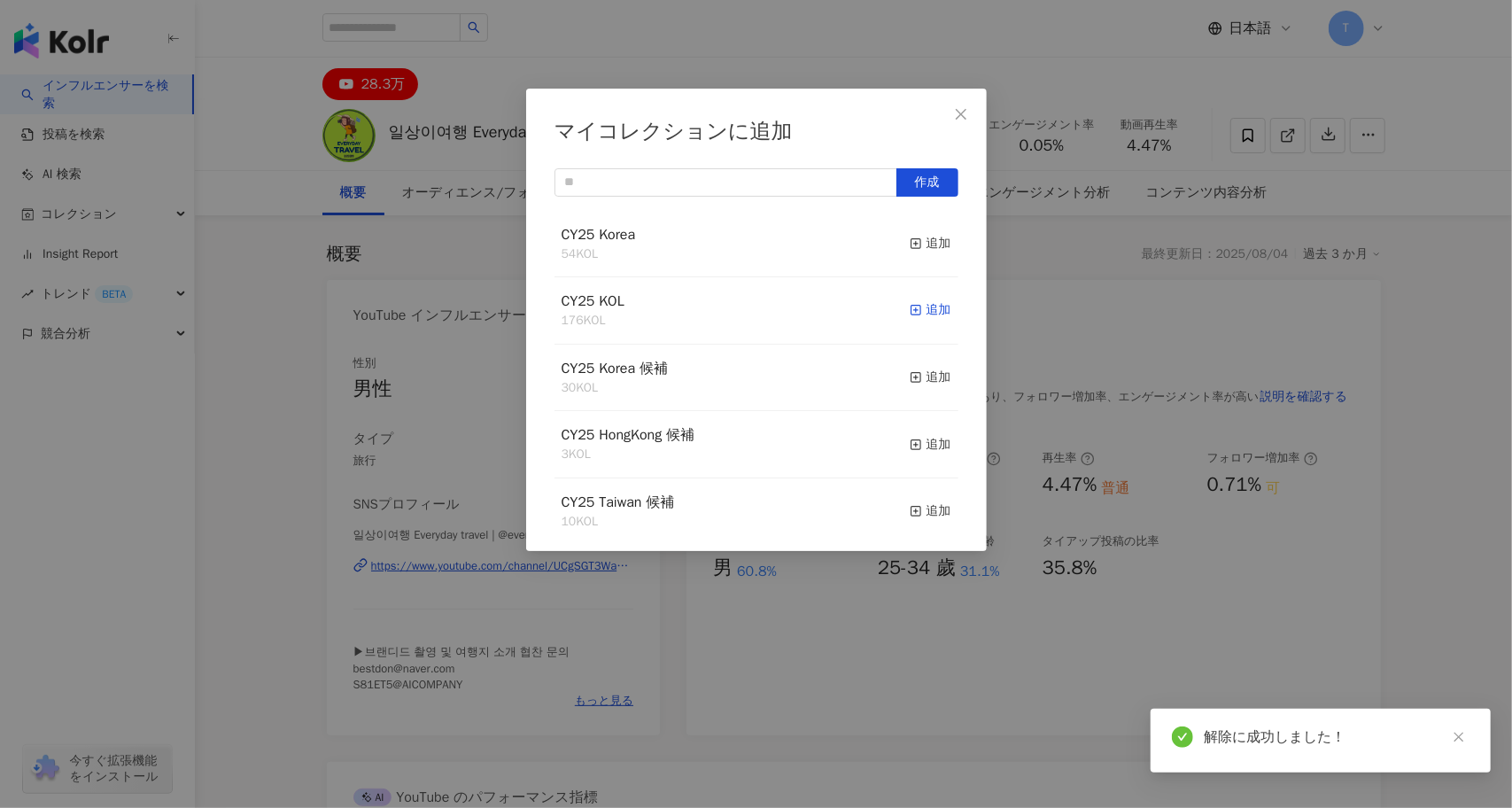 click on "追加" at bounding box center [930, 310] 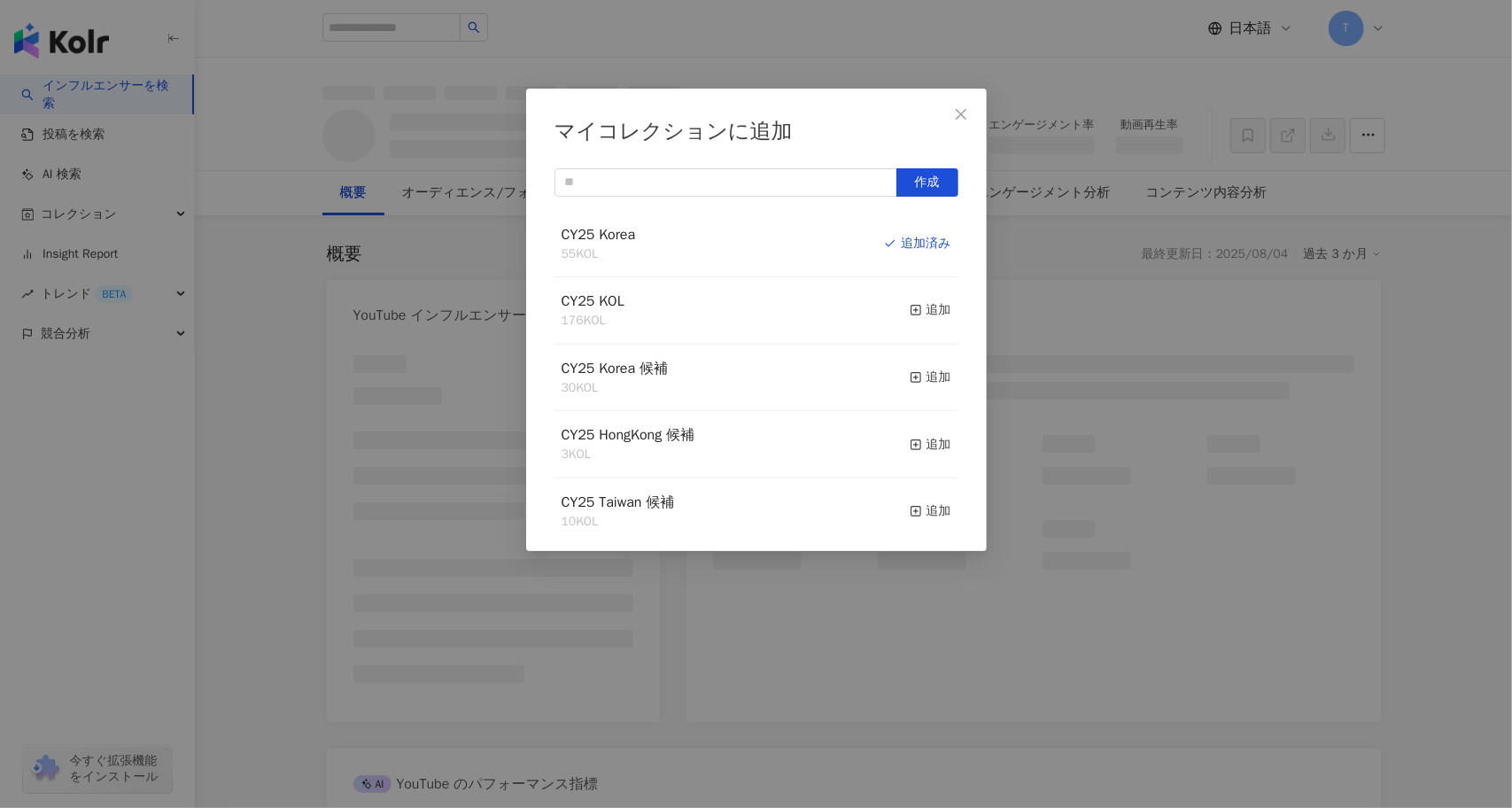 click on "マイコレクションに追加 作成 CY25 Korea 55  KOL 追加済み CY25 KOL 176  KOL 追加 CY25 Korea 候補 30  KOL 追加 CY25 HongKong 候補 3  KOL 追加 CY25 Taiwan 候補 10  KOL 追加 CY25 SEA 56  KOL 追加 CY25 Taiwan 47  KOL 追加 CY24 Korea 56  KOL 追加 2024KOL 169  KOL 追加 USJ 3  KOL 追加" at bounding box center (756, 404) 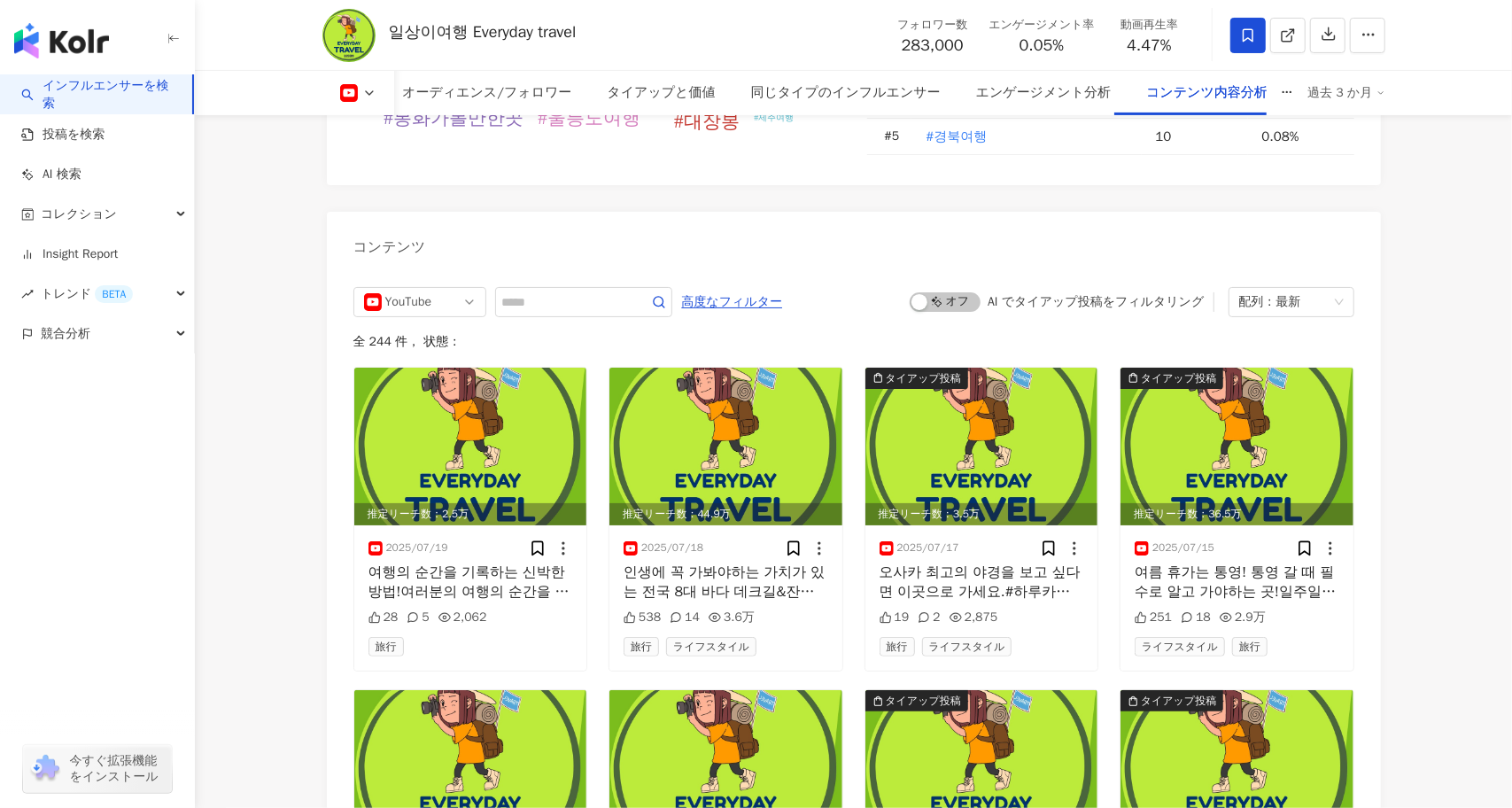 scroll, scrollTop: 4873, scrollLeft: 0, axis: vertical 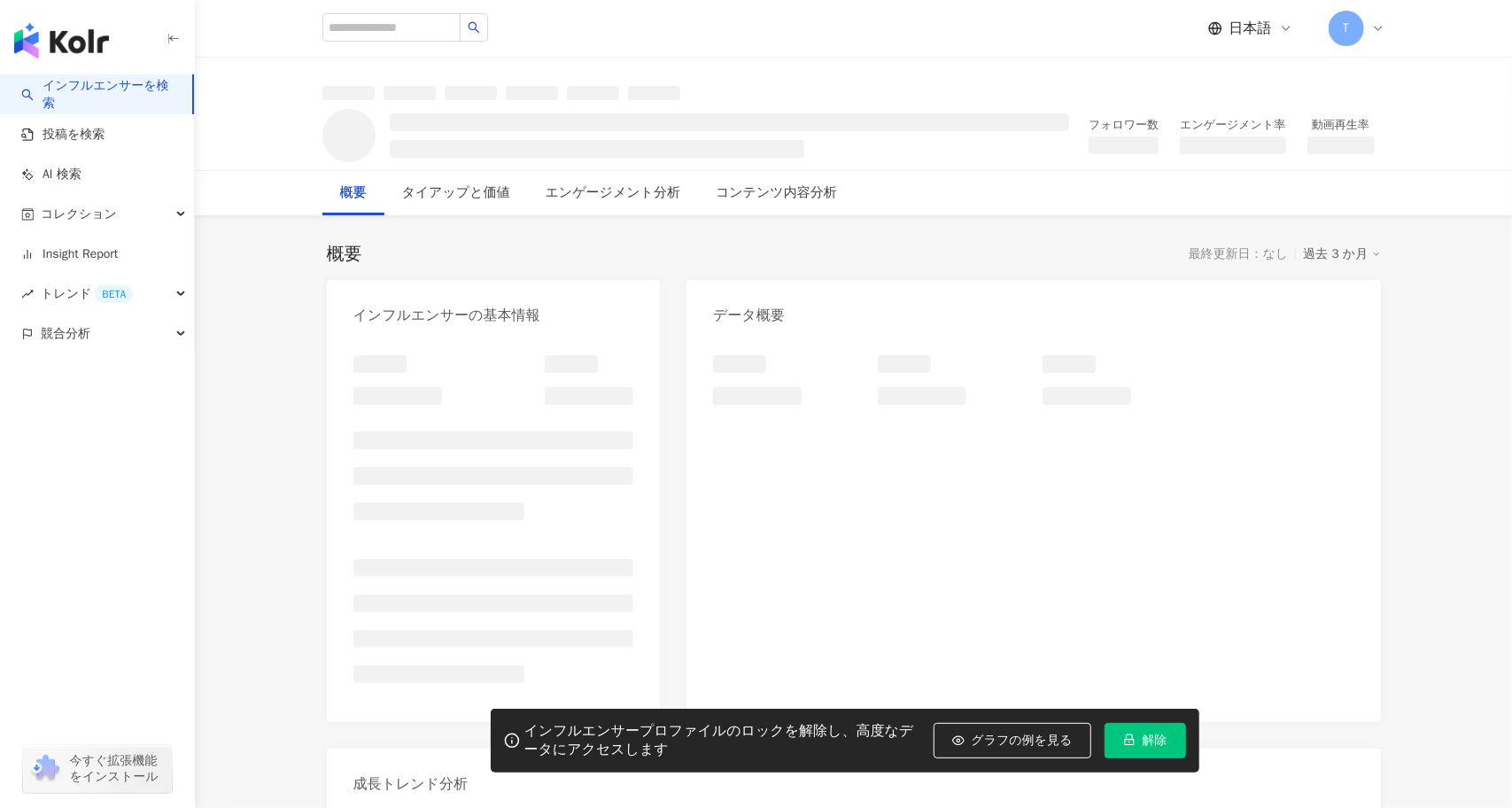 click on "解除" at bounding box center (1145, 741) 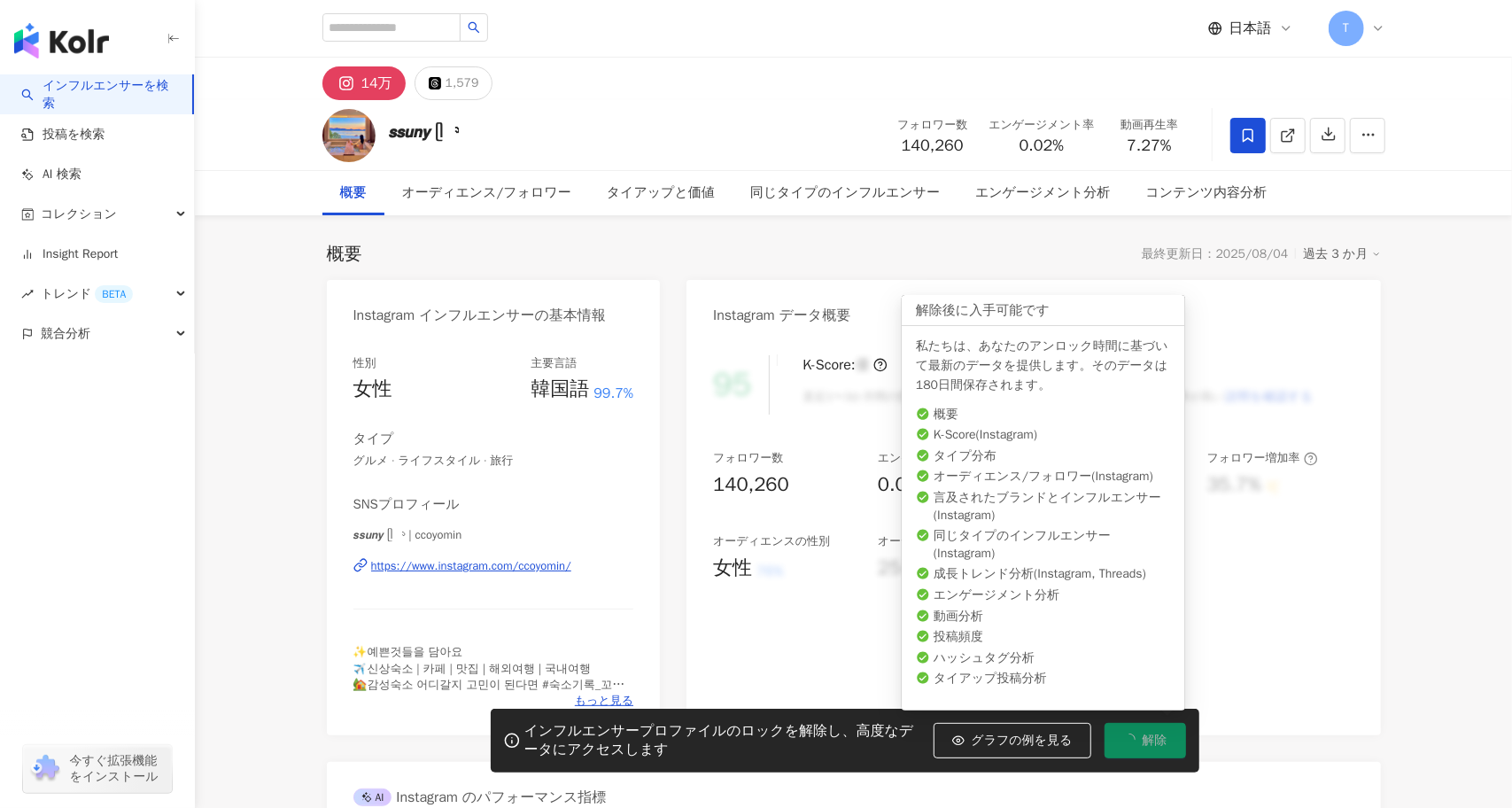 click at bounding box center [1248, 136] 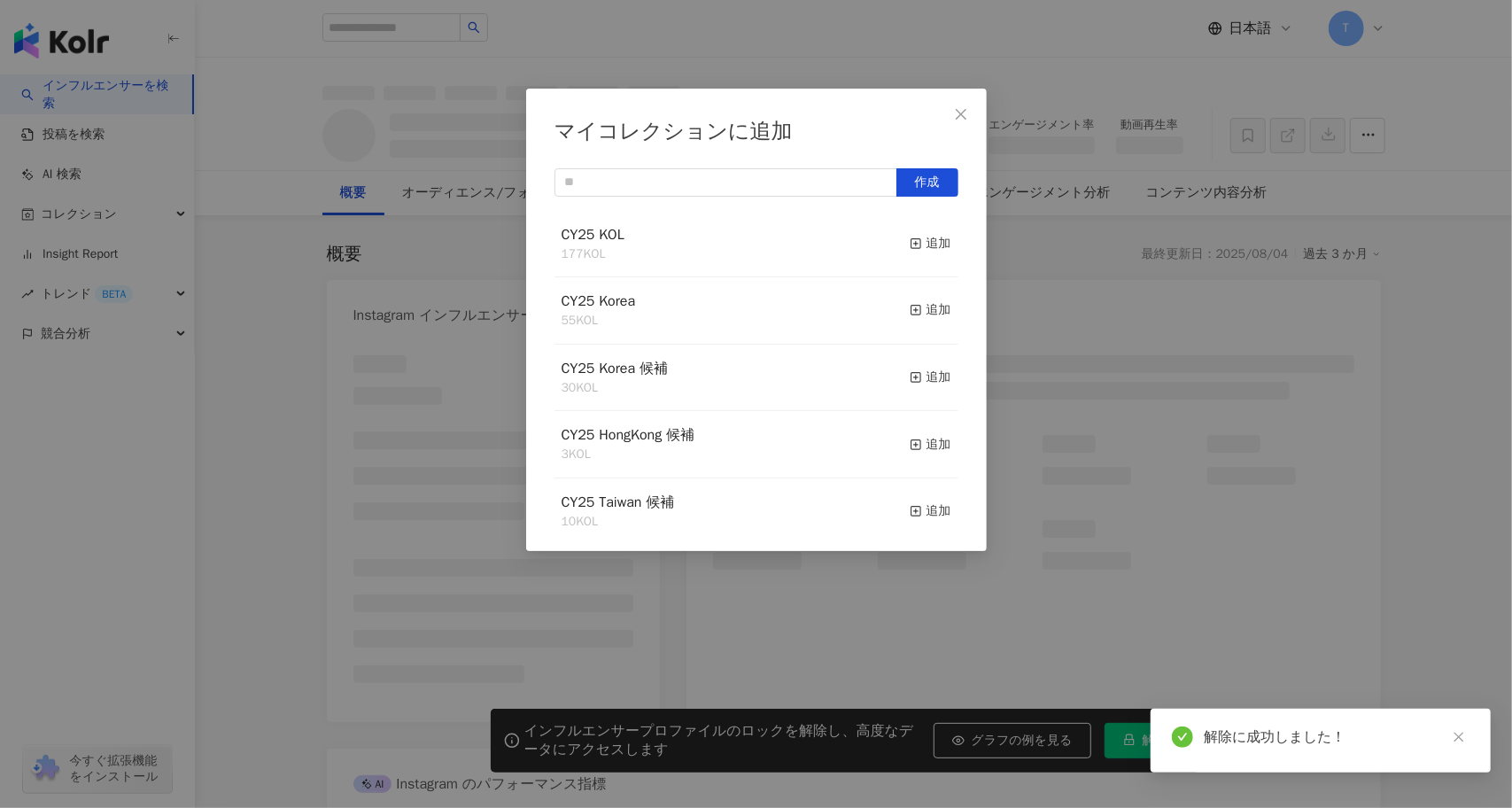 click on "追加" at bounding box center (930, 244) 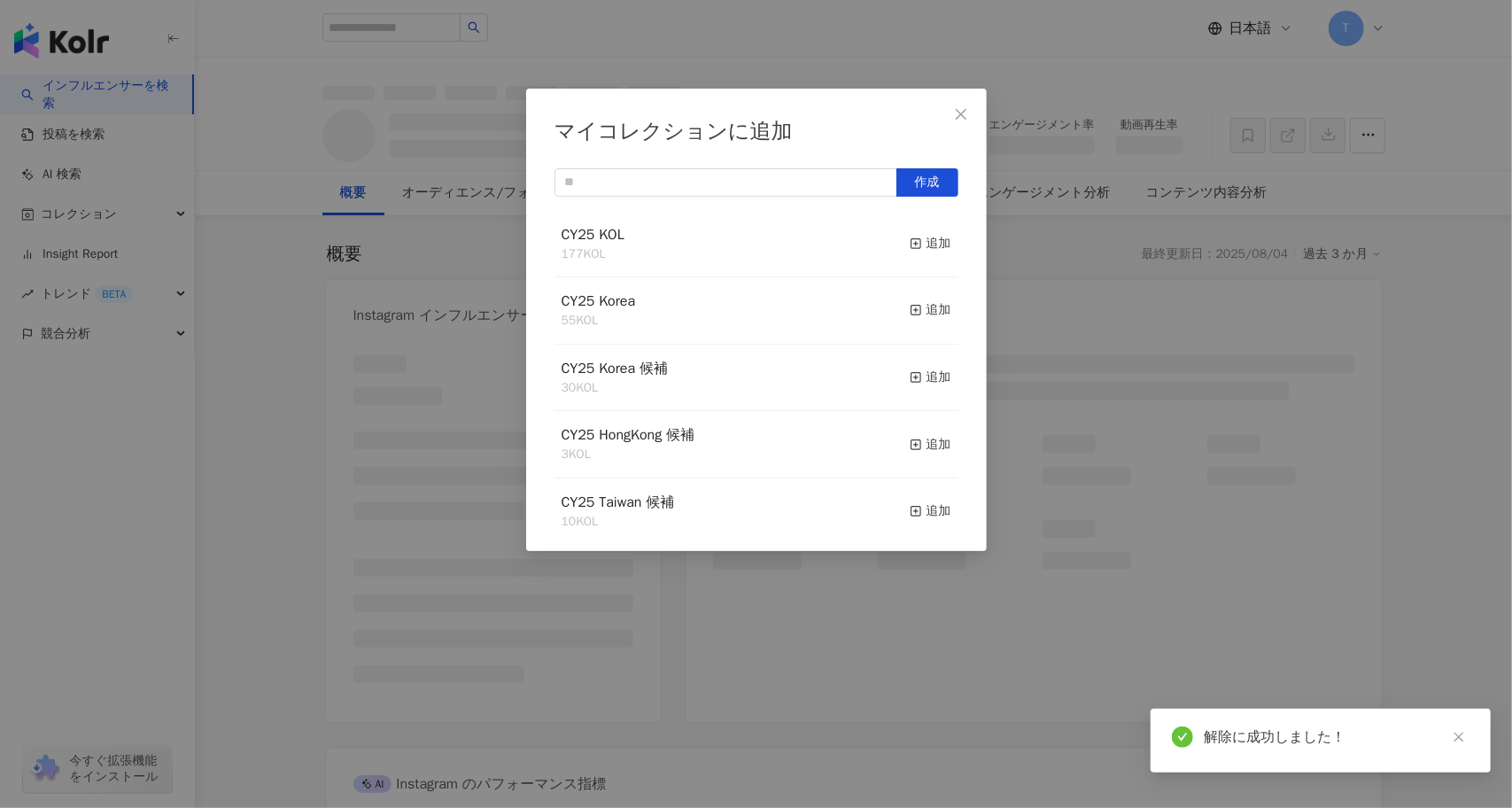 click on "追加" at bounding box center (930, 310) 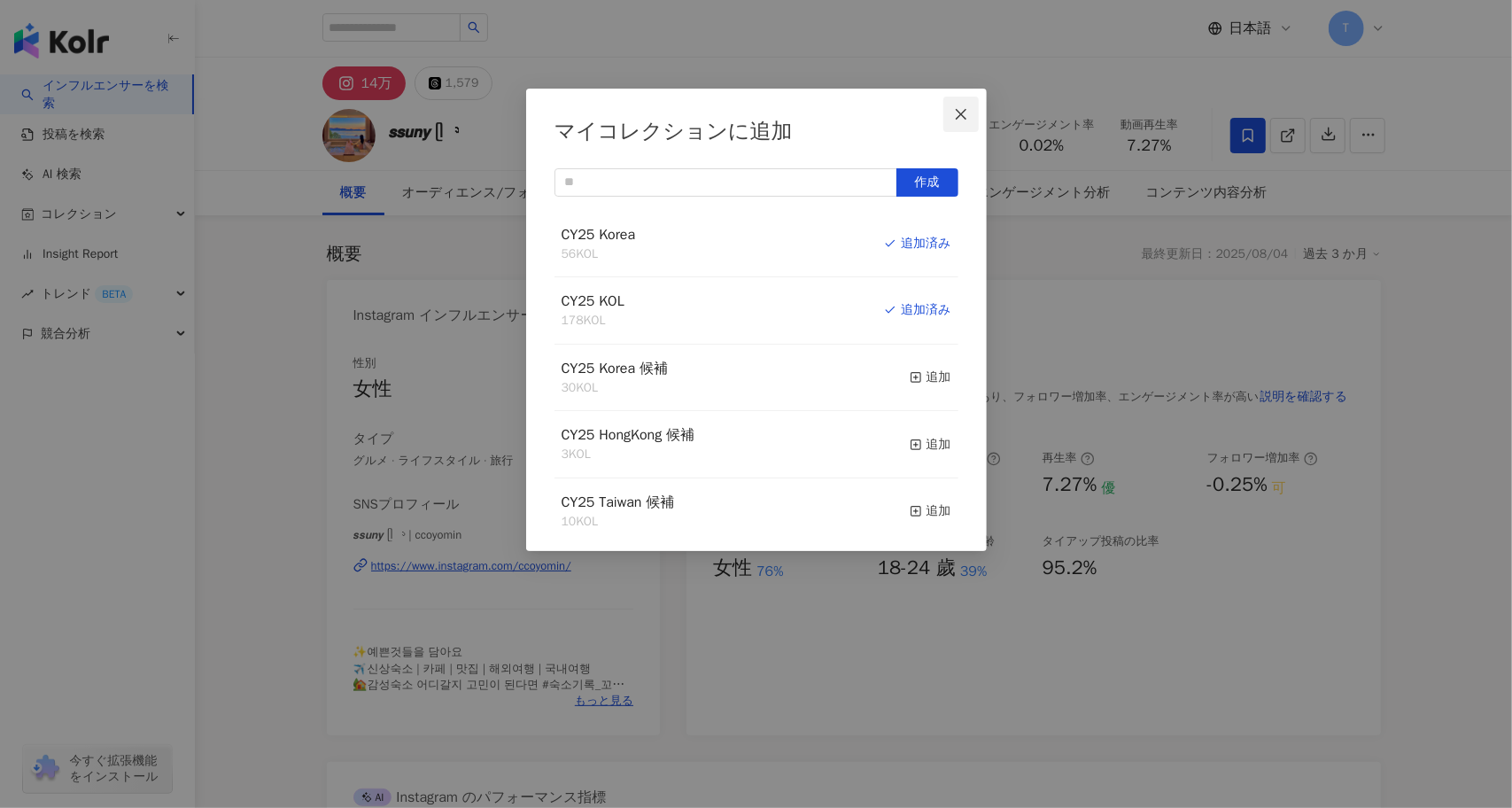 click 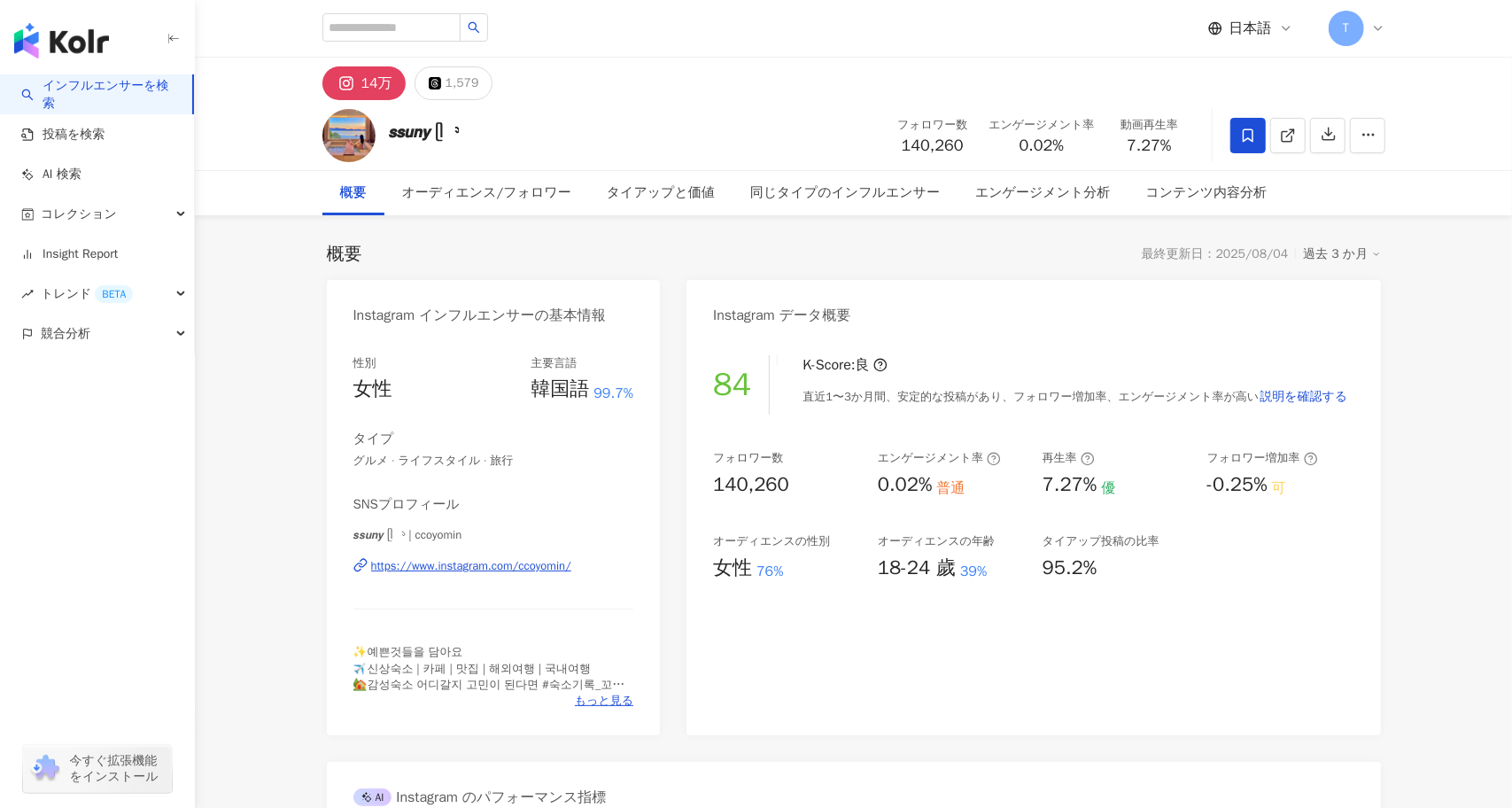 click on "マイコレクションに追加 作成 CY25 Korea 56  KOL 追加済み CY25 KOL 178  KOL 追加済み CY25 Korea 候補 30  KOL 追加 CY25 HongKong 候補 3  KOL 追加 CY25 Taiwan 候補 10  KOL 追加 CY25 SEA 56  KOL 追加 CY25 Taiwan 47  KOL 追加 CY24 Korea 56  KOL 追加 2024KOL 169  KOL 追加 USJ 3  KOL 追加" at bounding box center (756, 404) 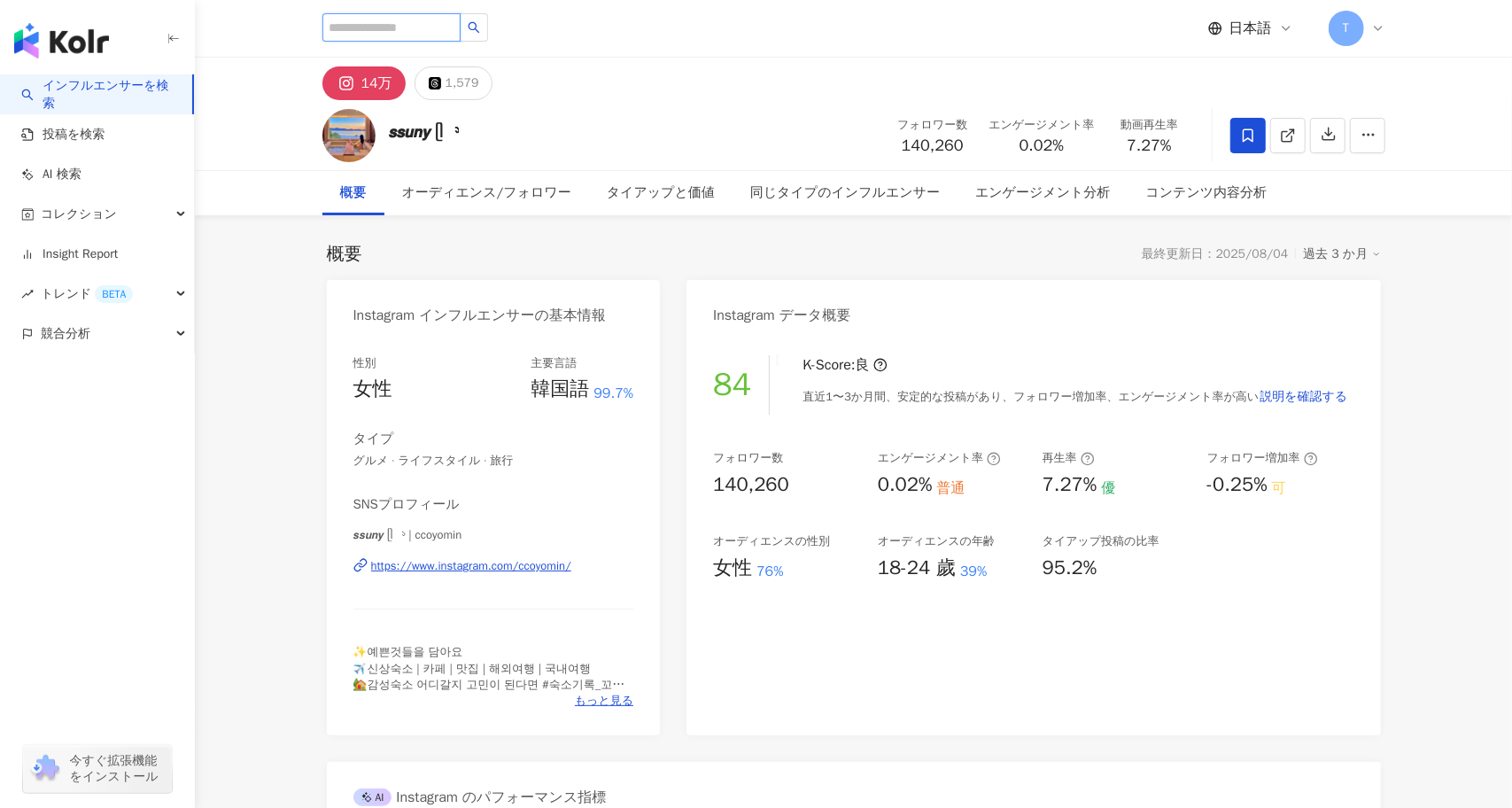 click at bounding box center (392, 27) 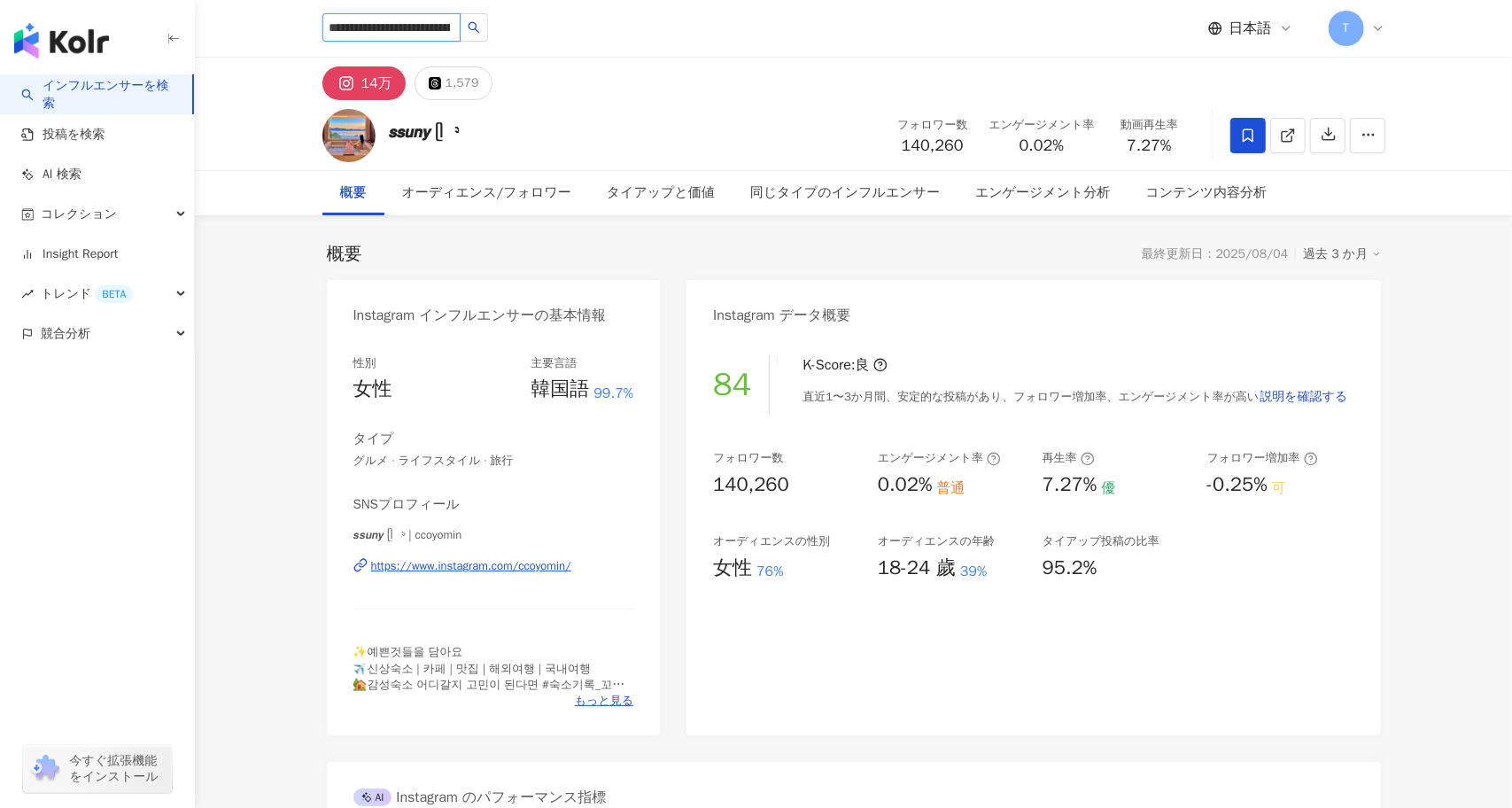 scroll, scrollTop: 0, scrollLeft: 89, axis: horizontal 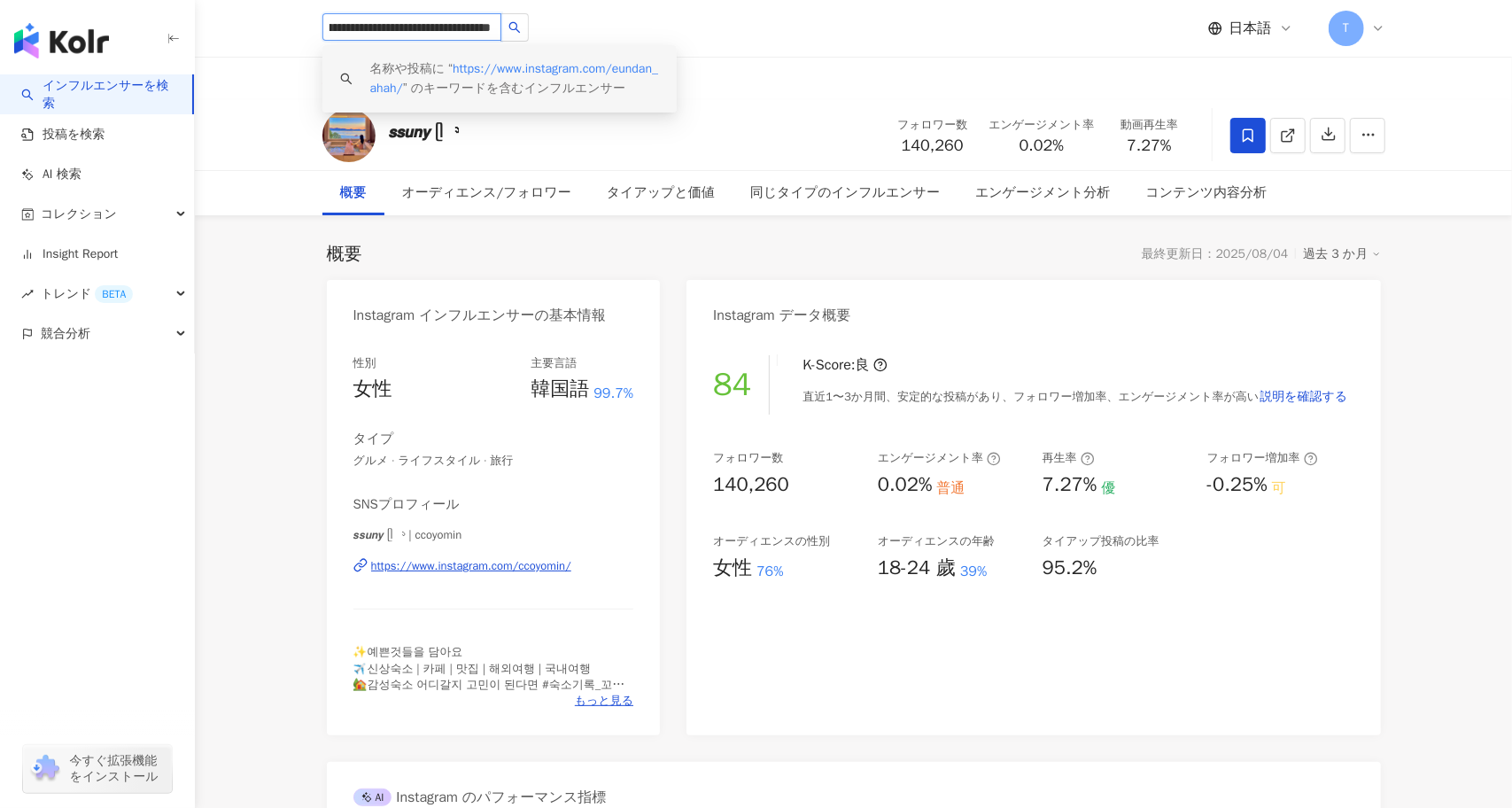click on "https://www.instagram.com/eundan_ahah/" at bounding box center (515, 78) 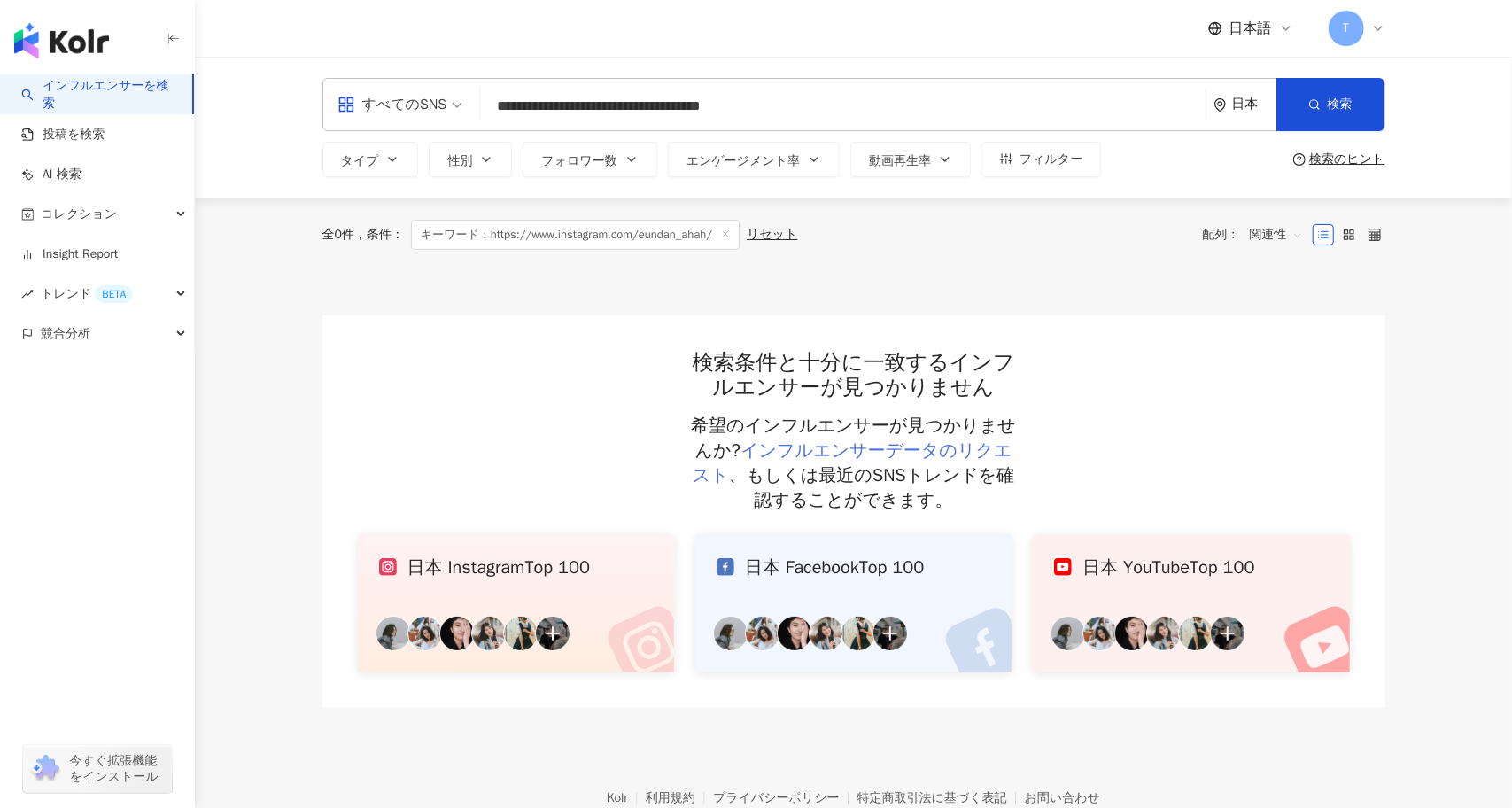 click on "インフルエンサーデータのリクエスト" at bounding box center [852, 462] 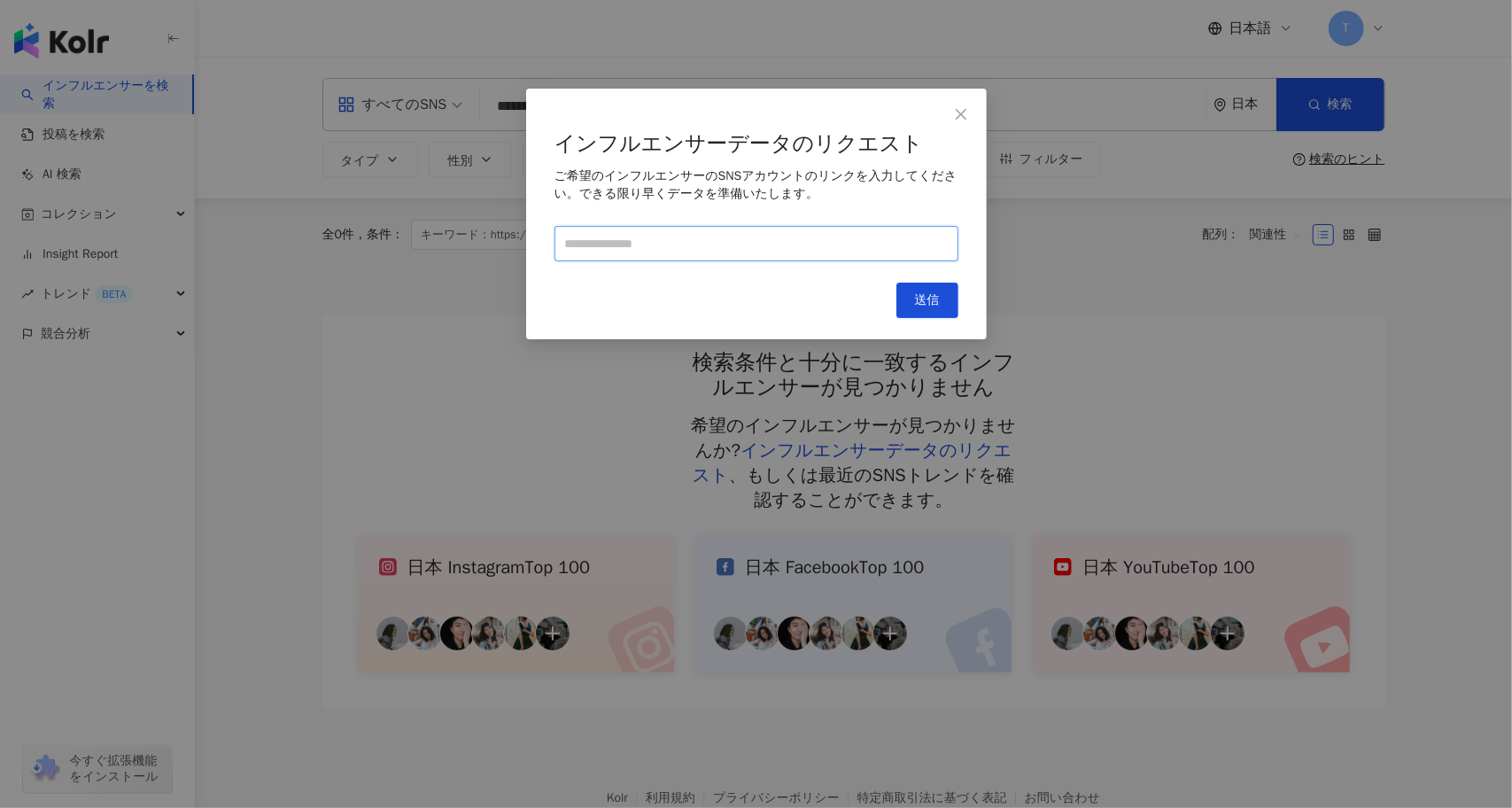 click at bounding box center [756, 244] 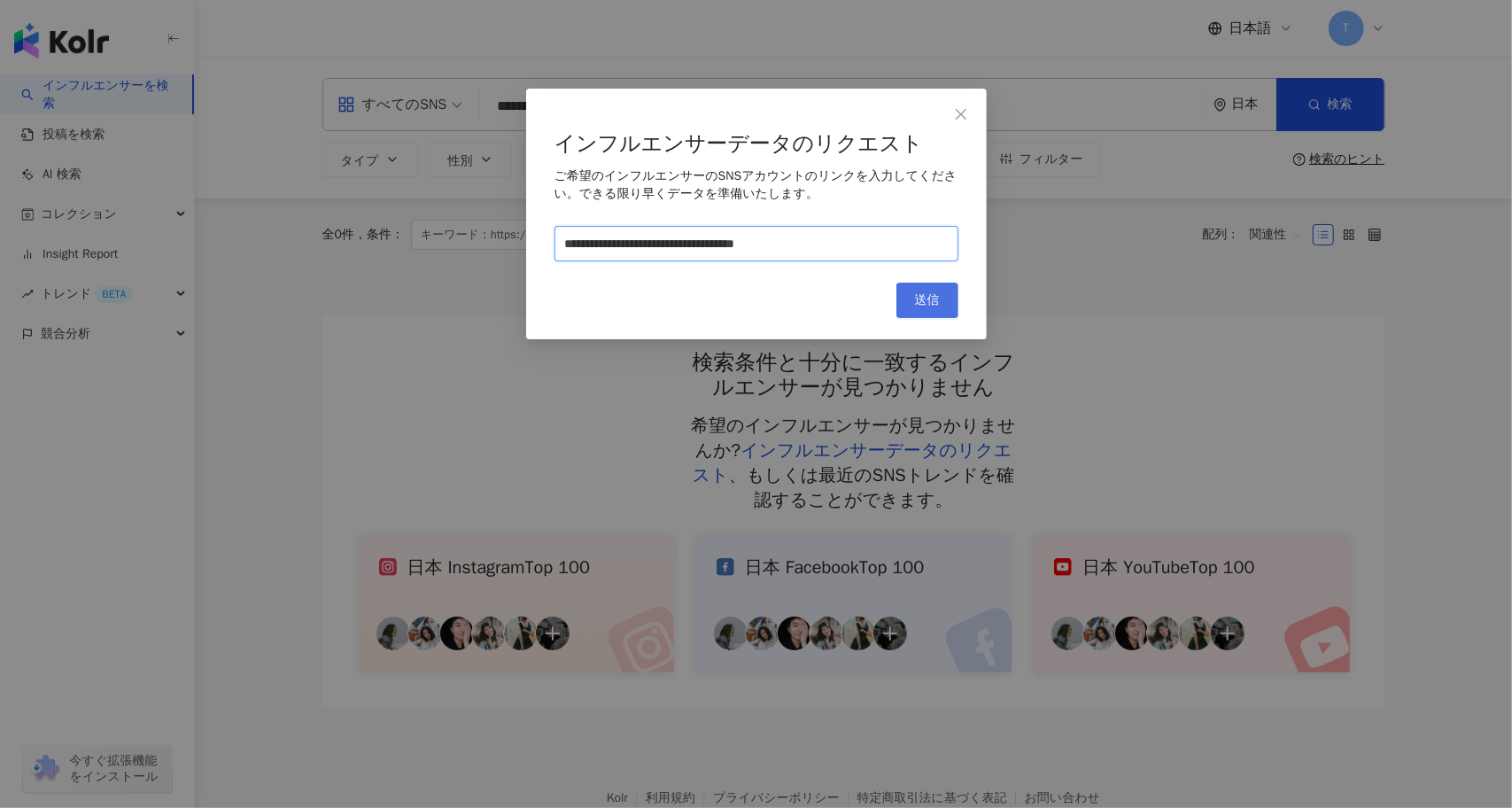 type on "**********" 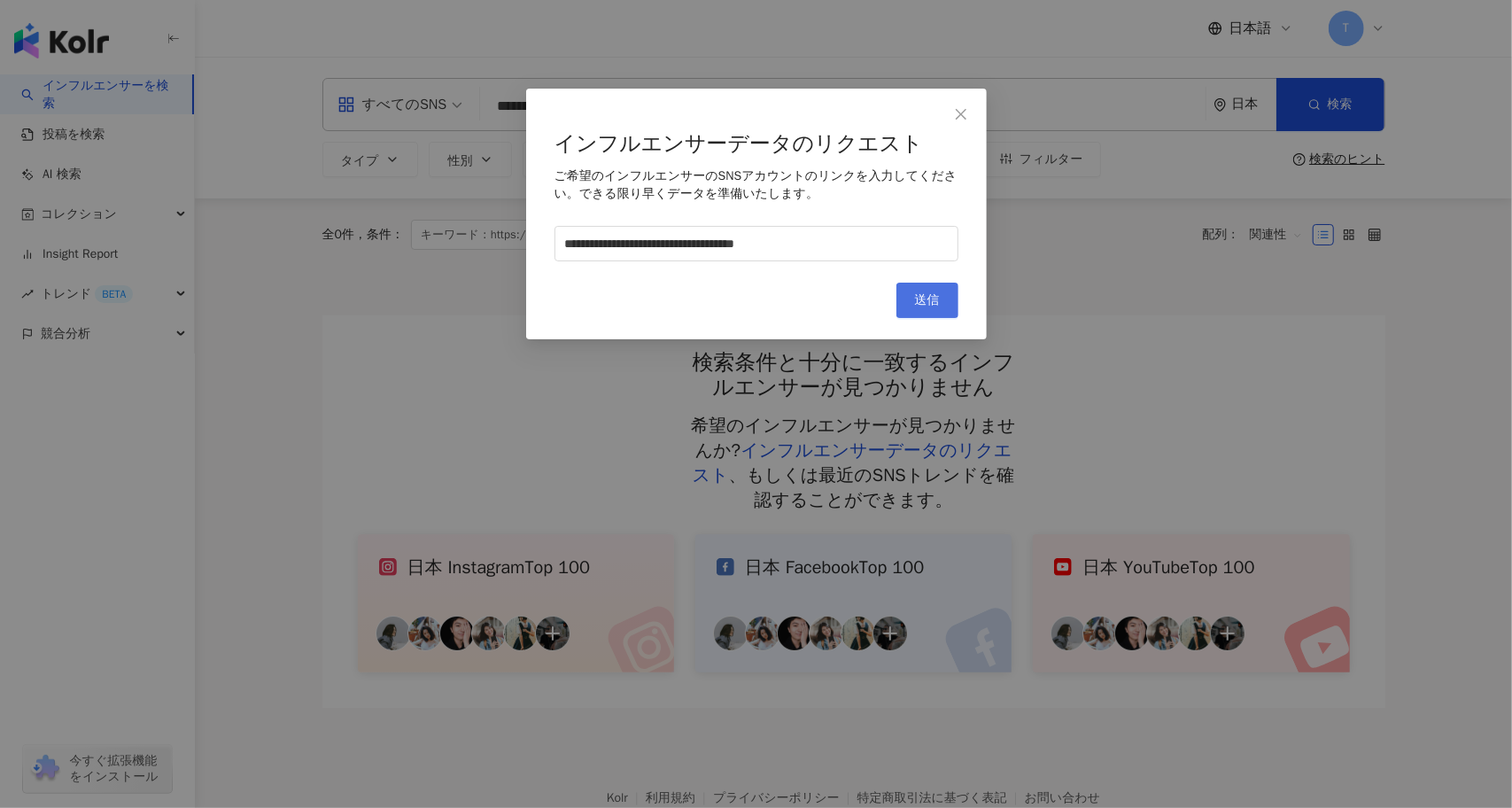 click on "送信" at bounding box center [927, 300] 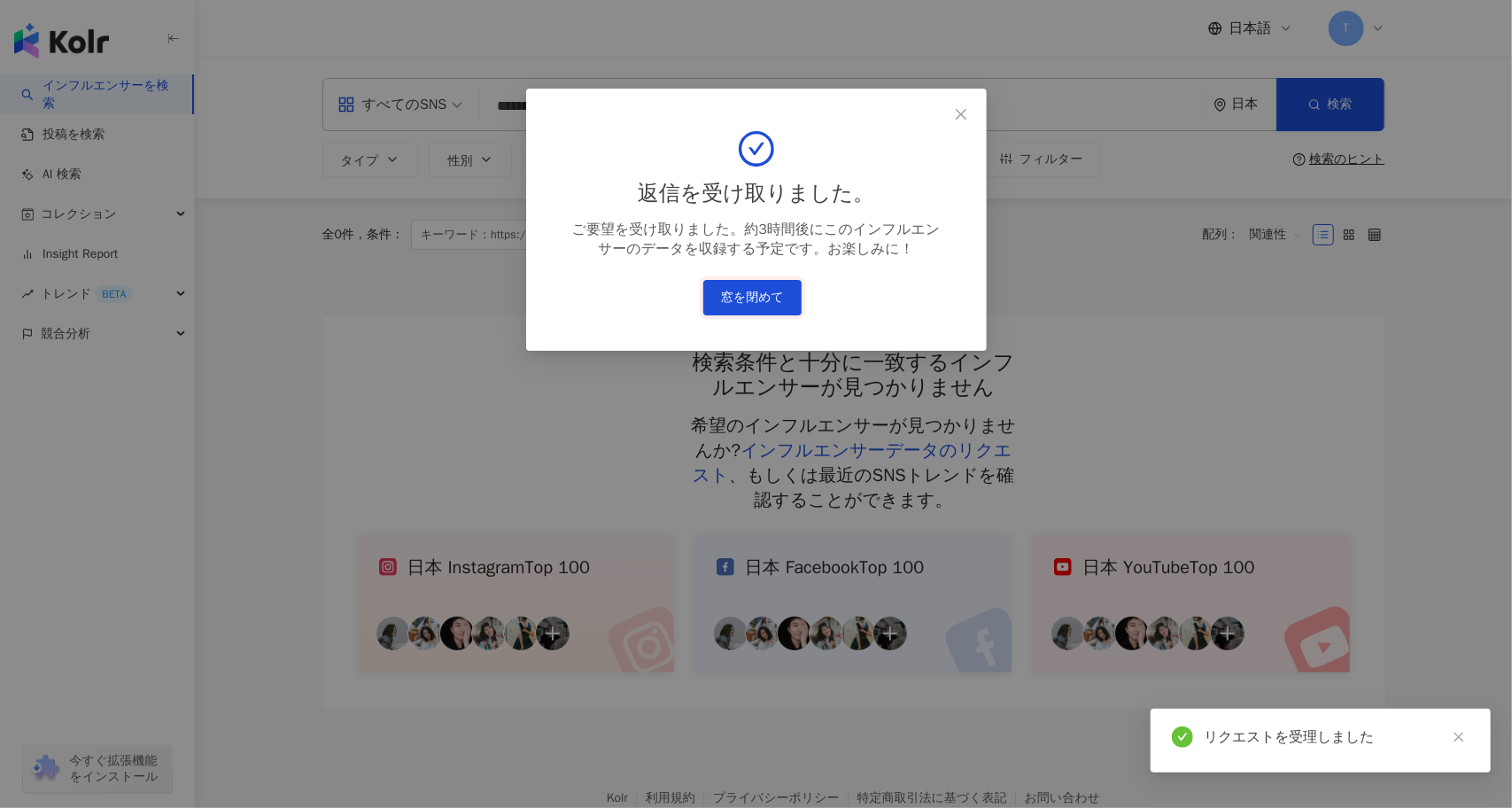click on "窓を閉めて" at bounding box center (752, 298) 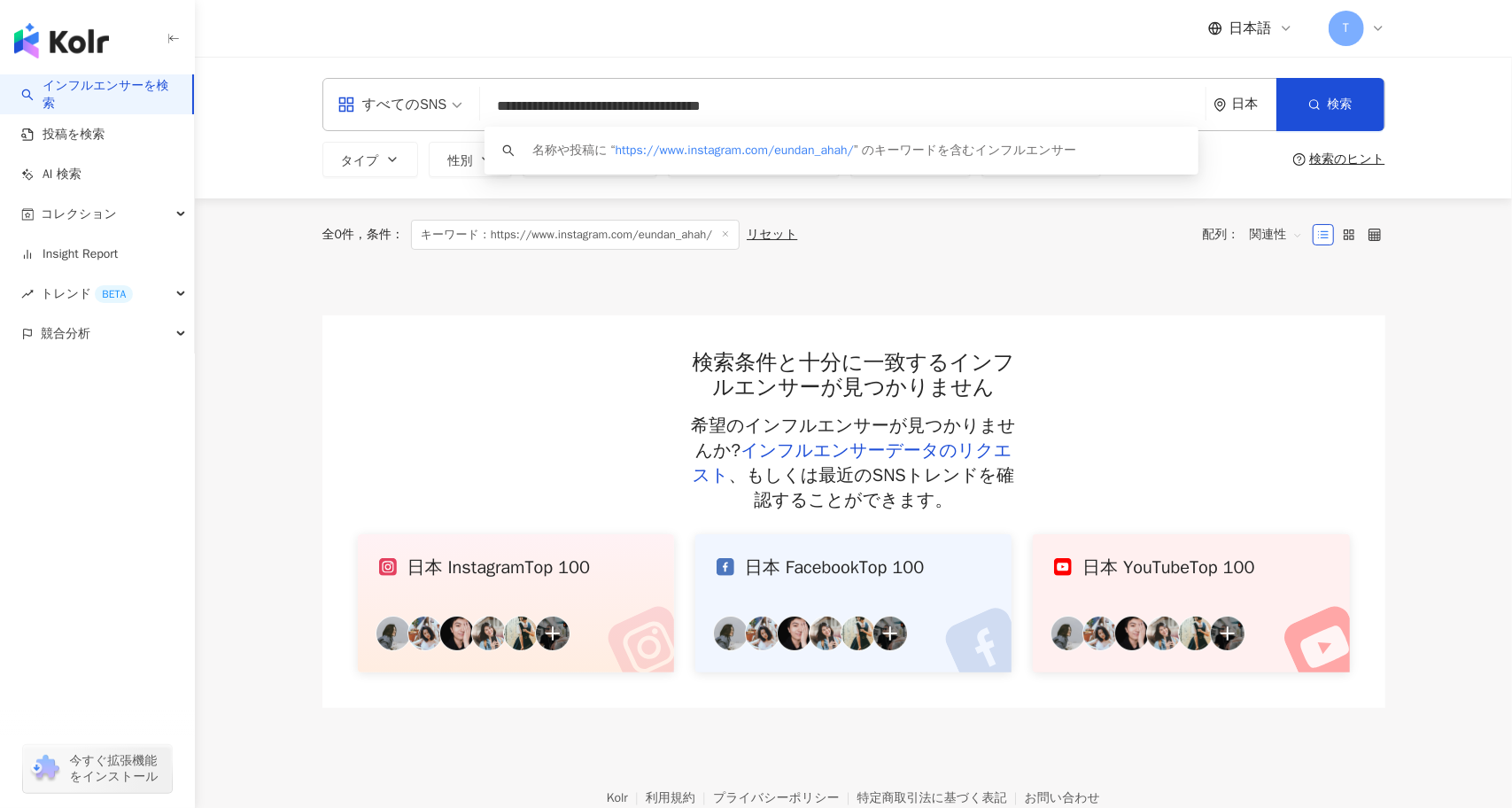 drag, startPoint x: 874, startPoint y: 105, endPoint x: 275, endPoint y: 102, distance: 599.00751 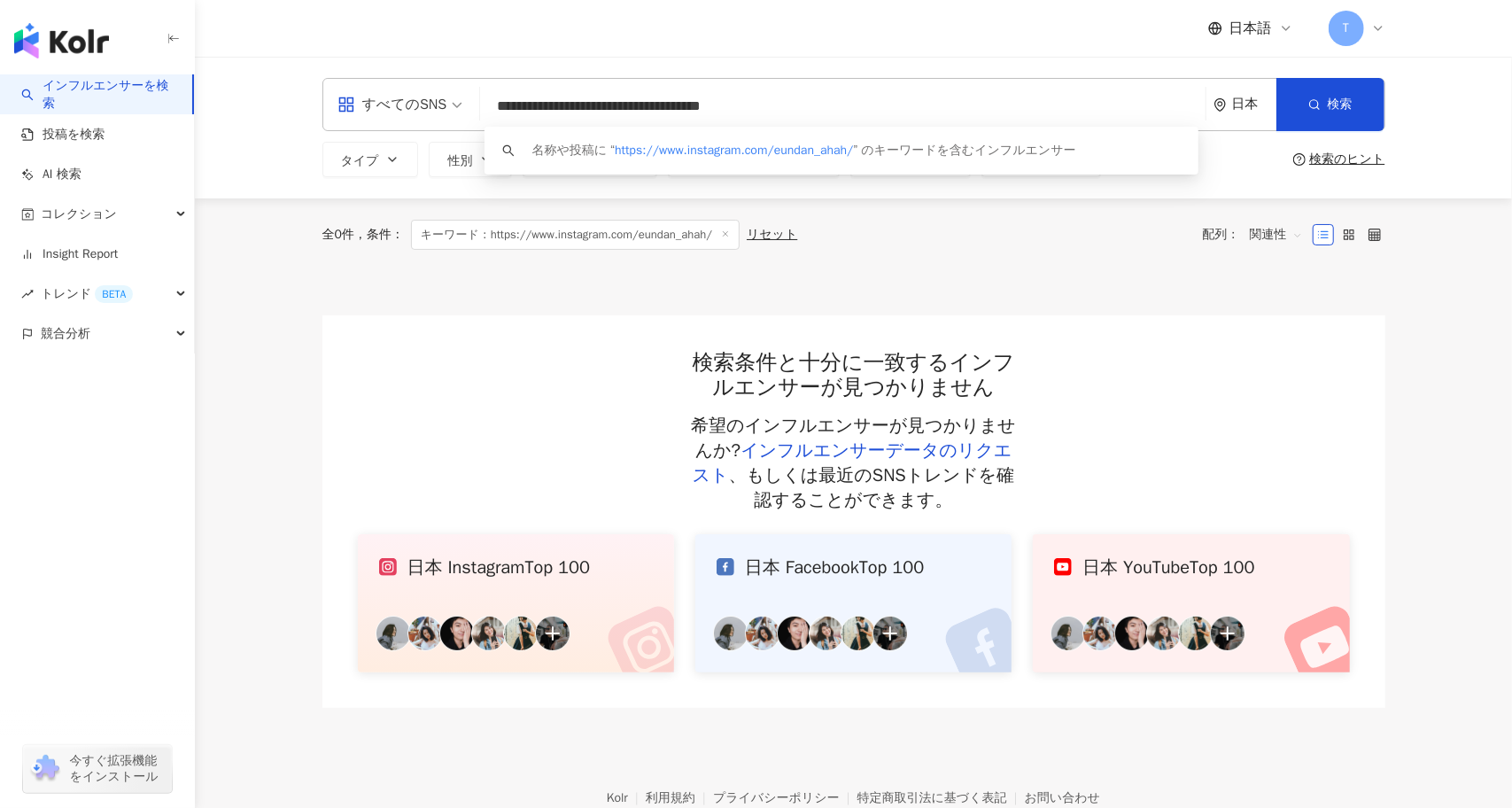 paste on "**" 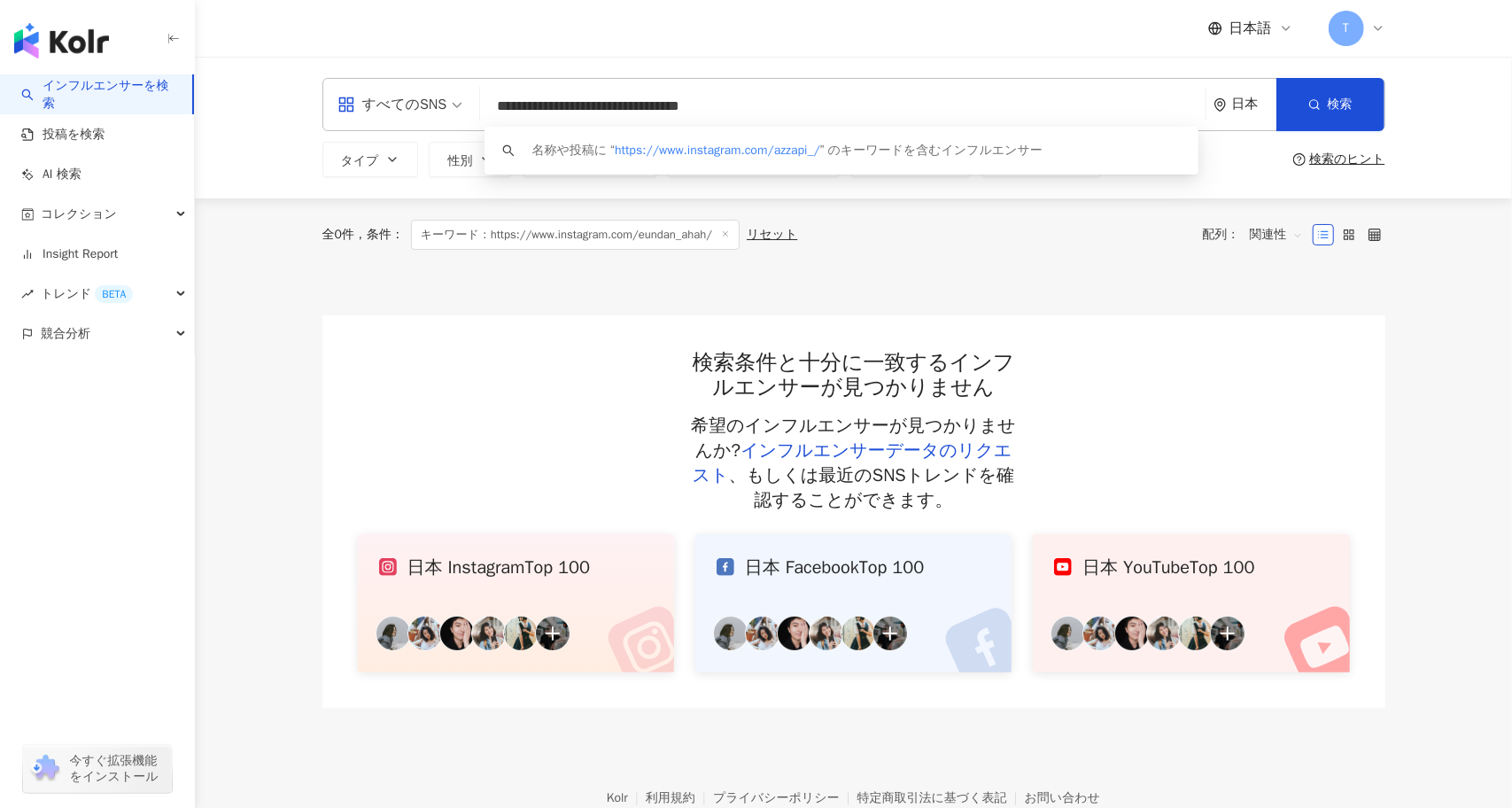 type on "**********" 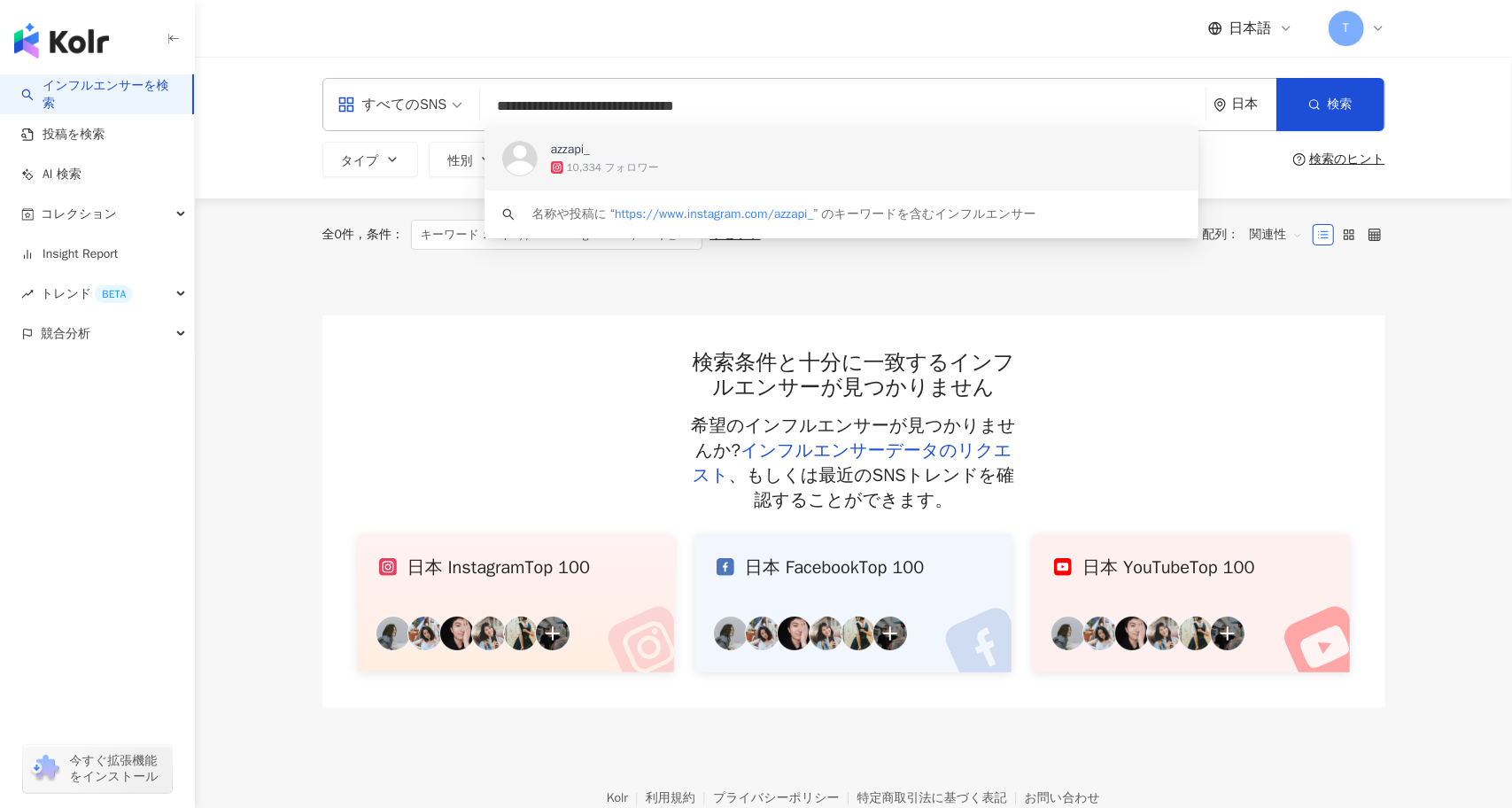 click on "10,334   フォロワー" at bounding box center [613, 167] 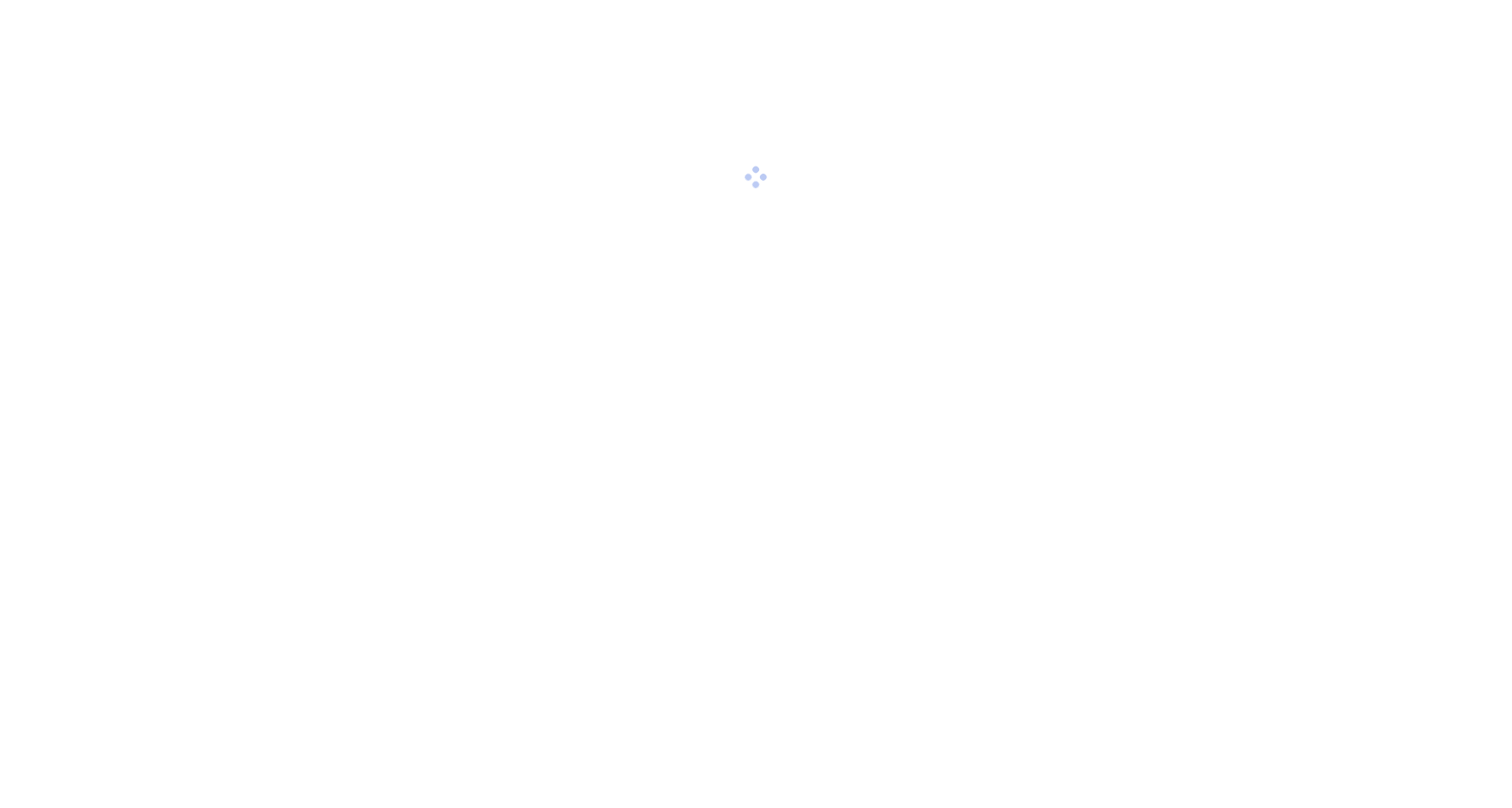 scroll, scrollTop: 0, scrollLeft: 0, axis: both 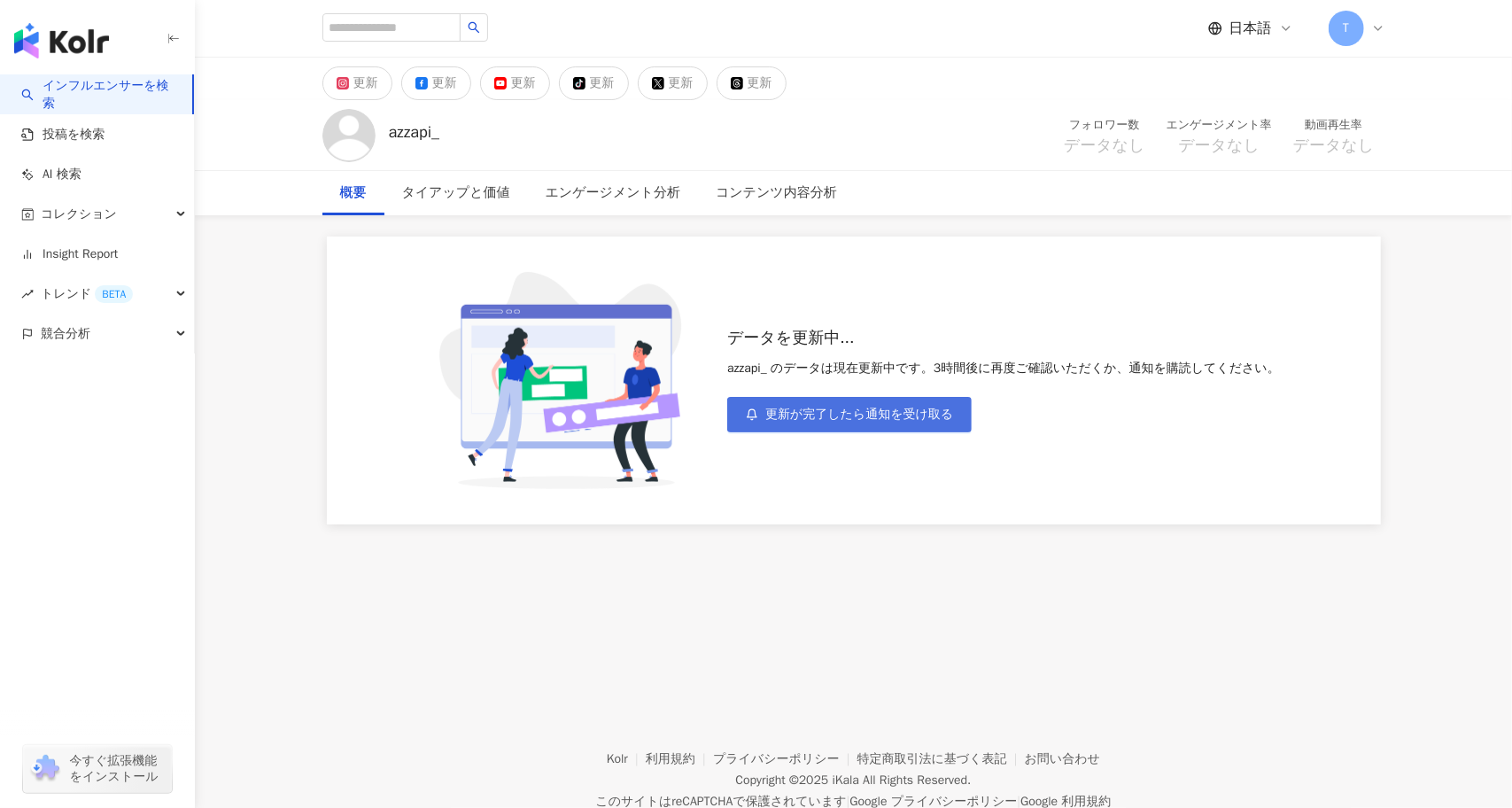 click on "更新が完了したら通知を受け取る" at bounding box center [859, 415] 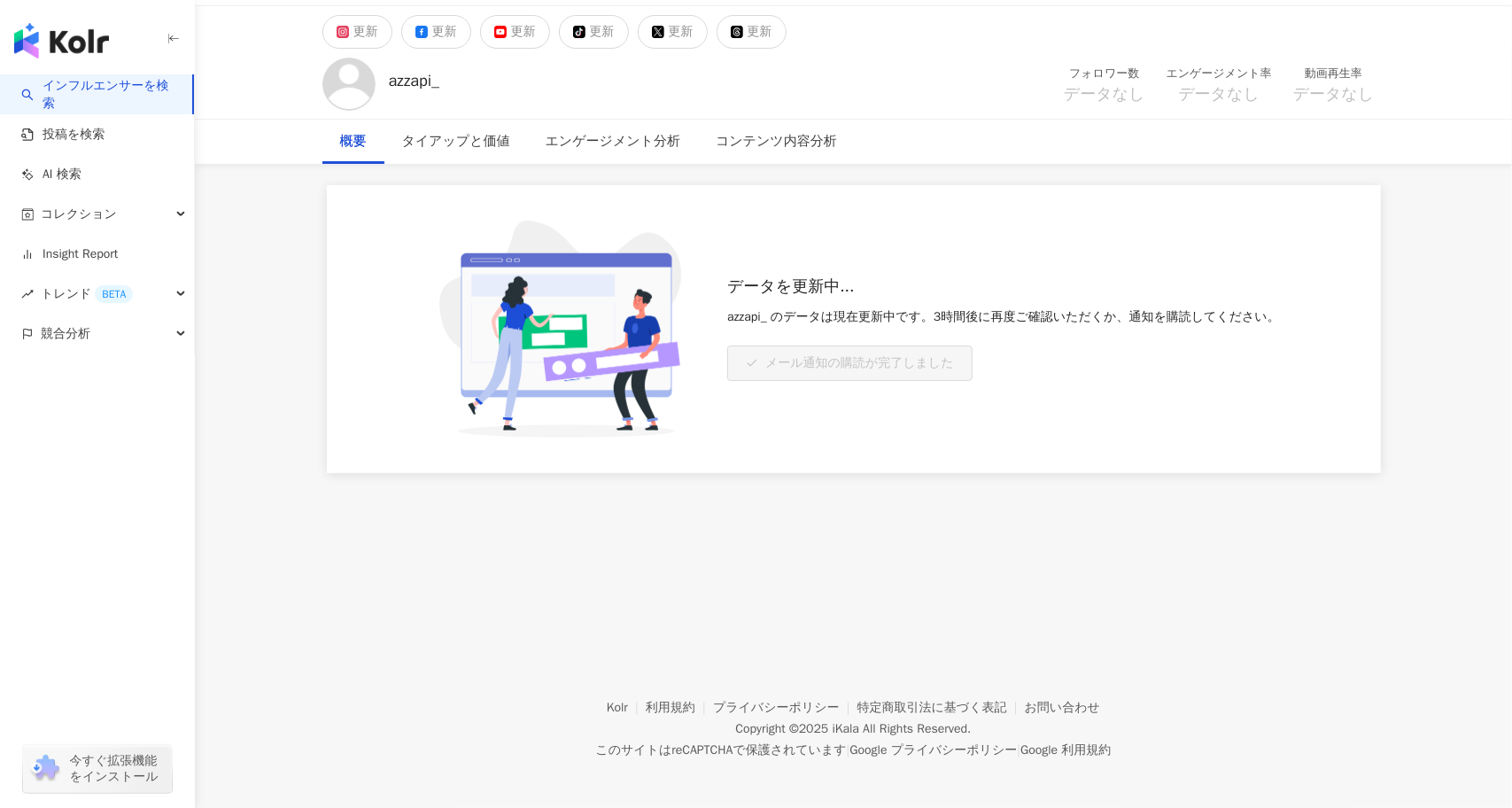 scroll, scrollTop: 82, scrollLeft: 0, axis: vertical 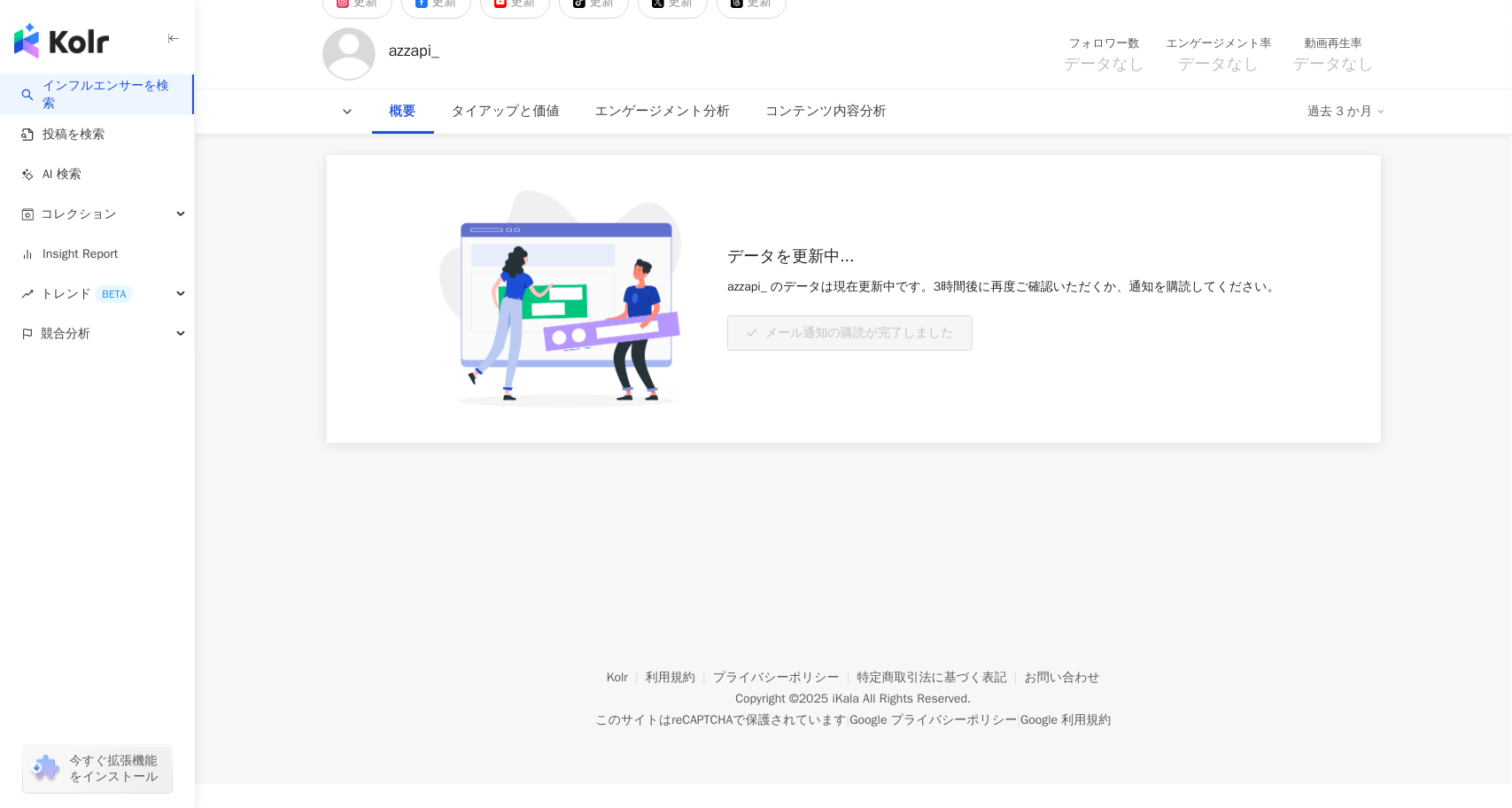 click on "更新 更新 更新 tiktok-icon 更新 更新 更新 azzapi_ フォロワー数 データなし エンゲージメント率 データなし 動画再生率 データなし 概要 タイアップと価値 エンゲージメント分析 コンテンツ内容分析 過去 3 か月 データを更新中... azzapi_ のデータは現在更新中です。3時間後に再度ご確認いただくか、通知を購読してください。 メール通知の購読が完了しました" at bounding box center [853, 282] 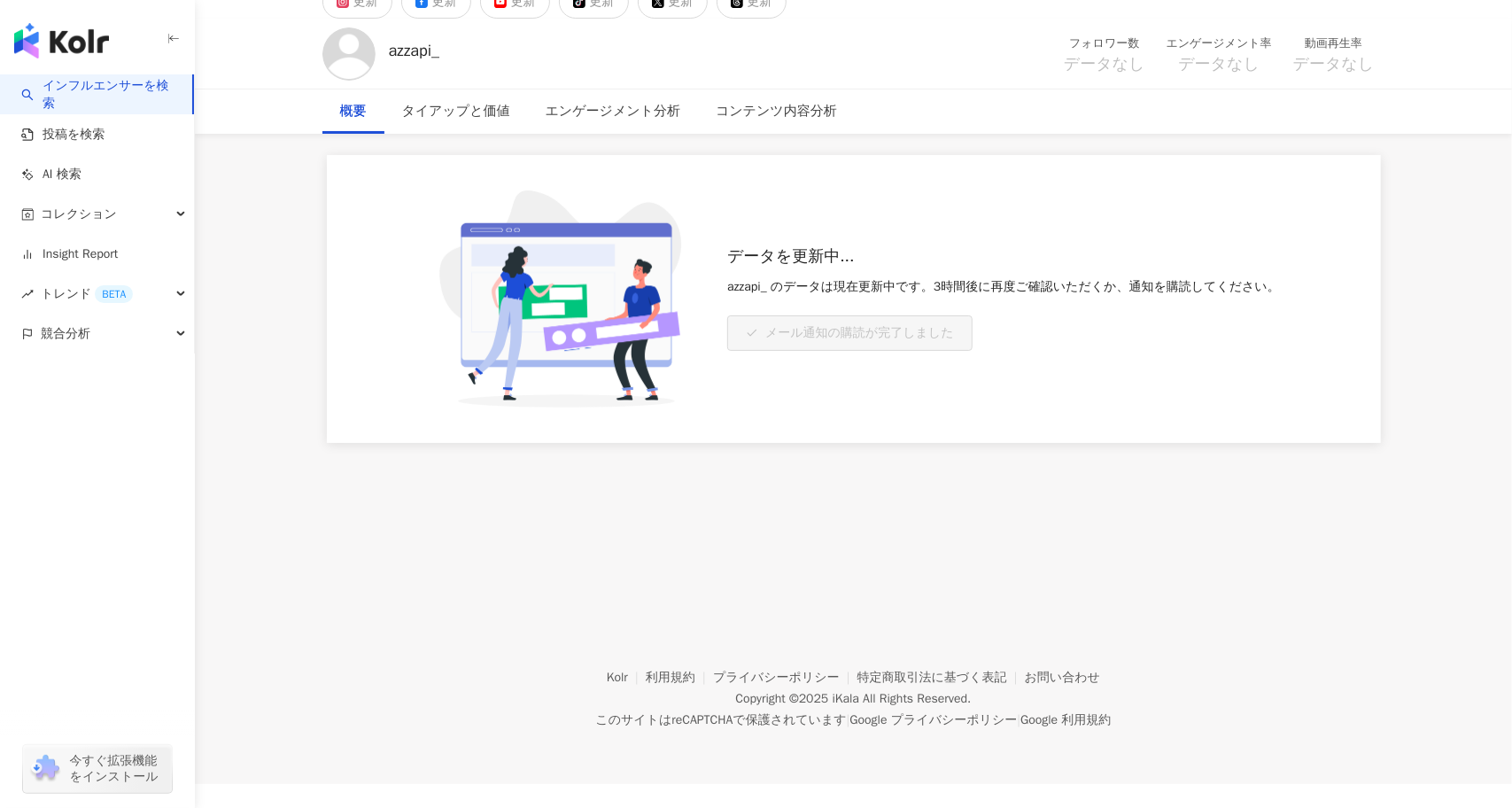 scroll, scrollTop: 0, scrollLeft: 0, axis: both 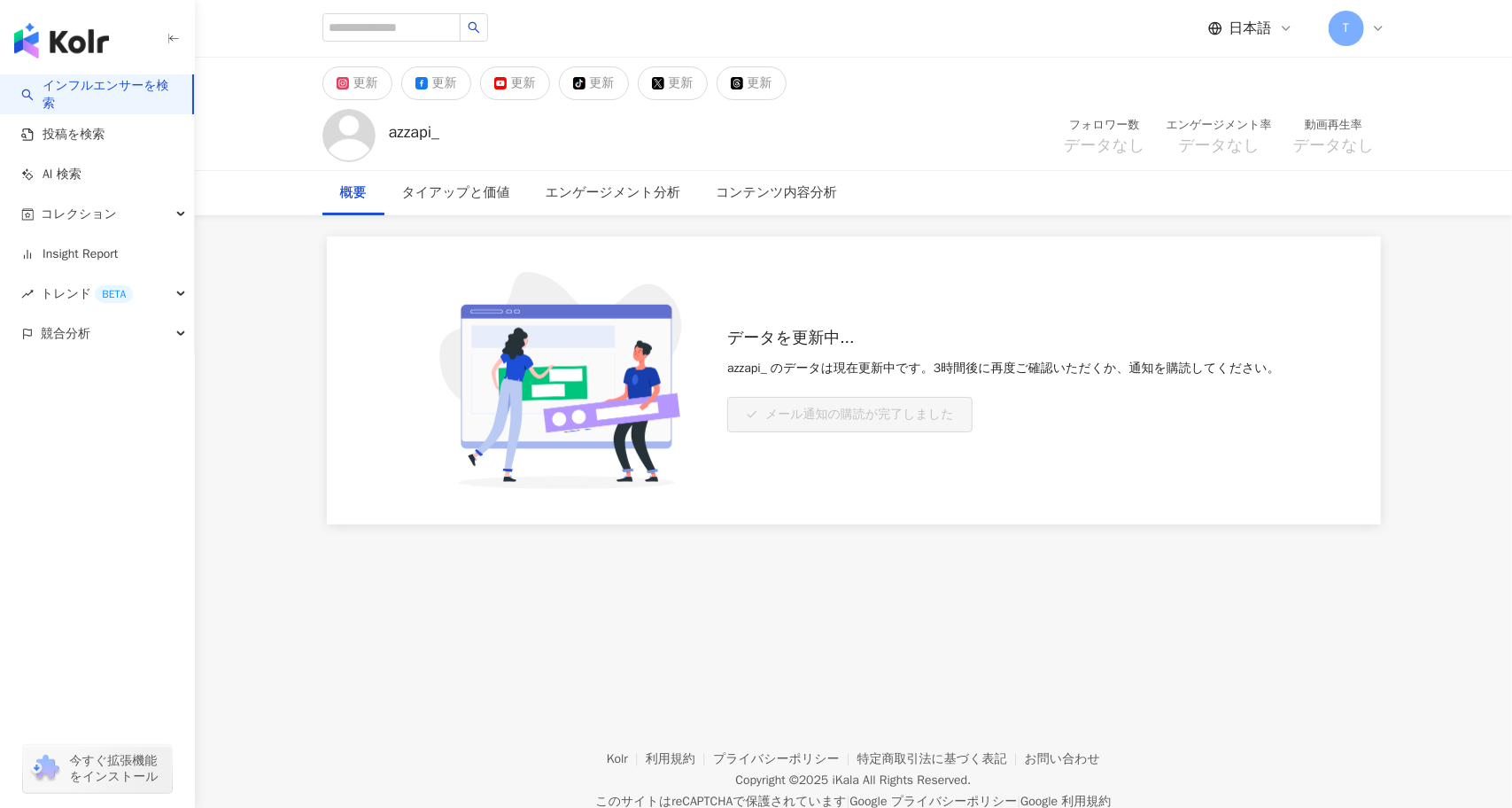 click on "データを更新中... azzapi_ のデータは現在更新中です。3時間後に再度ご確認いただくか、通知を購読してください。 メール通知の購読が完了しました" at bounding box center (854, 380) 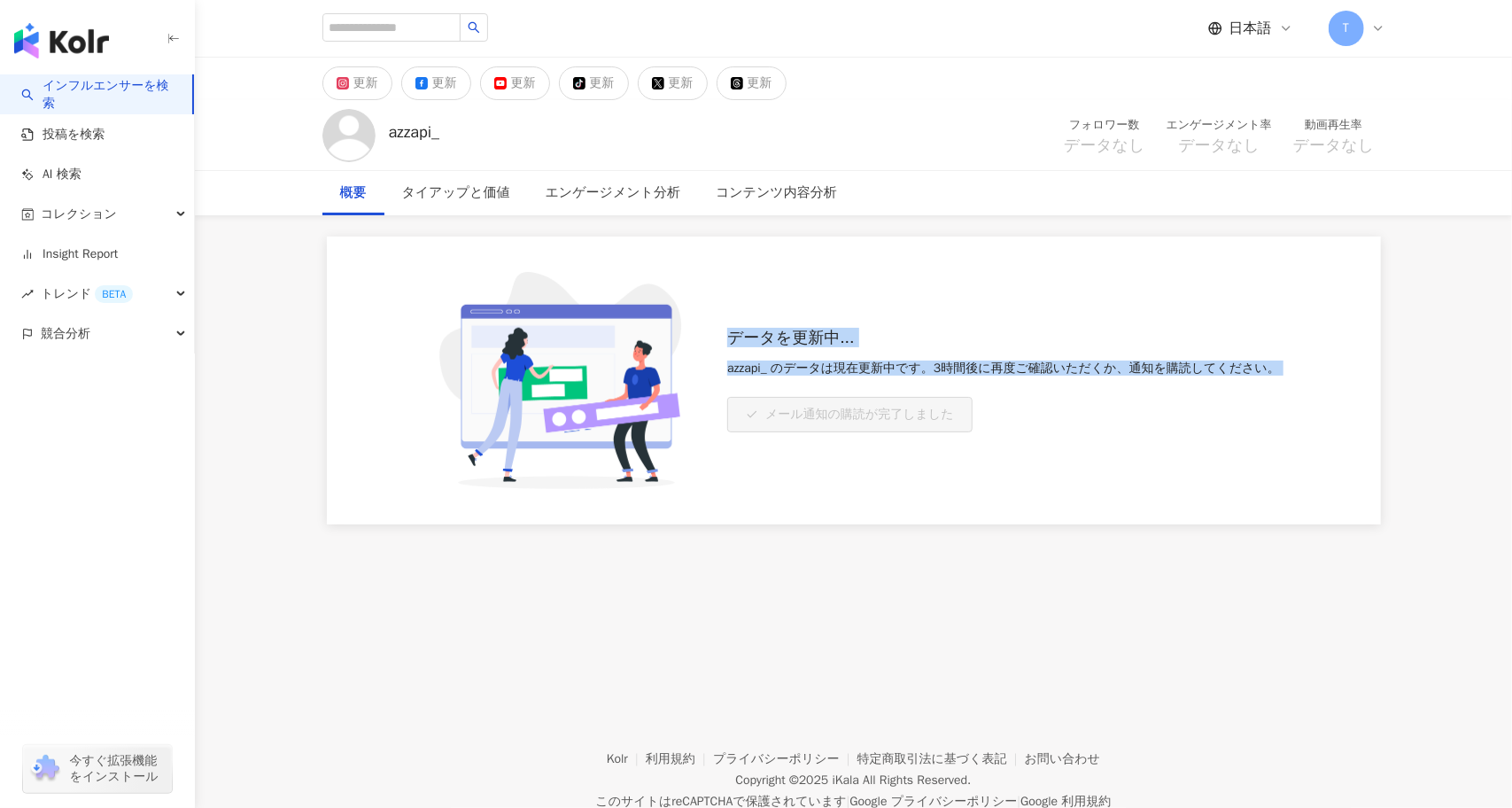 drag, startPoint x: 738, startPoint y: 338, endPoint x: 1330, endPoint y: 380, distance: 593.48799 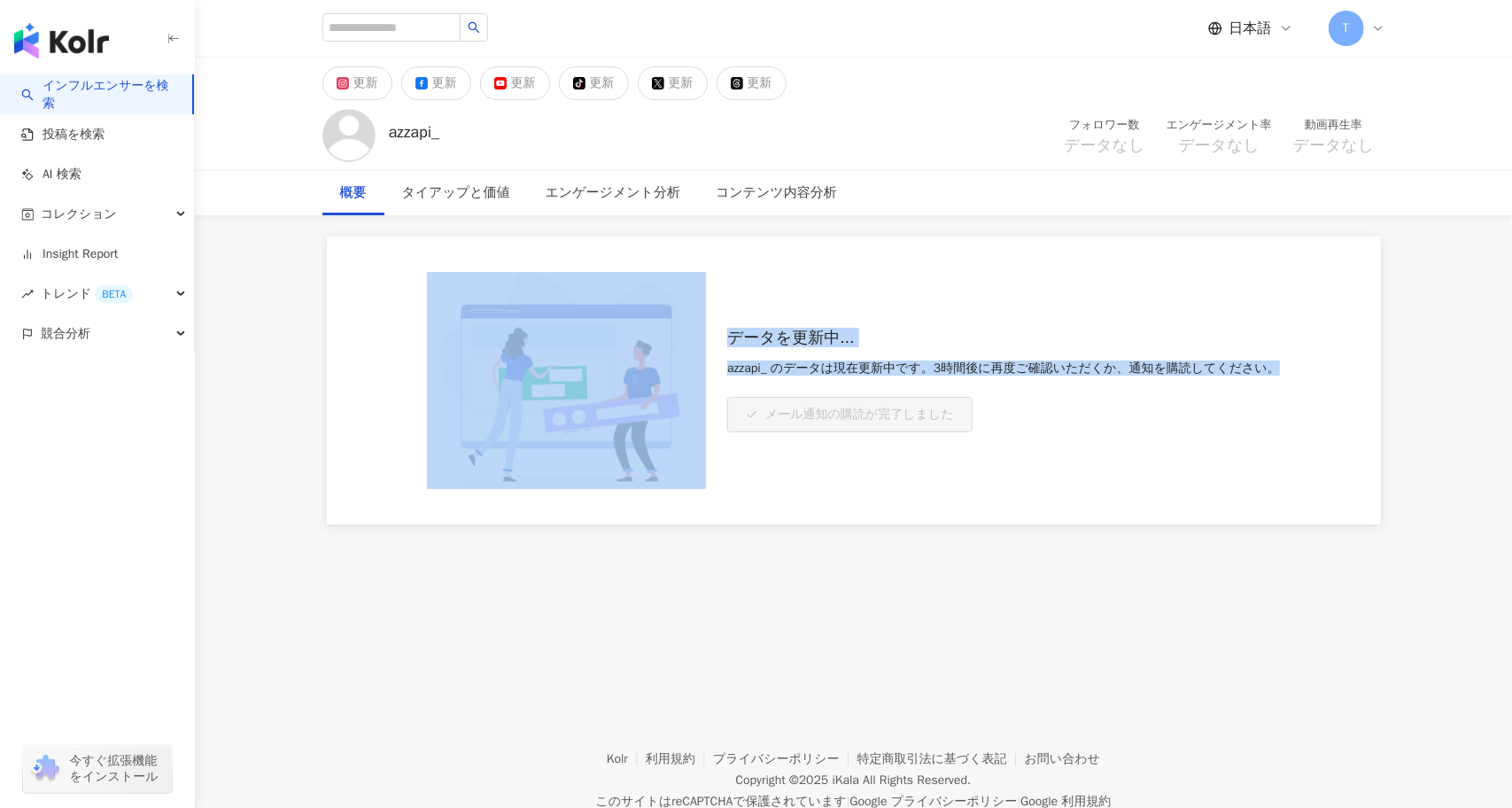drag, startPoint x: 1328, startPoint y: 371, endPoint x: 720, endPoint y: 311, distance: 610.953 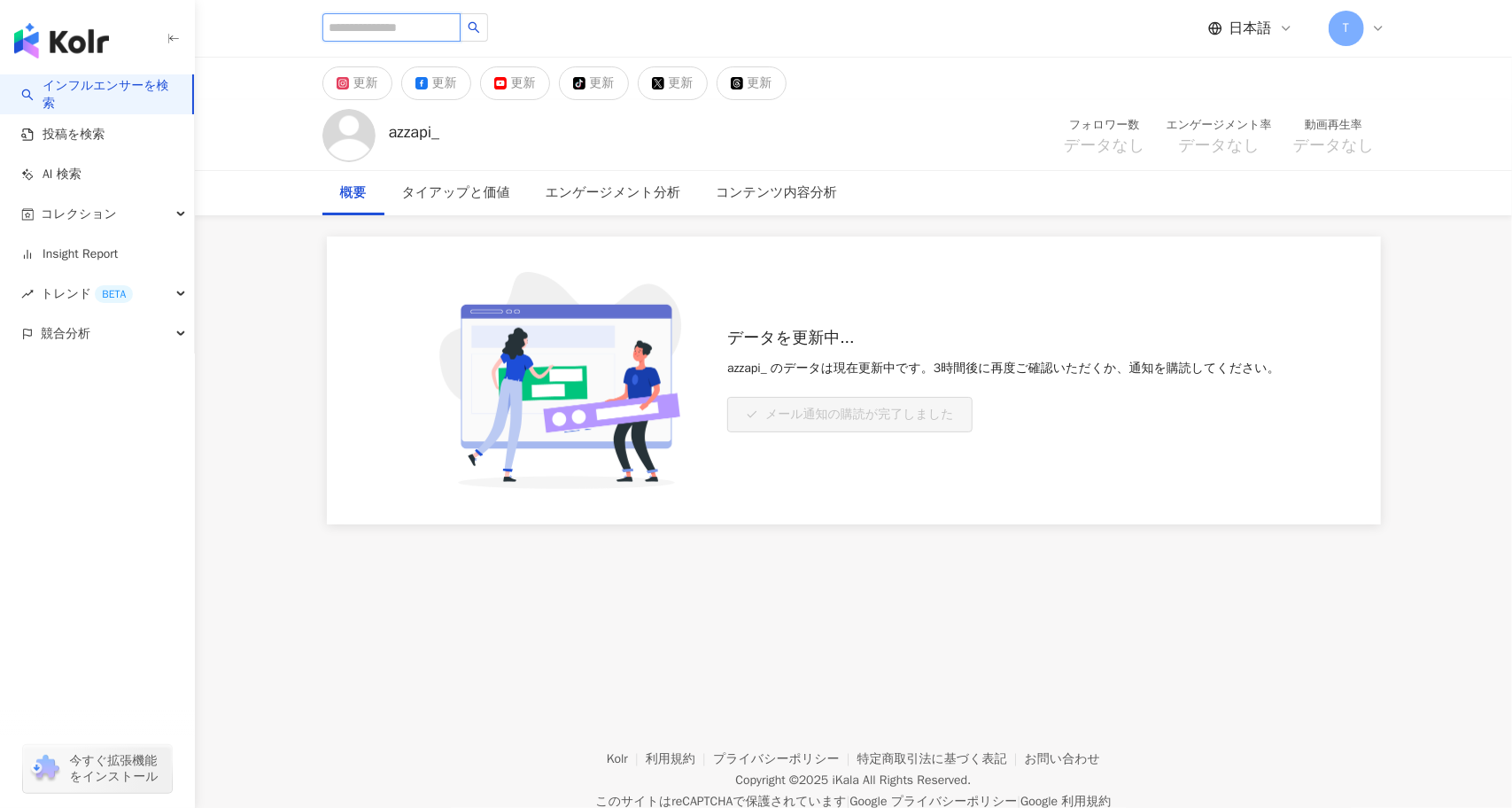 click at bounding box center (392, 27) 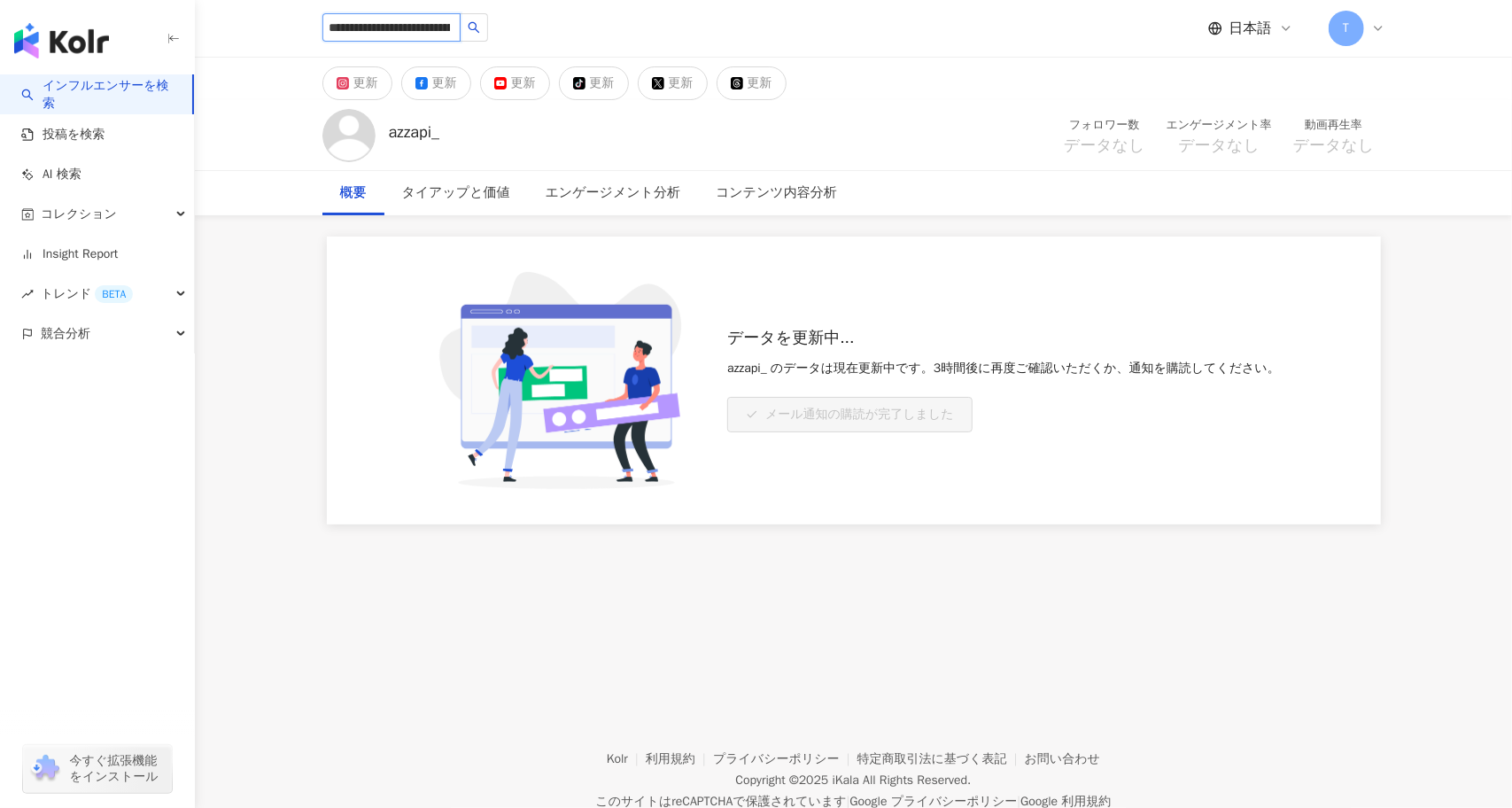 scroll, scrollTop: 0, scrollLeft: 95, axis: horizontal 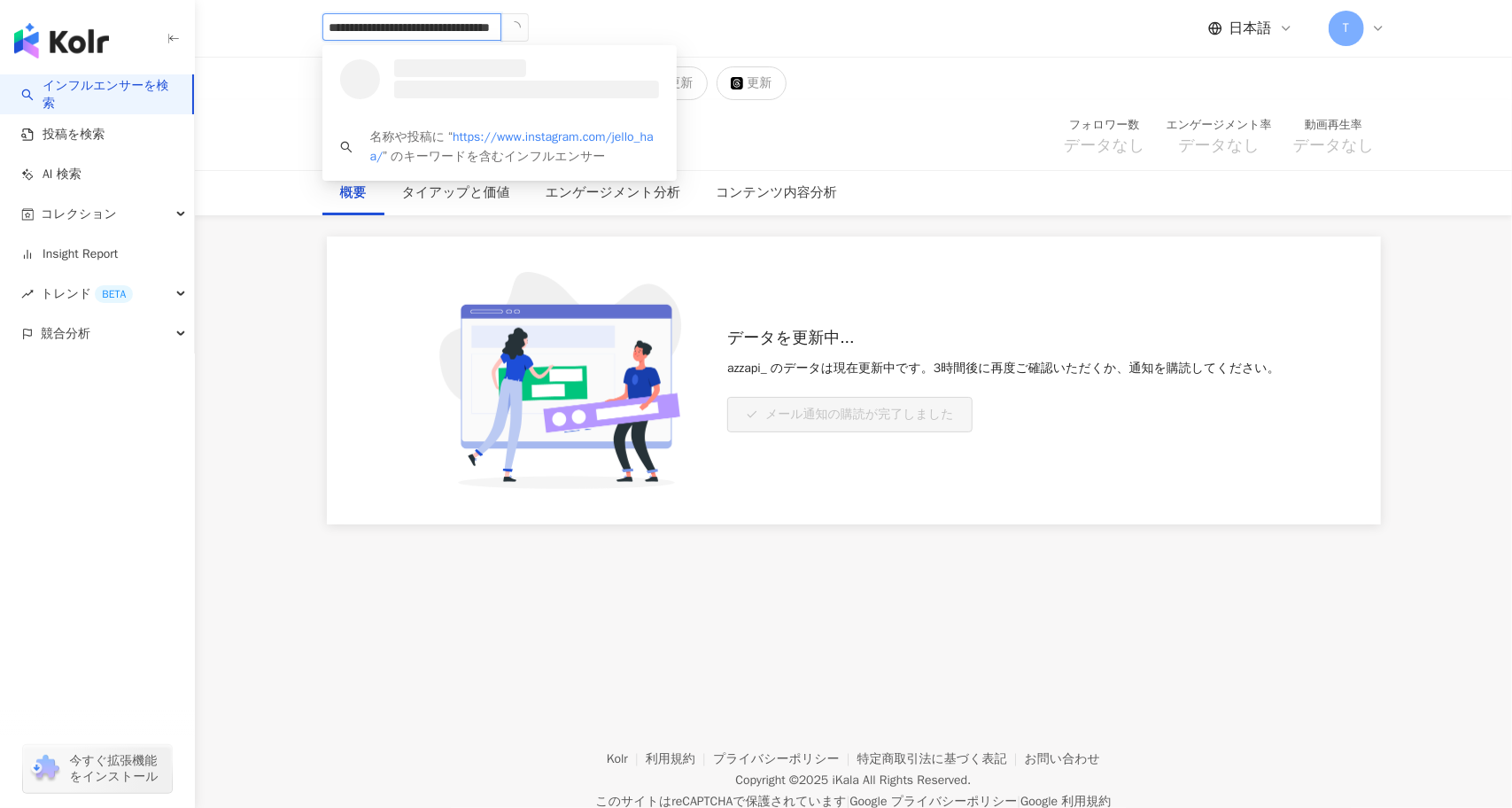 type on "**********" 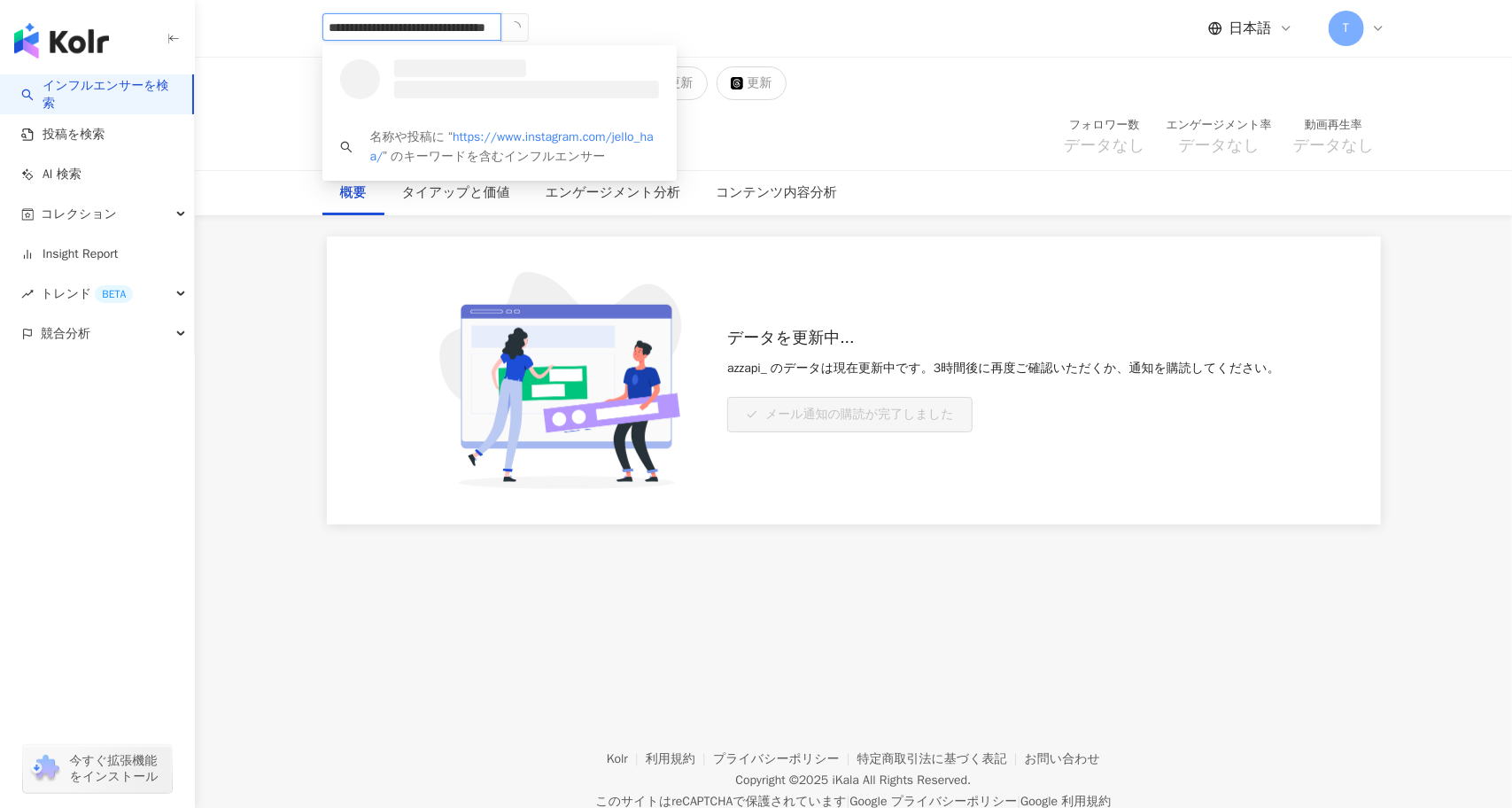 scroll, scrollTop: 0, scrollLeft: 58, axis: horizontal 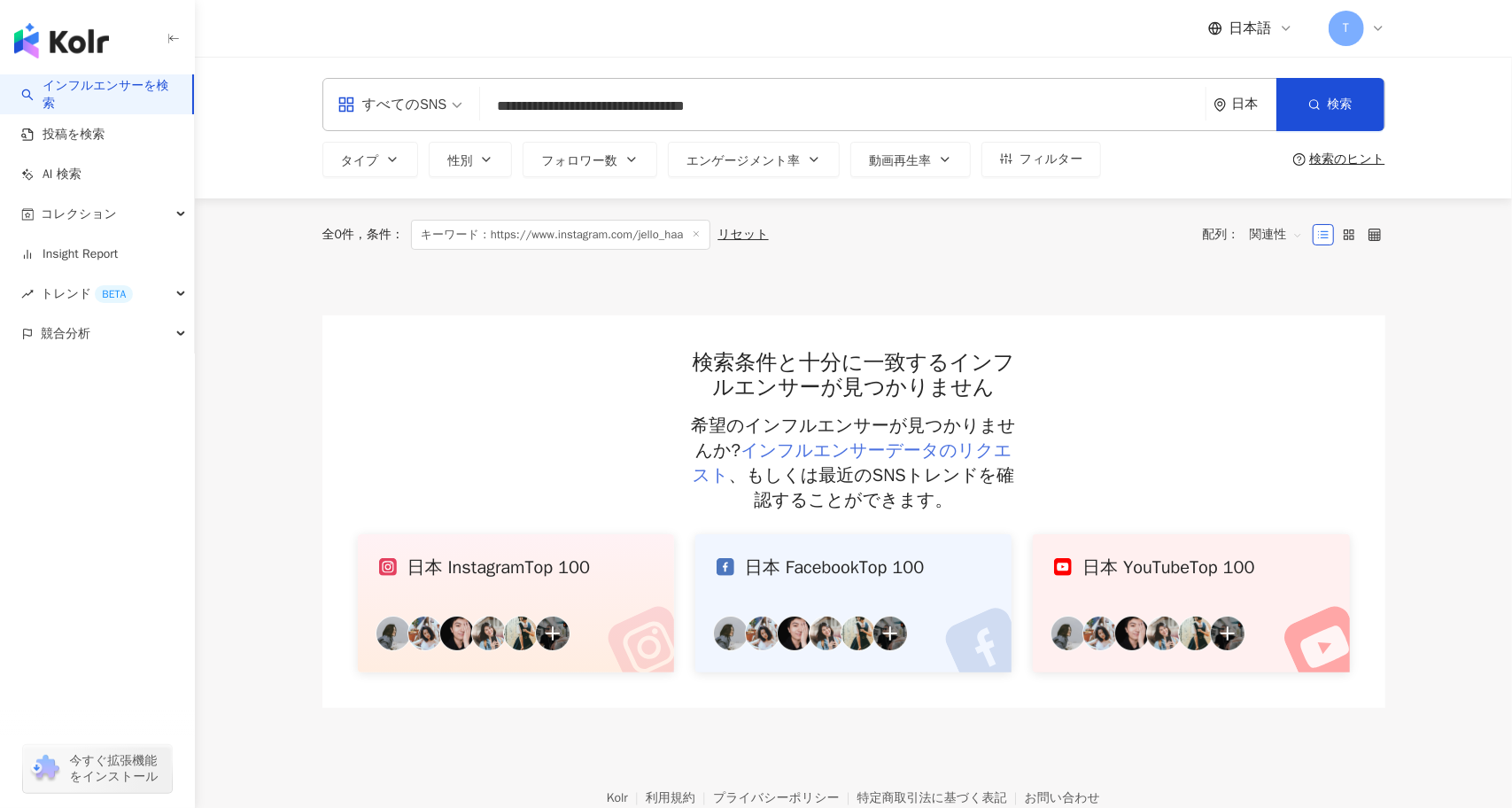 click on "インフルエンサーデータのリクエスト" at bounding box center (852, 462) 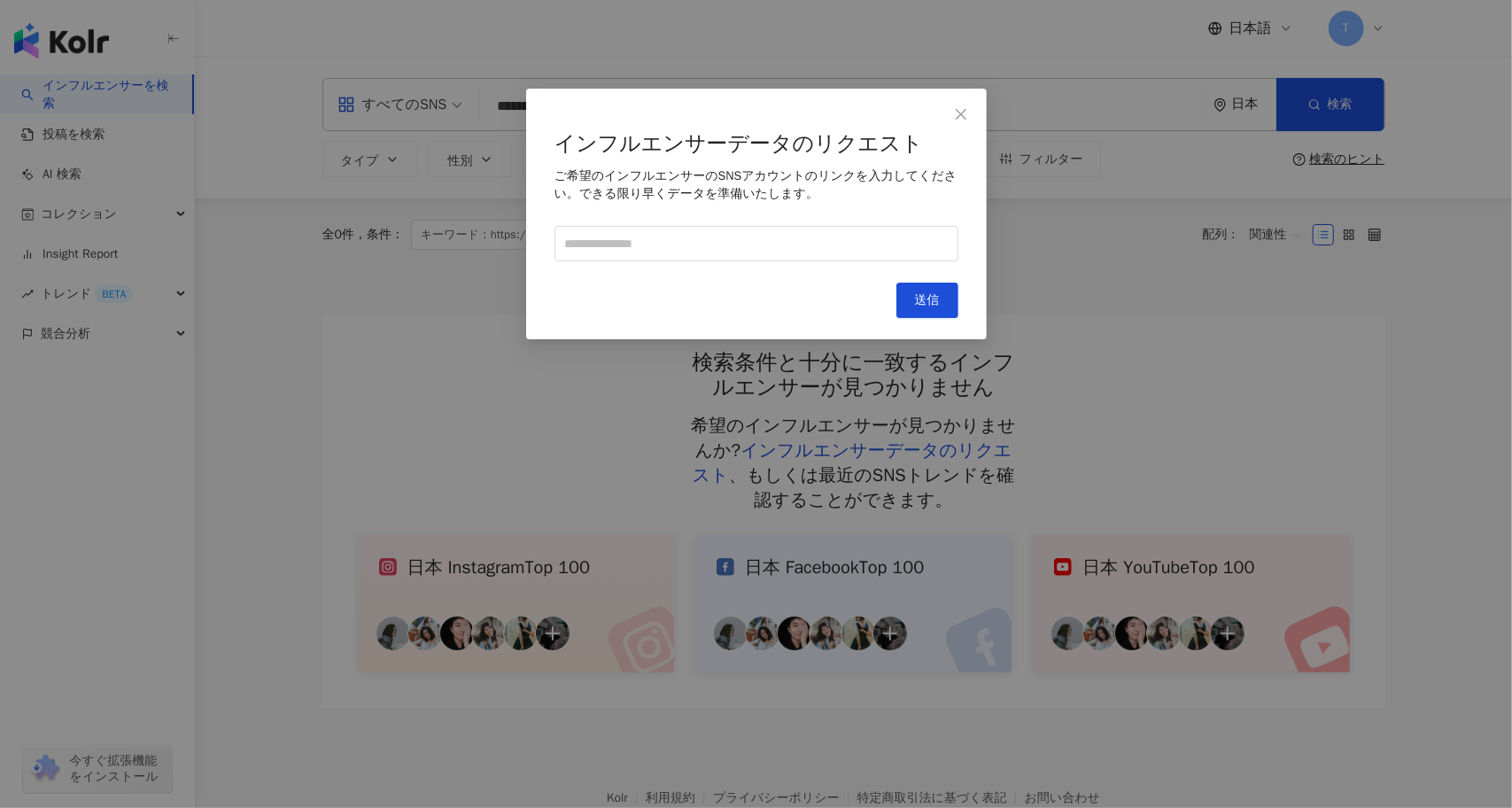 click on "インフルエンサーデータのリクエスト ご希望のインフルエンサーのSNSアカウントのリンクを入力してください。できる限り早くデータを準備いたします。" at bounding box center (756, 196) 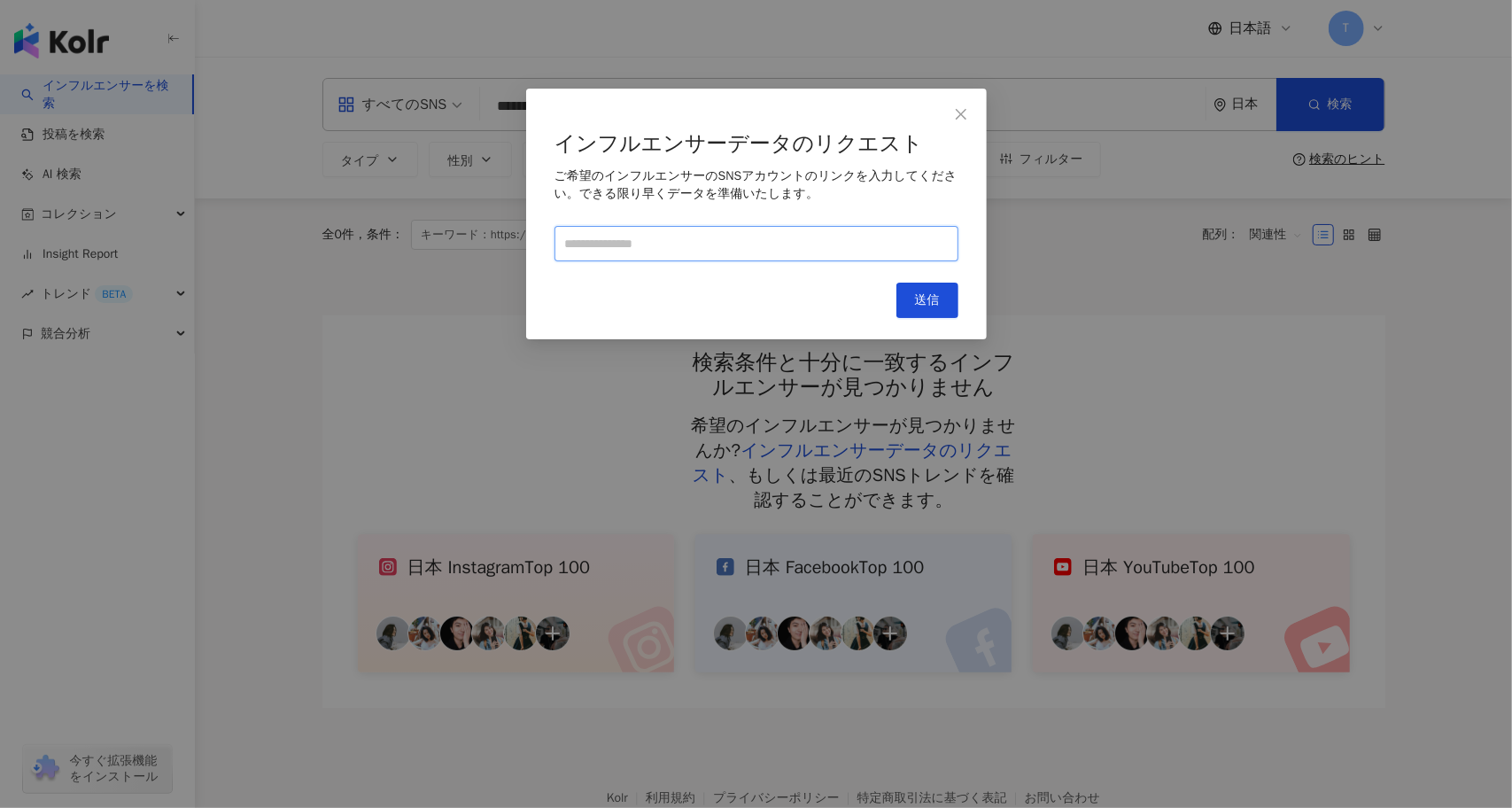 click at bounding box center [756, 244] 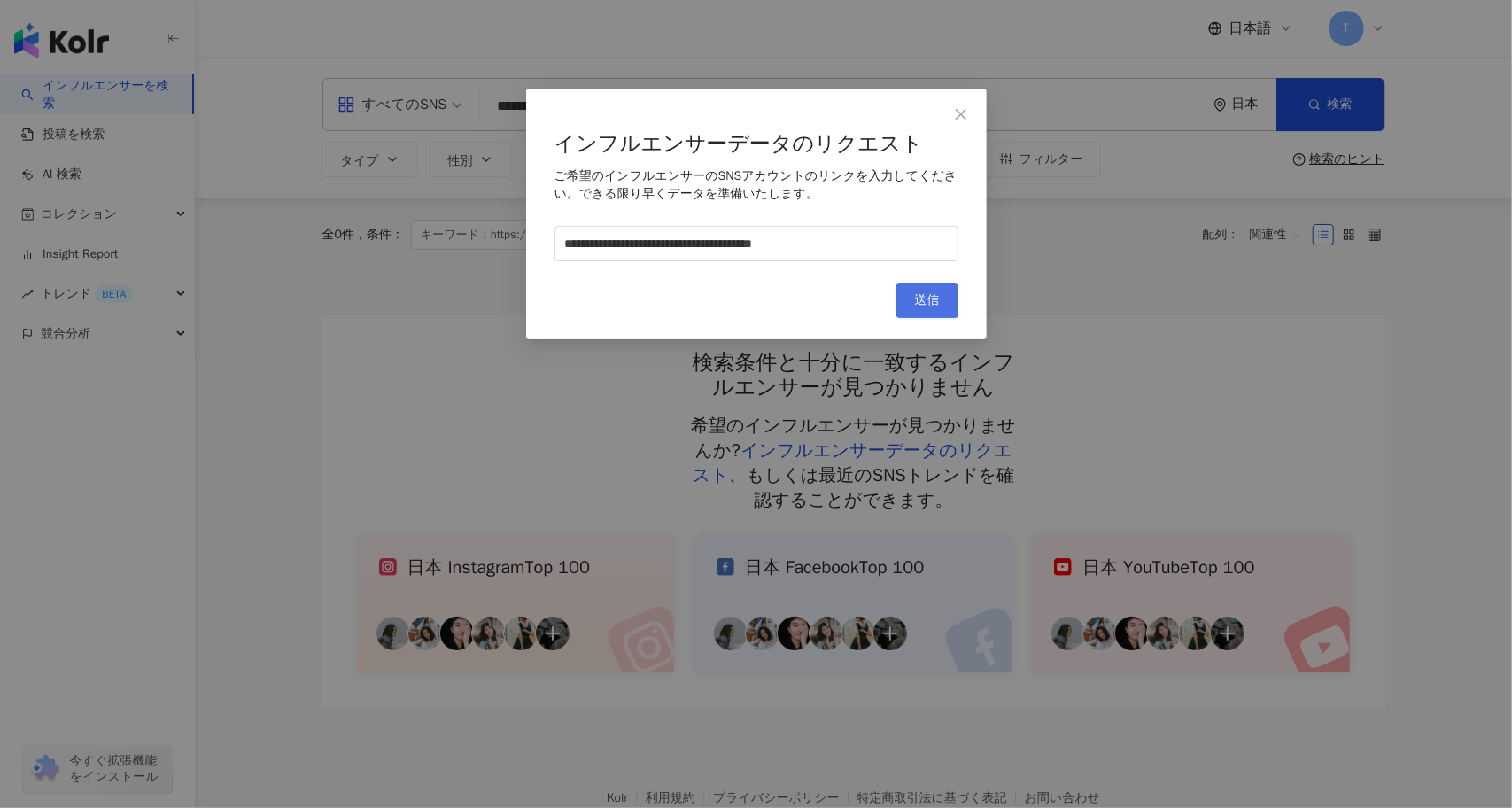 click on "送信" at bounding box center [927, 300] 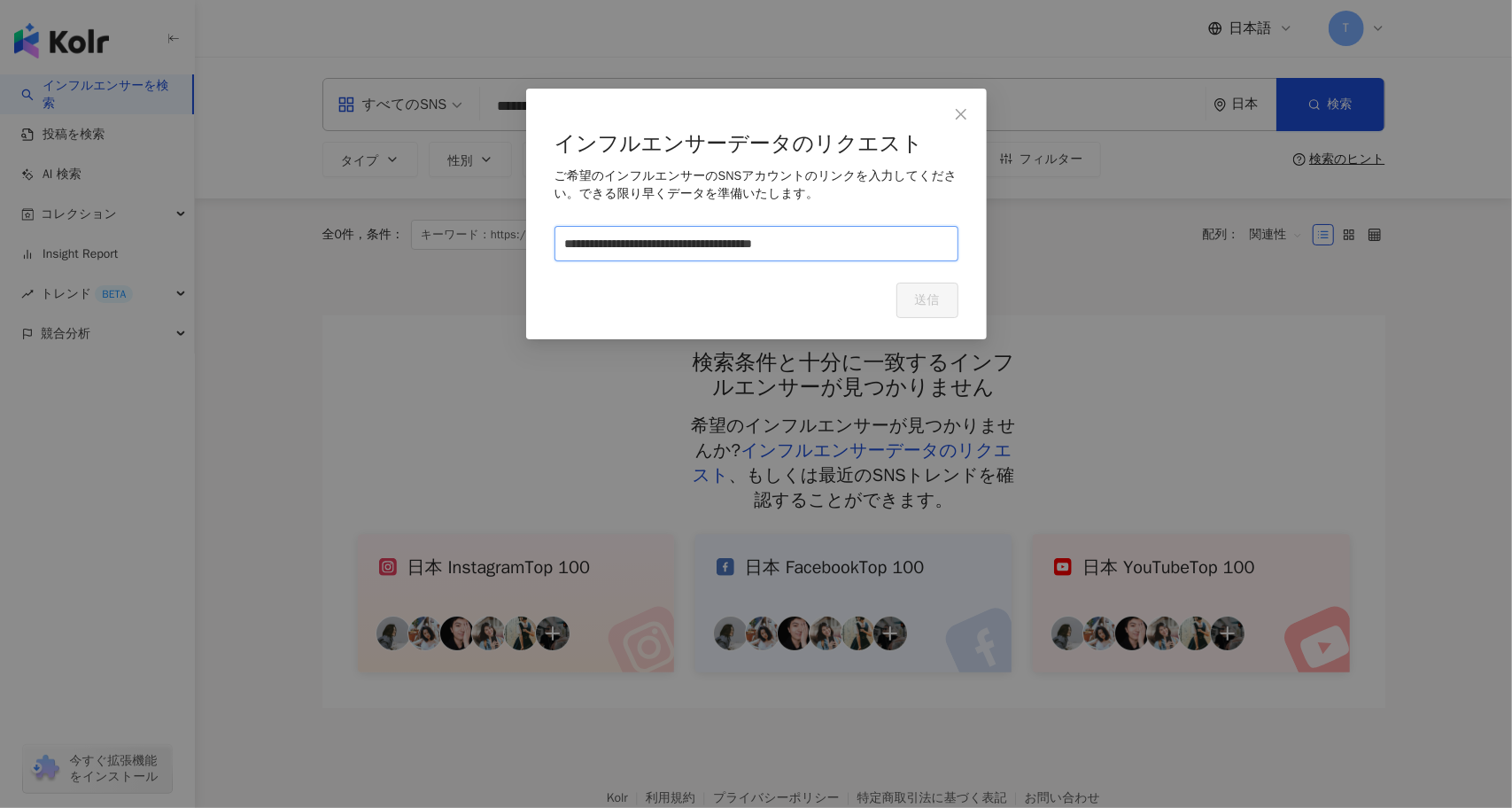 drag, startPoint x: 847, startPoint y: 244, endPoint x: 786, endPoint y: 242, distance: 61.03278 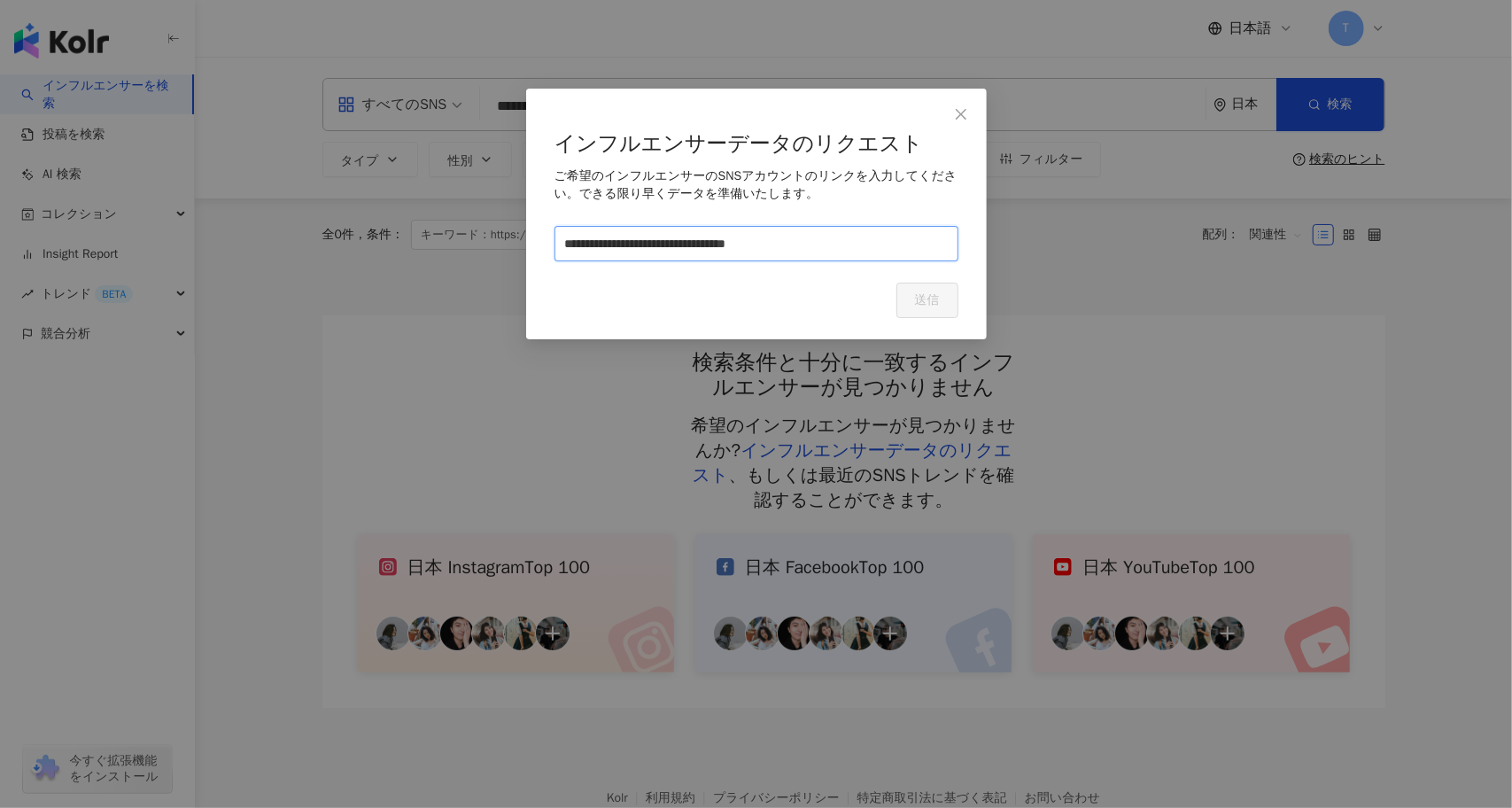 click on "**********" at bounding box center [756, 244] 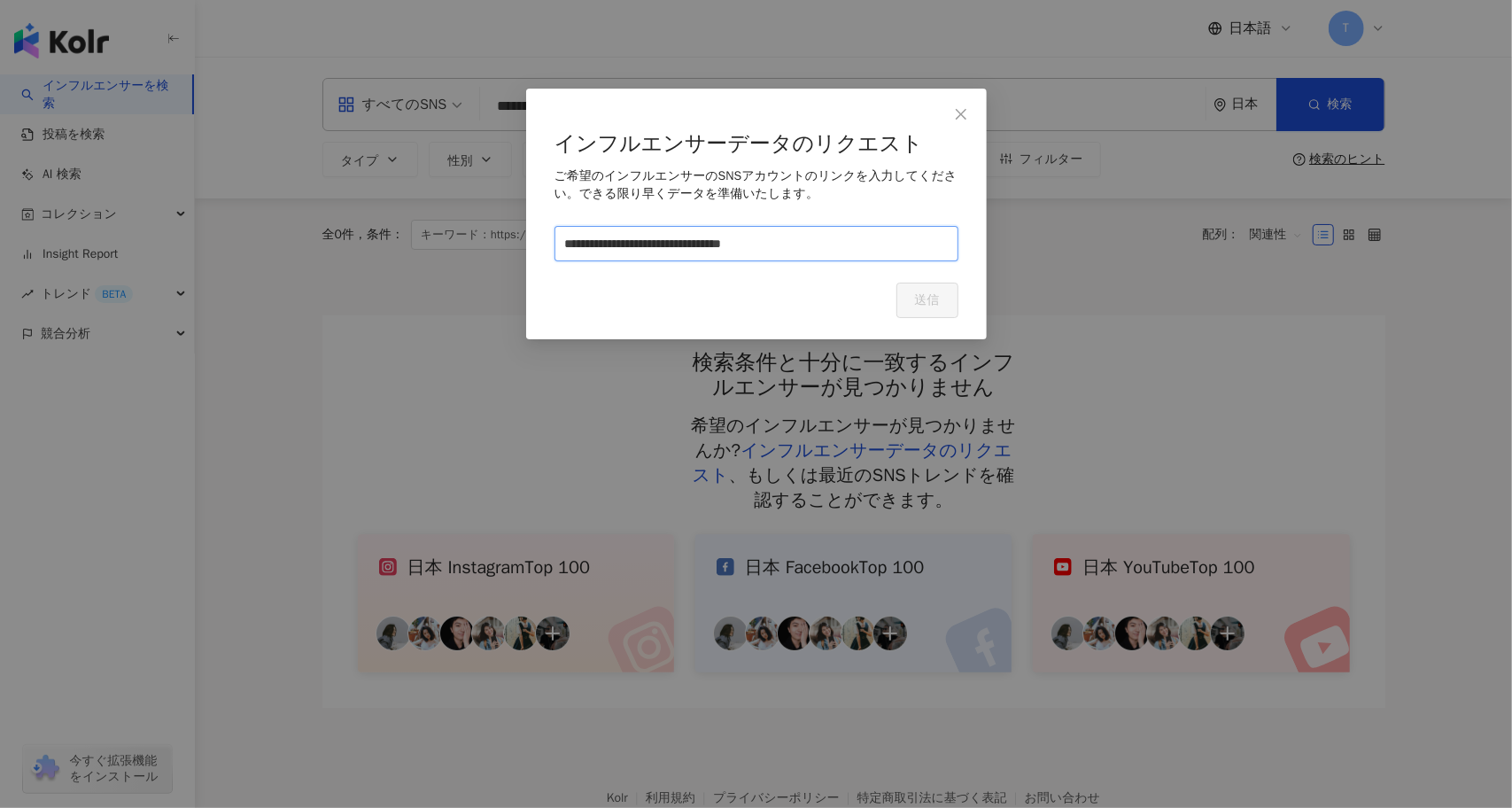 type on "**********" 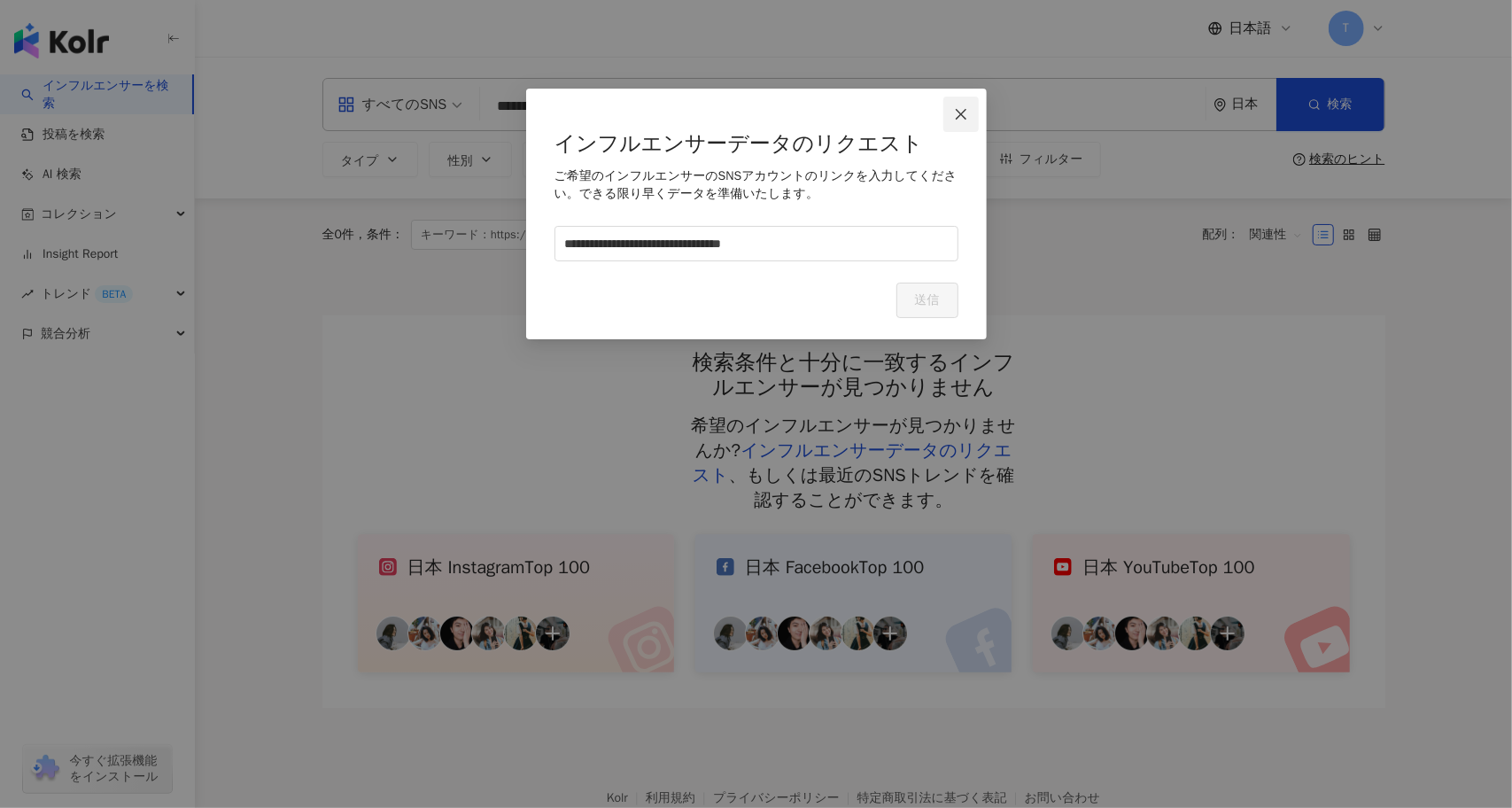 click at bounding box center [961, 114] 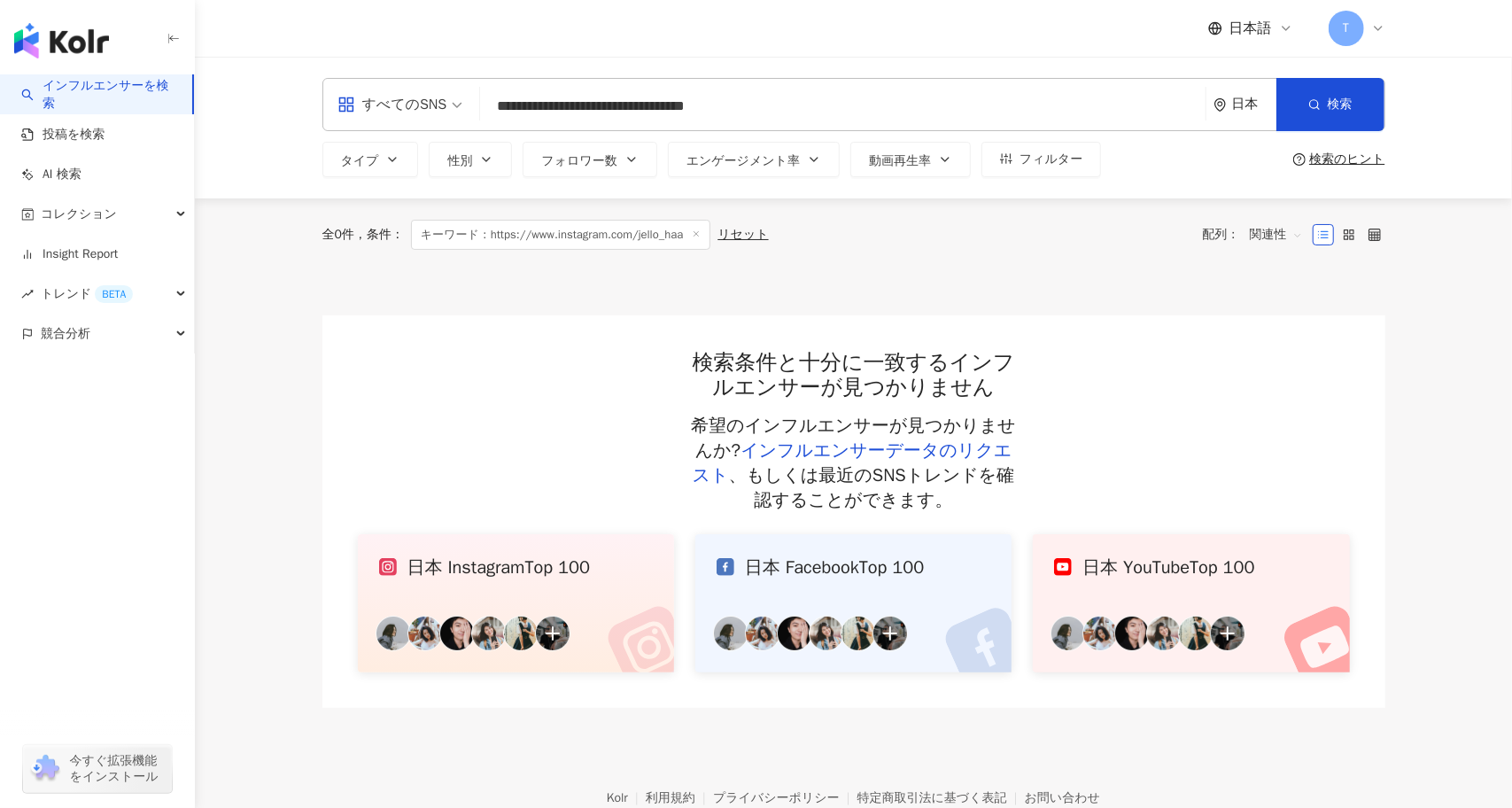 click on "**********" at bounding box center (842, 106) 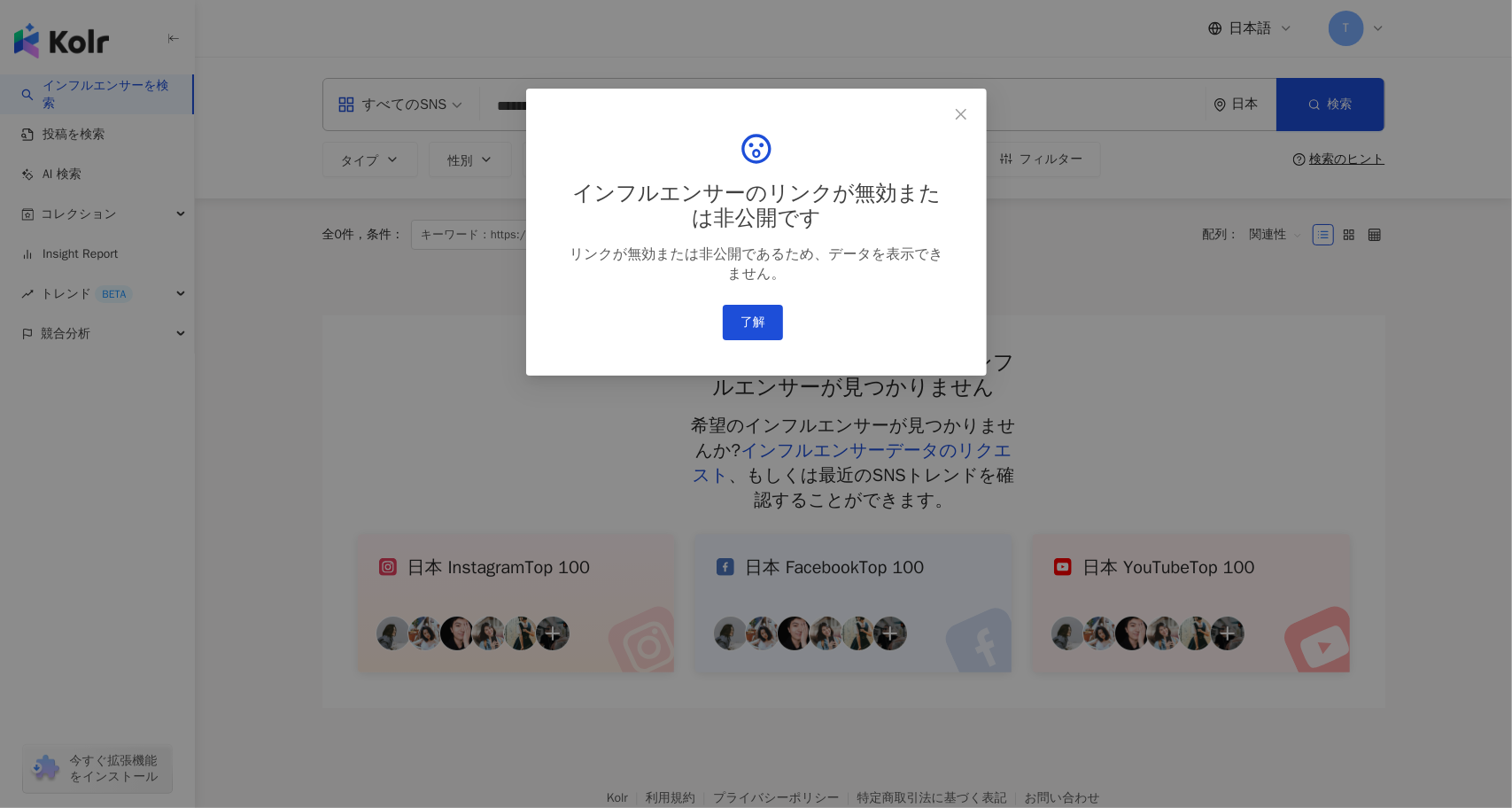 click on "インフルエンサーのリンクが無効または非公開です リンクが無効または非公開であるため、データを表示できません。 了解" at bounding box center [756, 232] 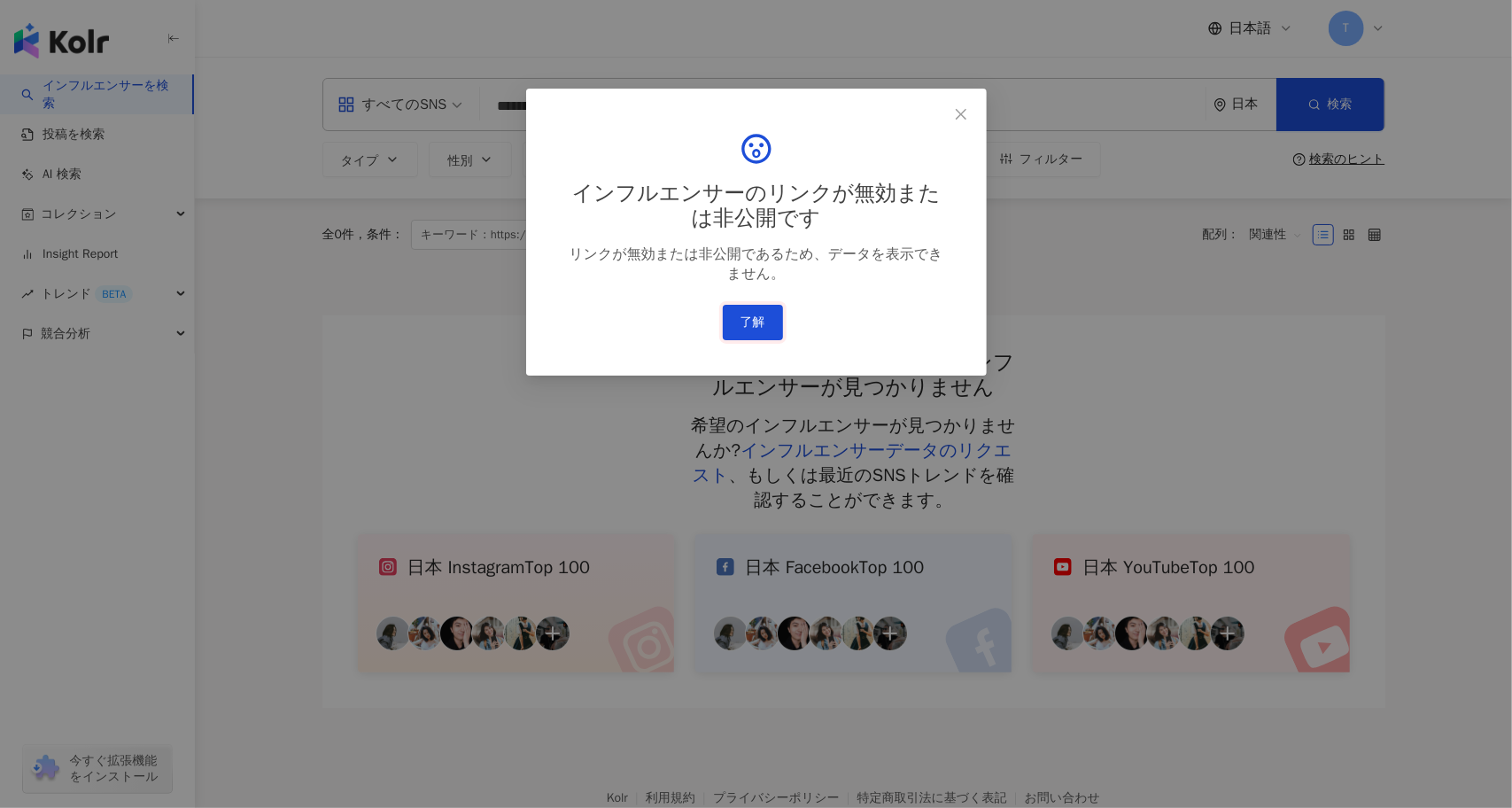click on "了解" at bounding box center [753, 322] 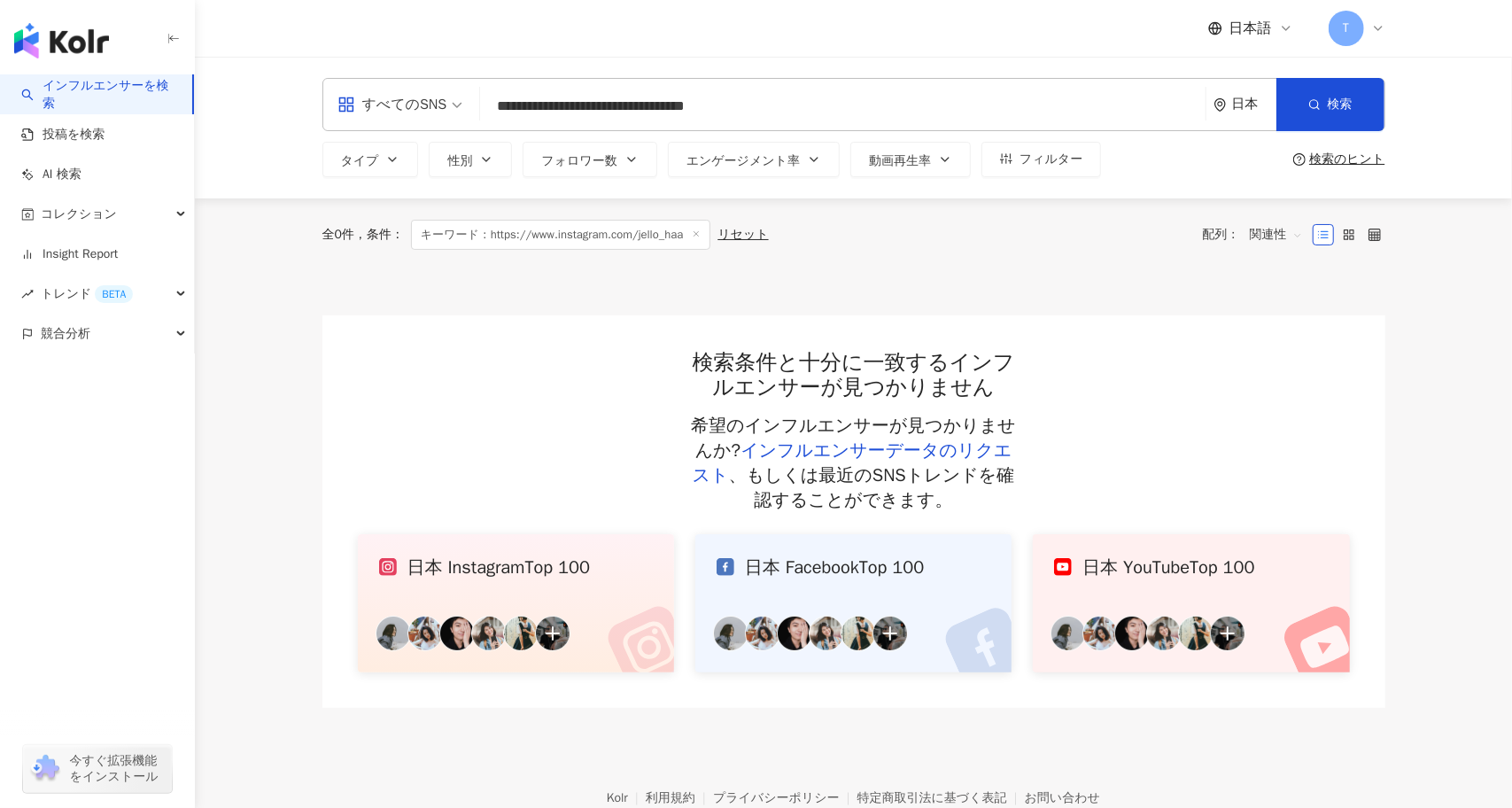 click on "**********" at bounding box center [842, 106] 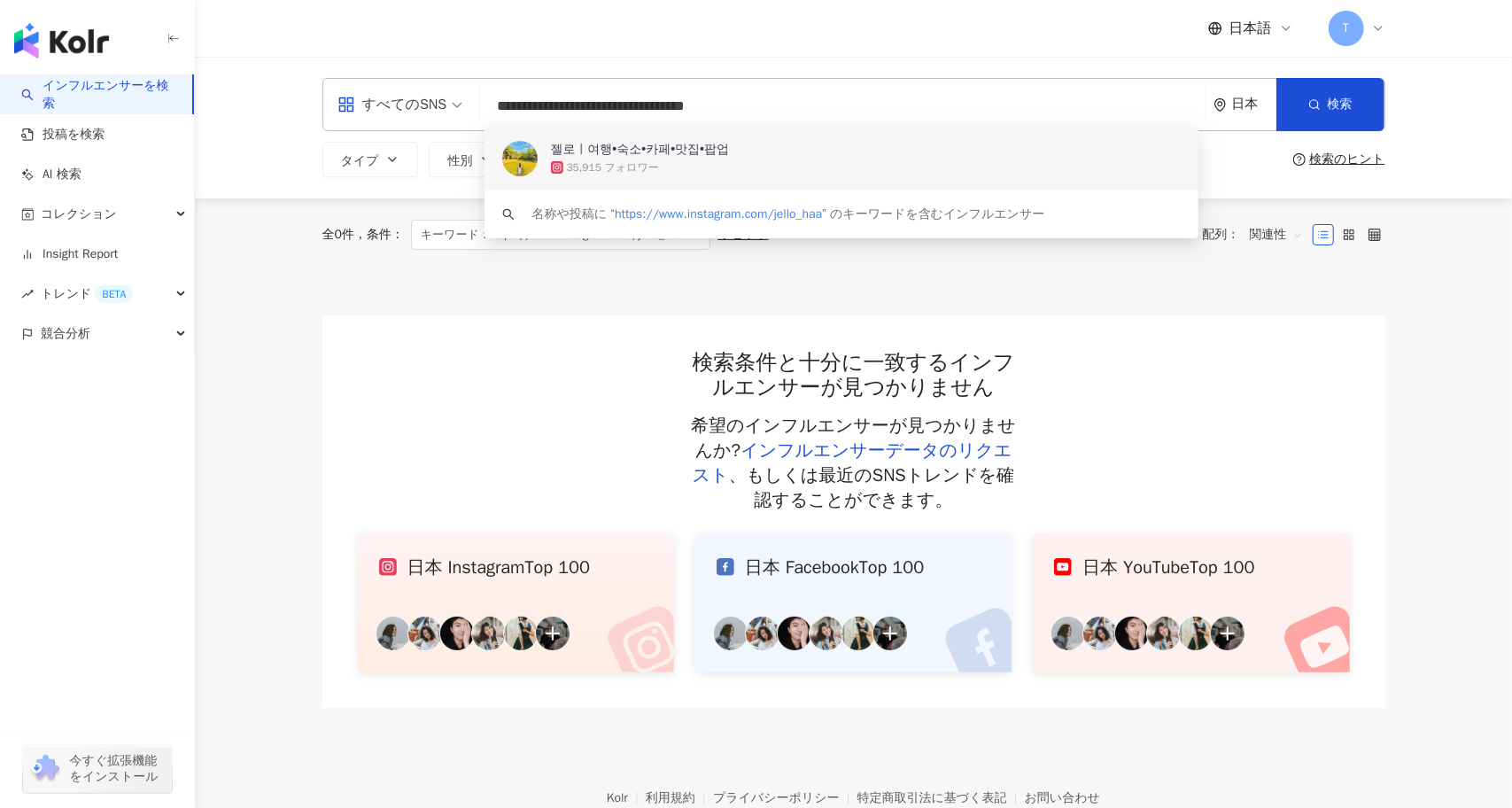 click on "젤로ㅣ여행•숙소•카페•맛집•팝업" at bounding box center (832, 150) 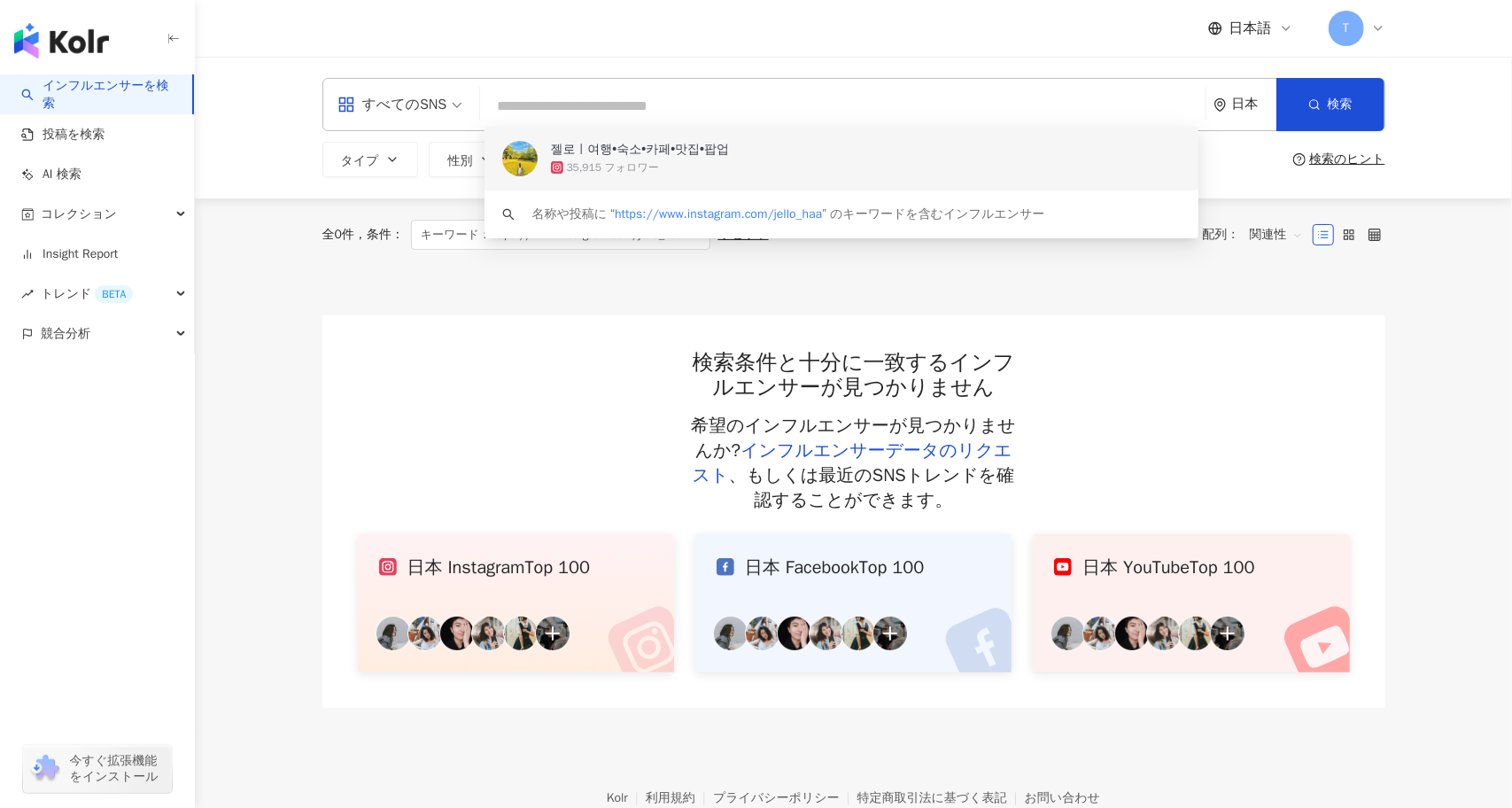 type 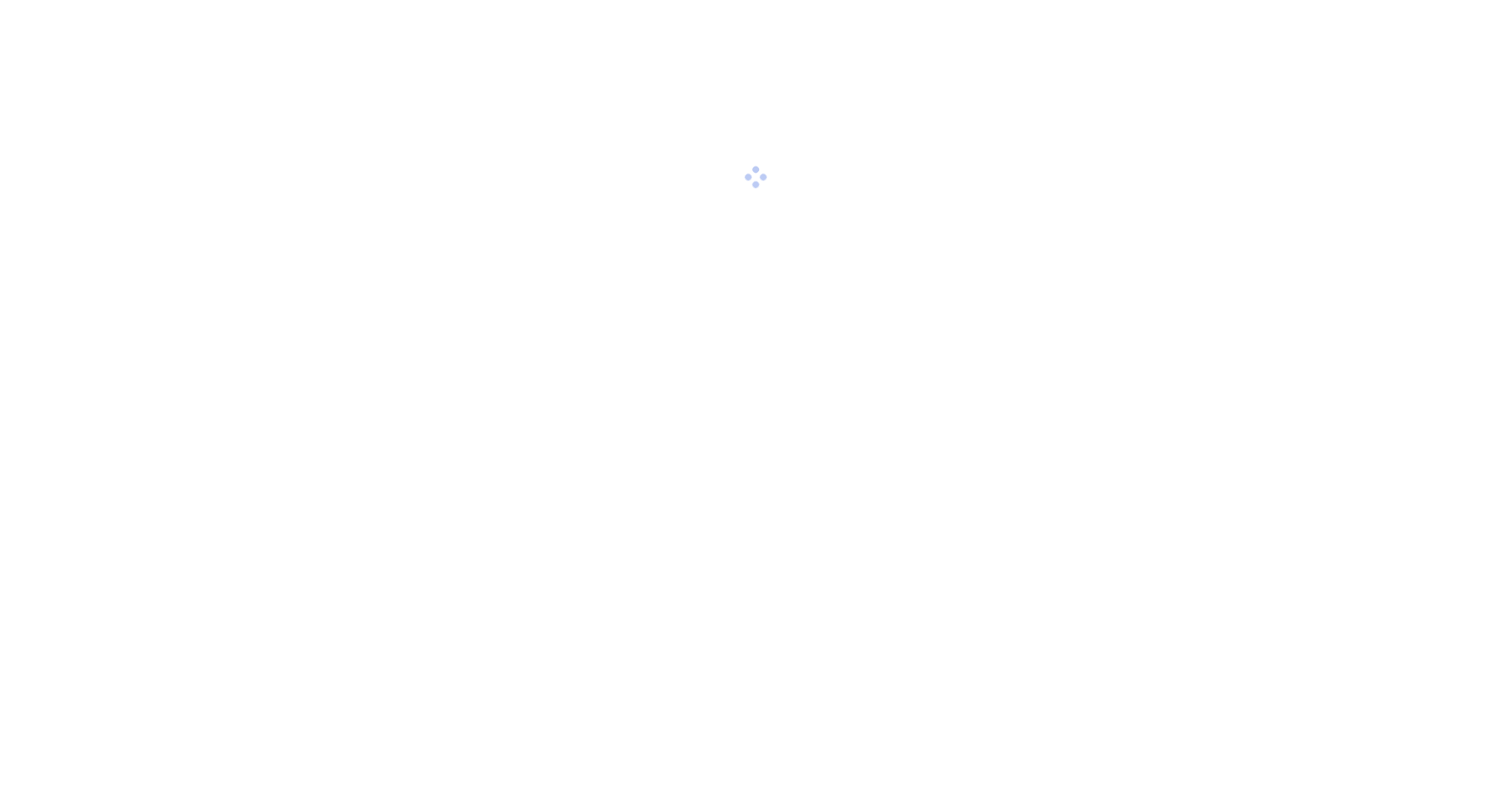 scroll, scrollTop: 0, scrollLeft: 0, axis: both 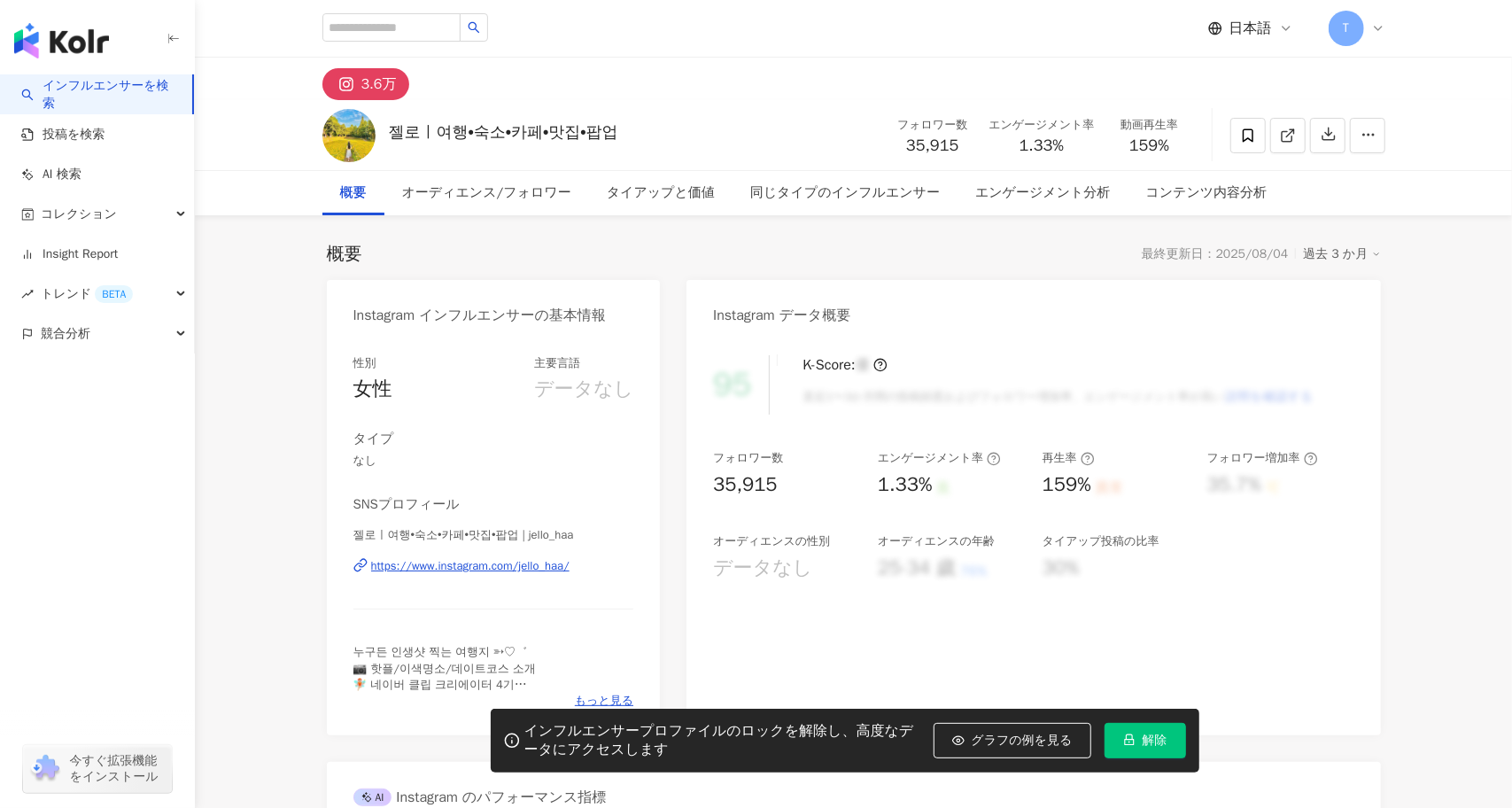 click on "解除" at bounding box center (1145, 741) 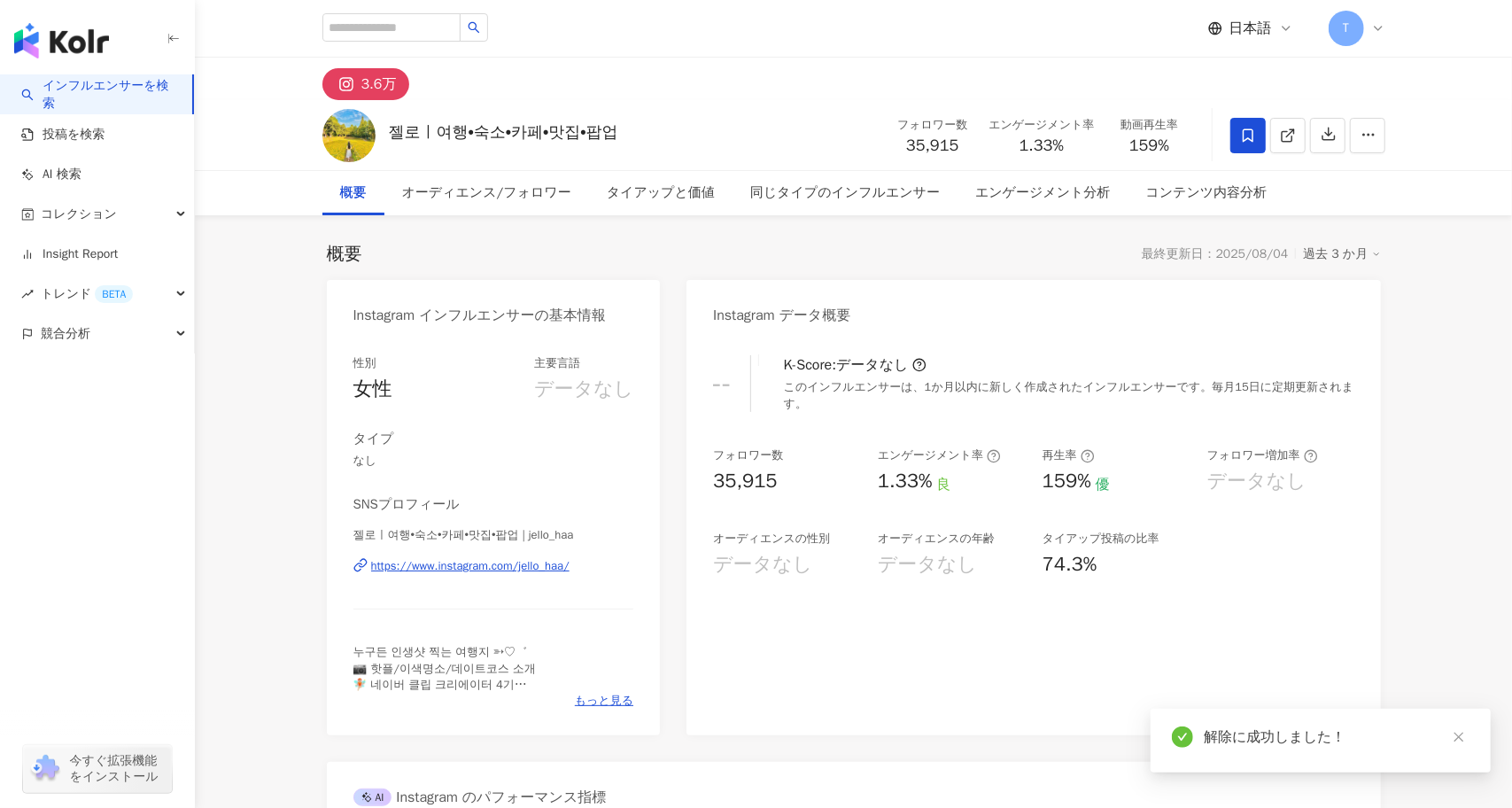 click 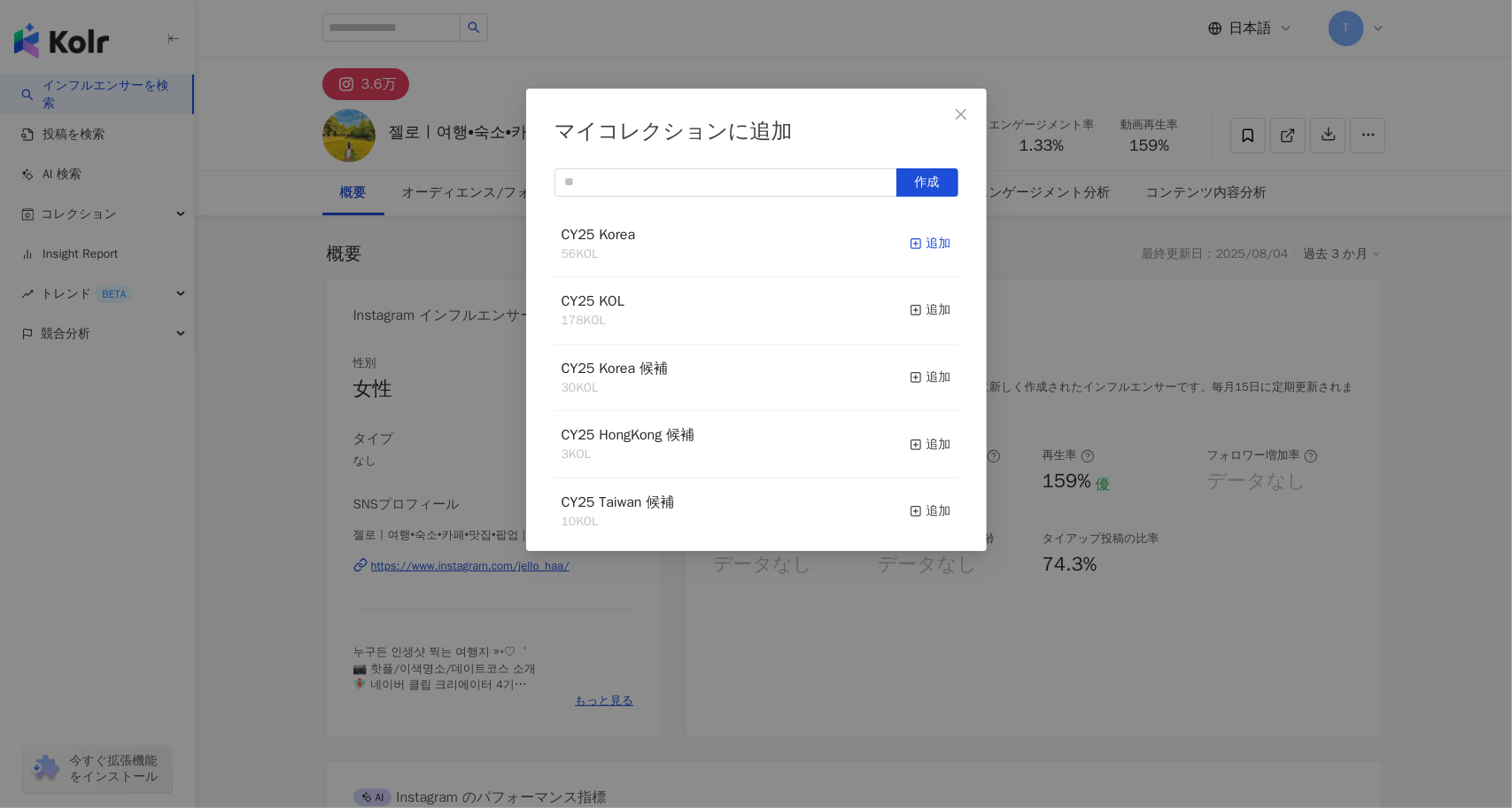 click on "追加" at bounding box center [930, 244] 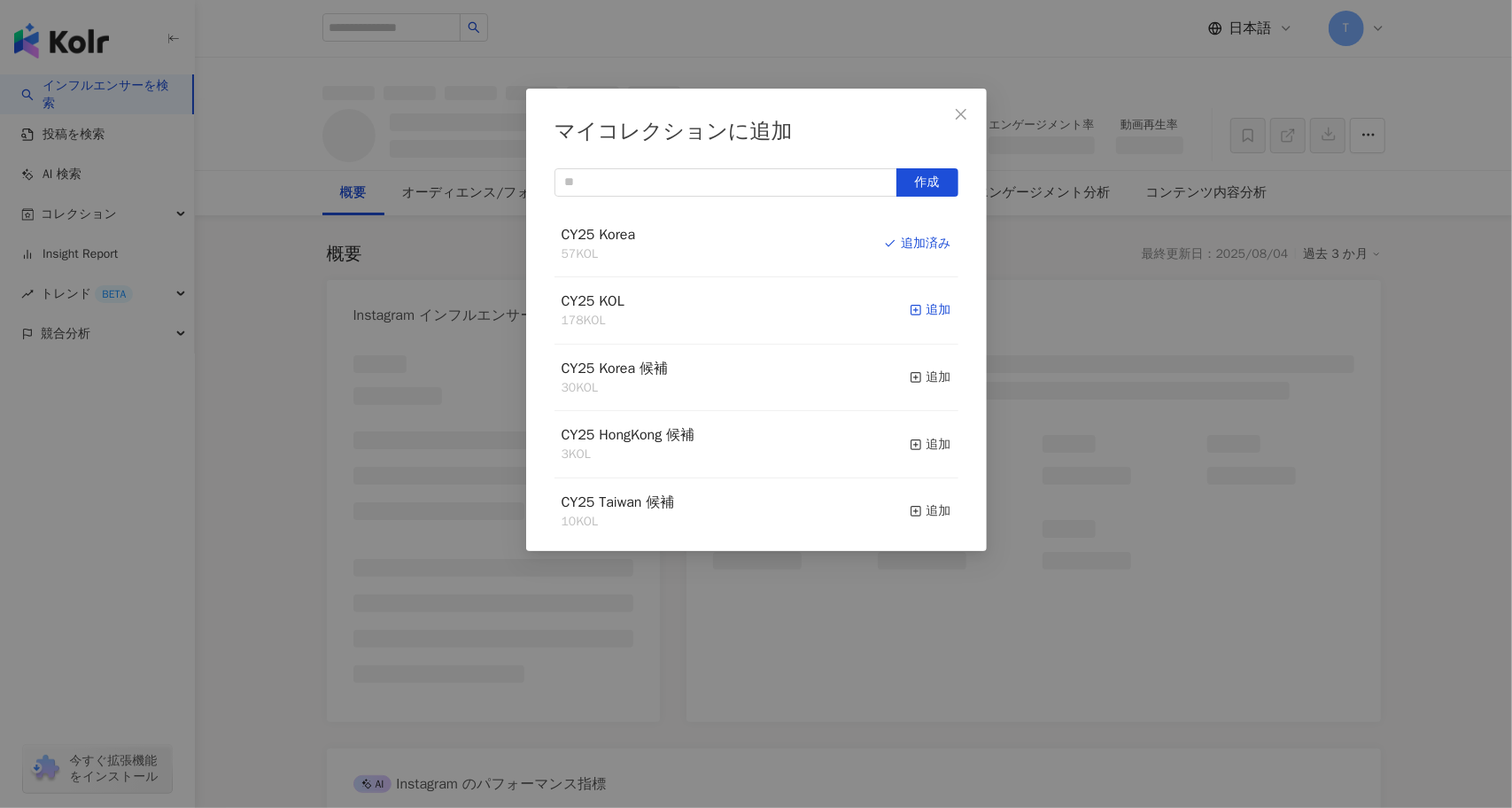 click on "追加" at bounding box center [930, 310] 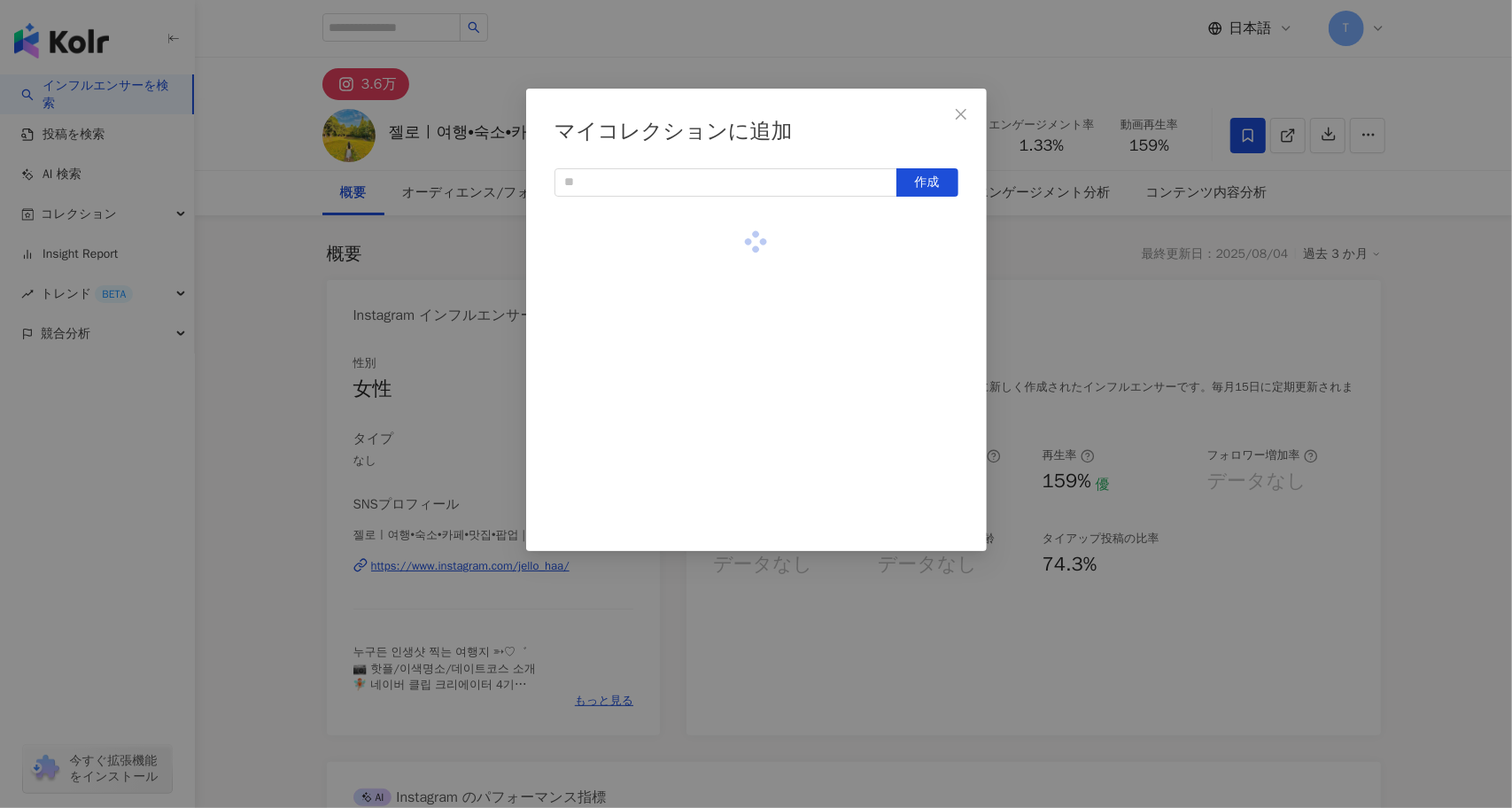 click at bounding box center [756, 370] 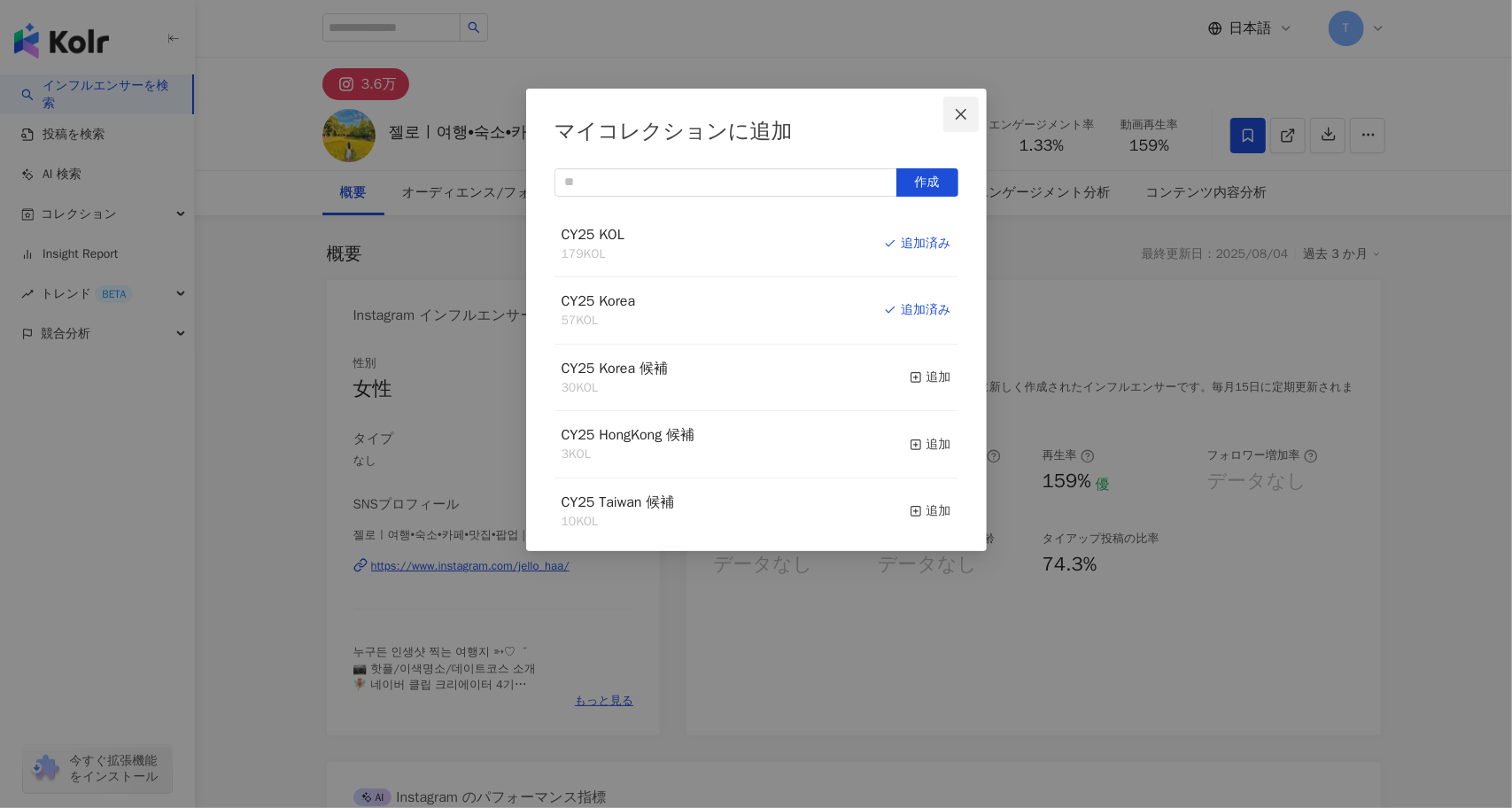 drag, startPoint x: 981, startPoint y: 116, endPoint x: 958, endPoint y: 116, distance: 23 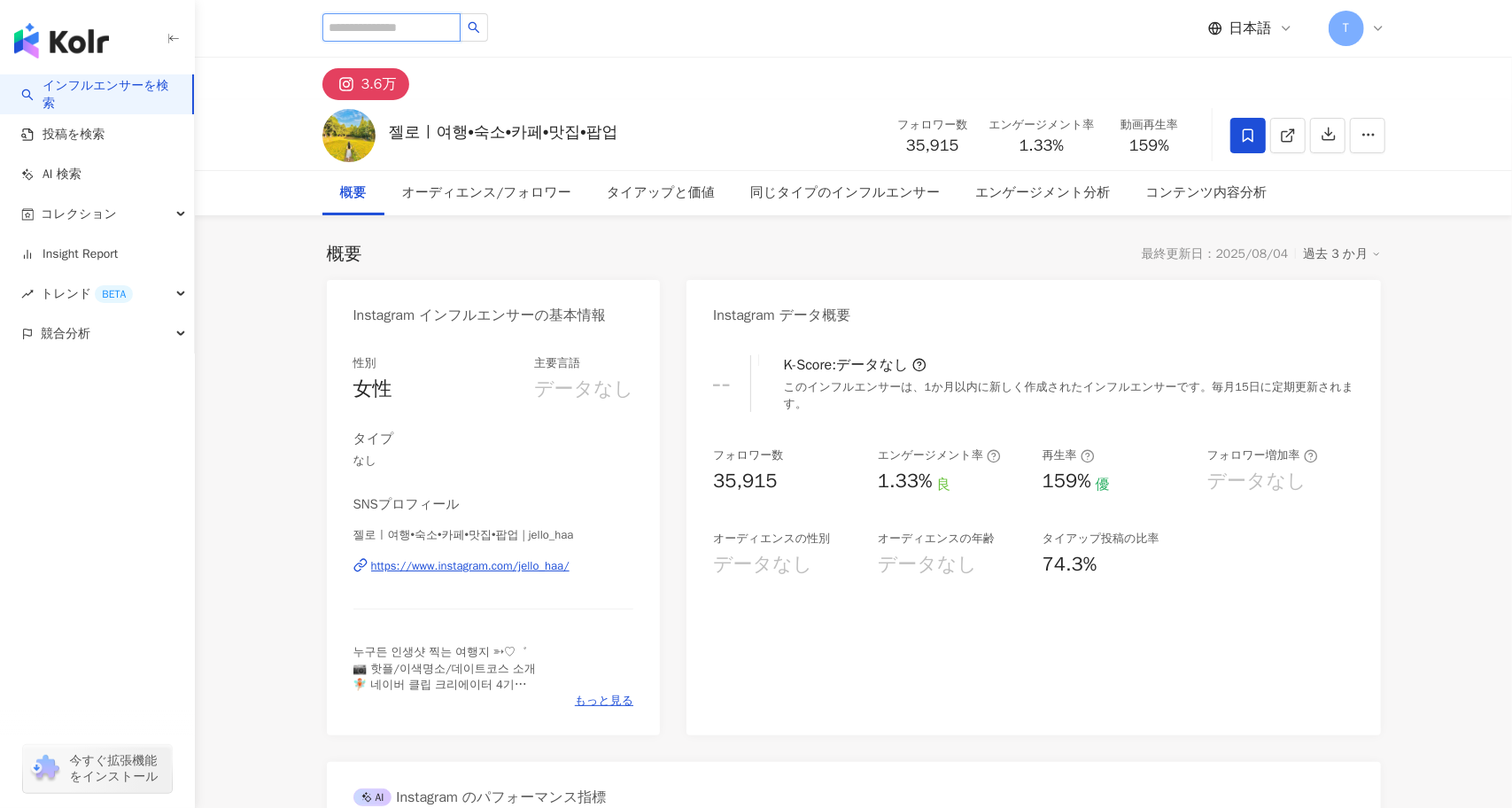 click at bounding box center (392, 27) 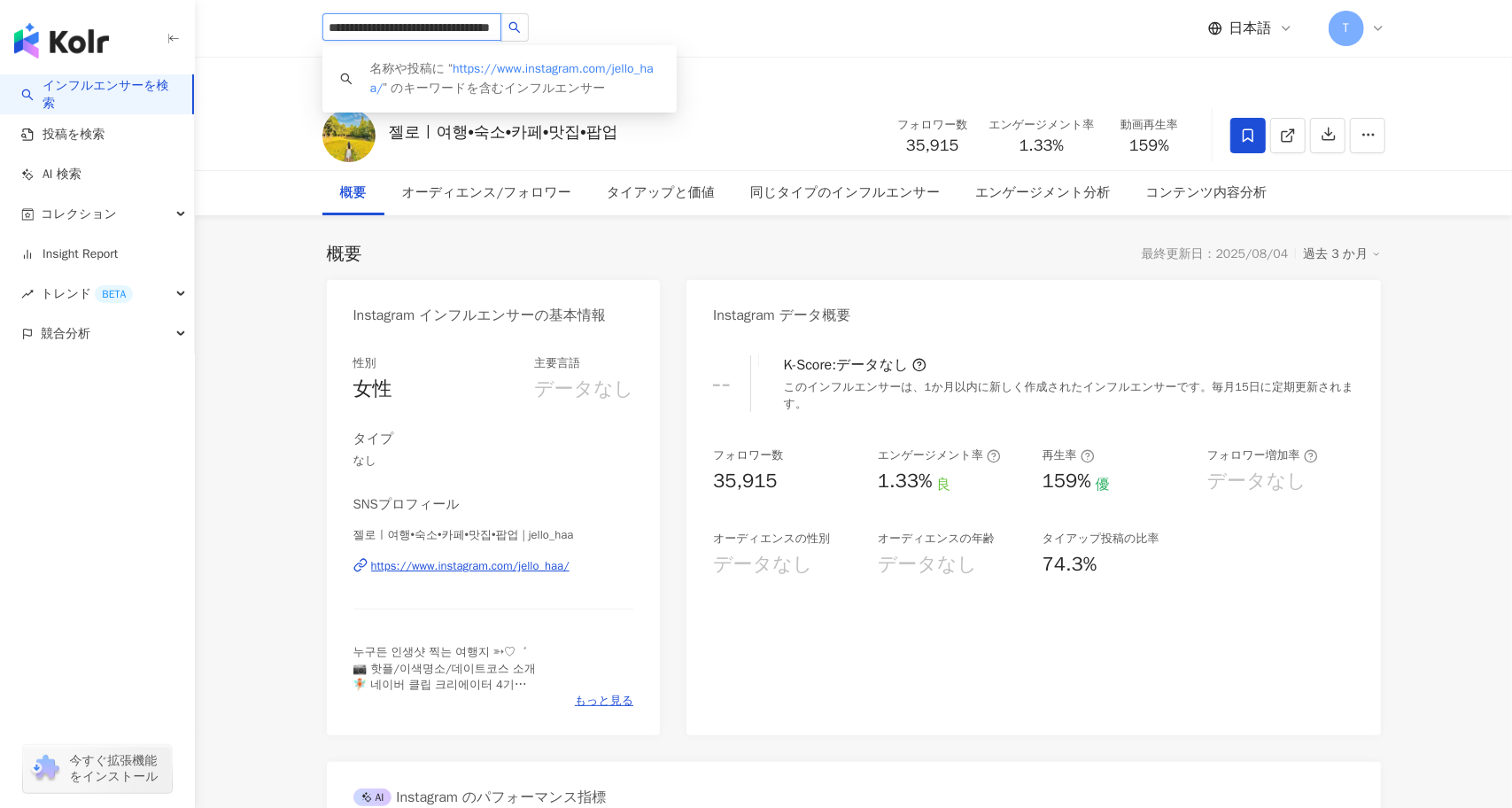 type on "**********" 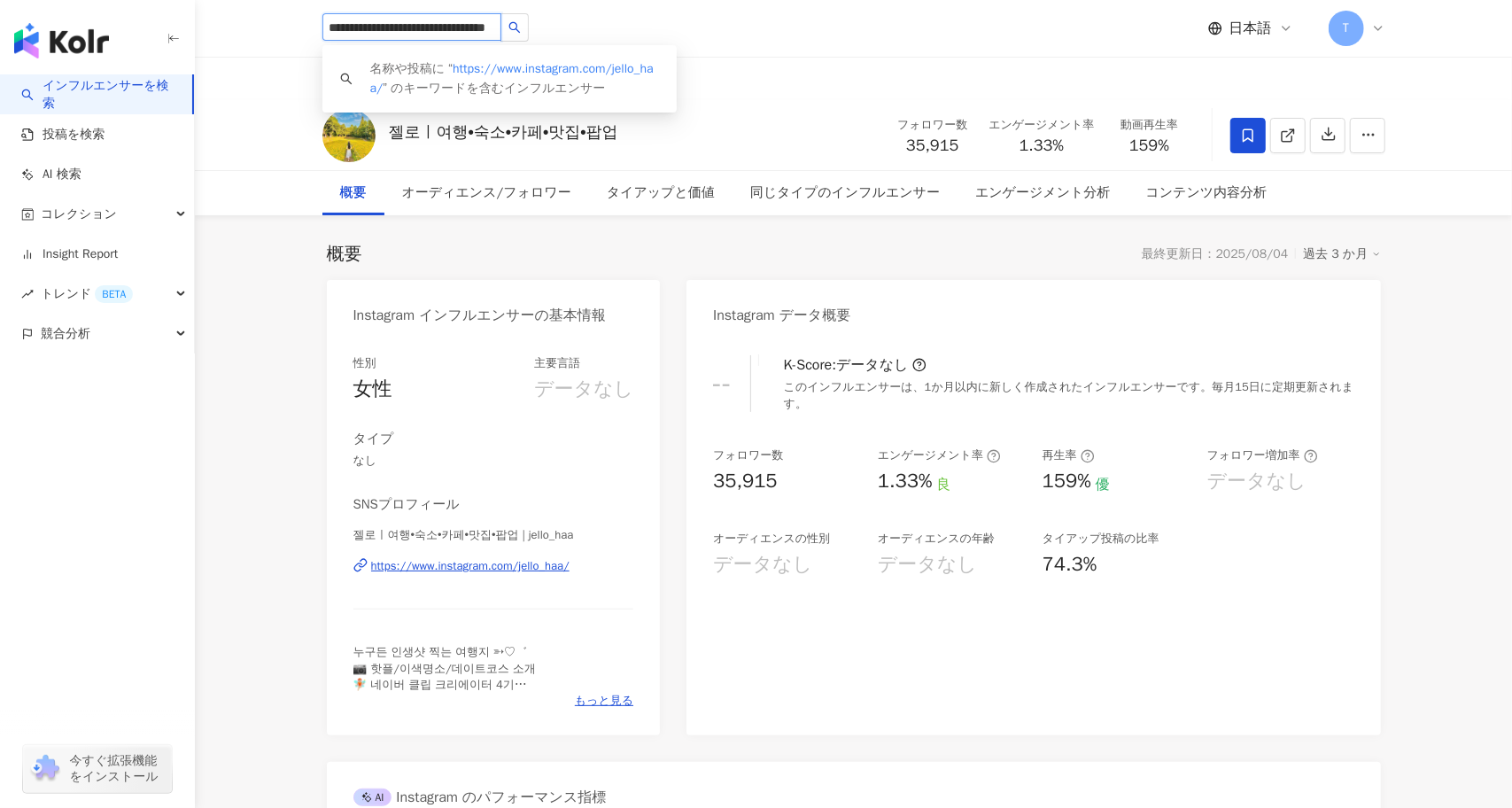 scroll, scrollTop: 0, scrollLeft: 58, axis: horizontal 